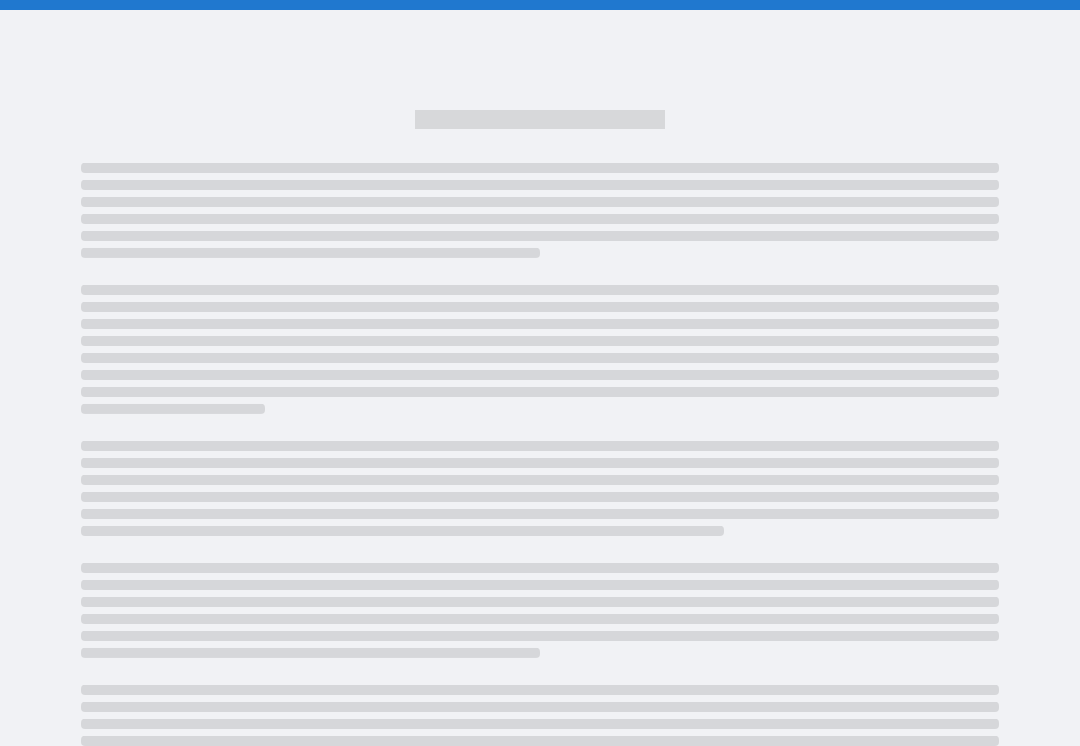 scroll, scrollTop: 0, scrollLeft: 0, axis: both 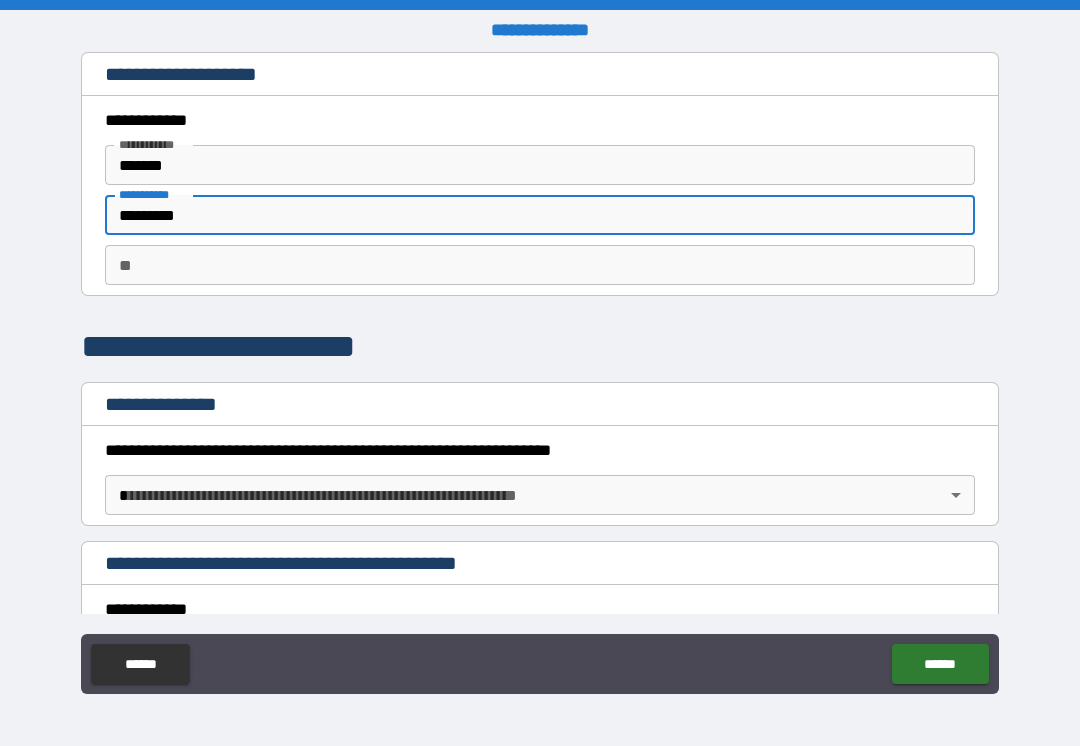click on "**********" at bounding box center [540, 375] 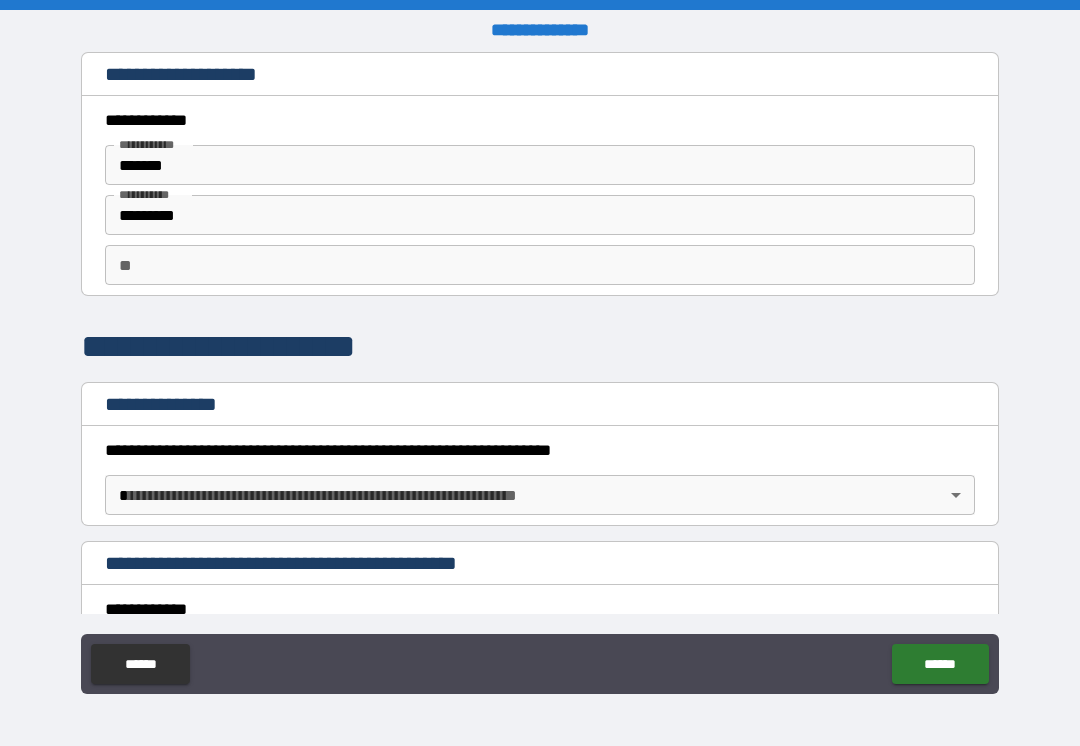 scroll, scrollTop: 0, scrollLeft: 0, axis: both 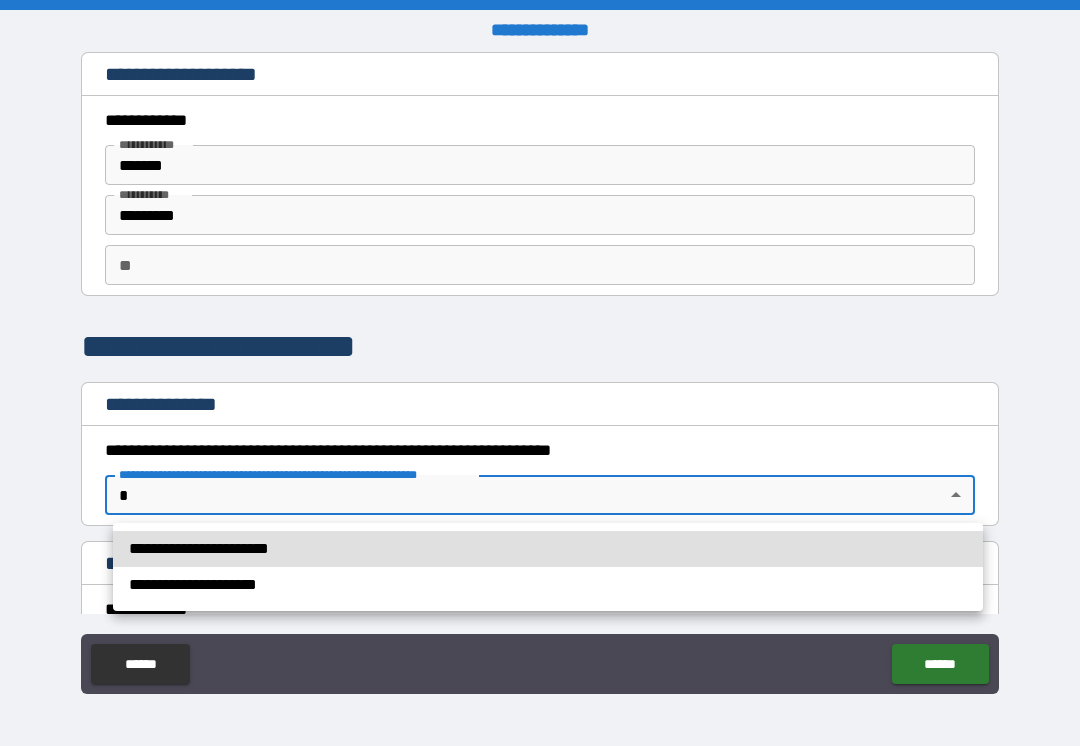 click on "**********" at bounding box center (548, 549) 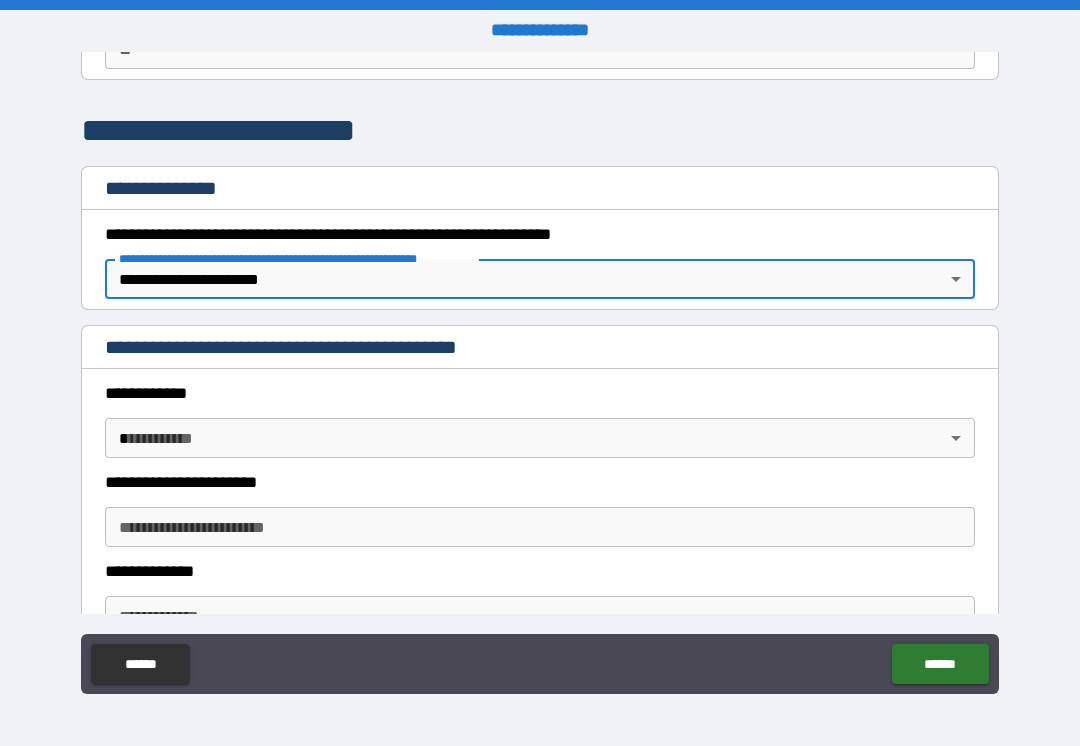 scroll, scrollTop: 217, scrollLeft: 0, axis: vertical 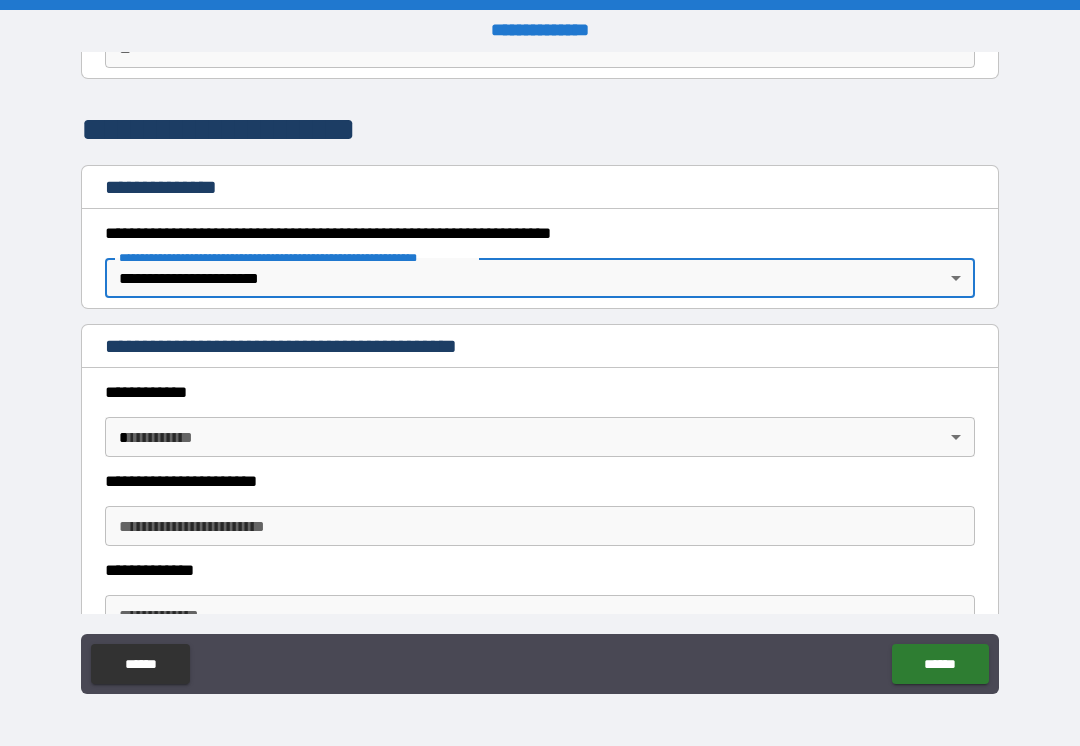 click on "**********" at bounding box center [540, 373] 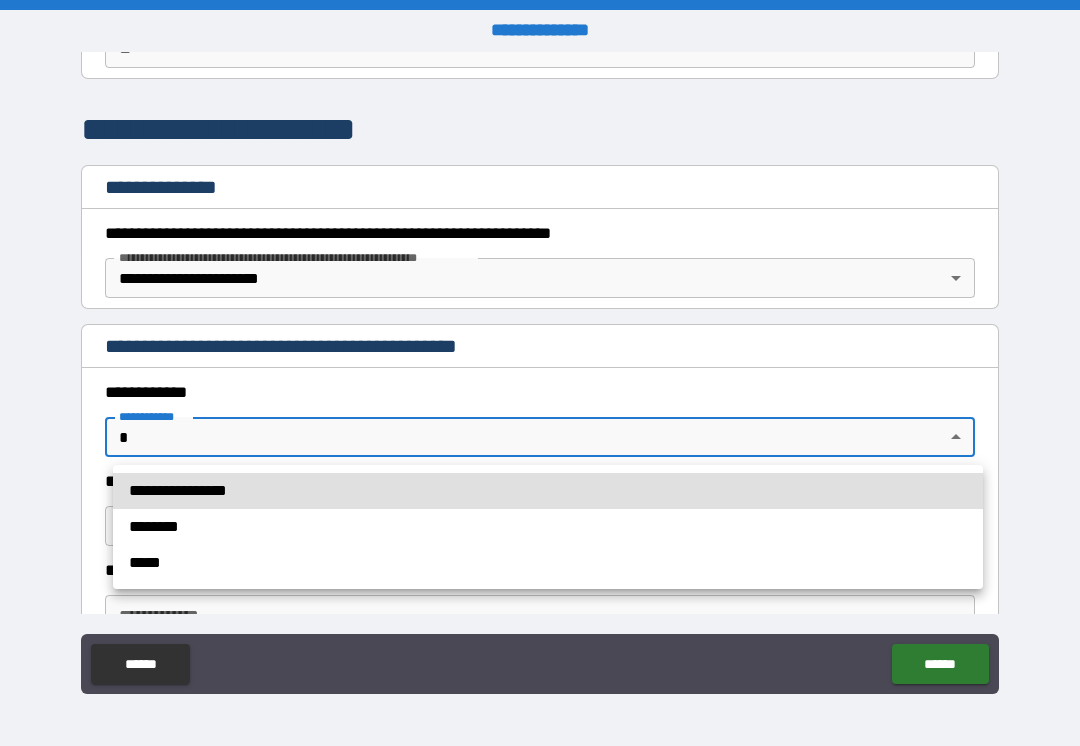 click on "**********" at bounding box center (548, 491) 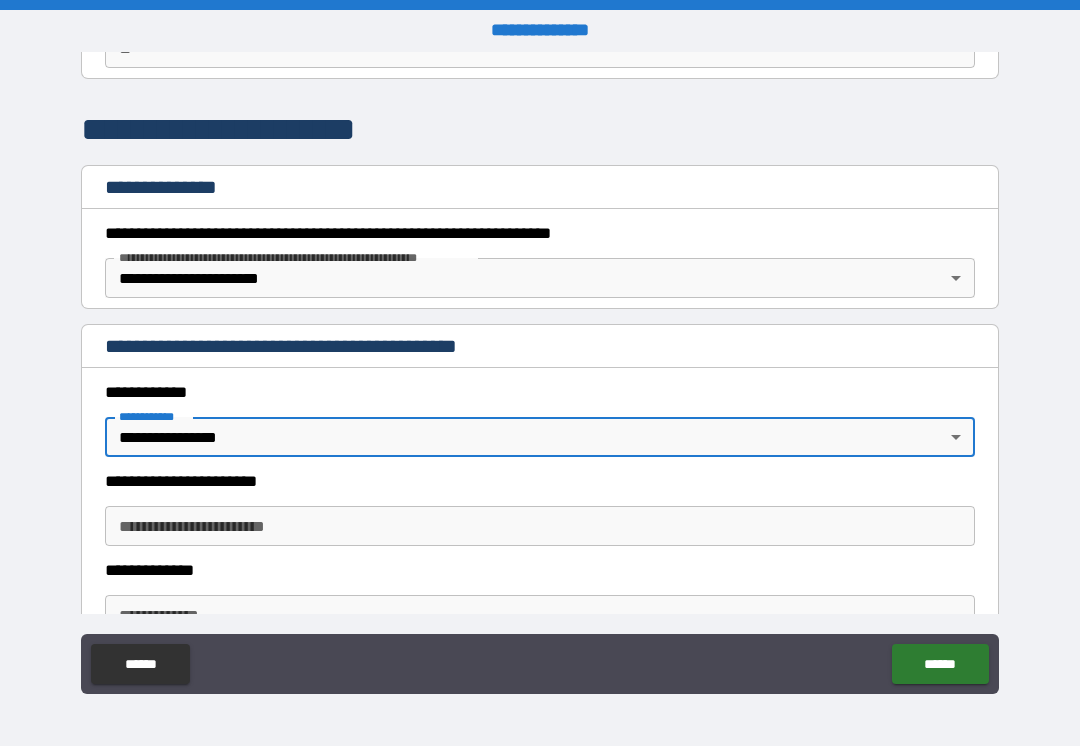 type on "*" 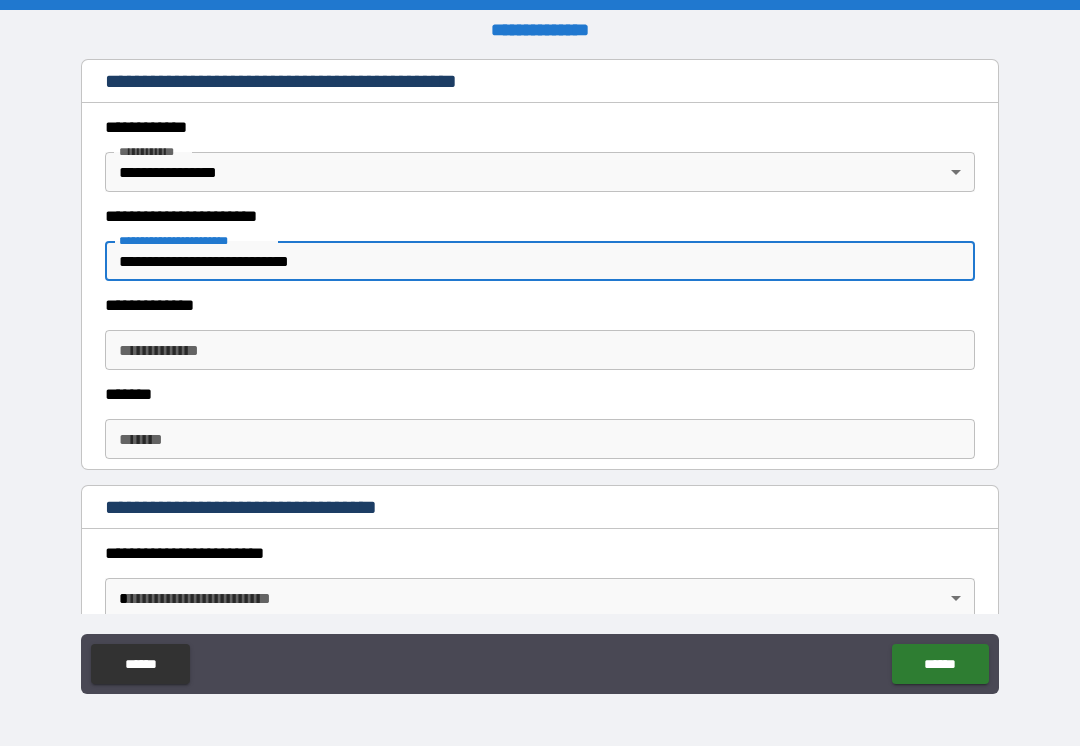 scroll, scrollTop: 483, scrollLeft: 0, axis: vertical 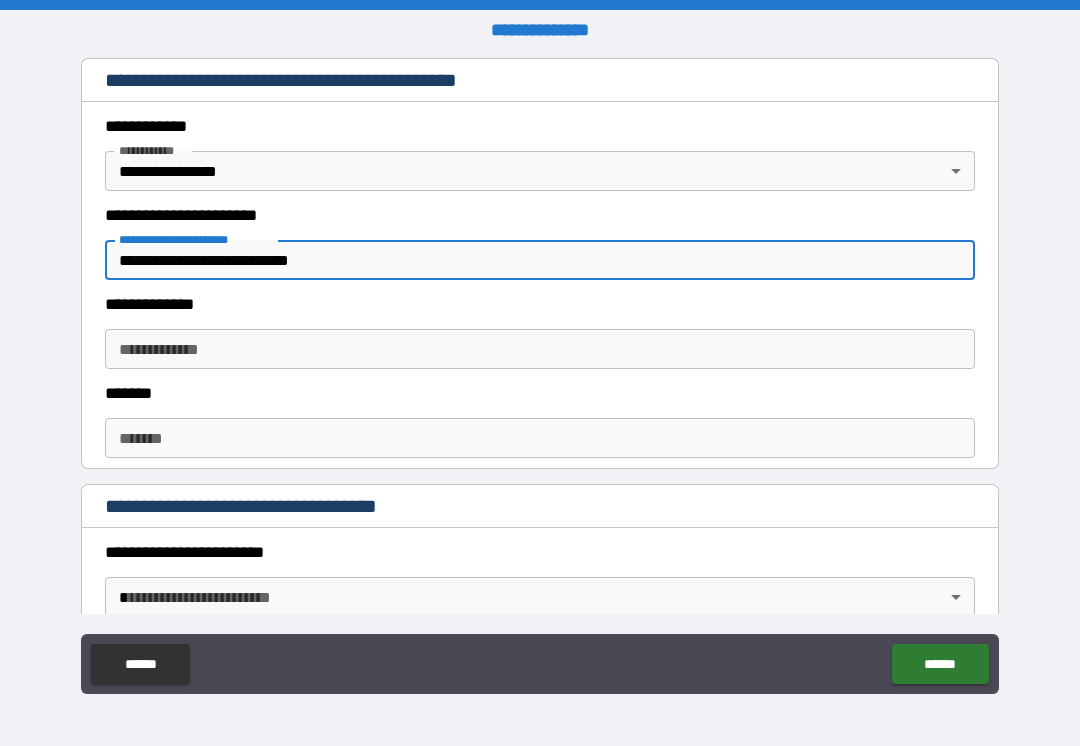 type on "**********" 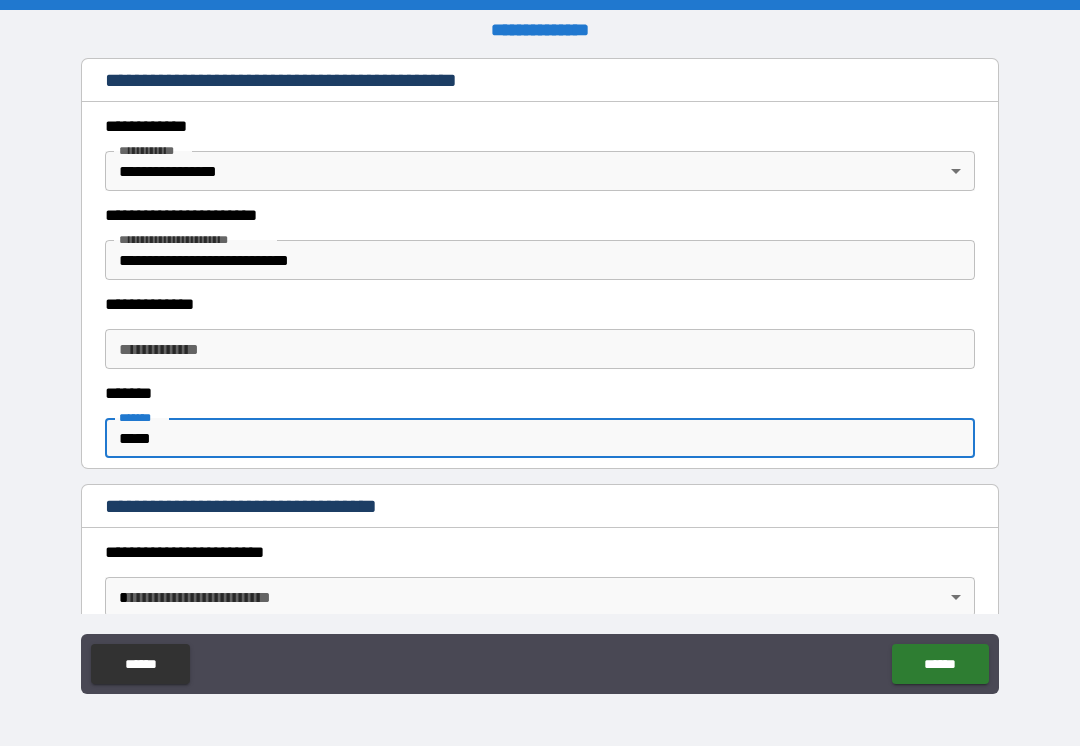 type on "*****" 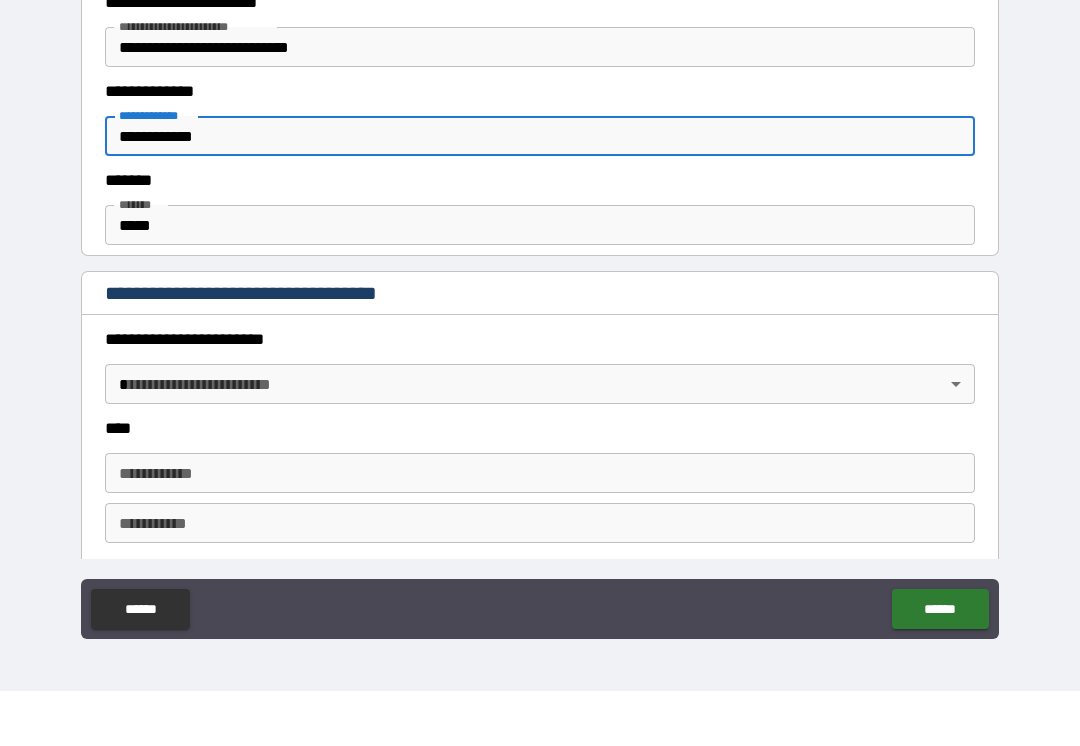 scroll, scrollTop: 644, scrollLeft: 0, axis: vertical 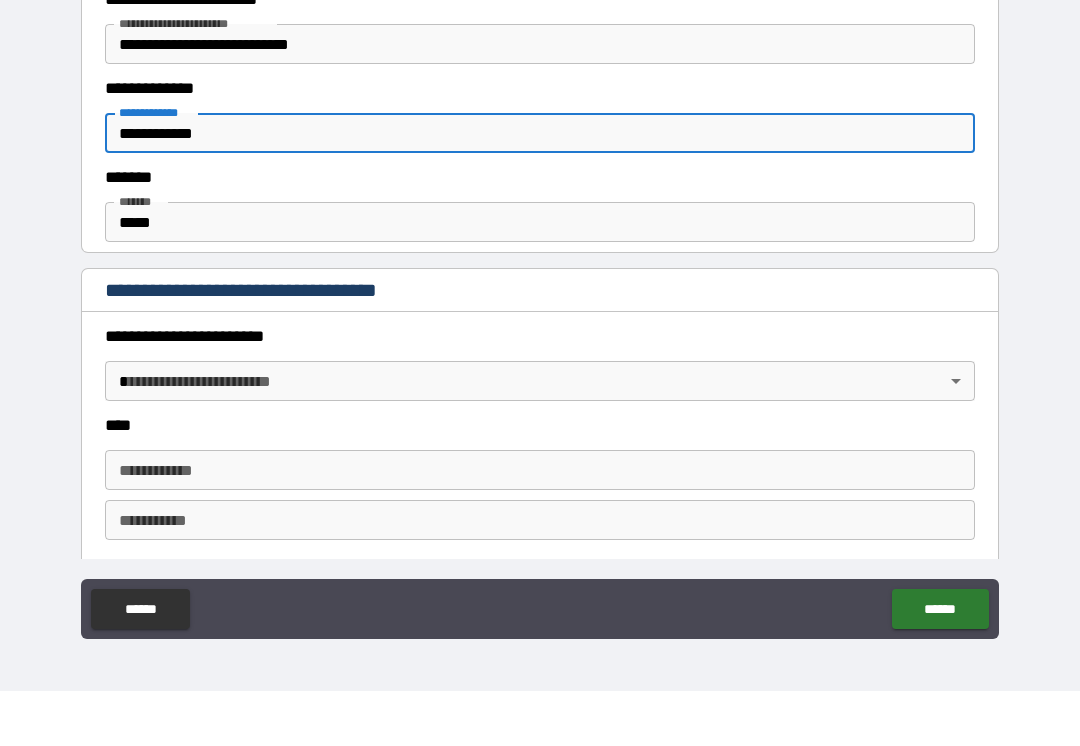 type on "**********" 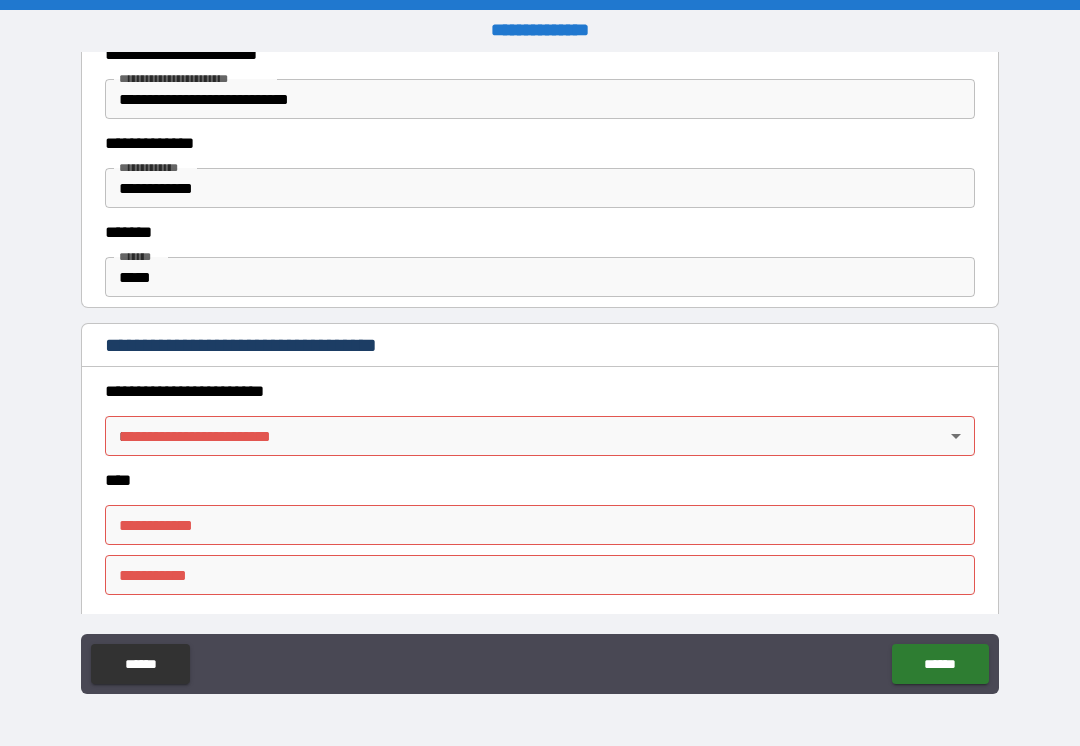 click on "**********" at bounding box center [540, 373] 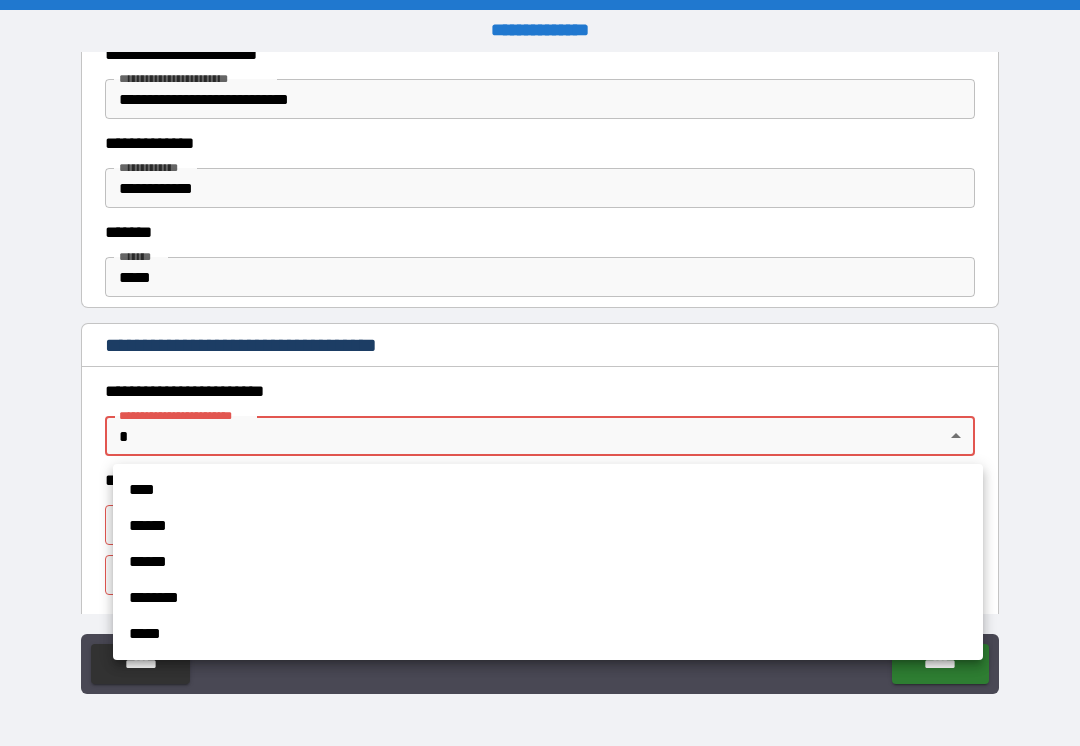 click at bounding box center [540, 373] 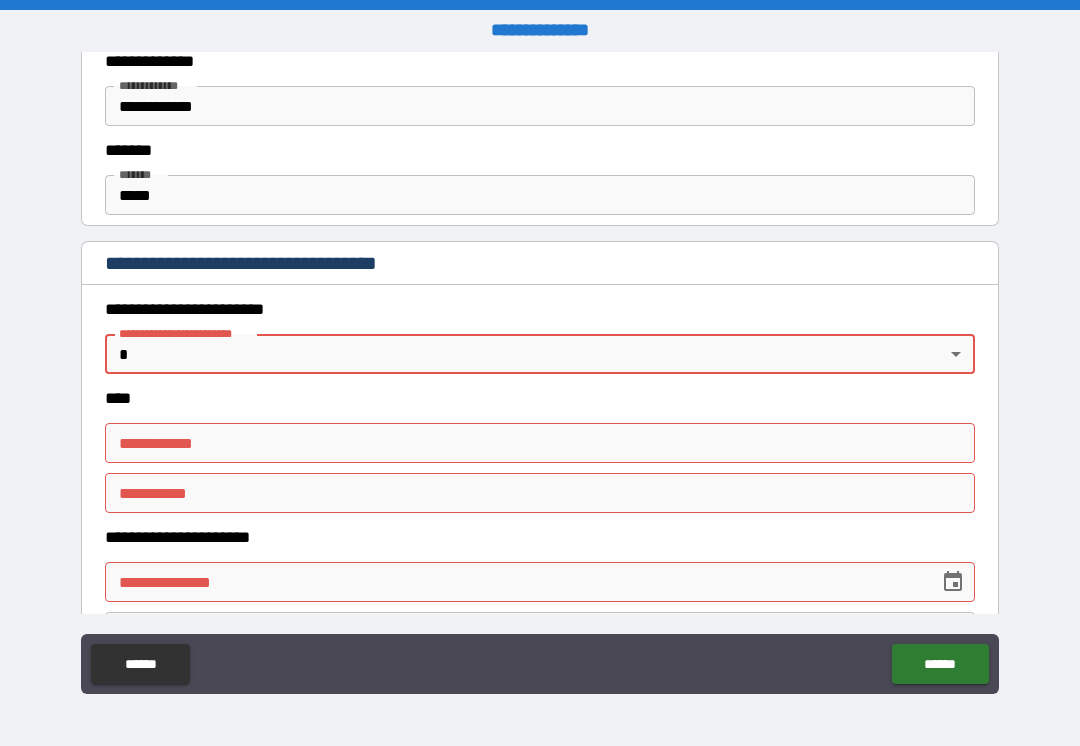 scroll, scrollTop: 730, scrollLeft: 0, axis: vertical 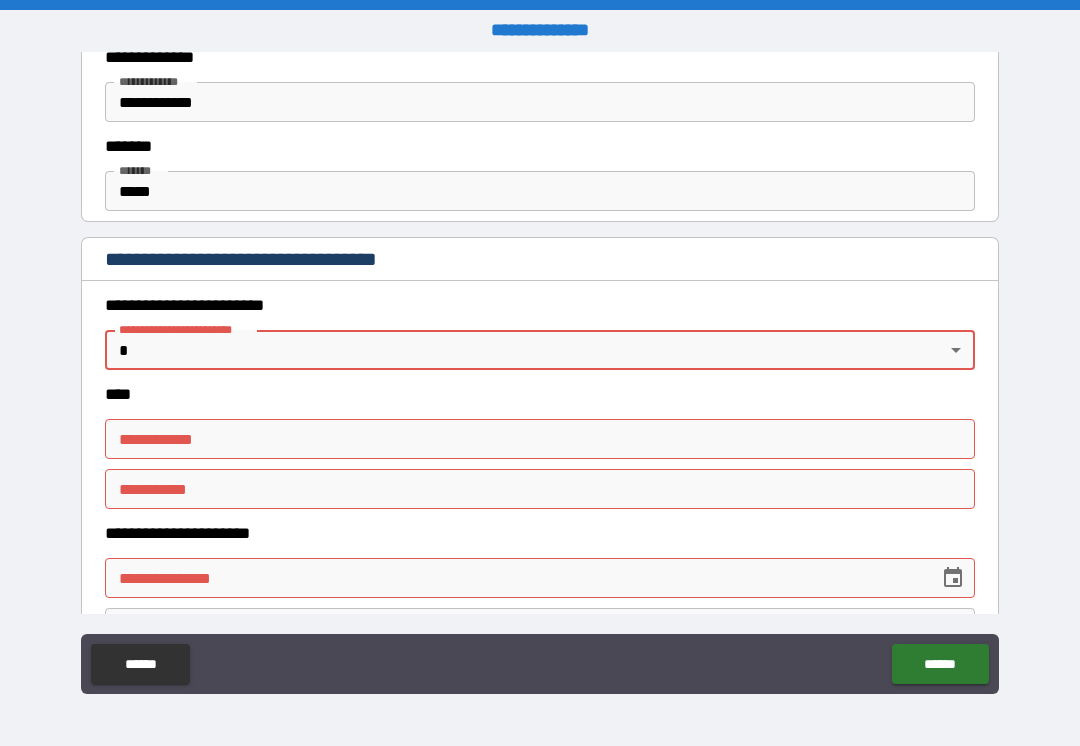 click on "**********" at bounding box center [540, 373] 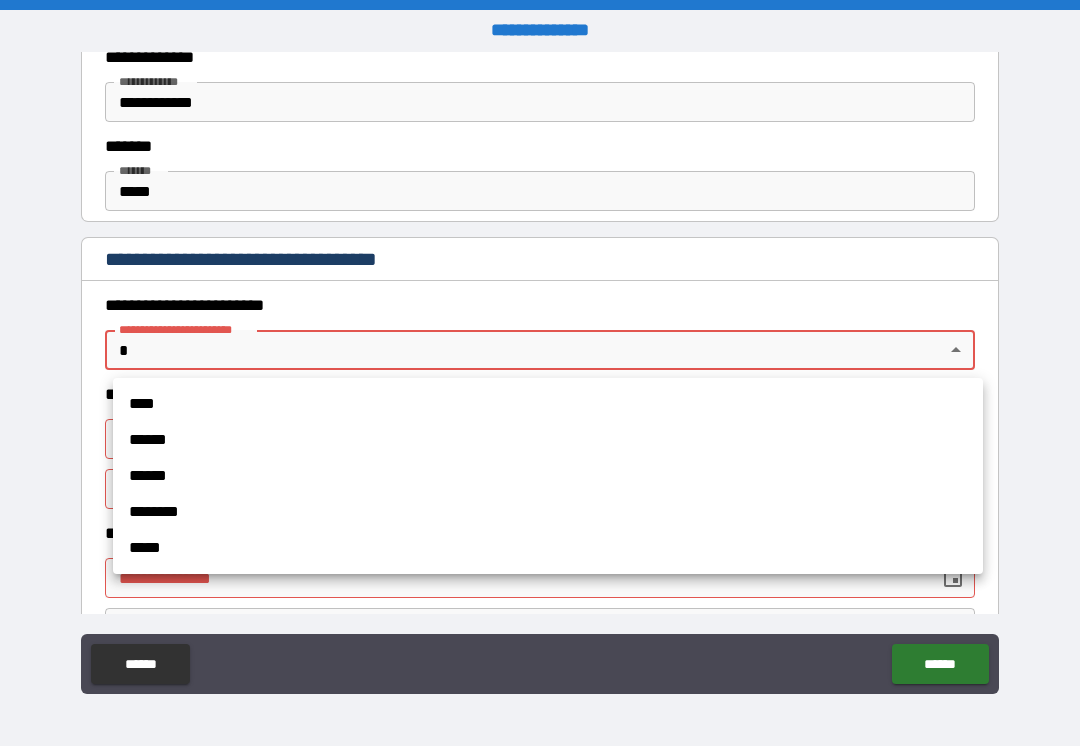 click on "****" at bounding box center [548, 404] 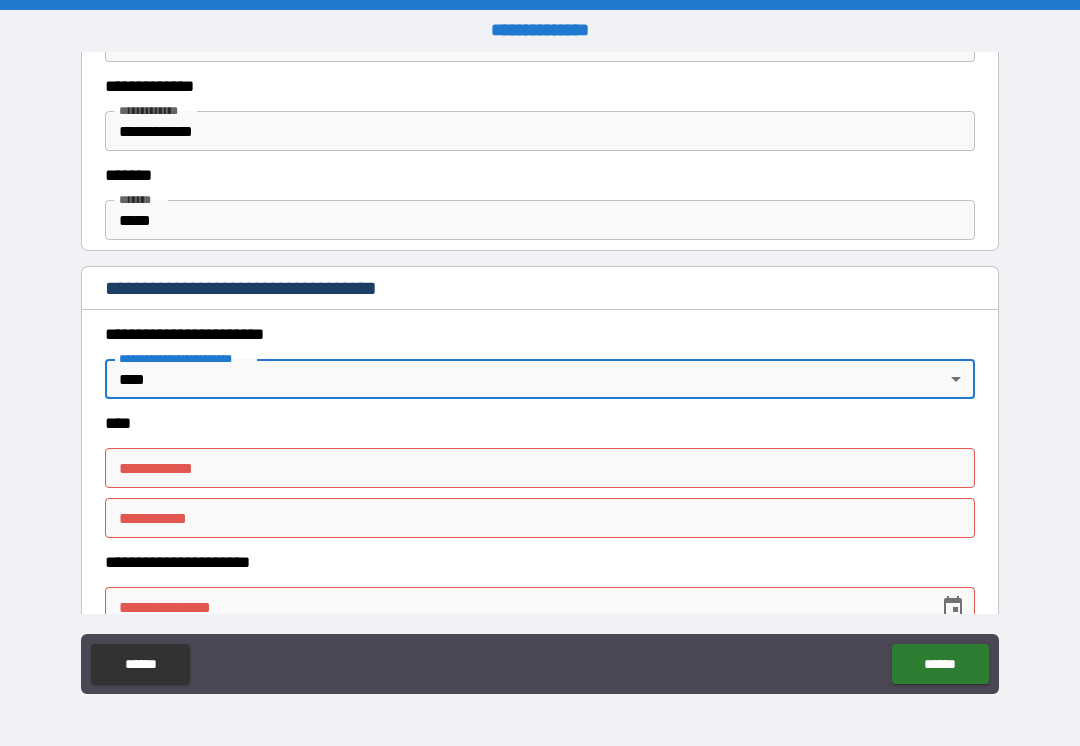 scroll, scrollTop: 700, scrollLeft: 0, axis: vertical 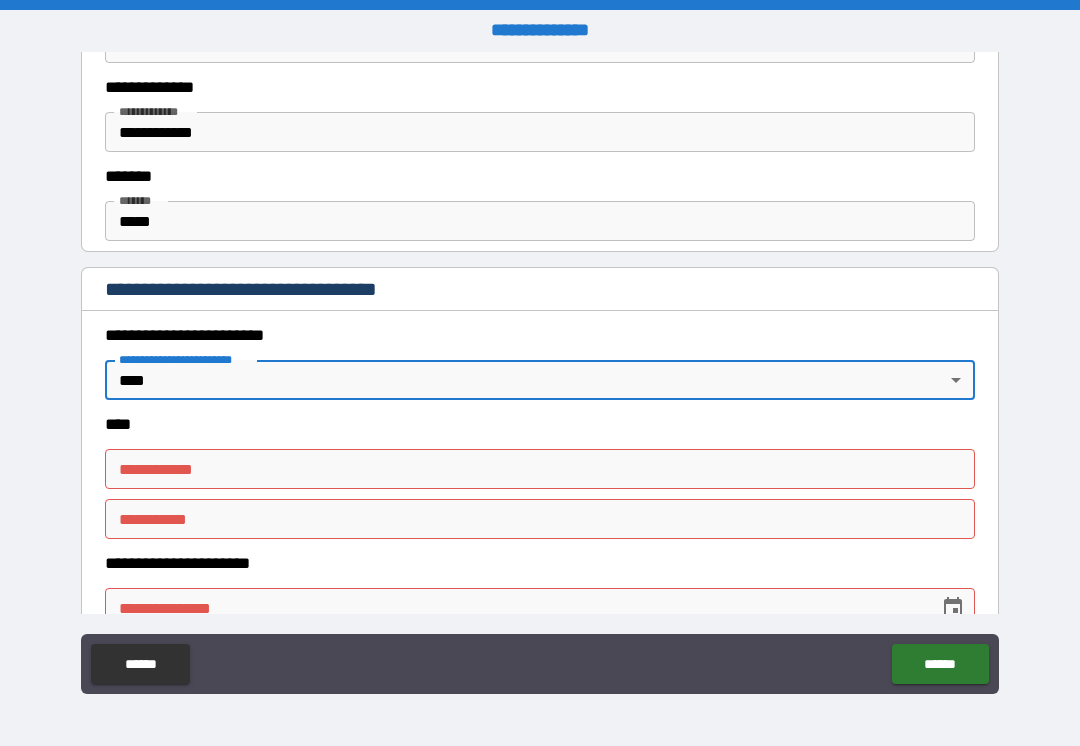 click on "**********" at bounding box center [540, 469] 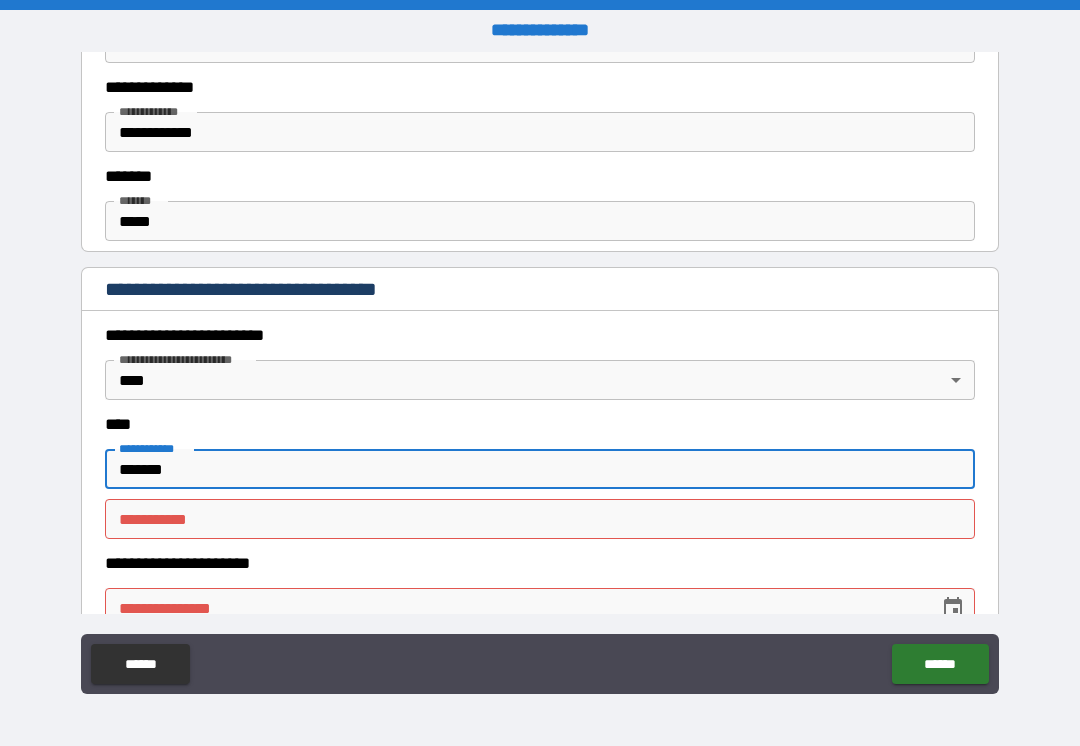 type on "*******" 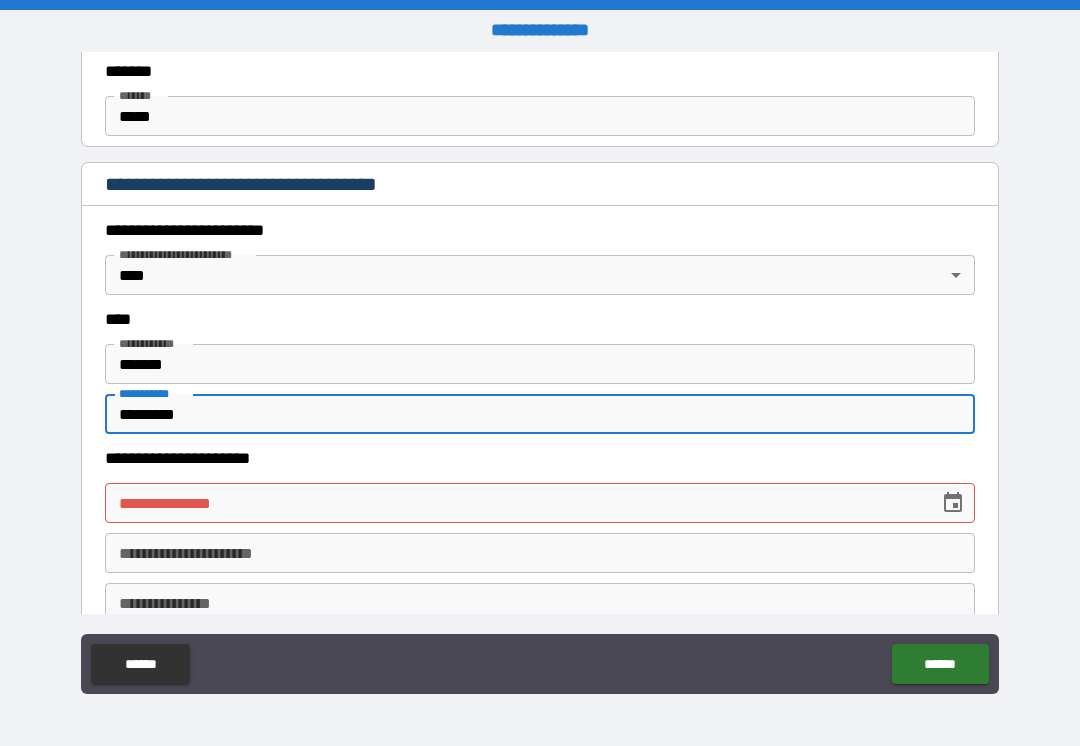scroll, scrollTop: 808, scrollLeft: 0, axis: vertical 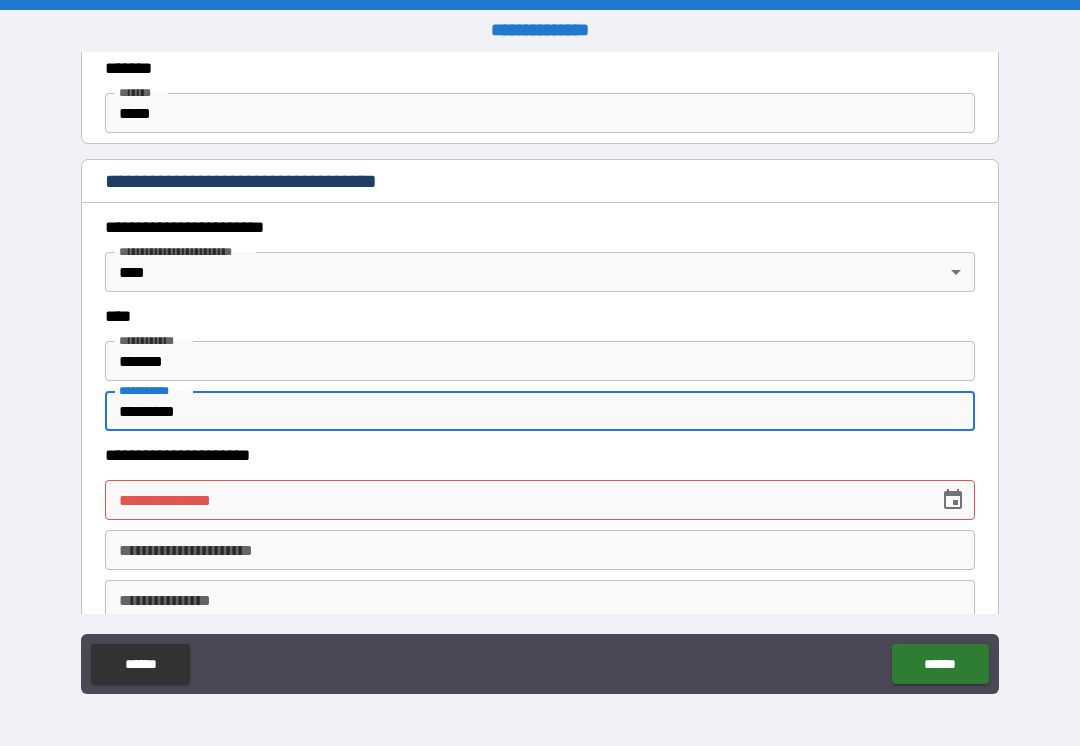 type on "*********" 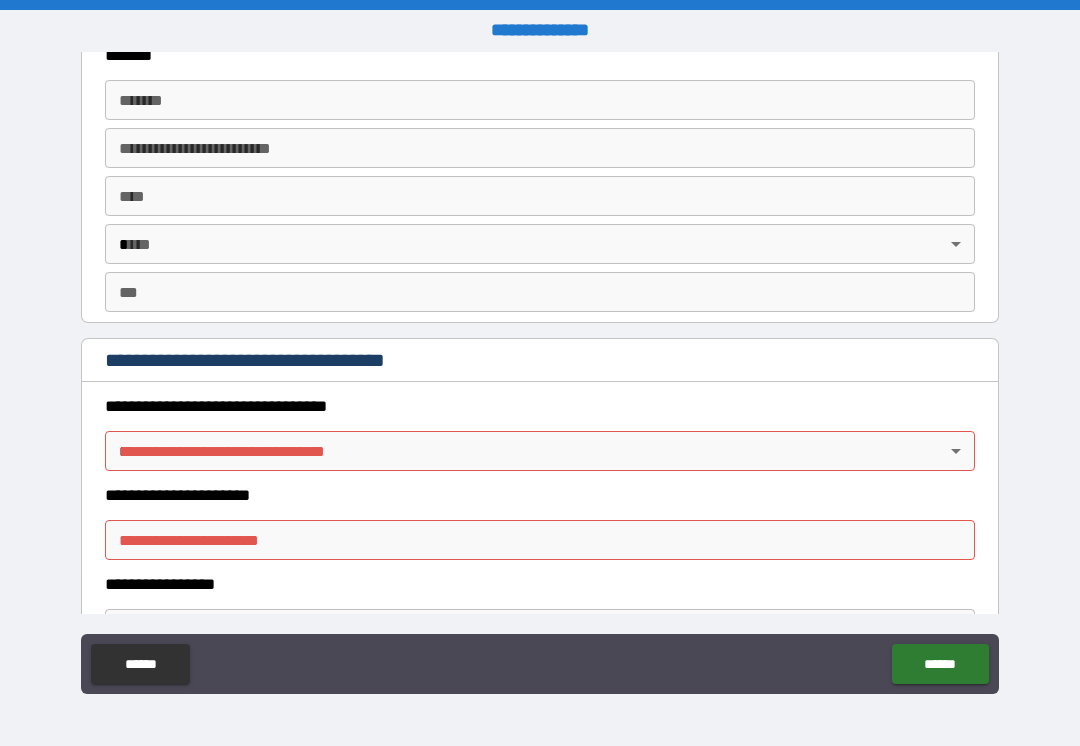 scroll, scrollTop: 1399, scrollLeft: 0, axis: vertical 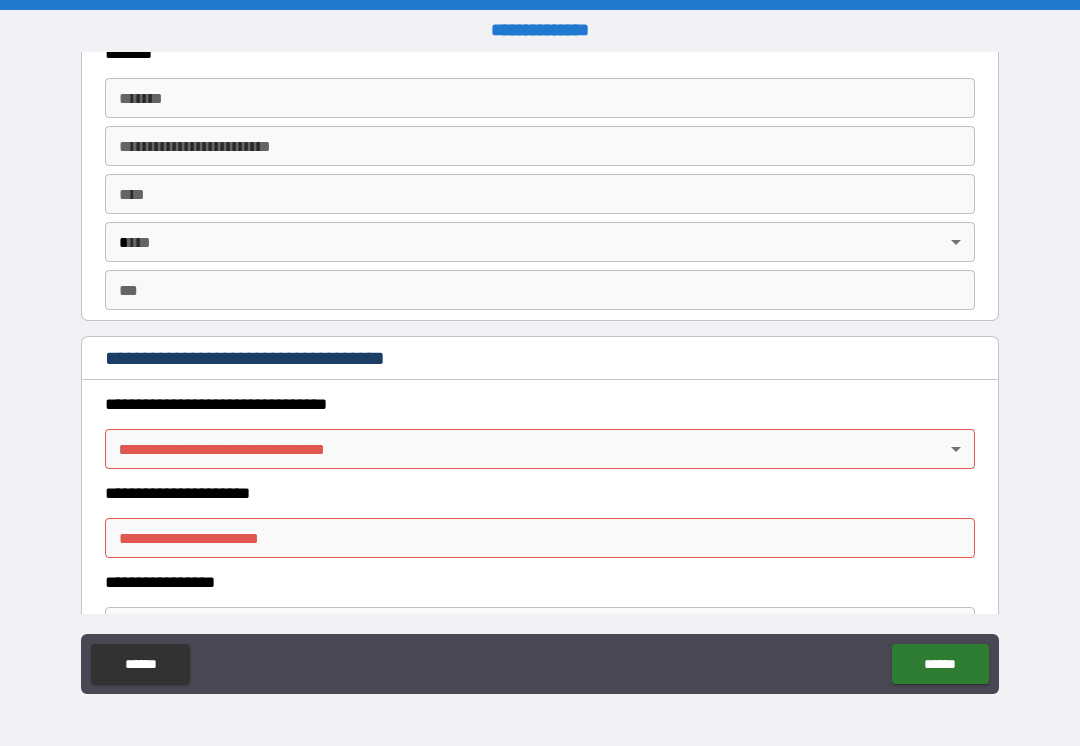 type on "**********" 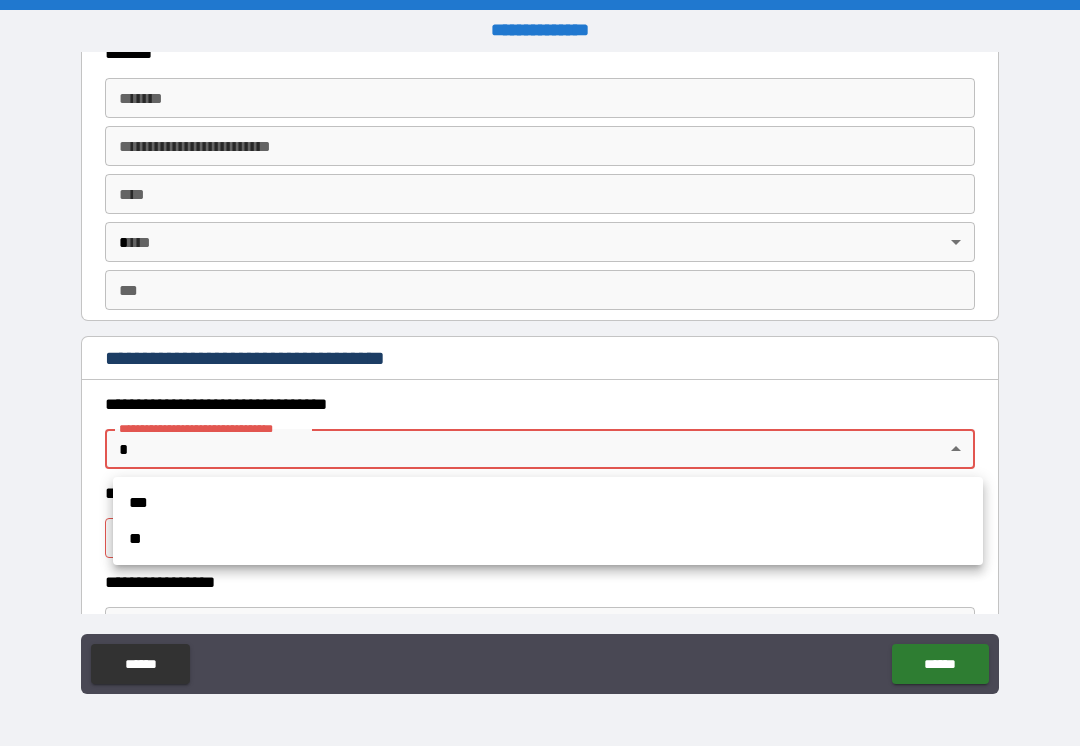 click on "**" at bounding box center (548, 539) 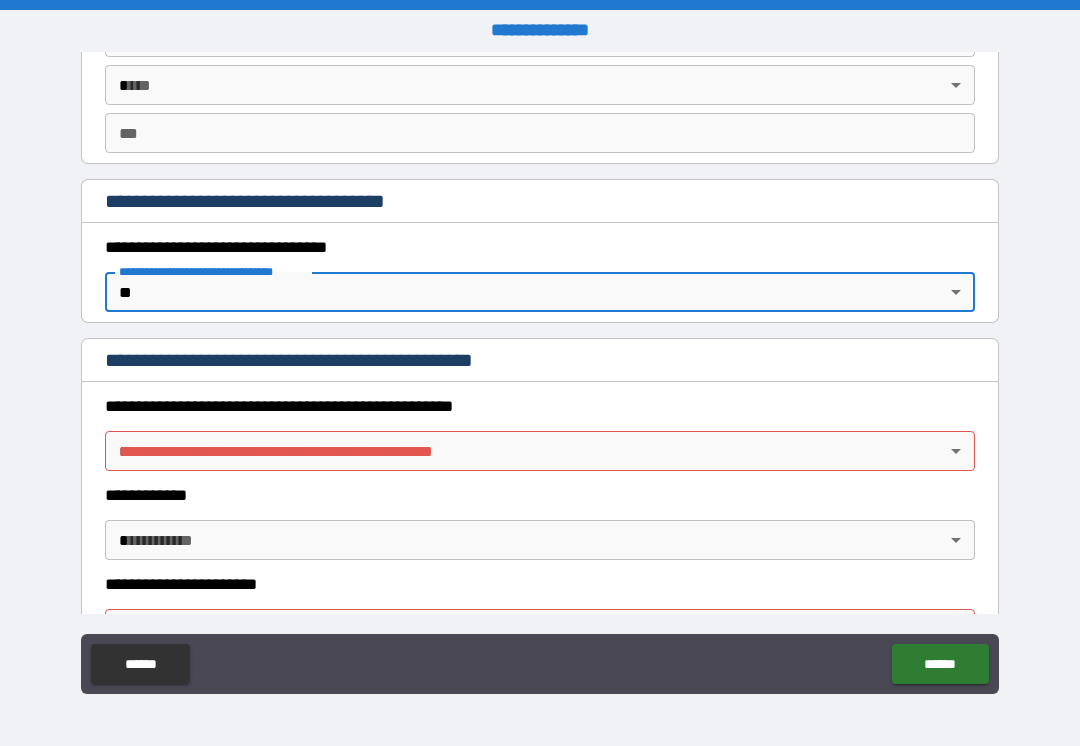 scroll, scrollTop: 1561, scrollLeft: 0, axis: vertical 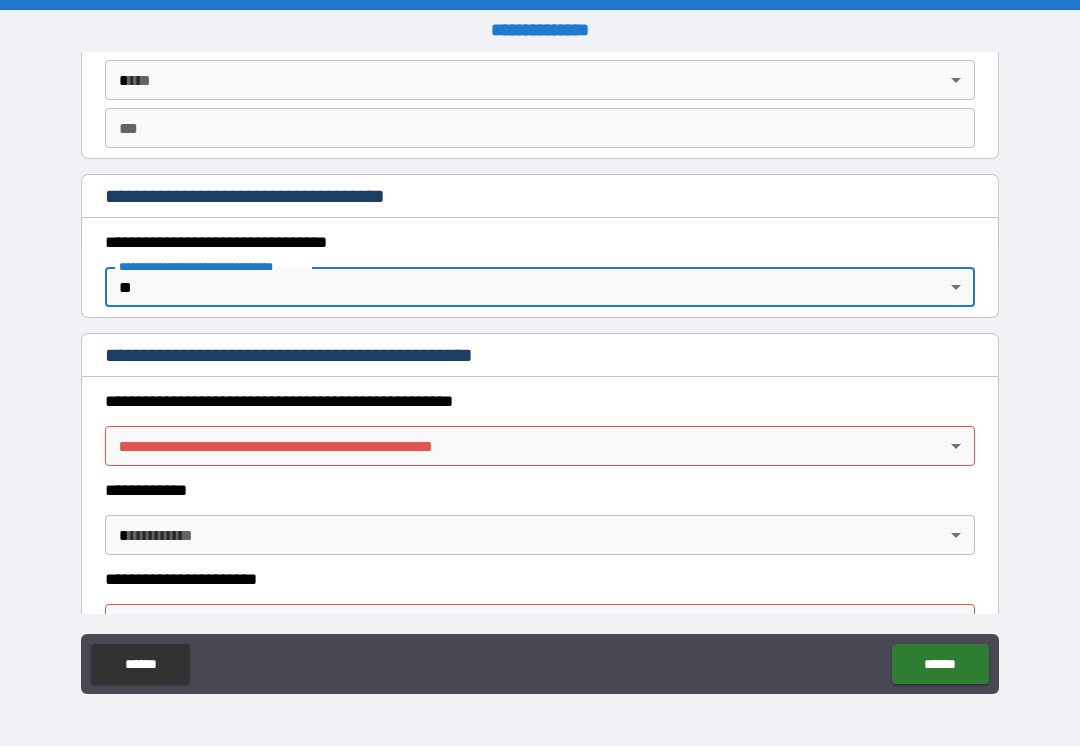 click on "**********" at bounding box center (540, 373) 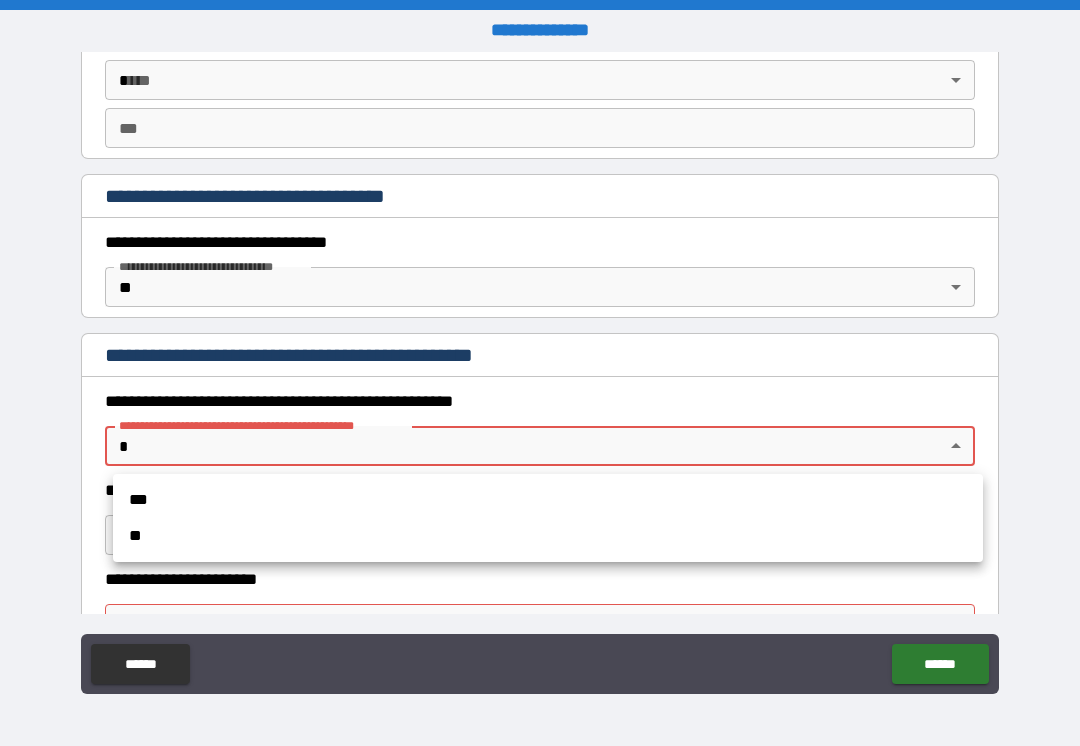 click at bounding box center [540, 373] 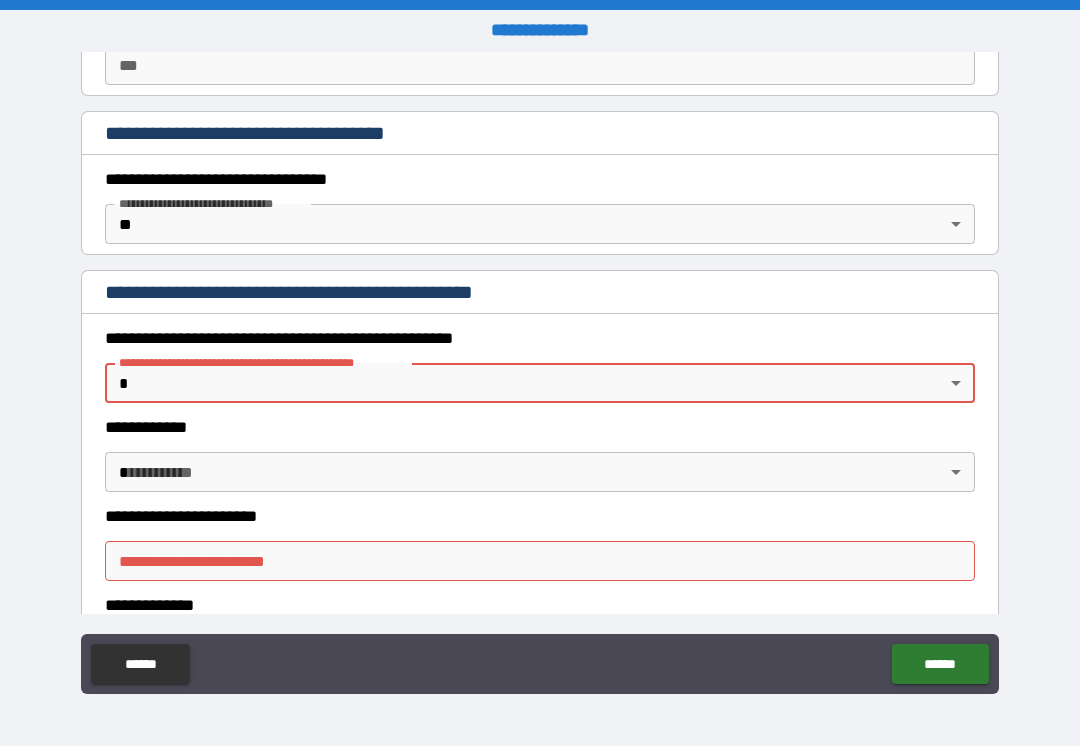 scroll, scrollTop: 1626, scrollLeft: 0, axis: vertical 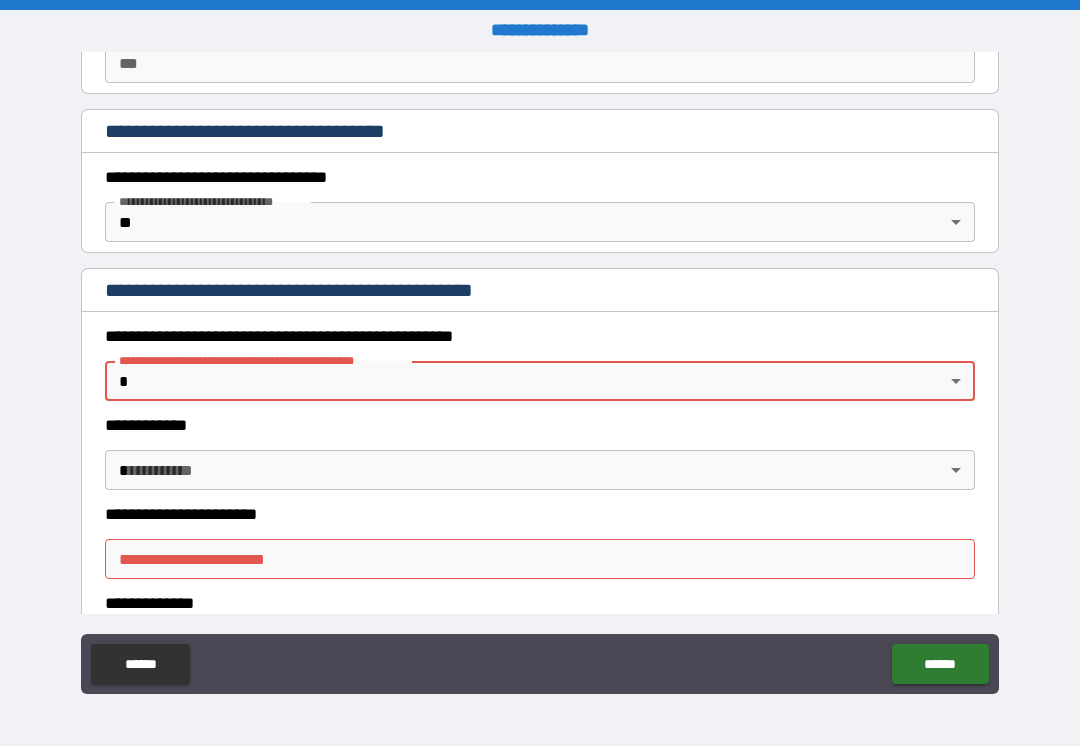 click on "**********" at bounding box center (540, 373) 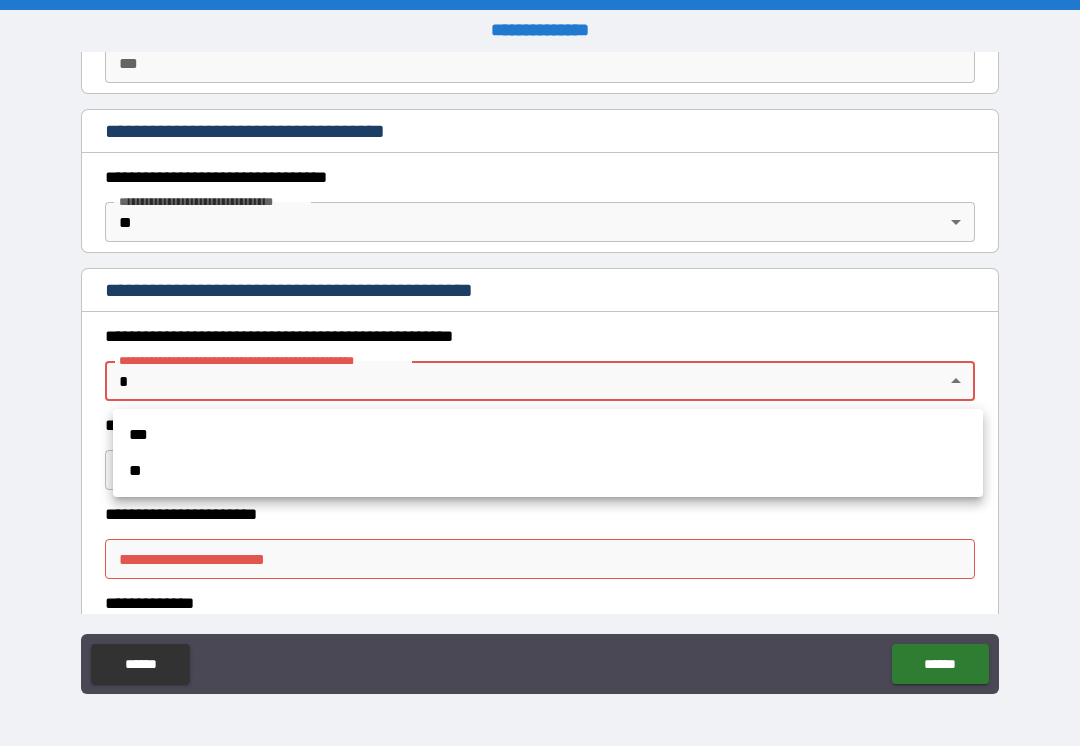 click on "**" at bounding box center (548, 471) 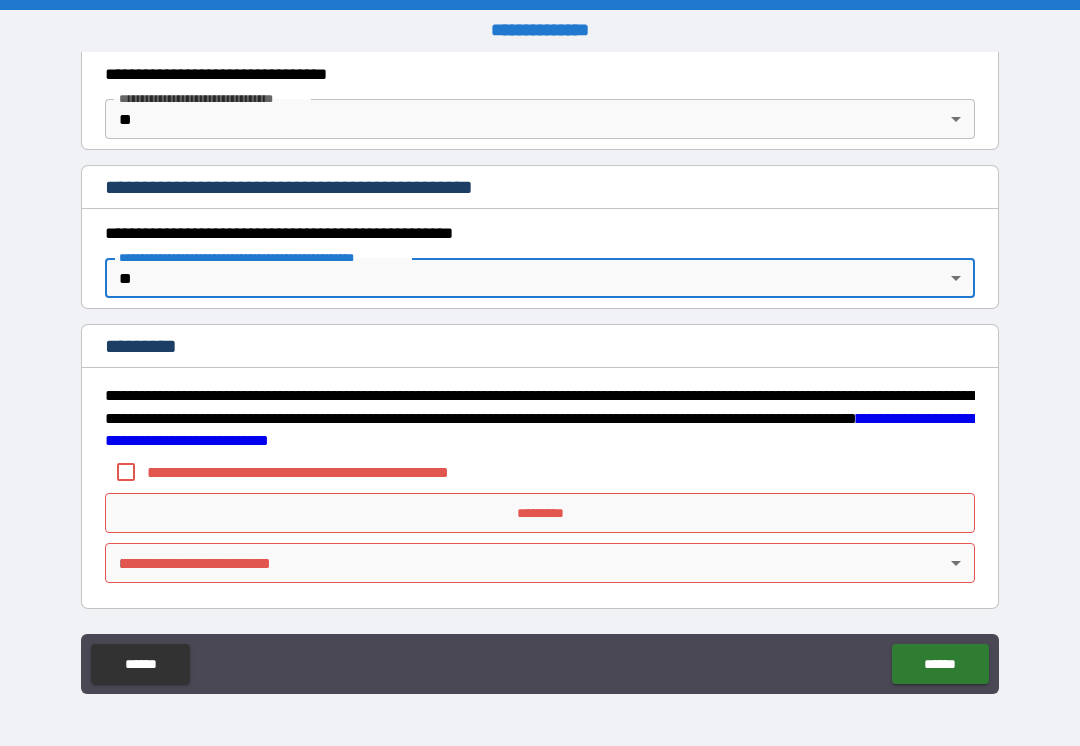 scroll, scrollTop: 1729, scrollLeft: 0, axis: vertical 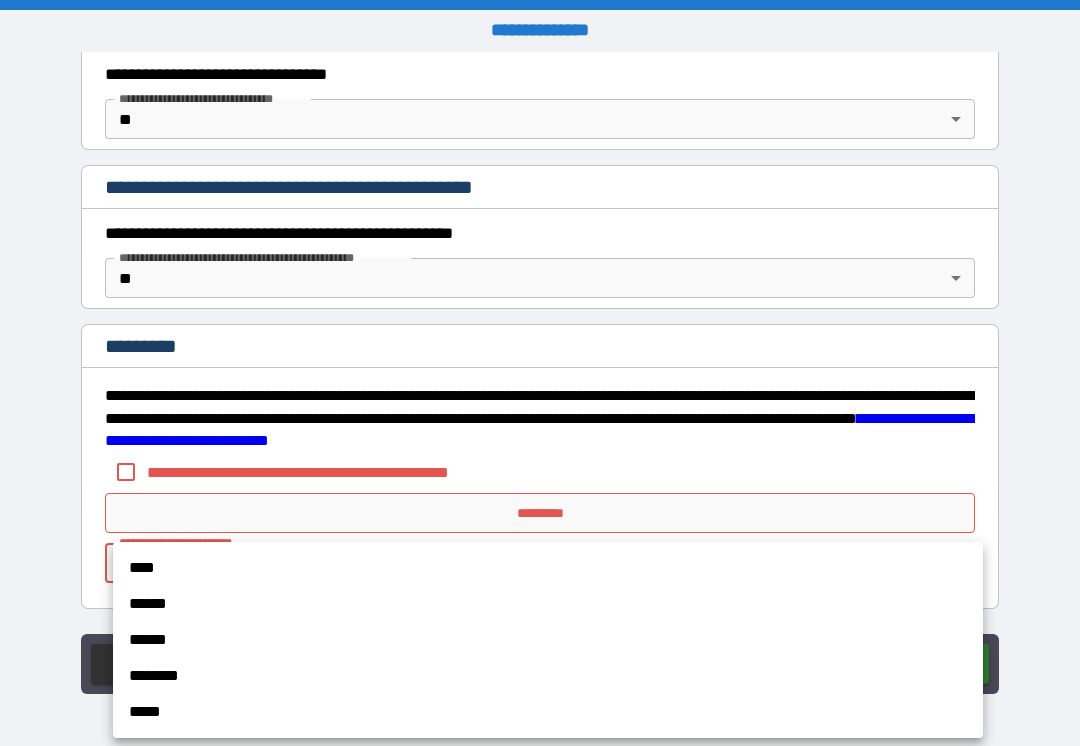 click on "****" at bounding box center (548, 568) 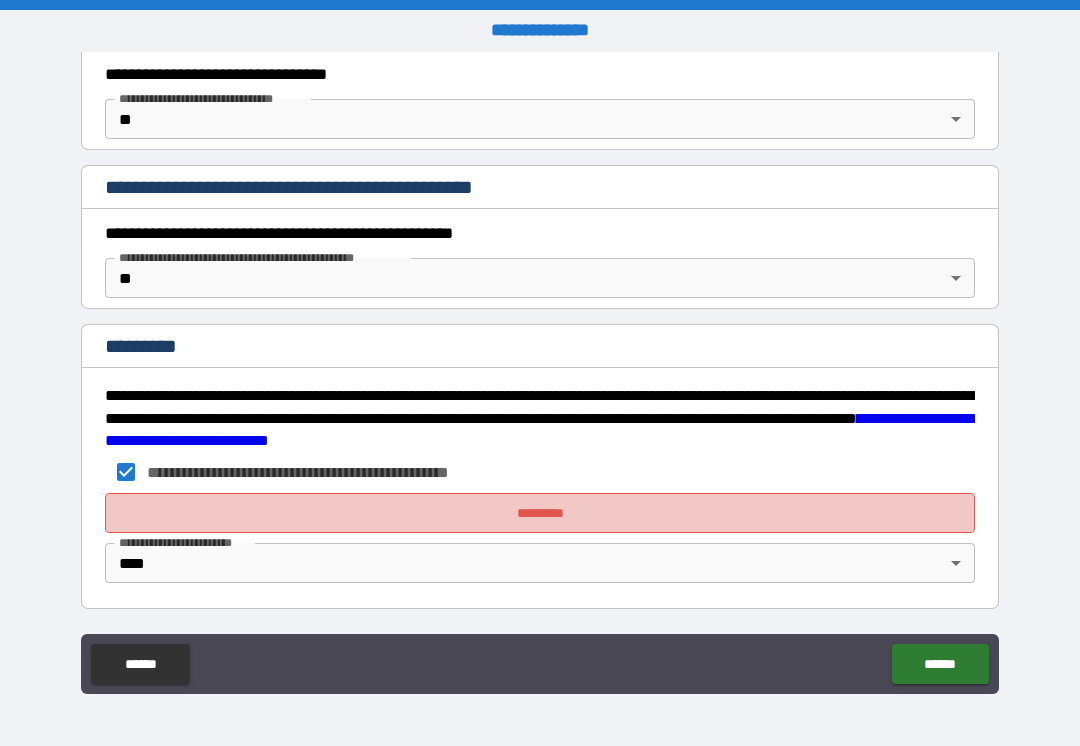 click on "*********" at bounding box center (540, 513) 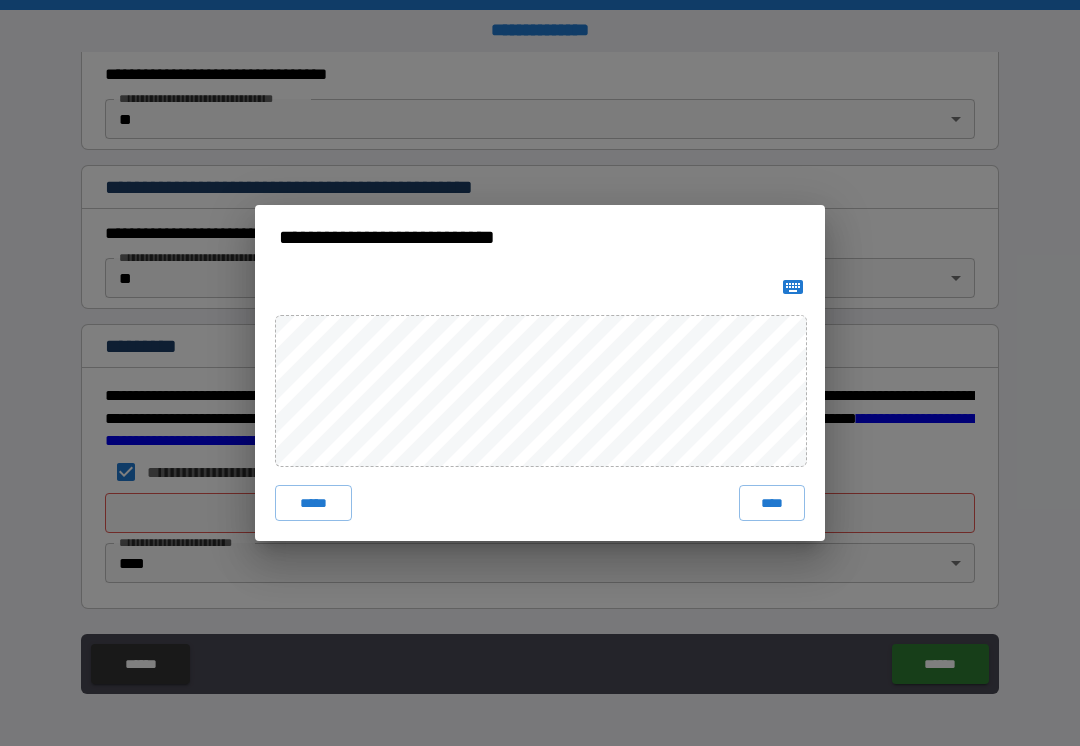click on "****" at bounding box center [772, 503] 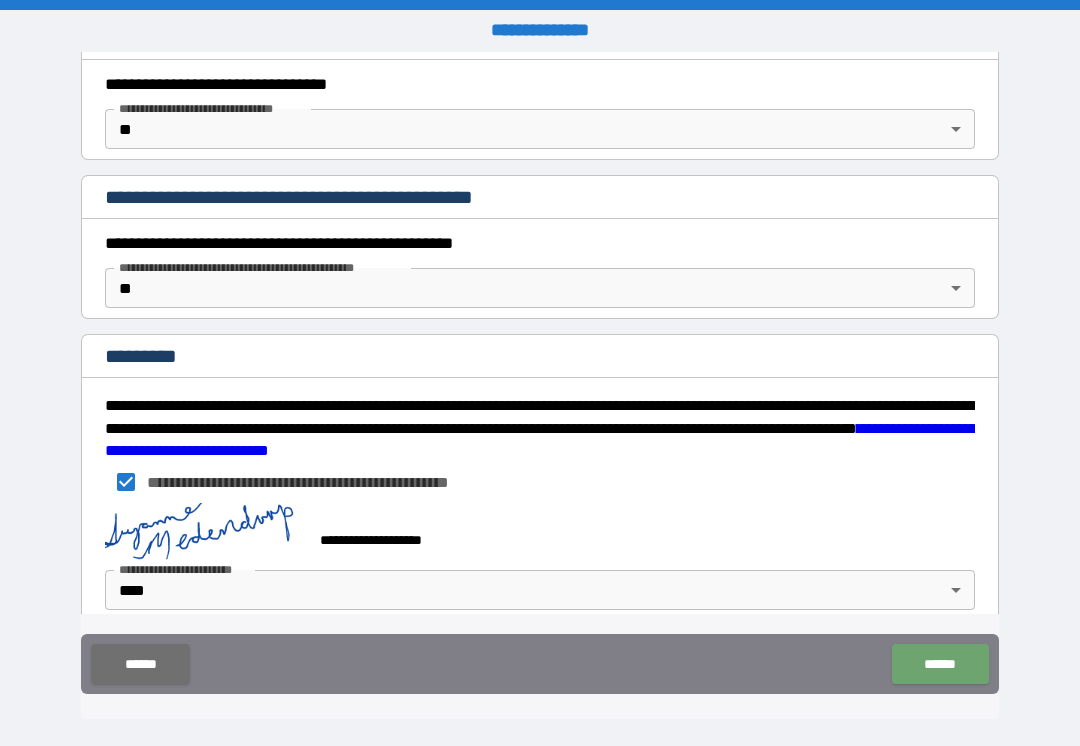 click on "******" at bounding box center (940, 664) 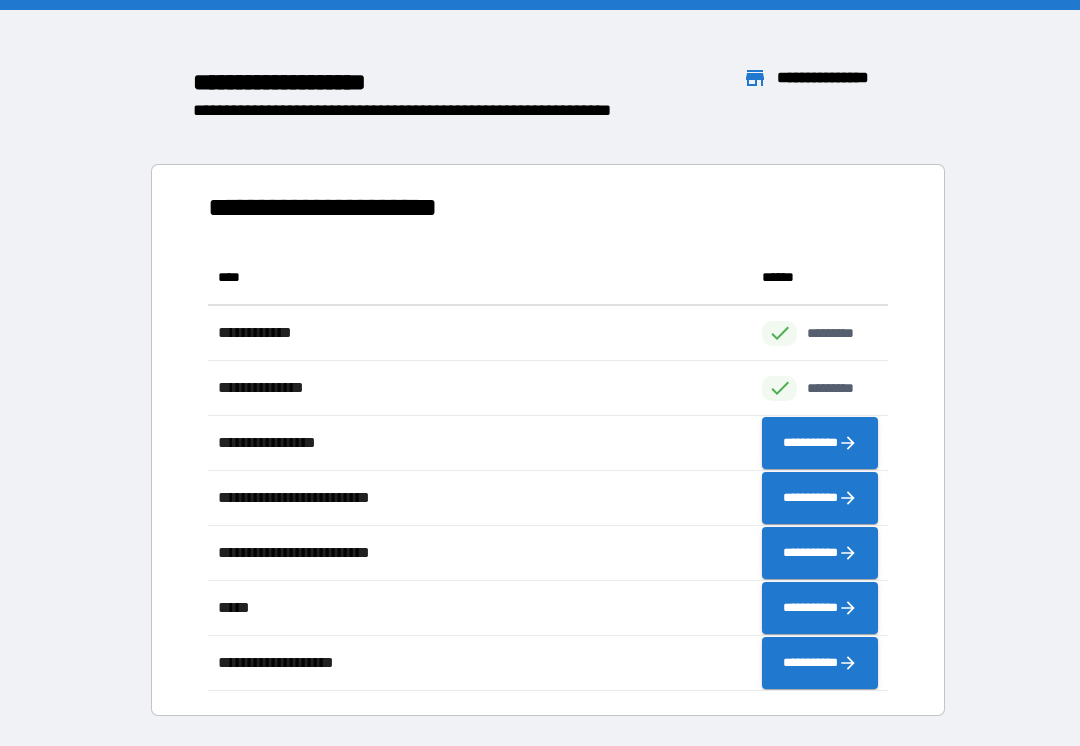 scroll, scrollTop: 1, scrollLeft: 1, axis: both 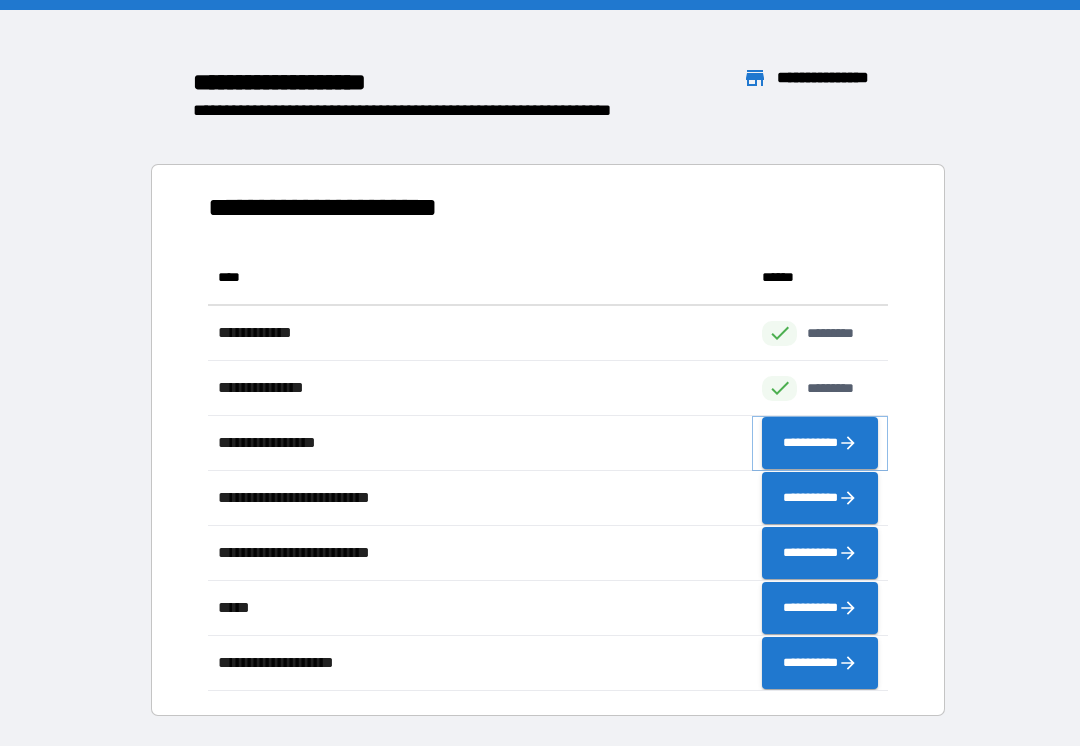 click 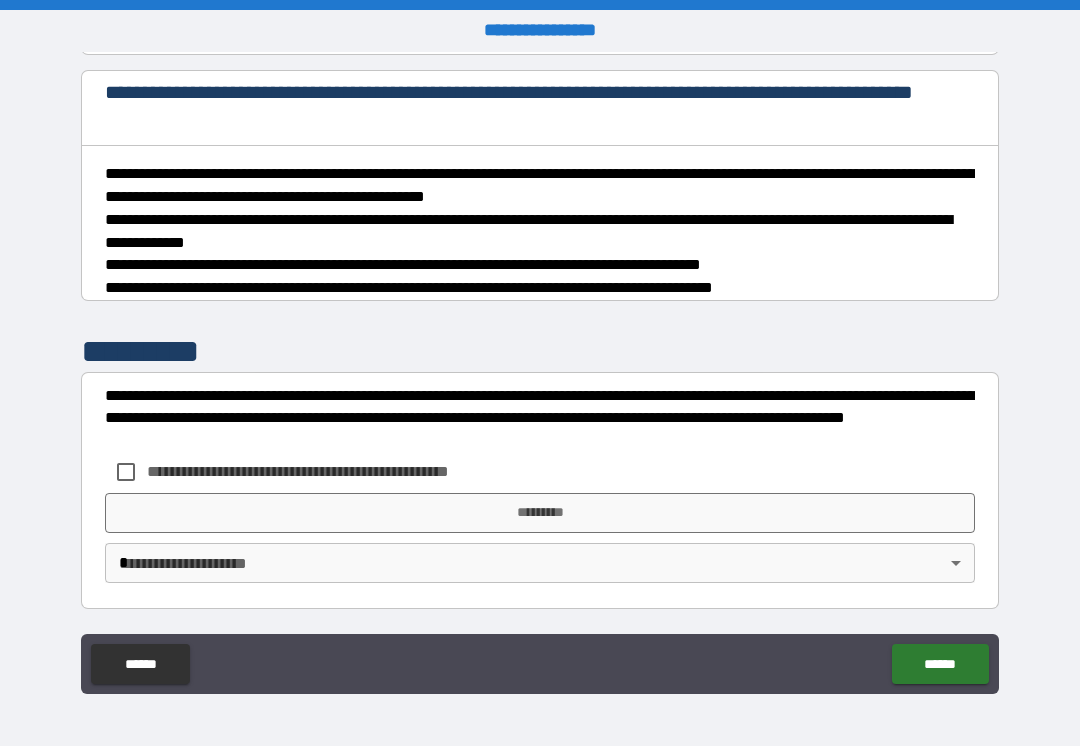 scroll, scrollTop: 1016, scrollLeft: 0, axis: vertical 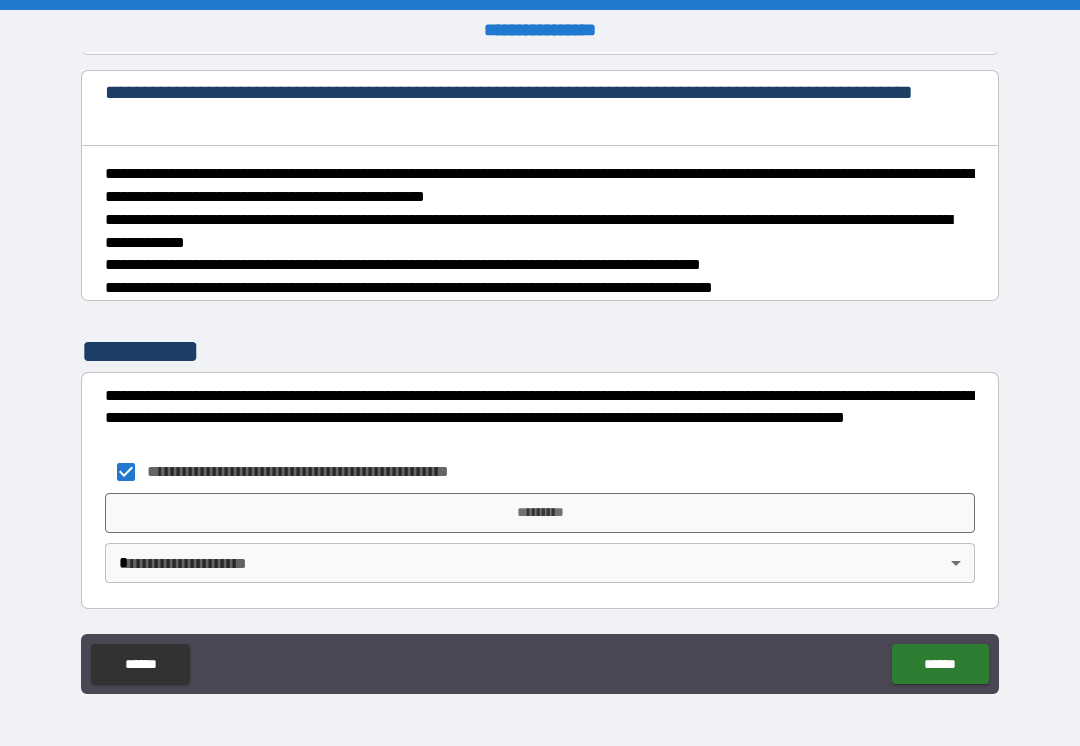 click on "**********" at bounding box center (540, 373) 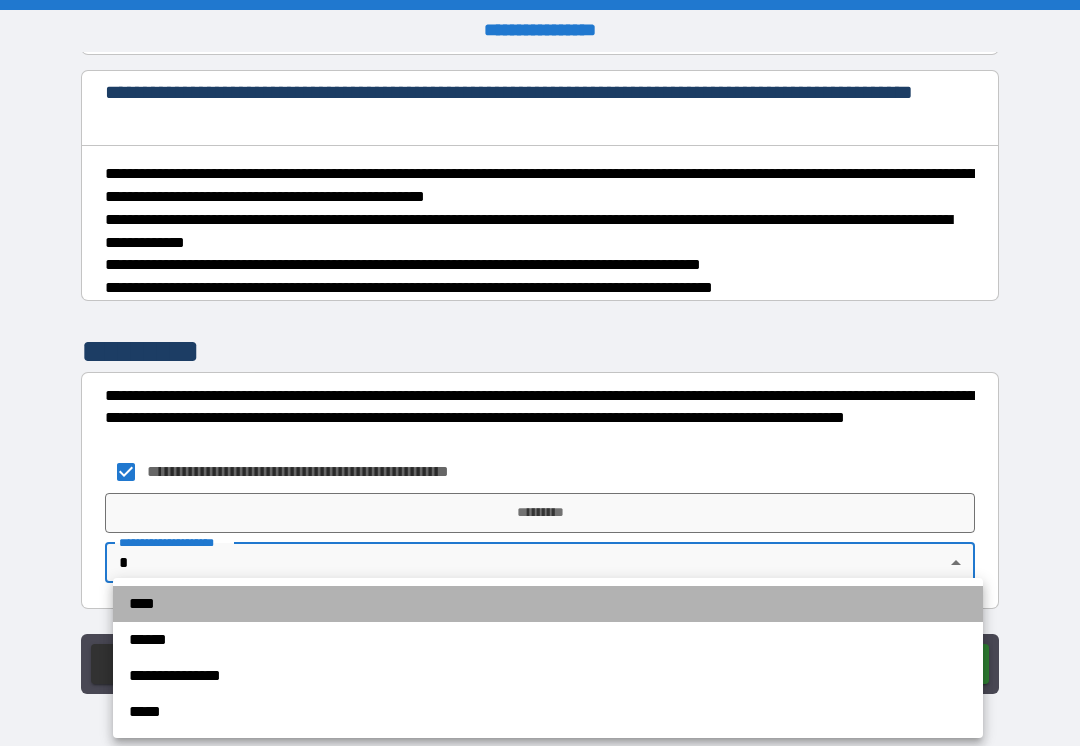 click on "****" at bounding box center [548, 604] 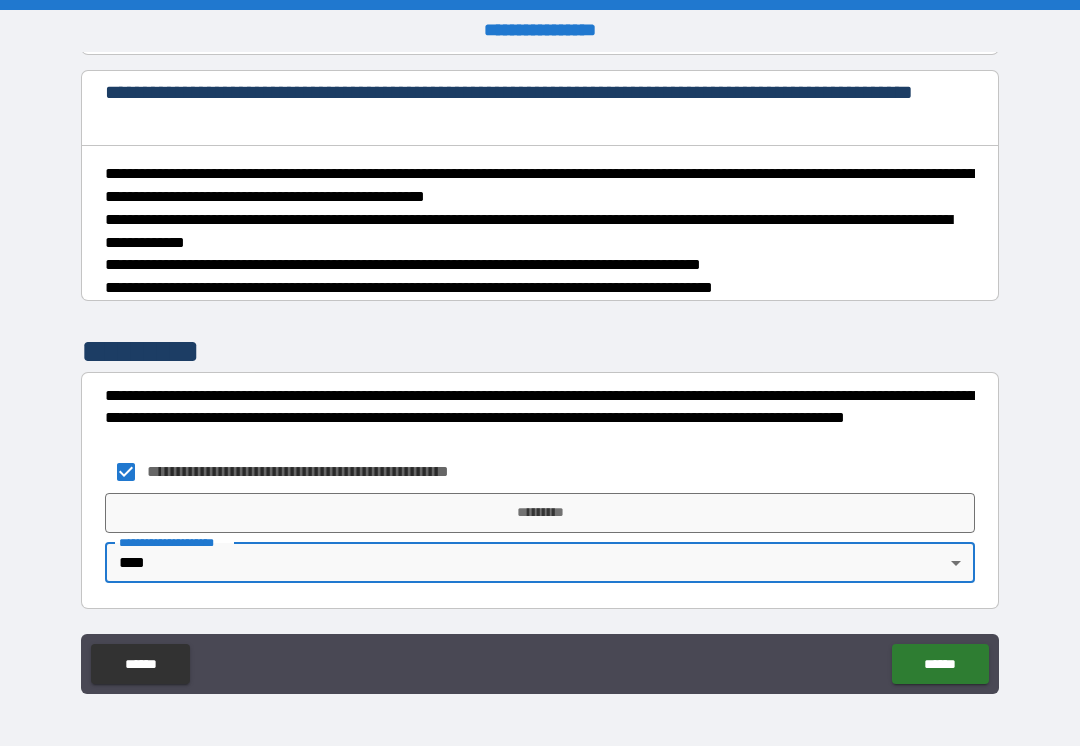 click on "*********" at bounding box center [540, 513] 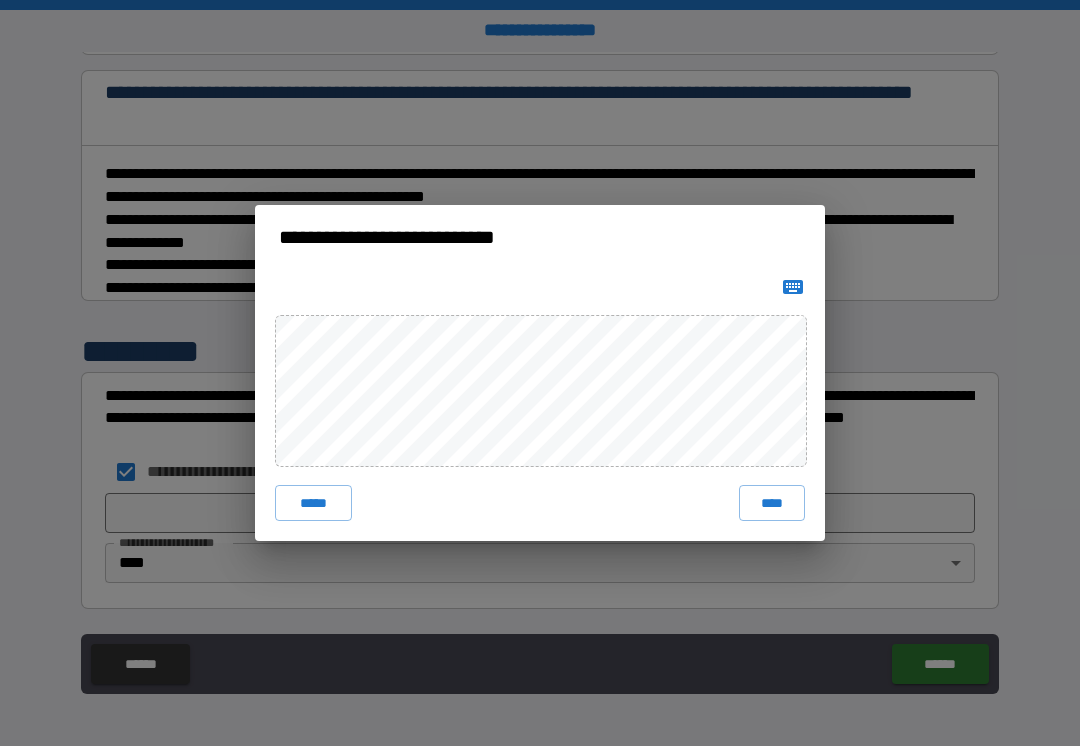click on "****" at bounding box center (772, 503) 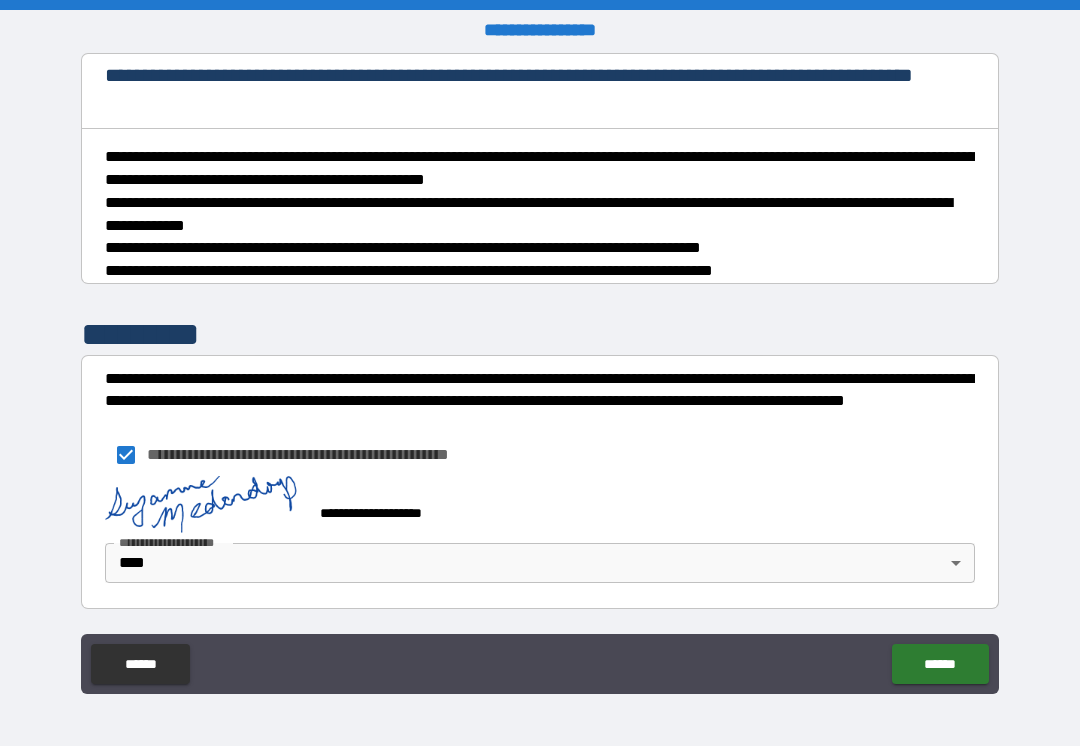 click on "******" at bounding box center [940, 664] 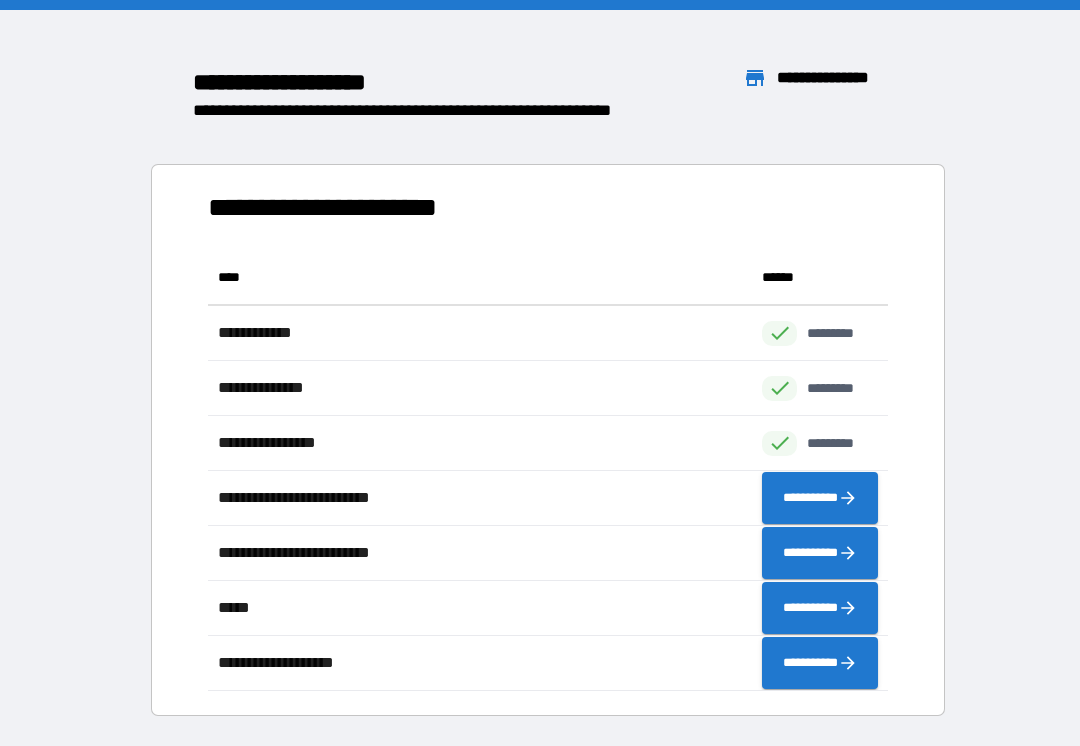 scroll, scrollTop: 1, scrollLeft: 1, axis: both 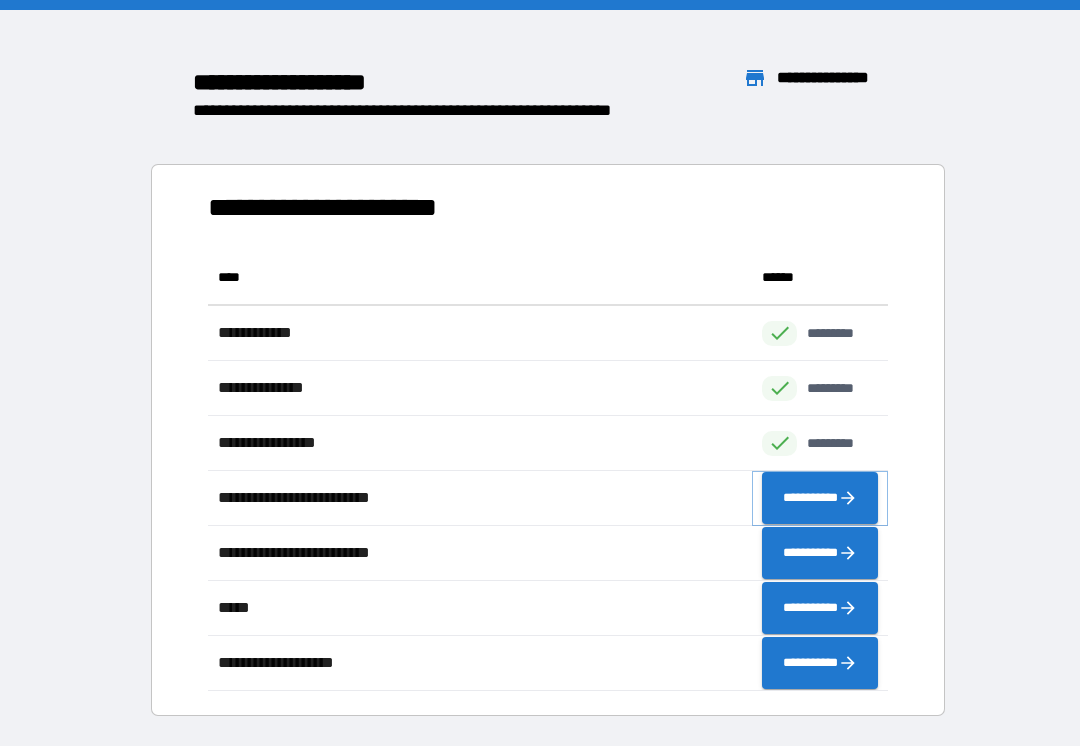 click on "**********" at bounding box center (820, 498) 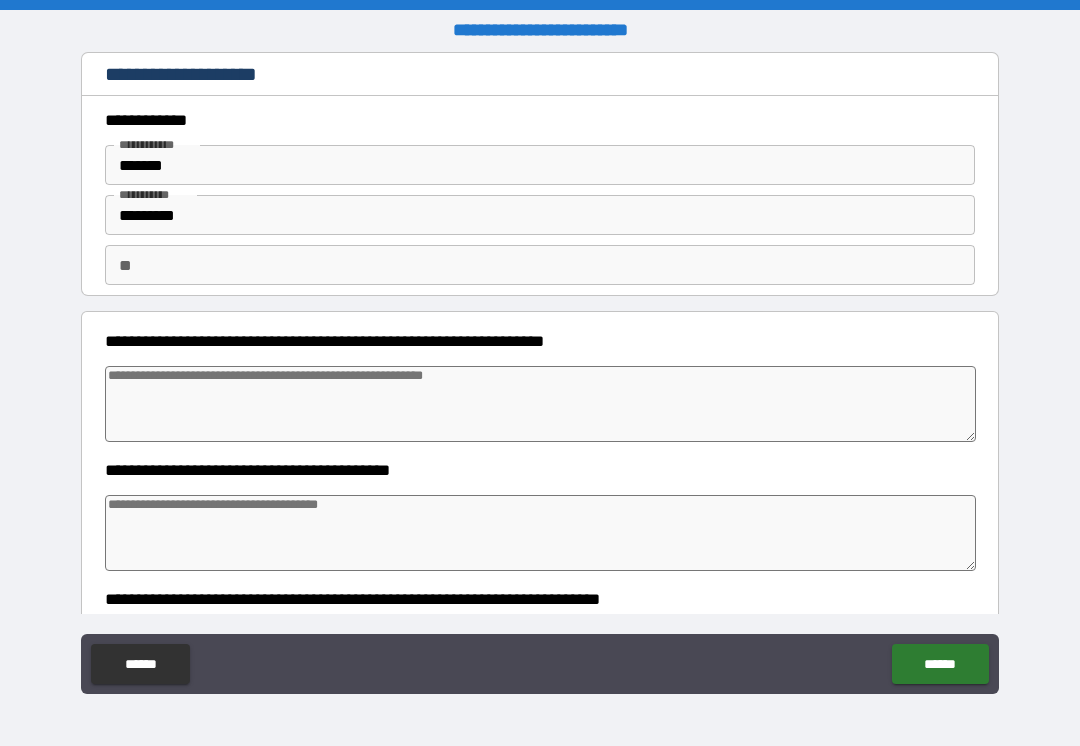 type on "*" 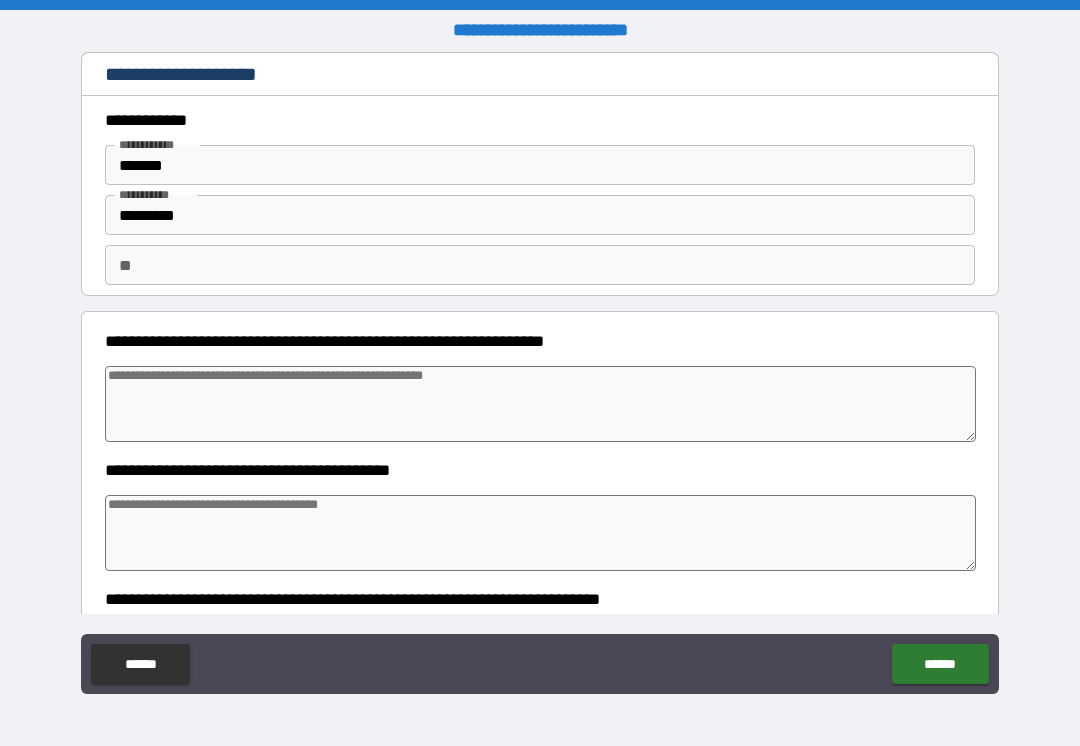 type on "*" 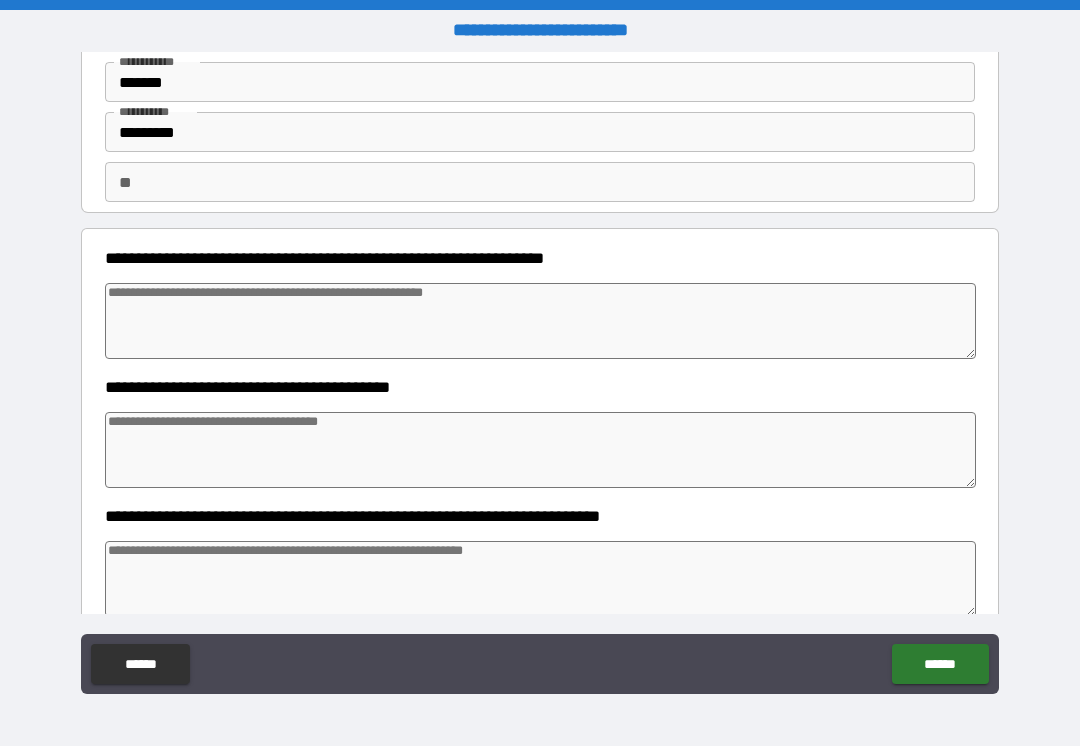 scroll, scrollTop: 57, scrollLeft: 0, axis: vertical 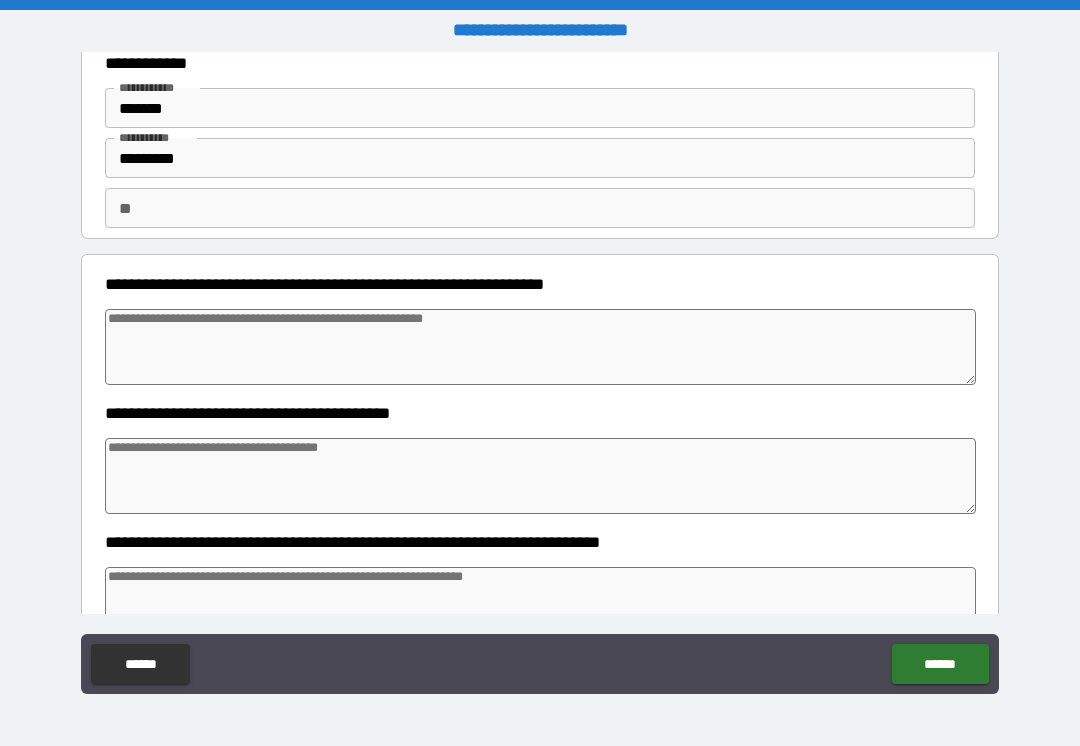click at bounding box center [540, 347] 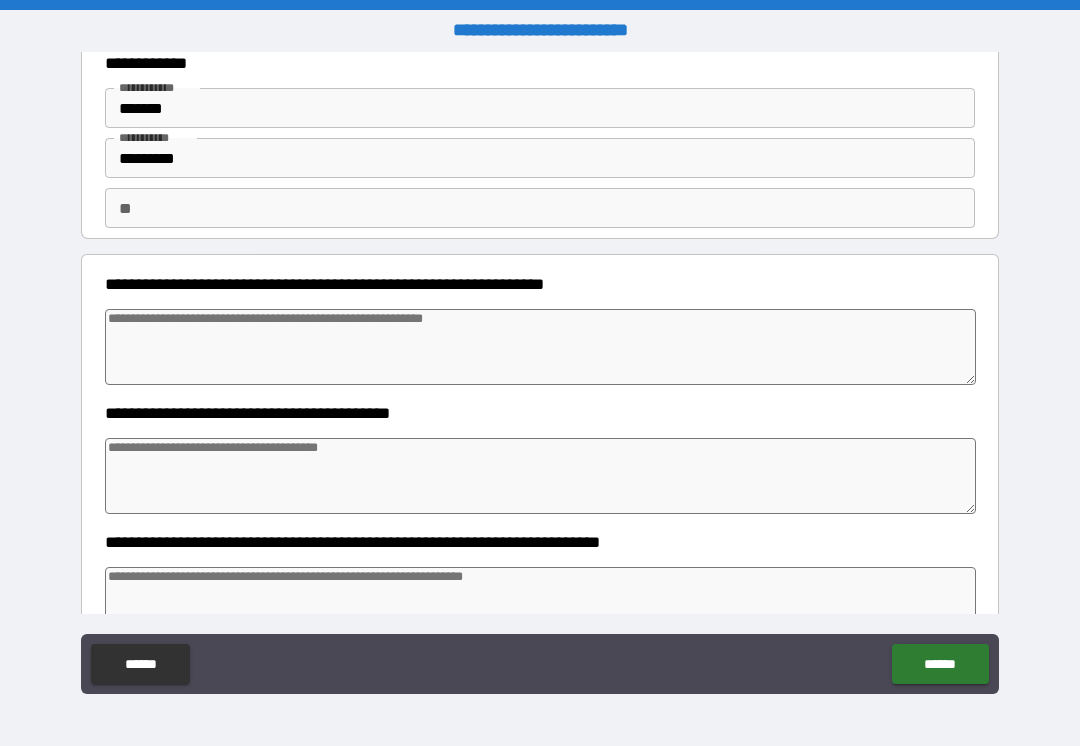type on "*" 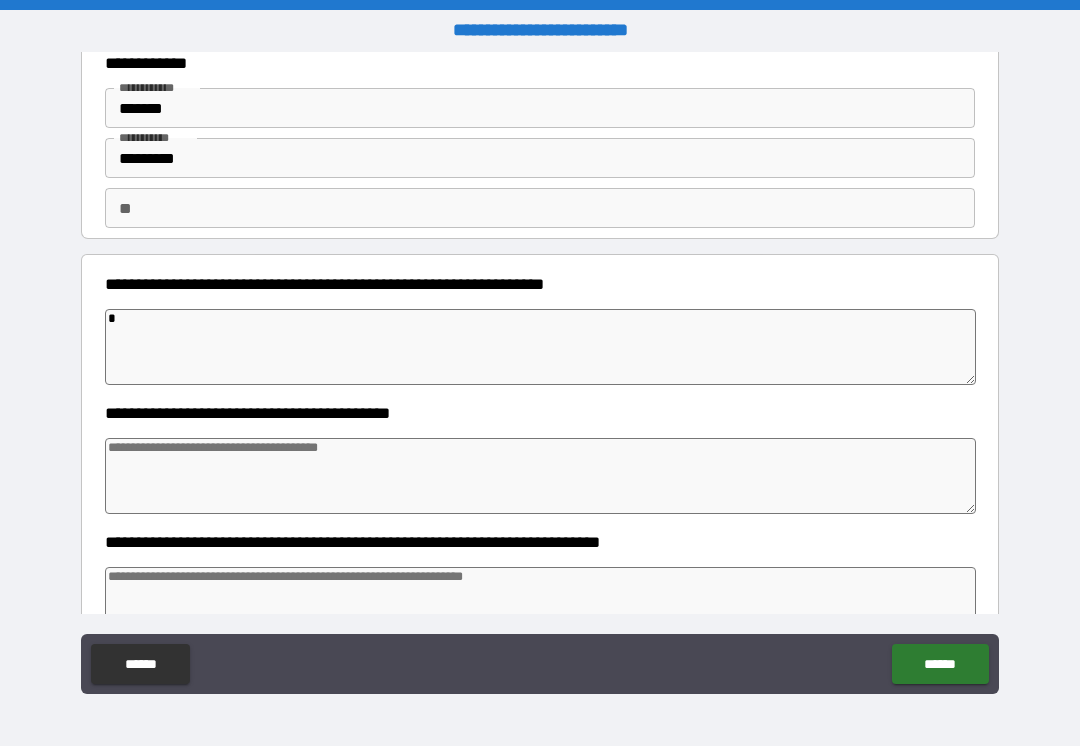 type on "*" 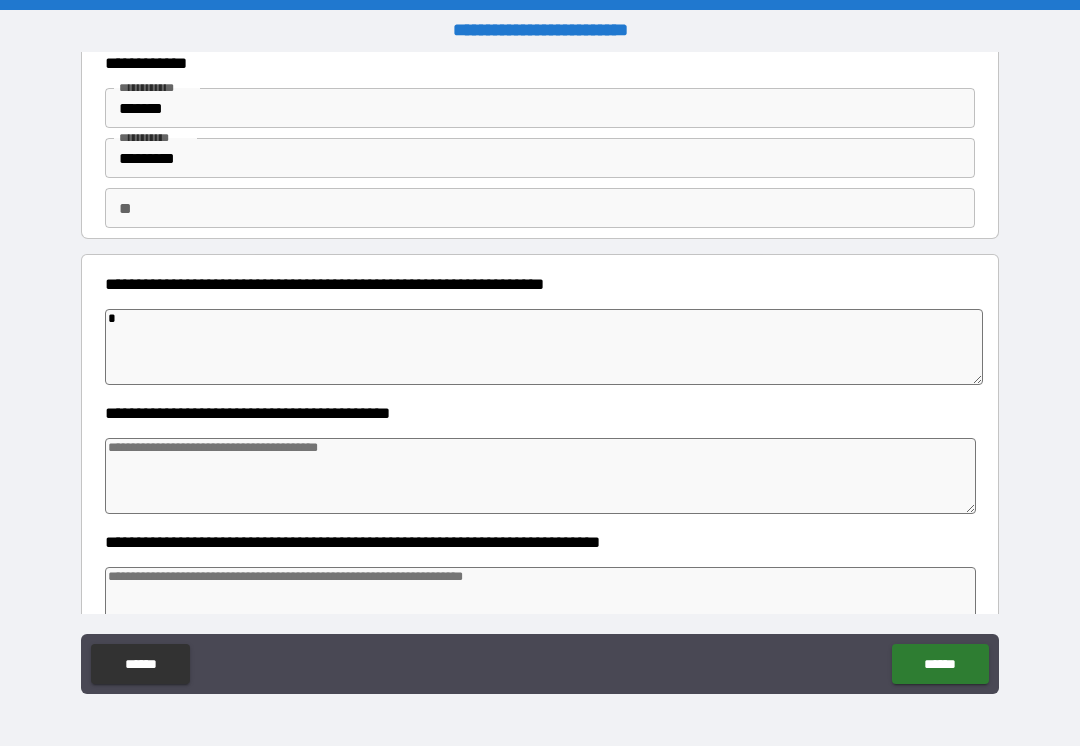 type on "*" 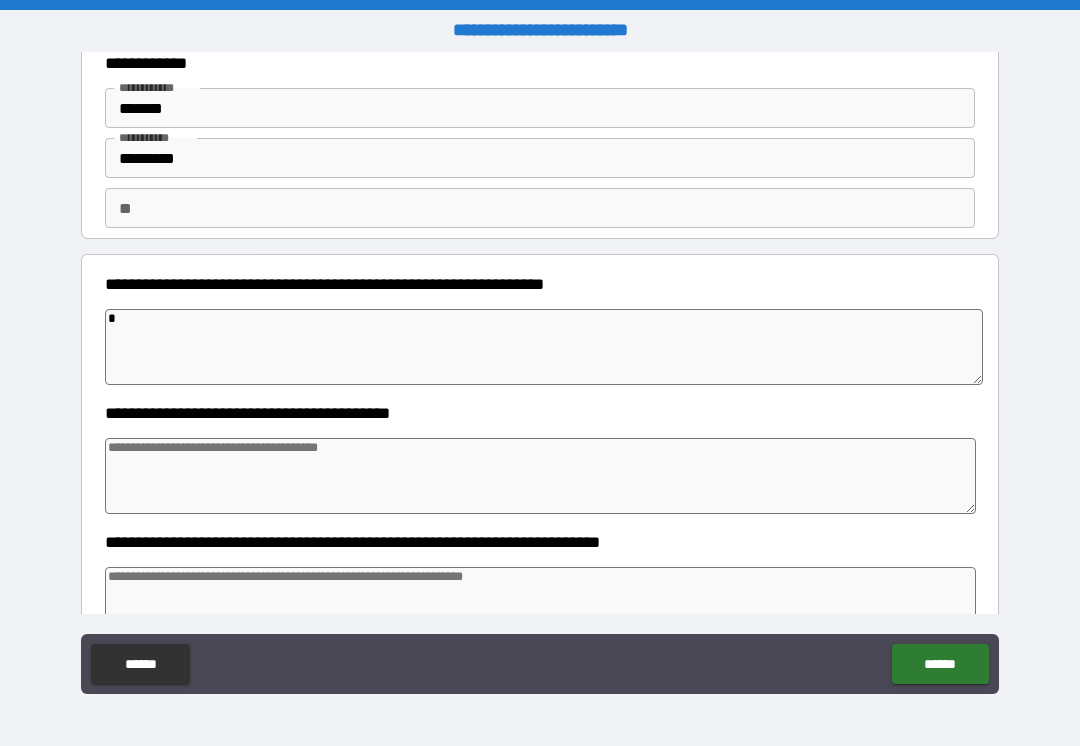 type on "*" 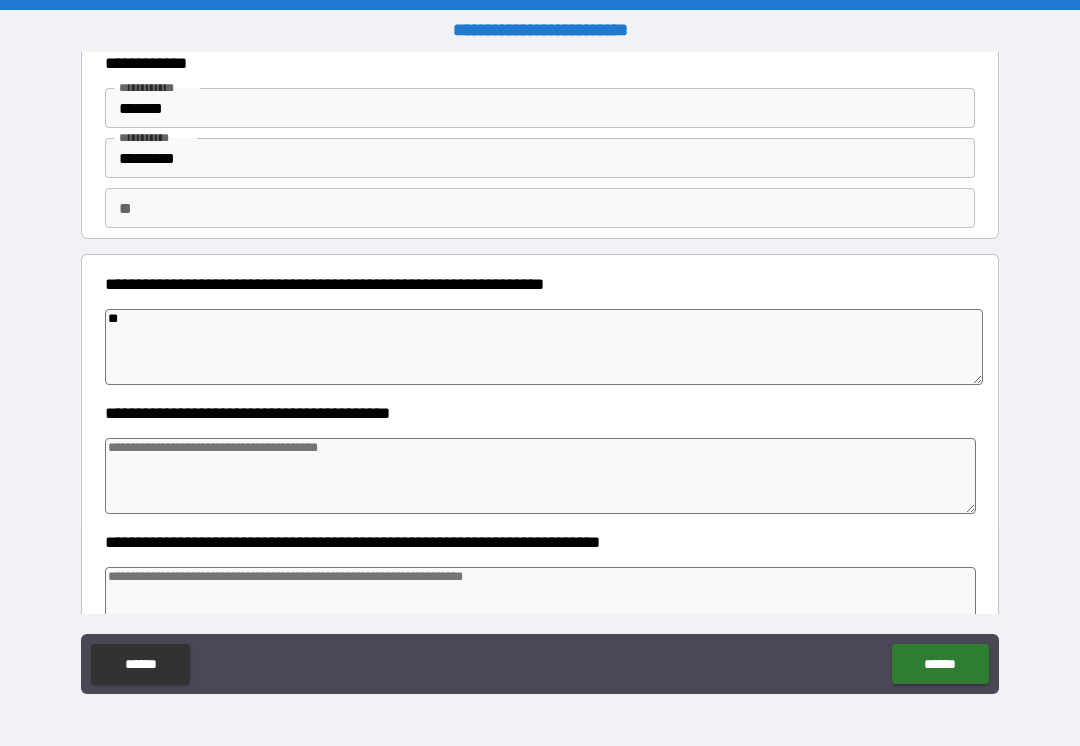 type on "*" 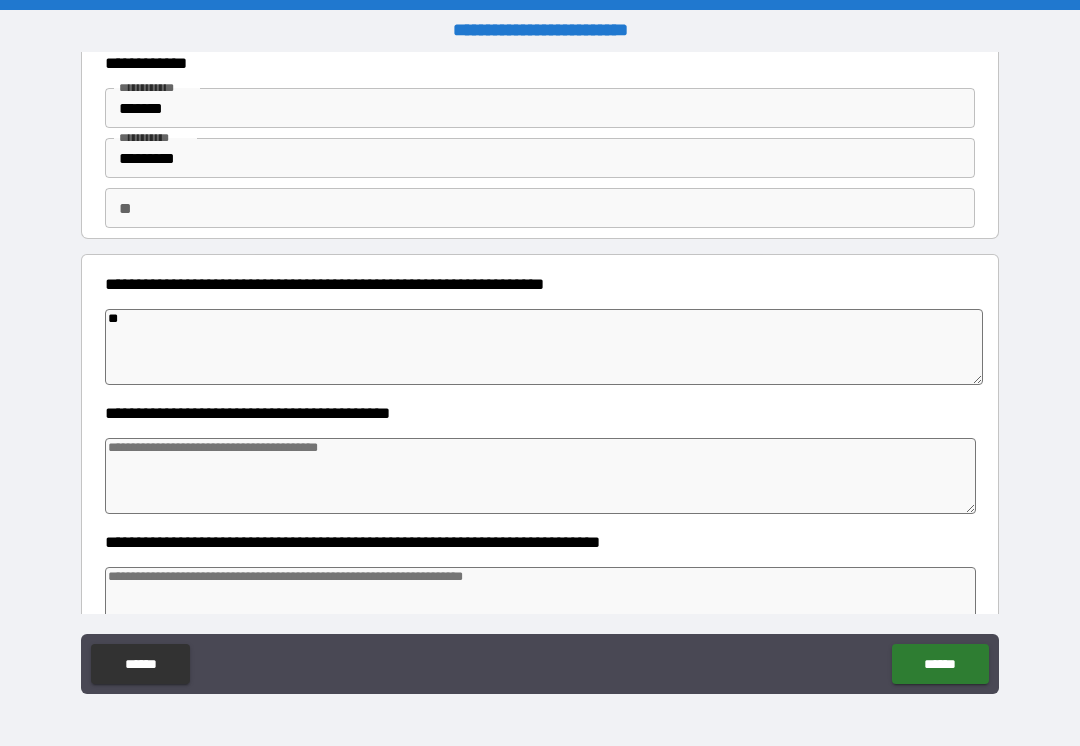 type on "*" 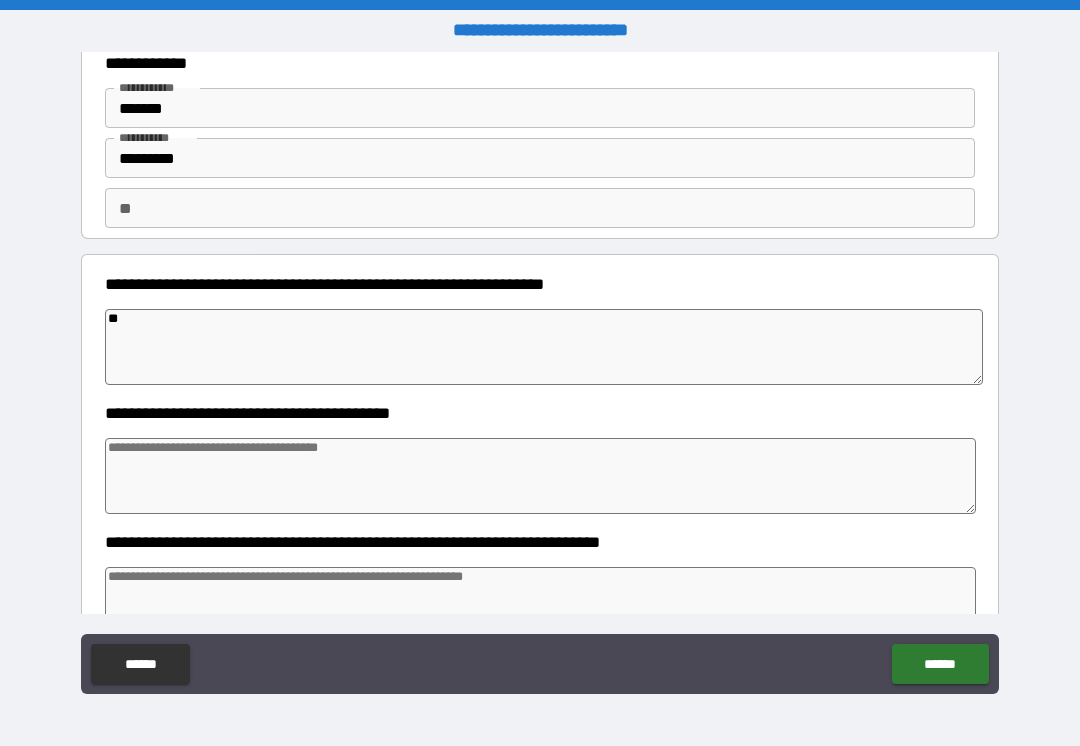 type on "**" 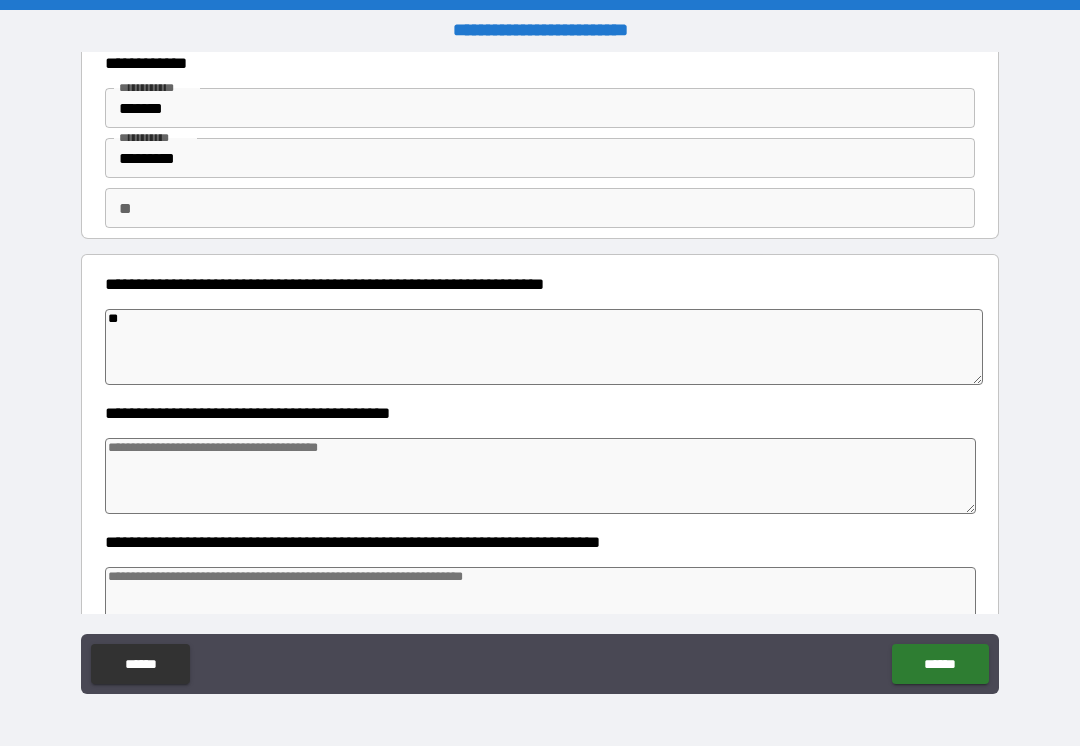 type on "*" 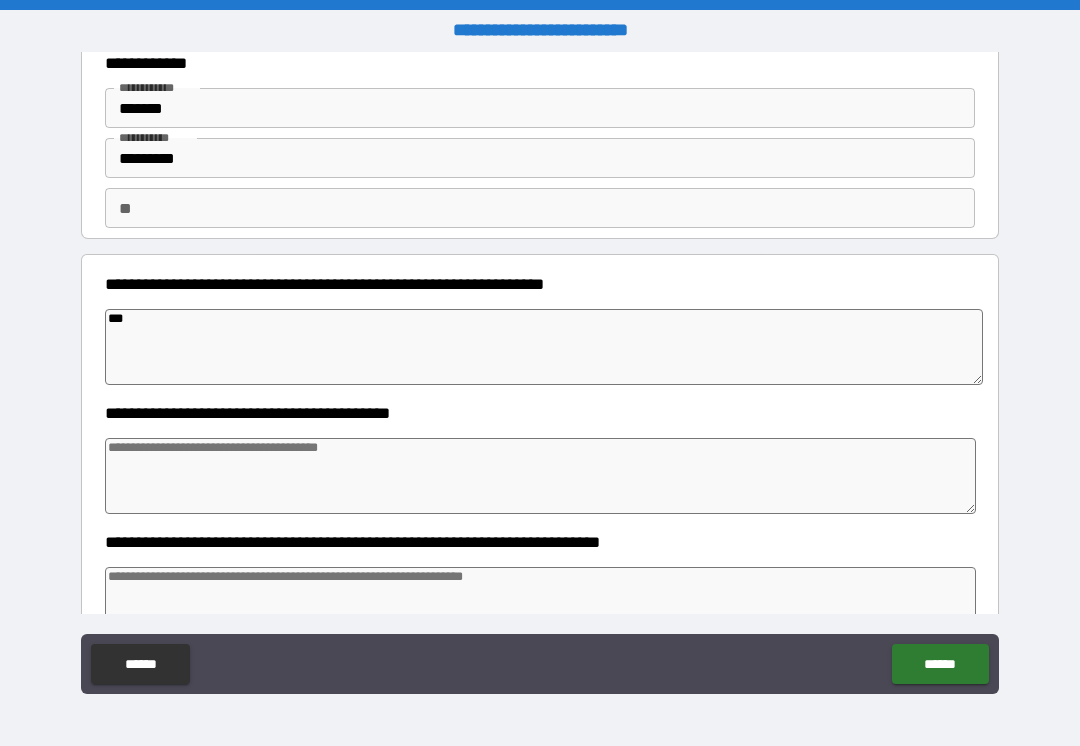 type on "*" 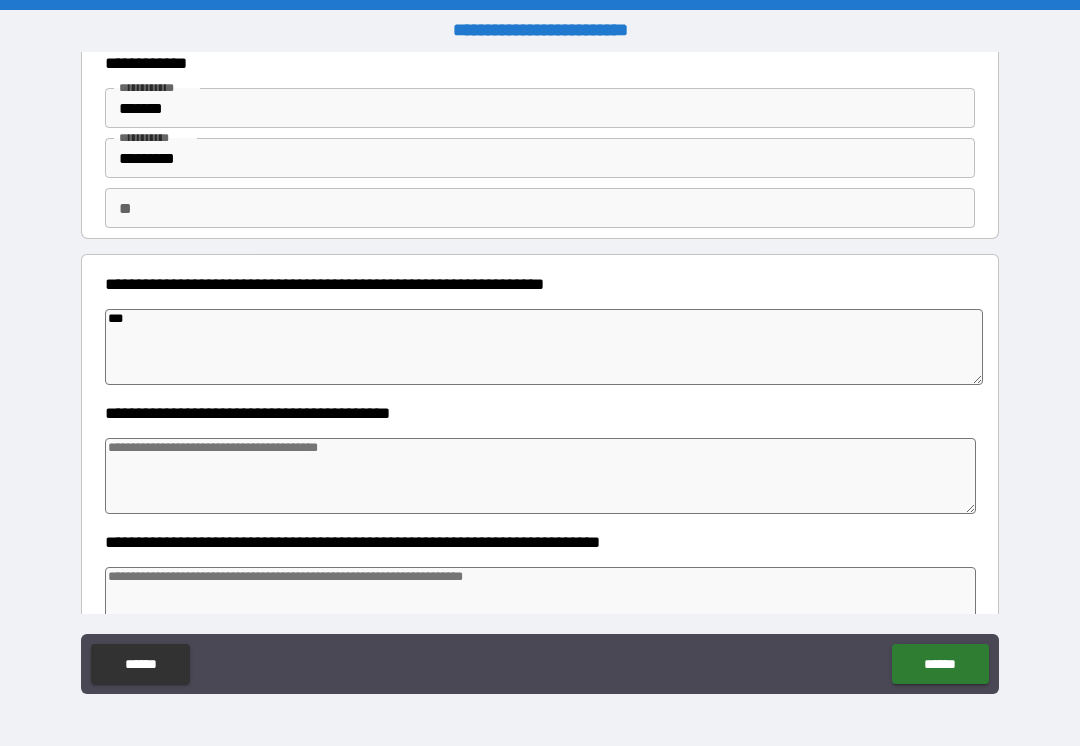type on "*" 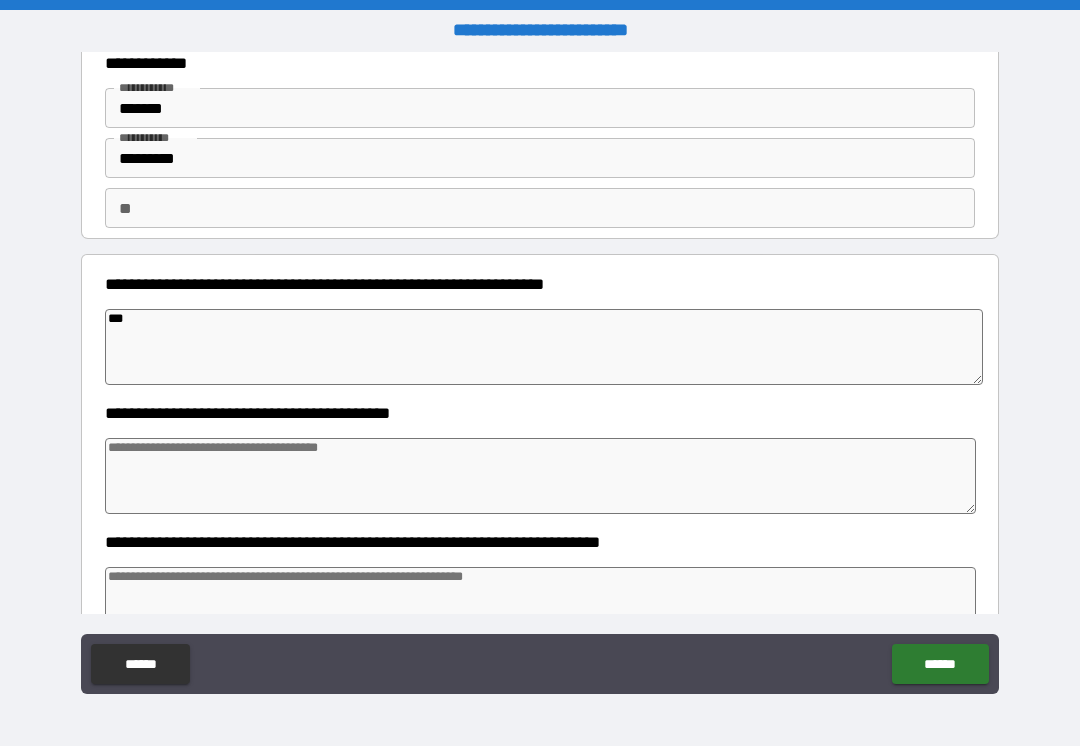 type on "****" 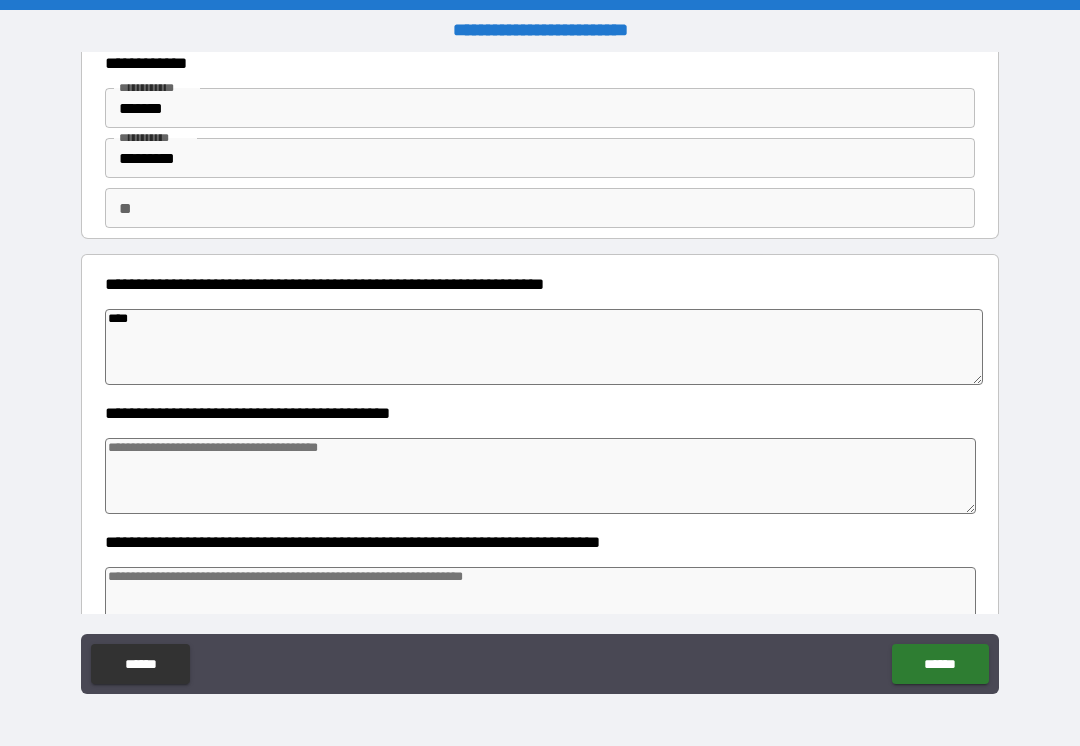 type on "*" 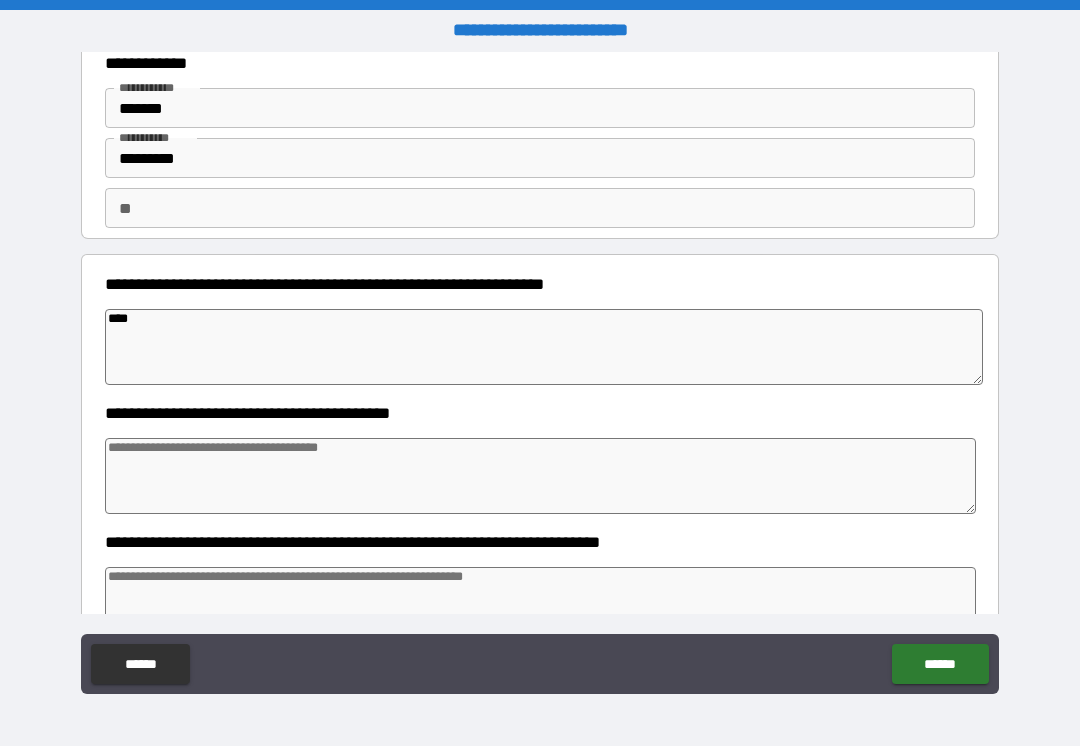 type on "*****" 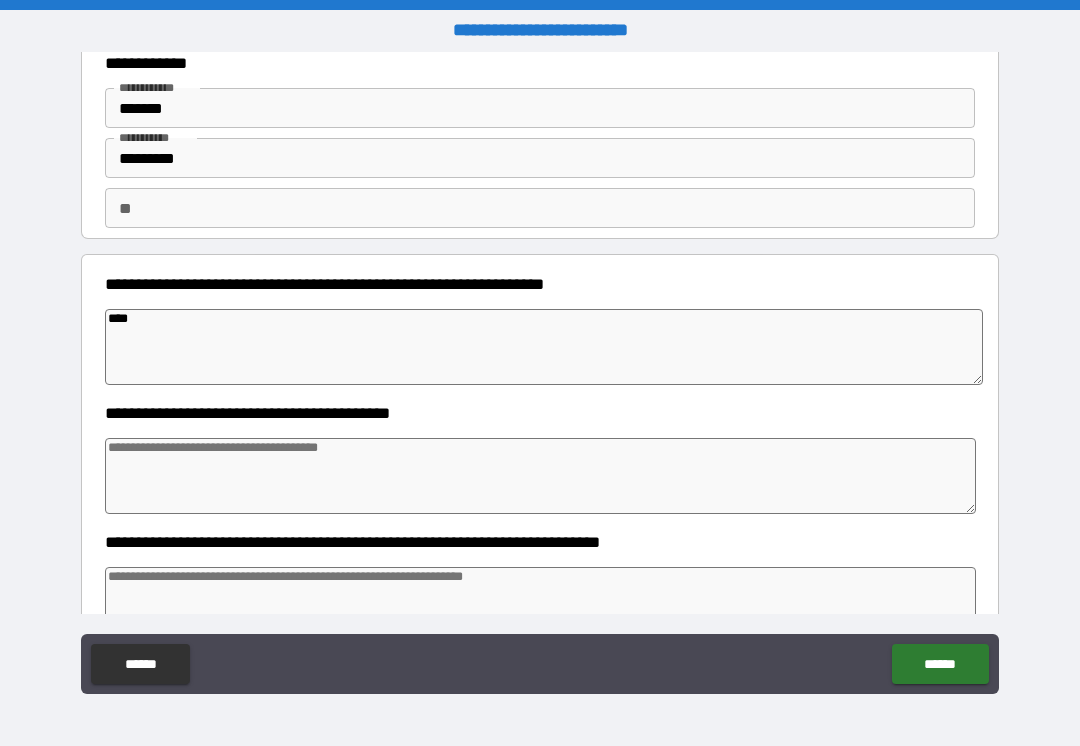 type on "*" 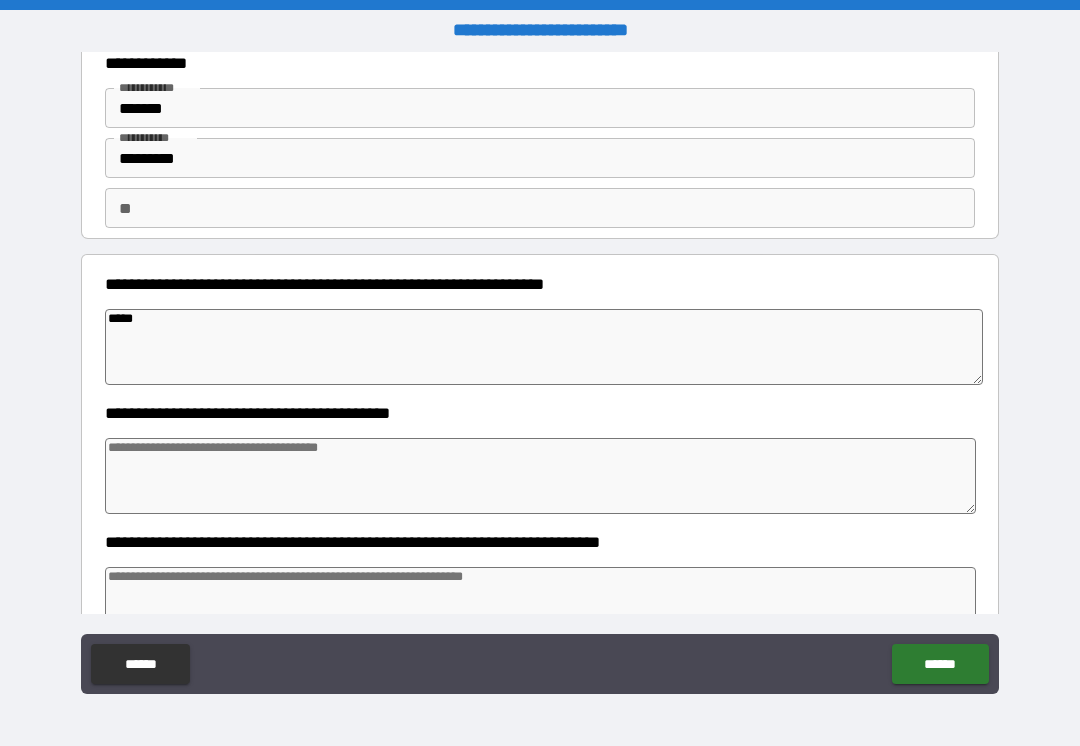 type on "*" 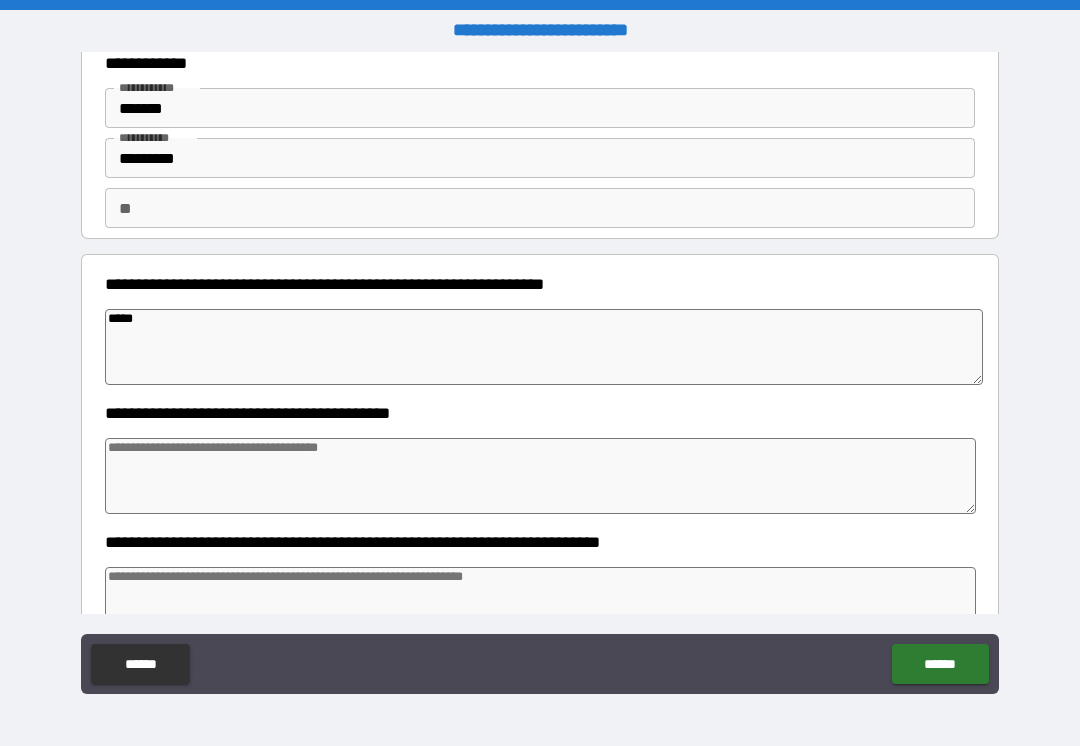 type on "*" 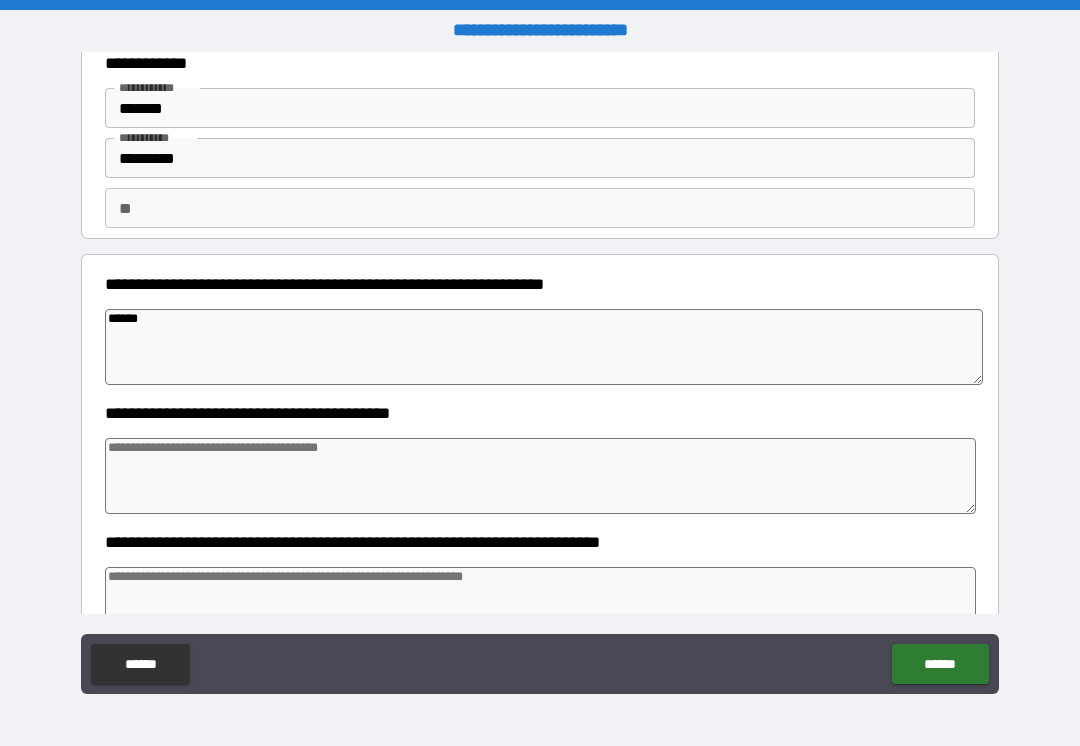 type on "*" 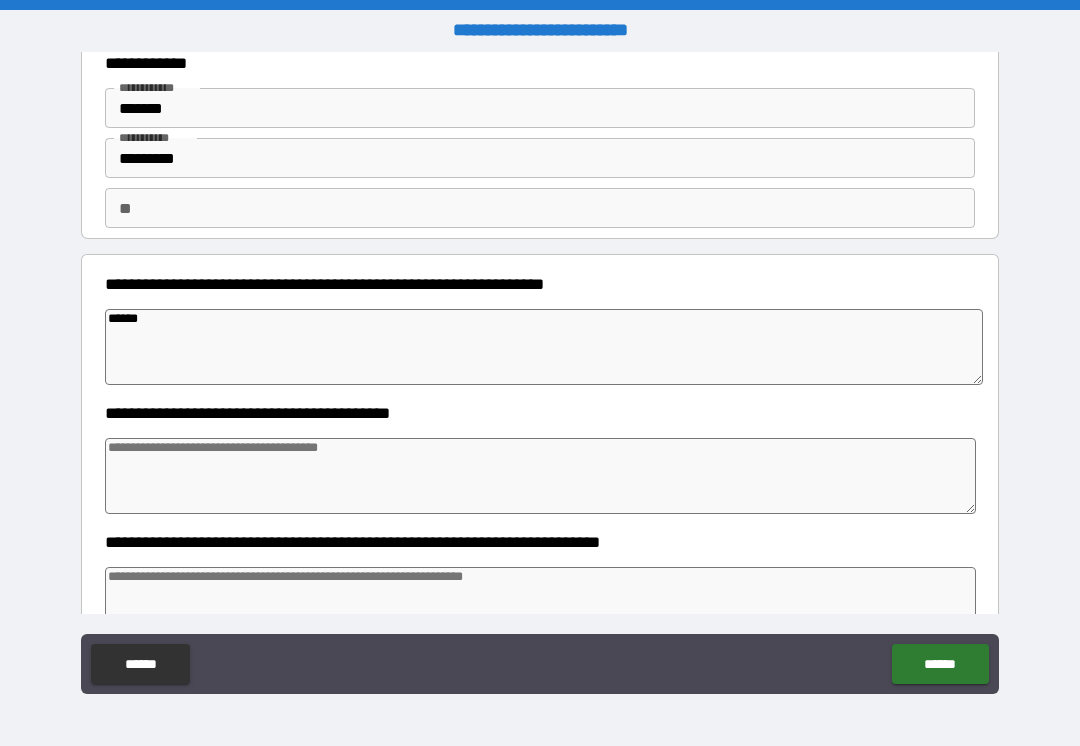 type on "*******" 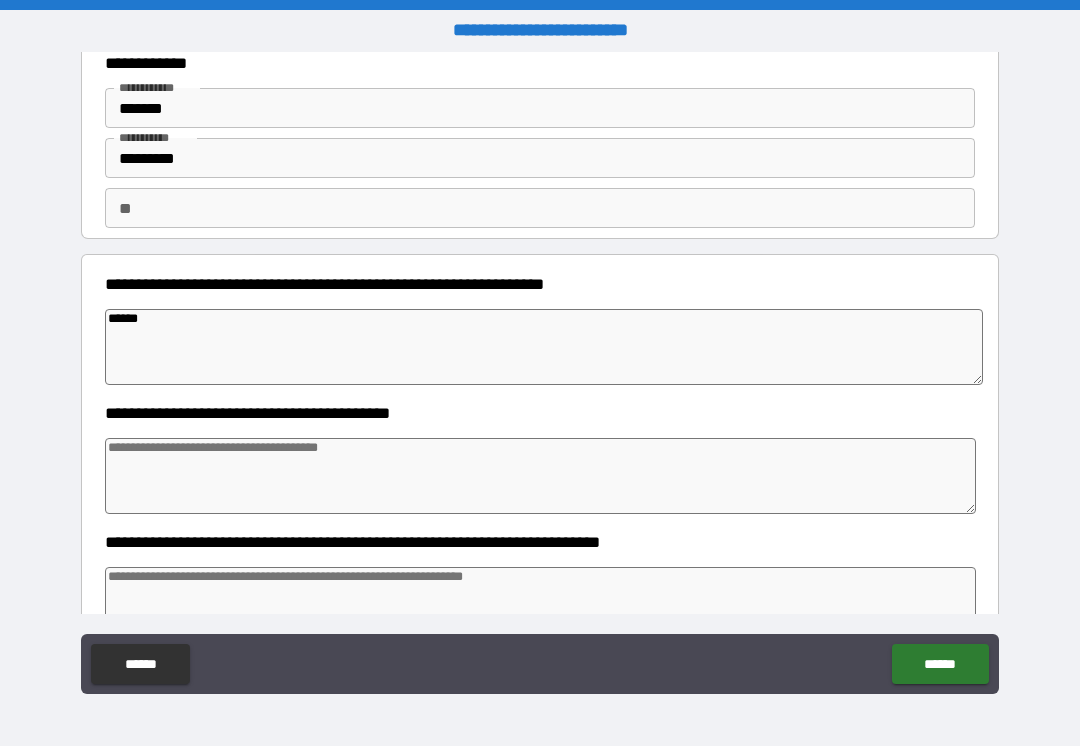 type on "*" 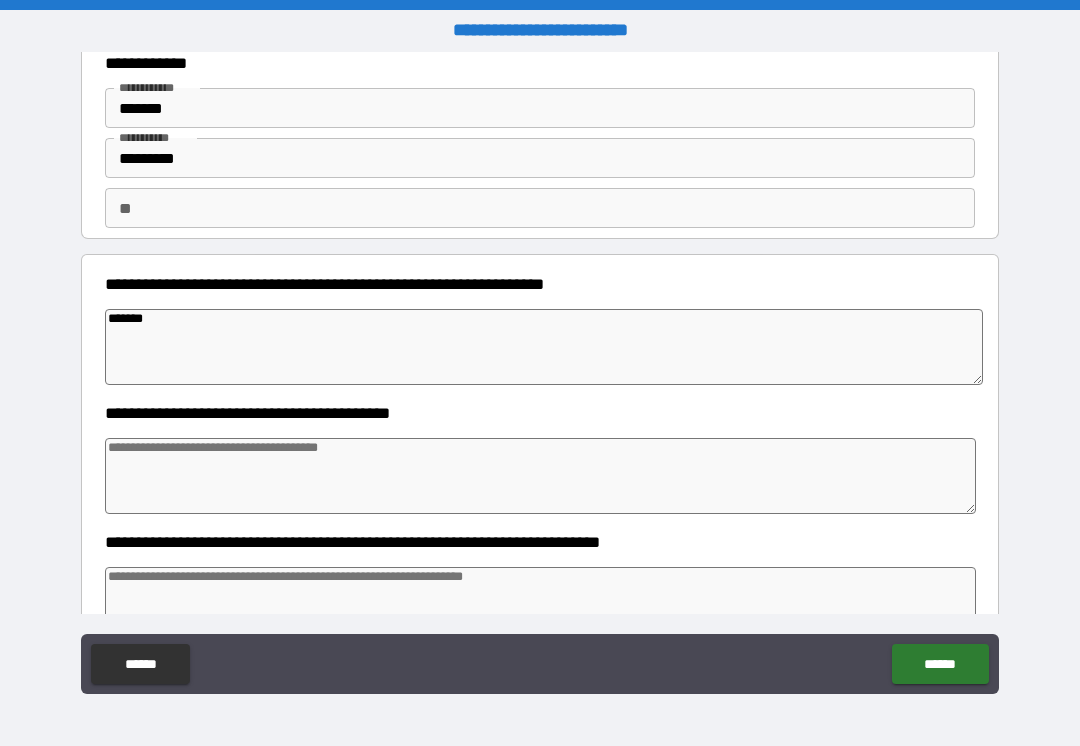 type on "*" 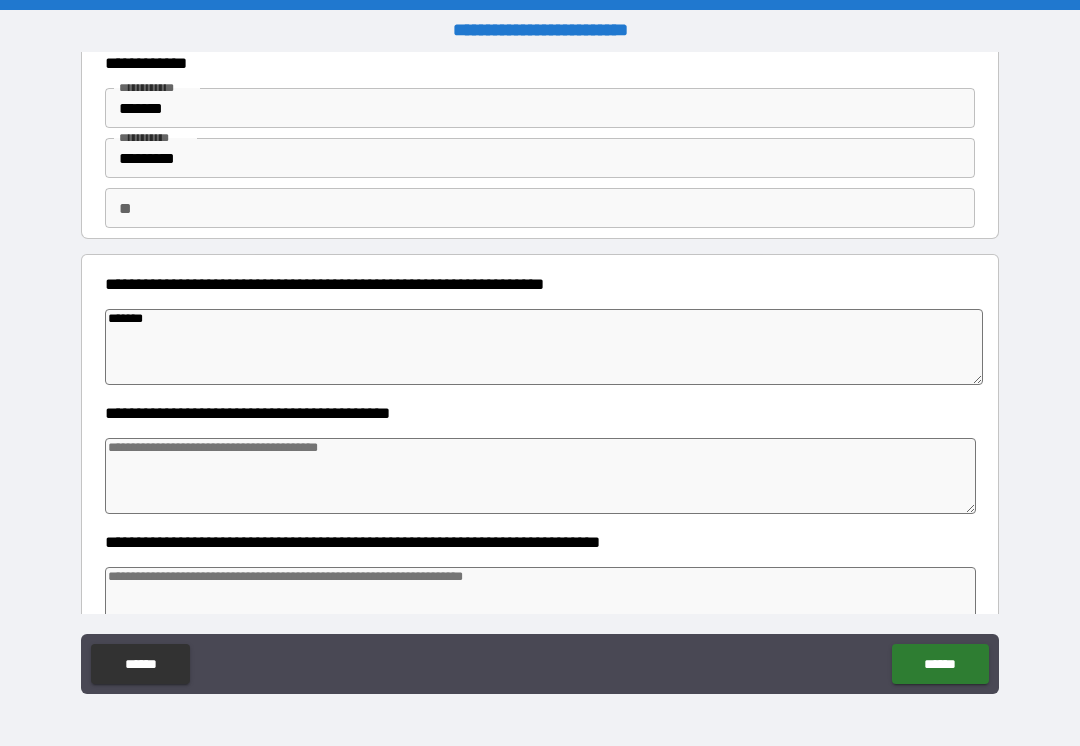 type on "*" 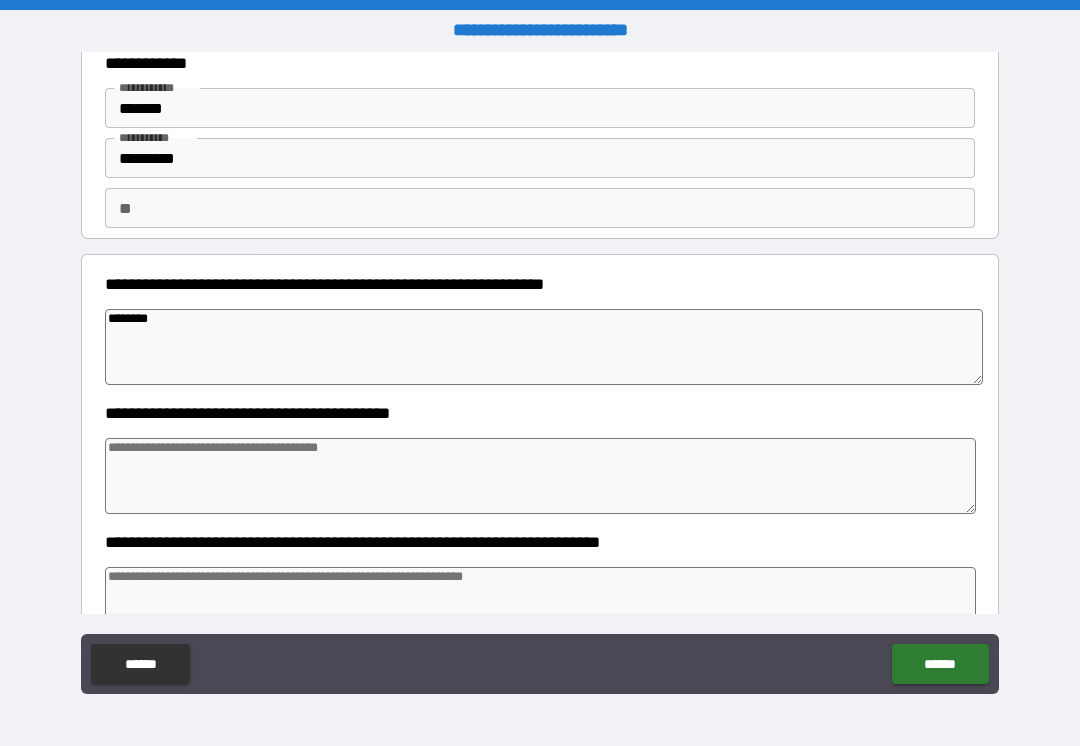 type on "*" 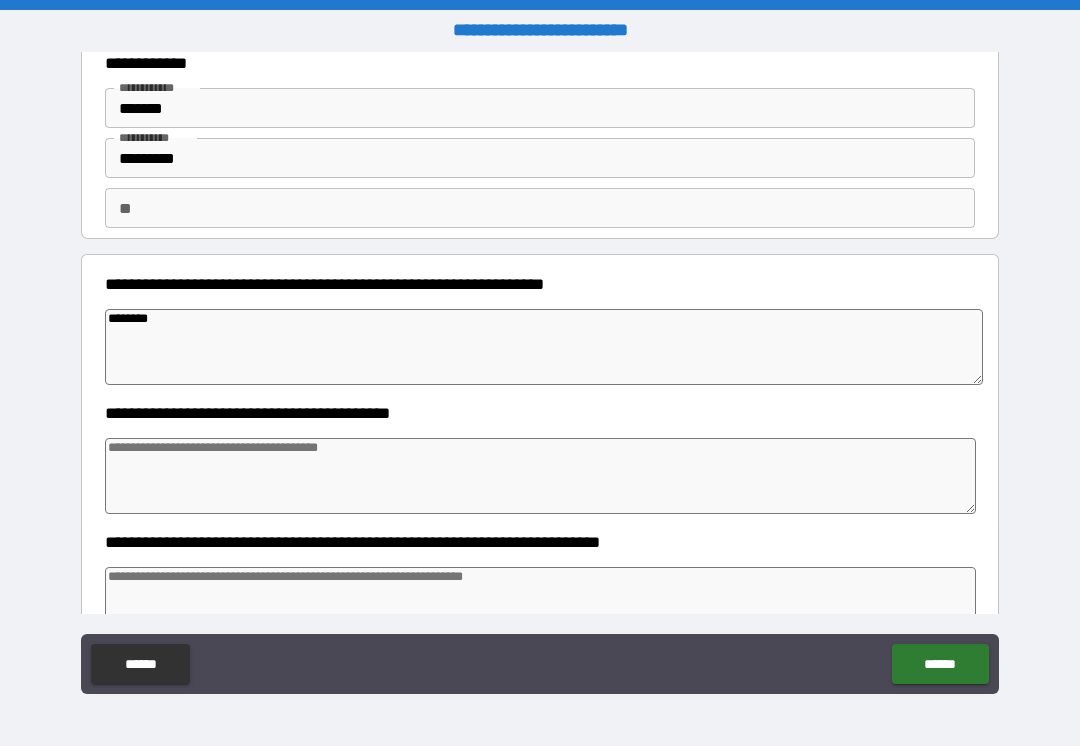 type on "*" 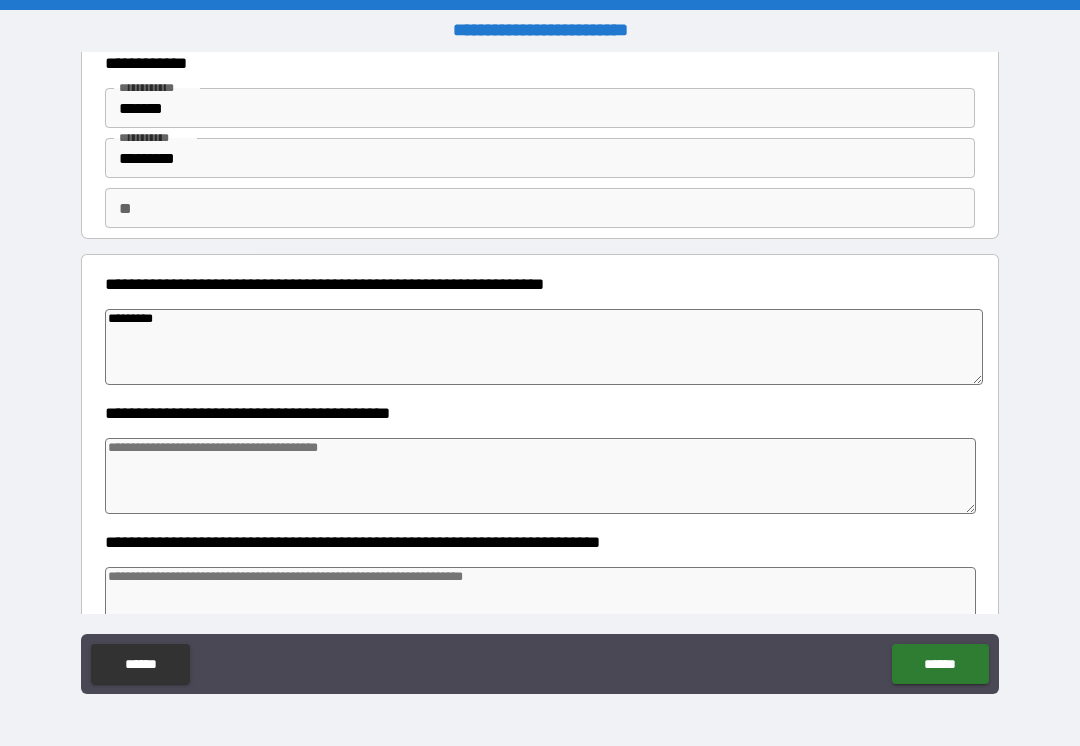 type on "*" 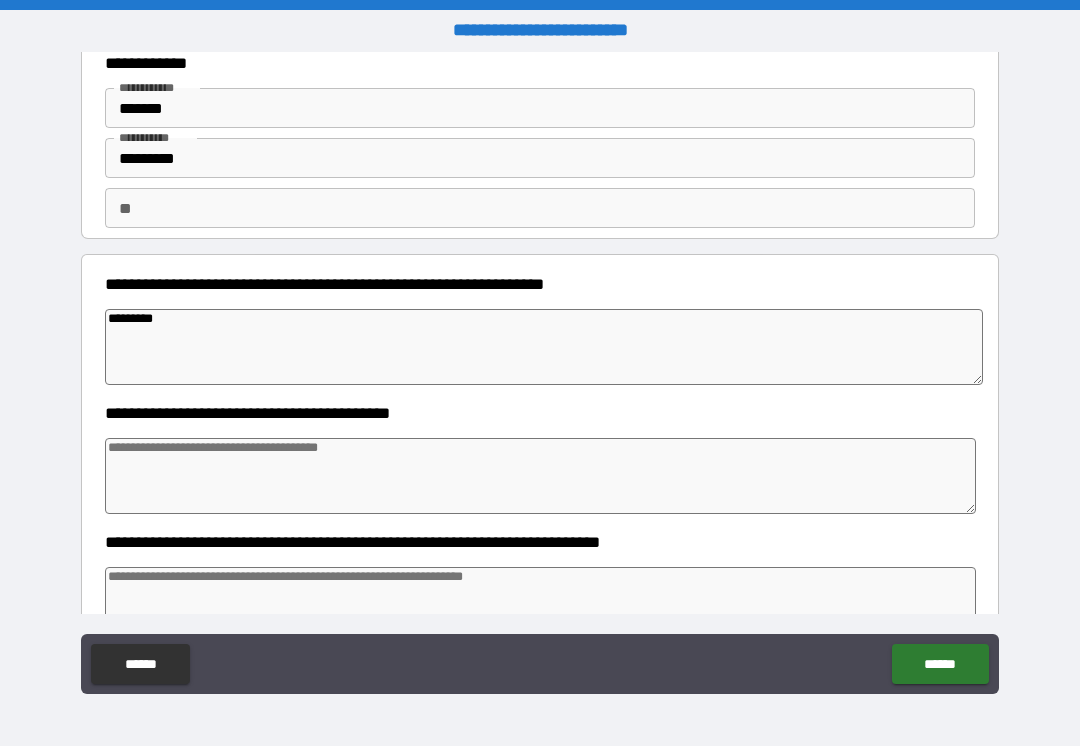 type on "*" 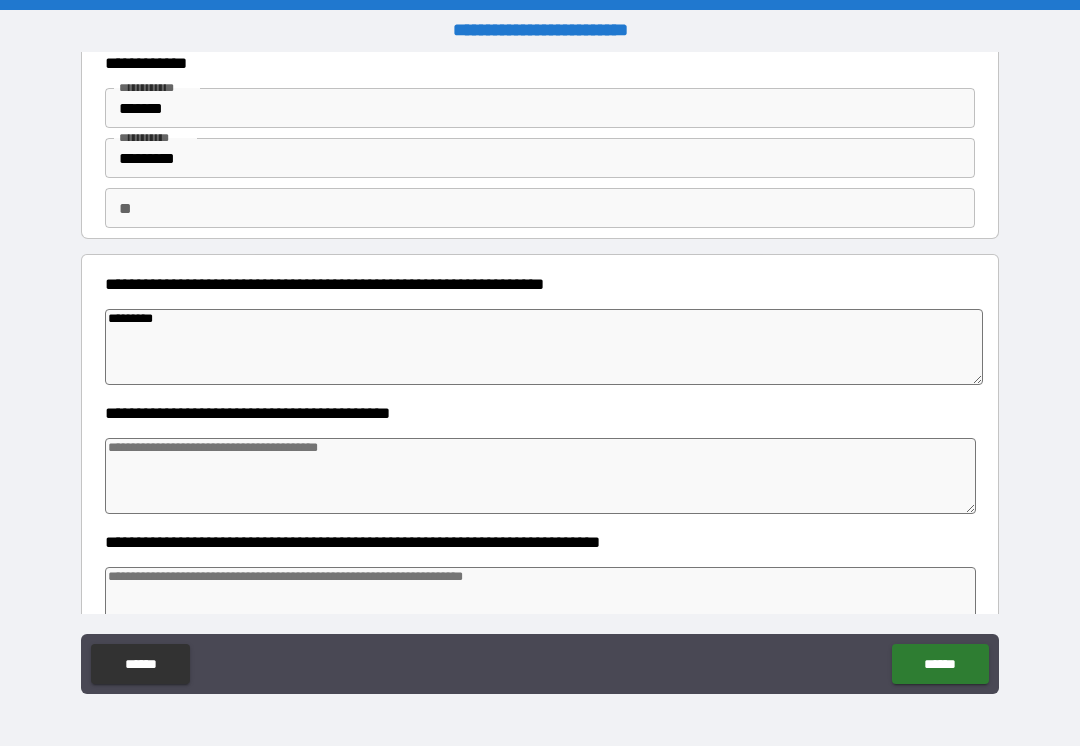 type on "**********" 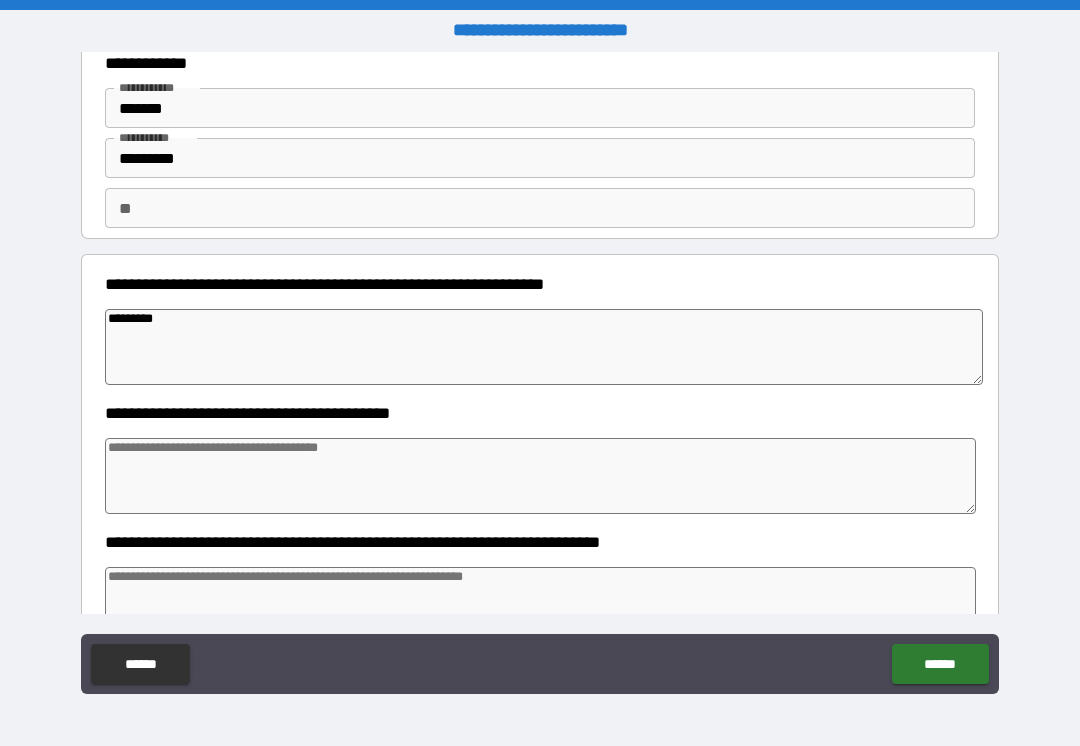 type on "*" 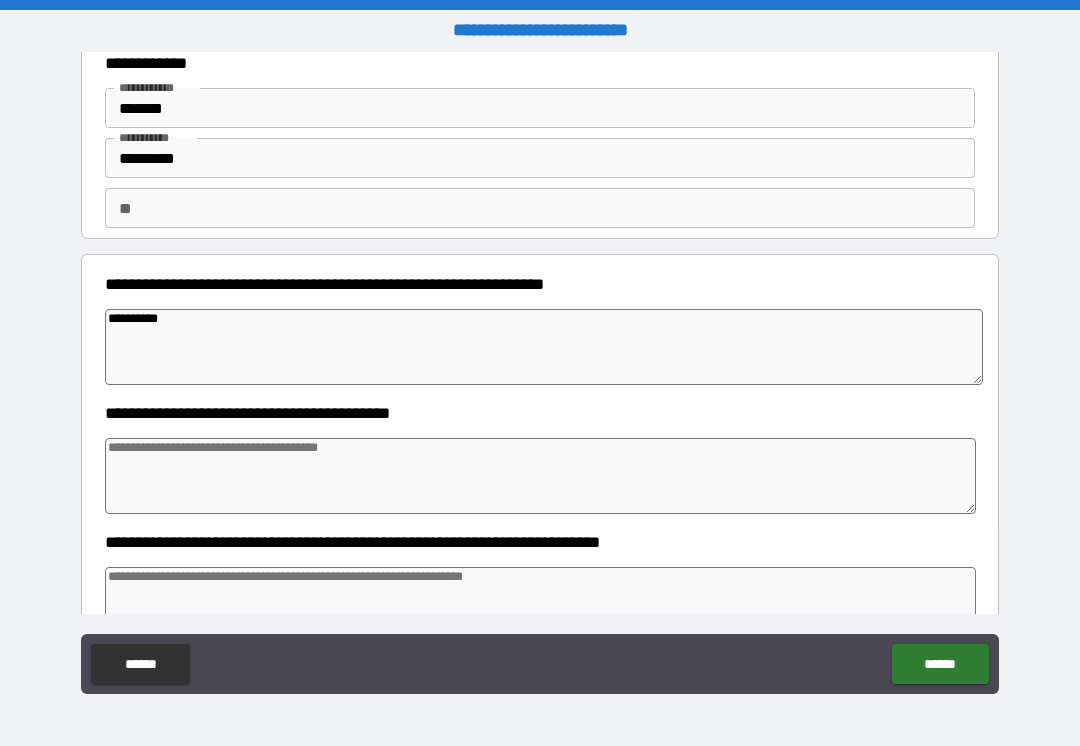 type on "*" 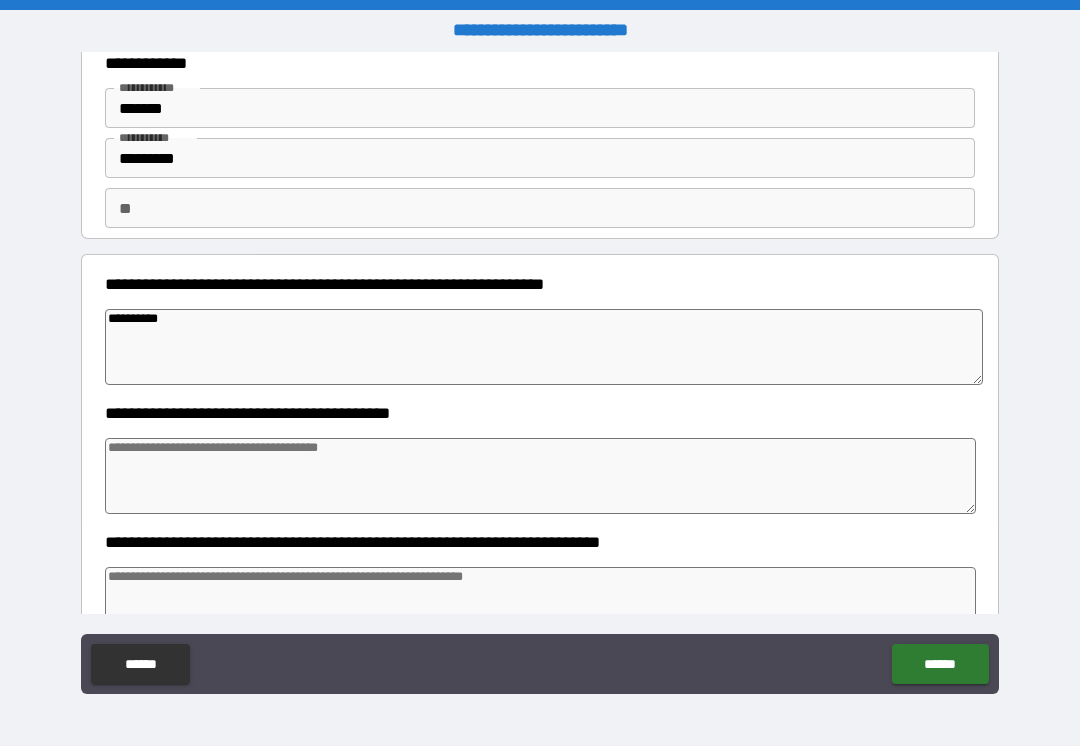 type on "*" 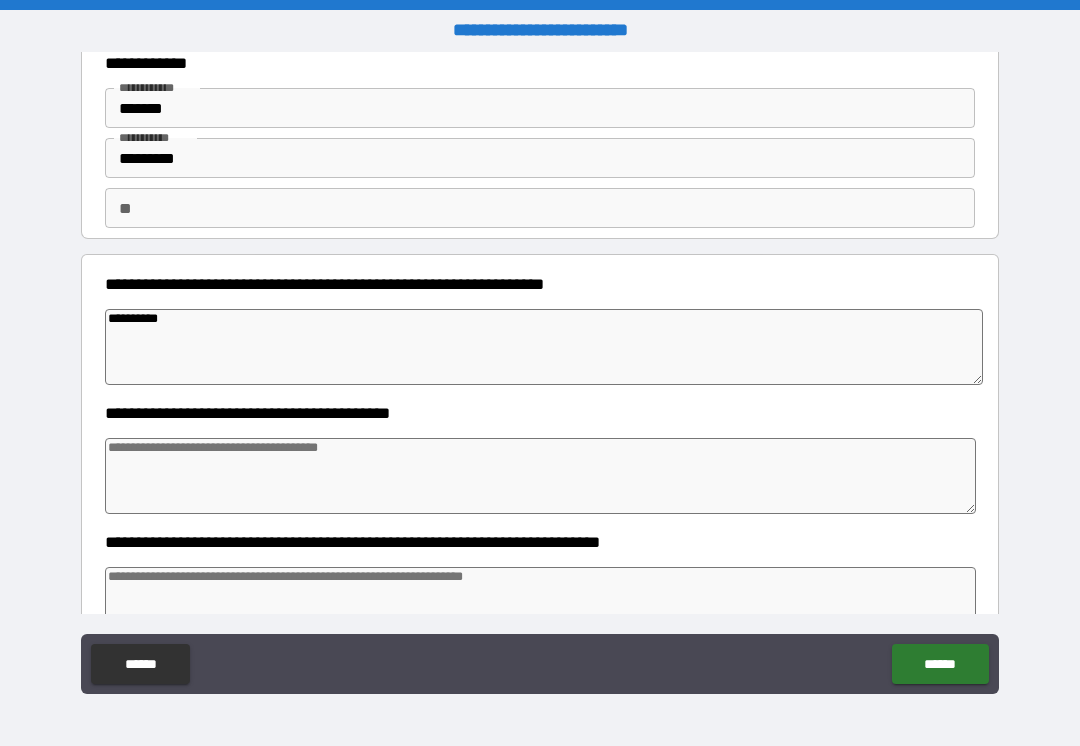 type on "**********" 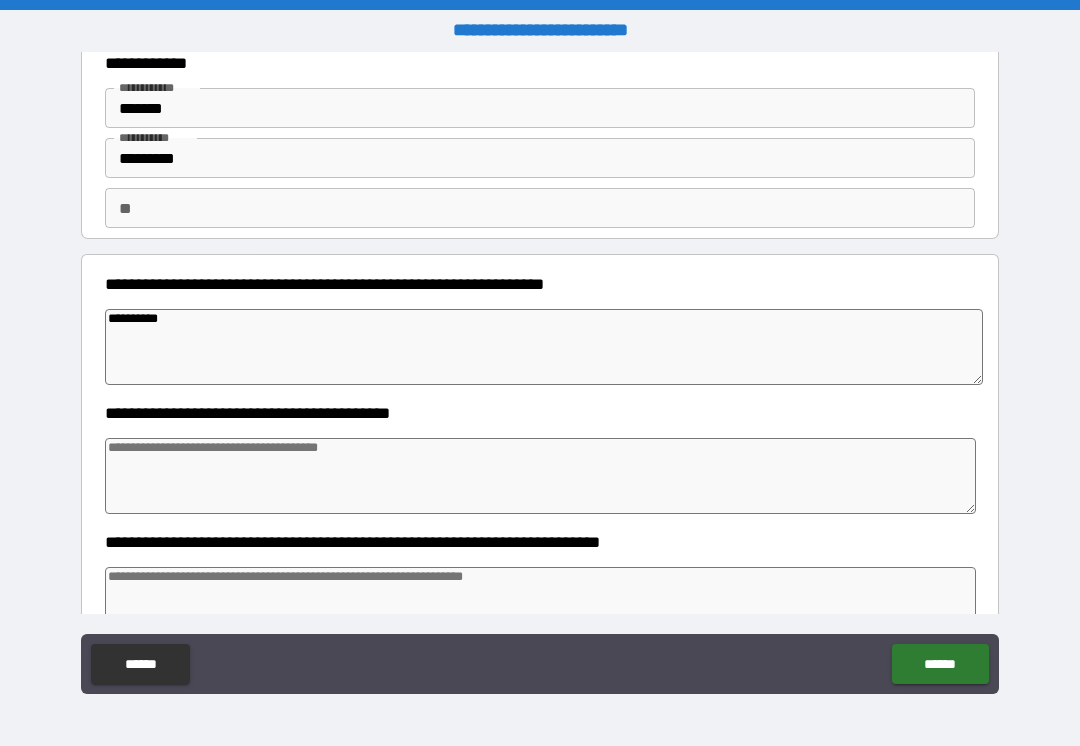 type on "*" 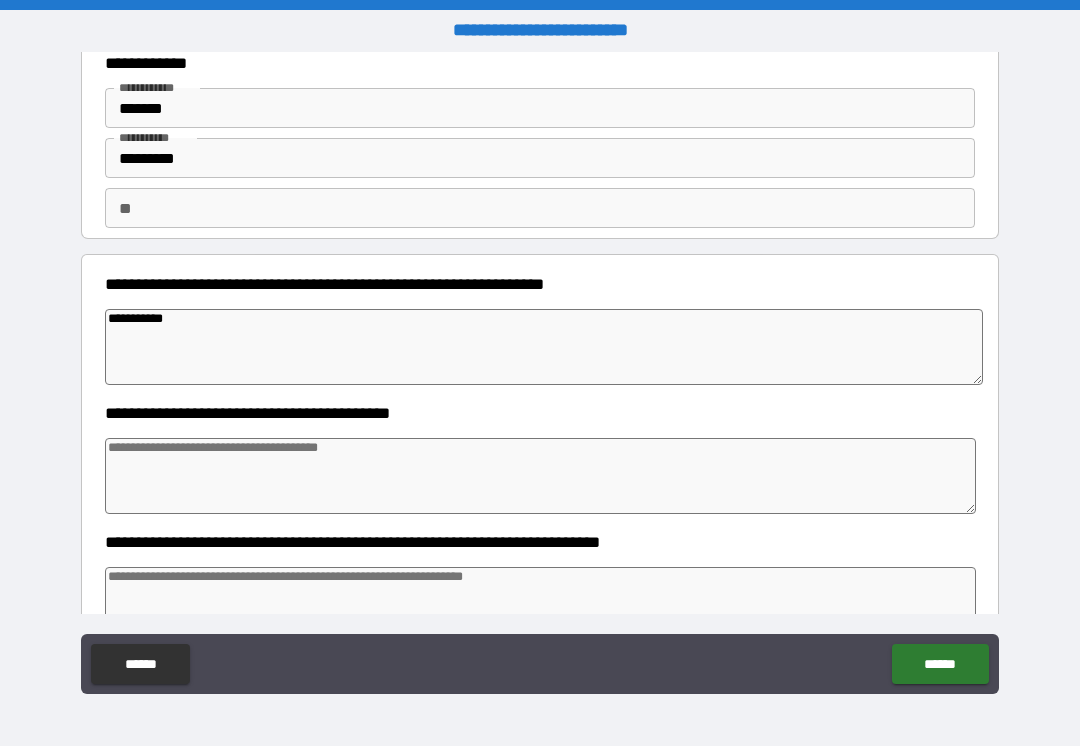 type on "*" 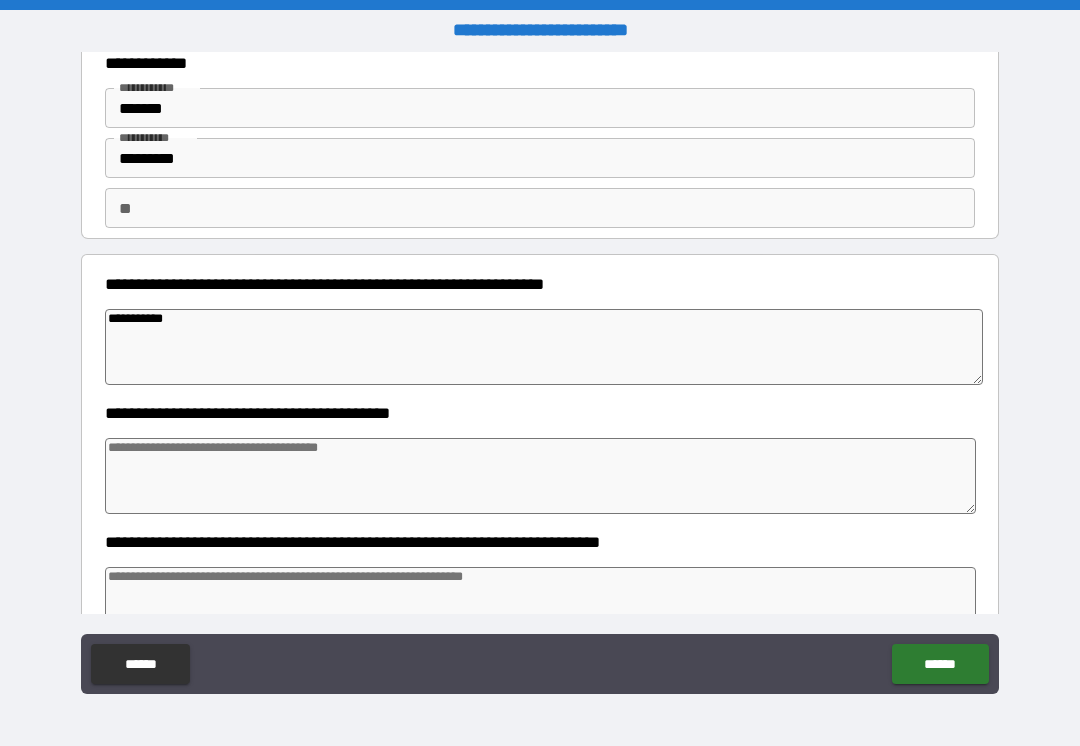 type on "*" 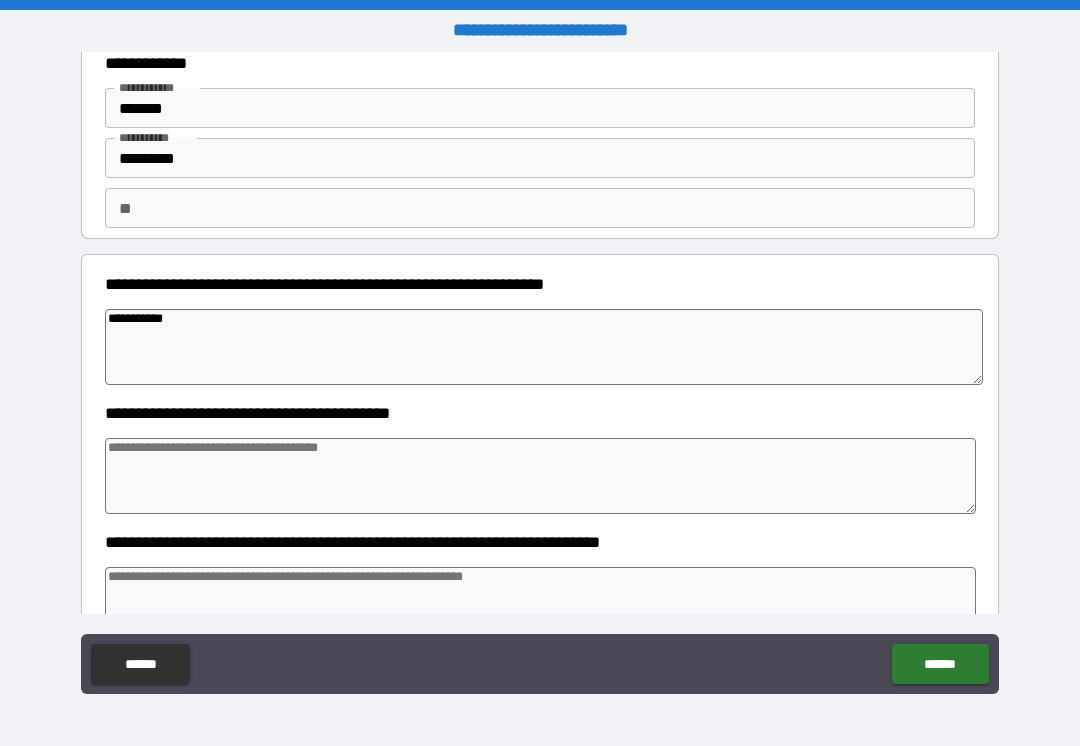 type on "**********" 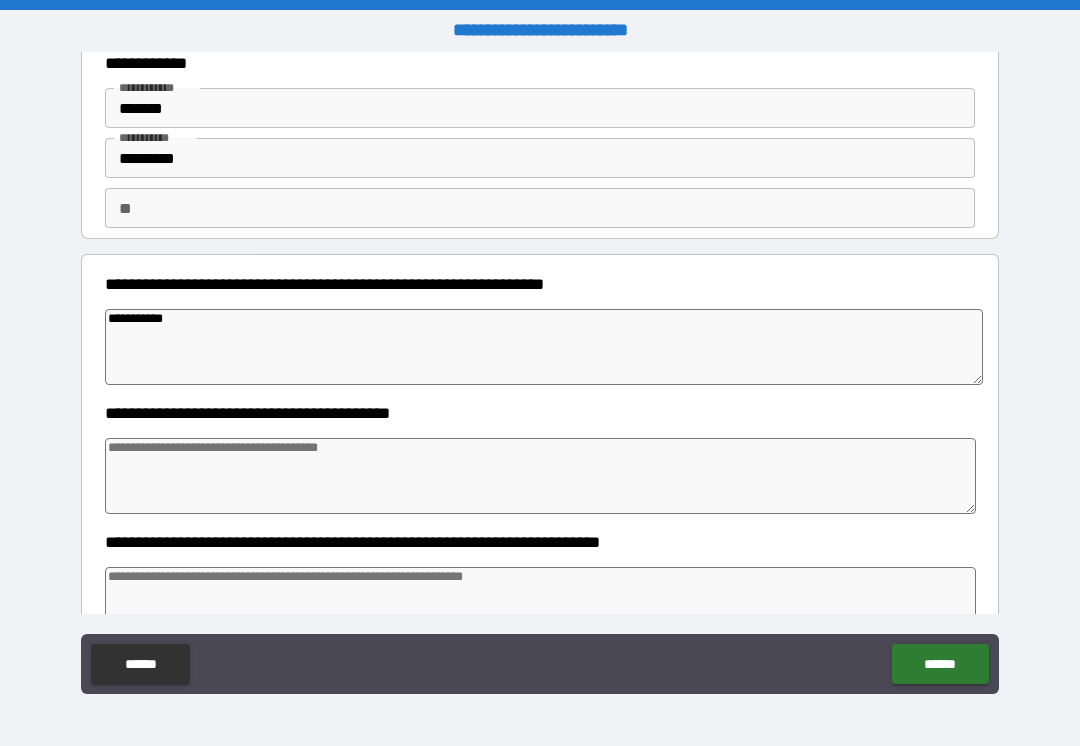 type on "*" 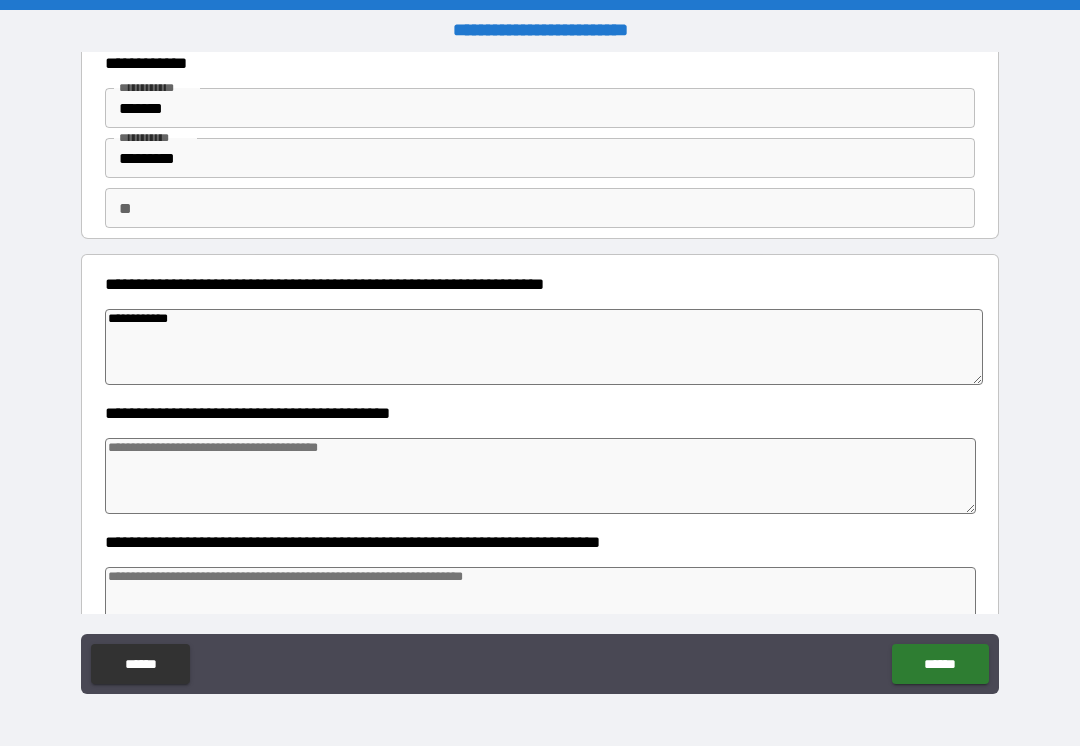 type on "*" 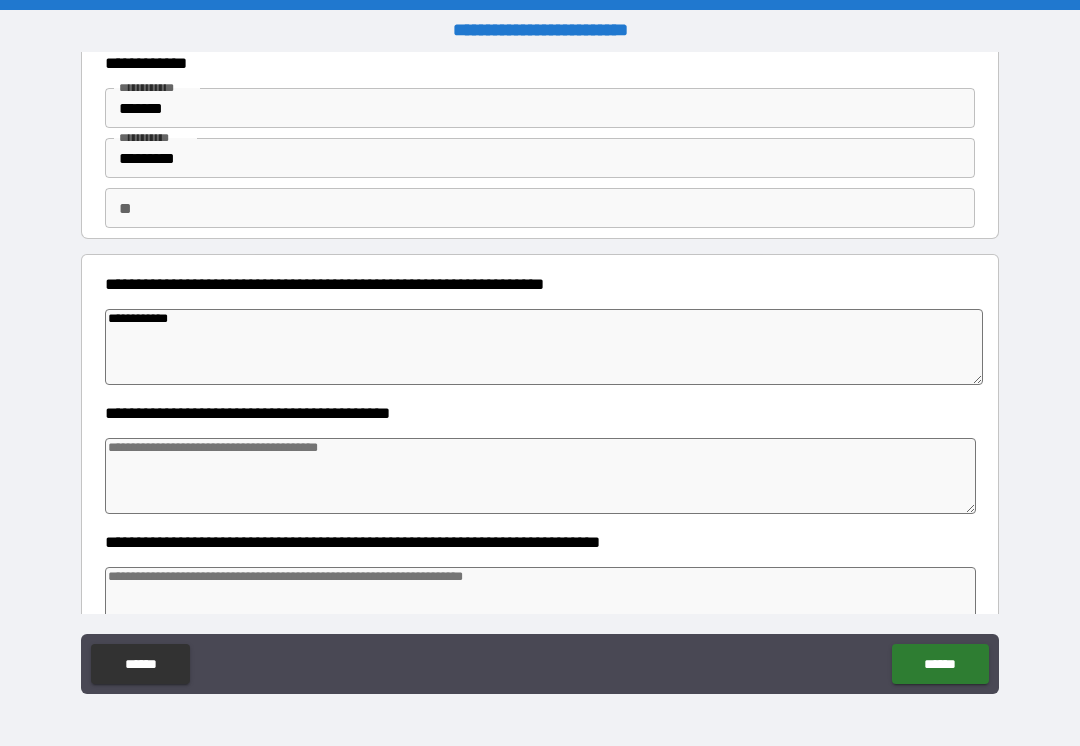 type on "*" 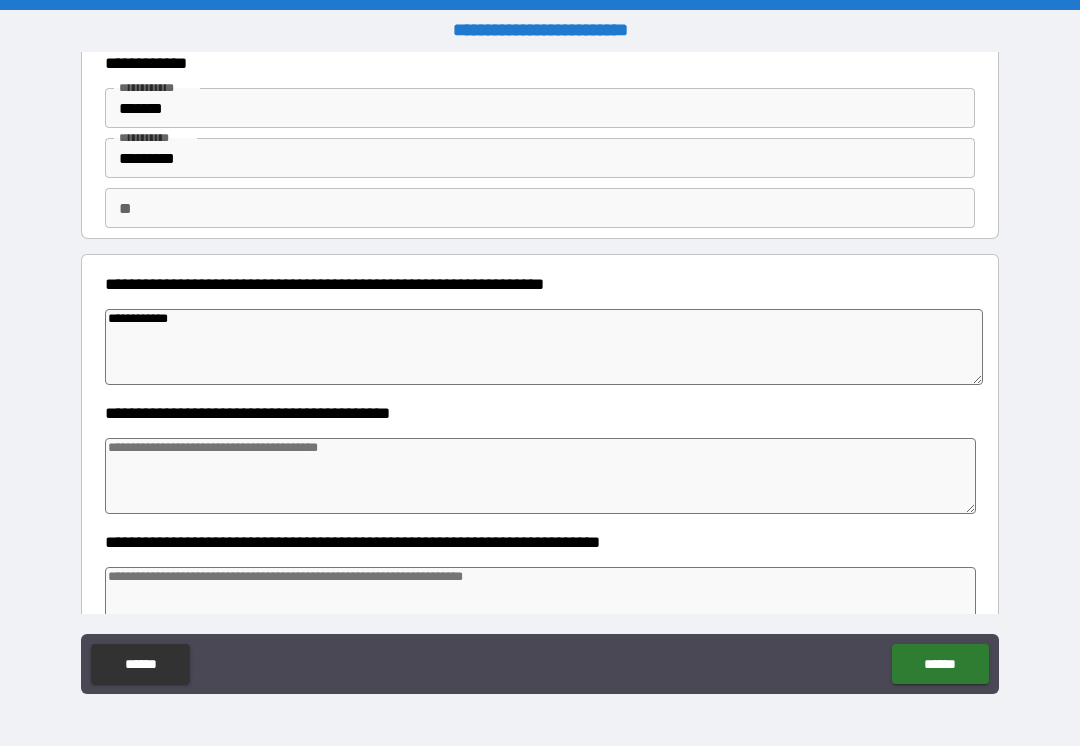 type on "**********" 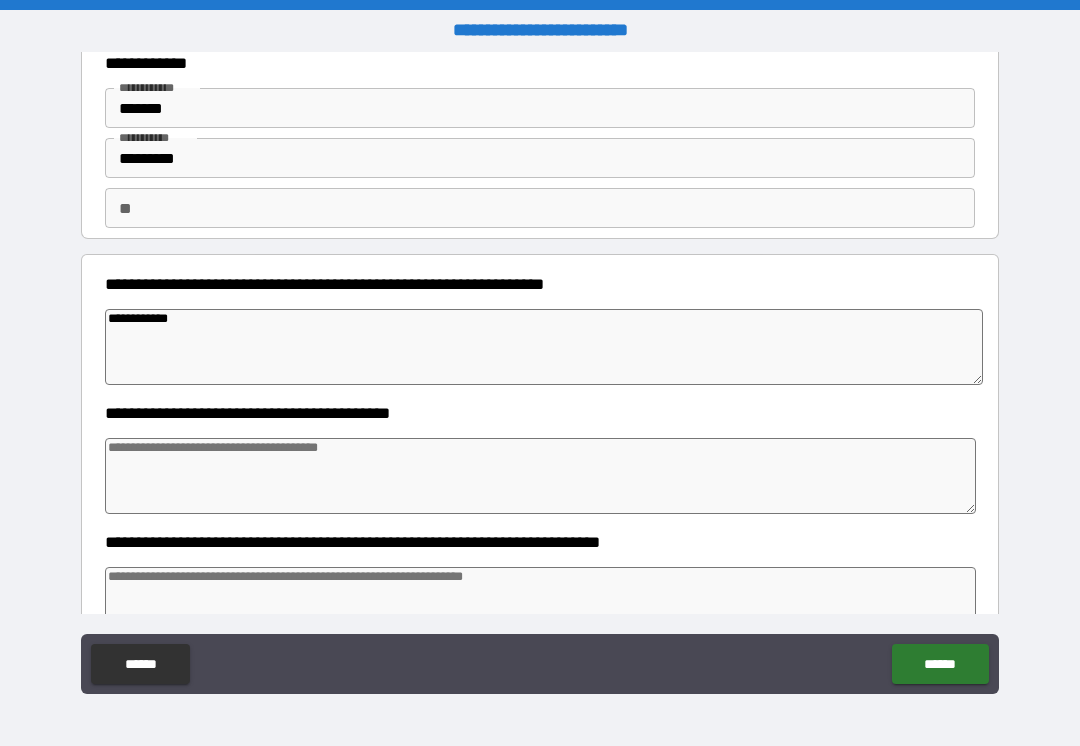 type on "*" 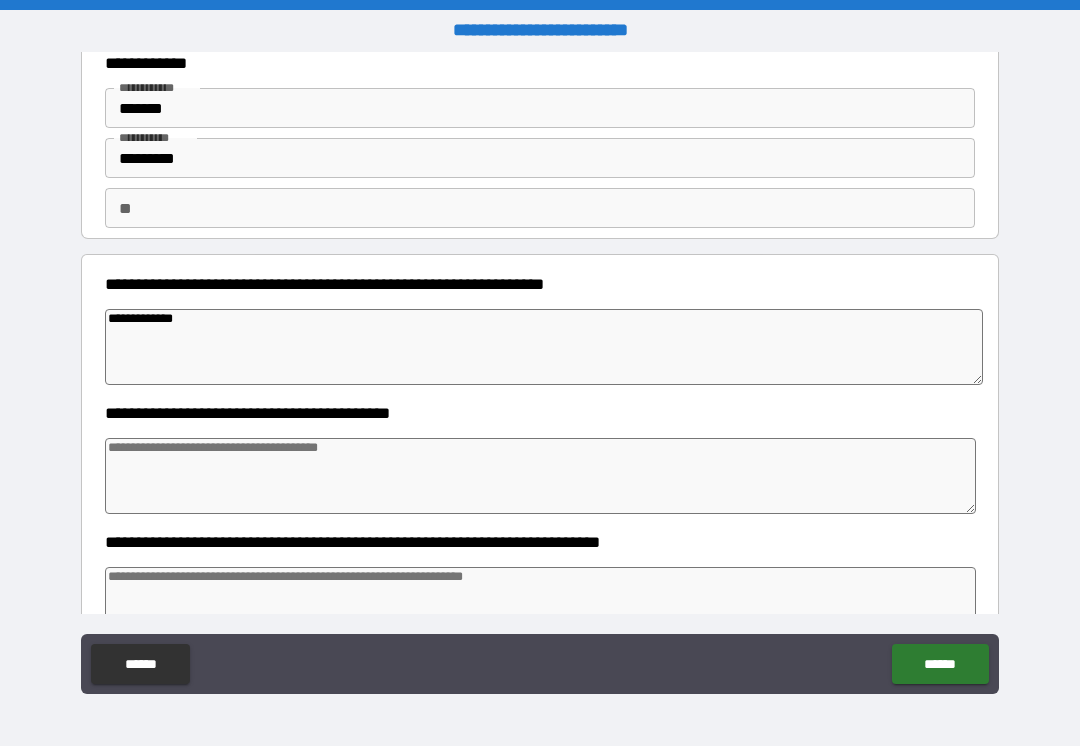 type on "*" 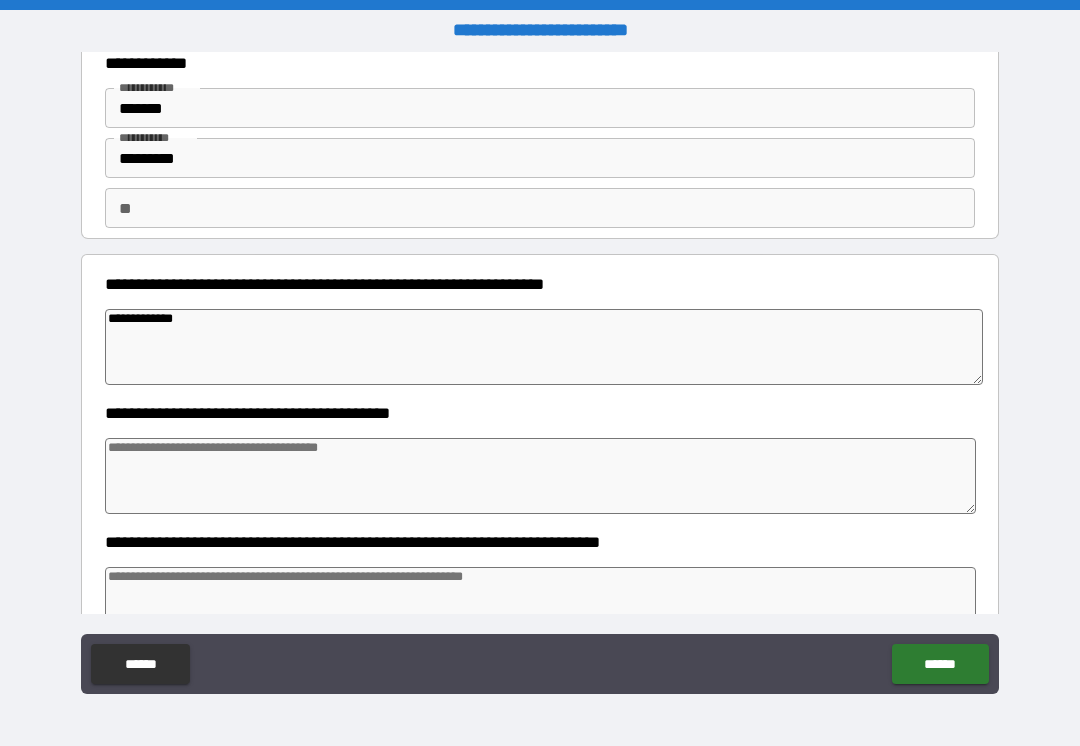type on "*" 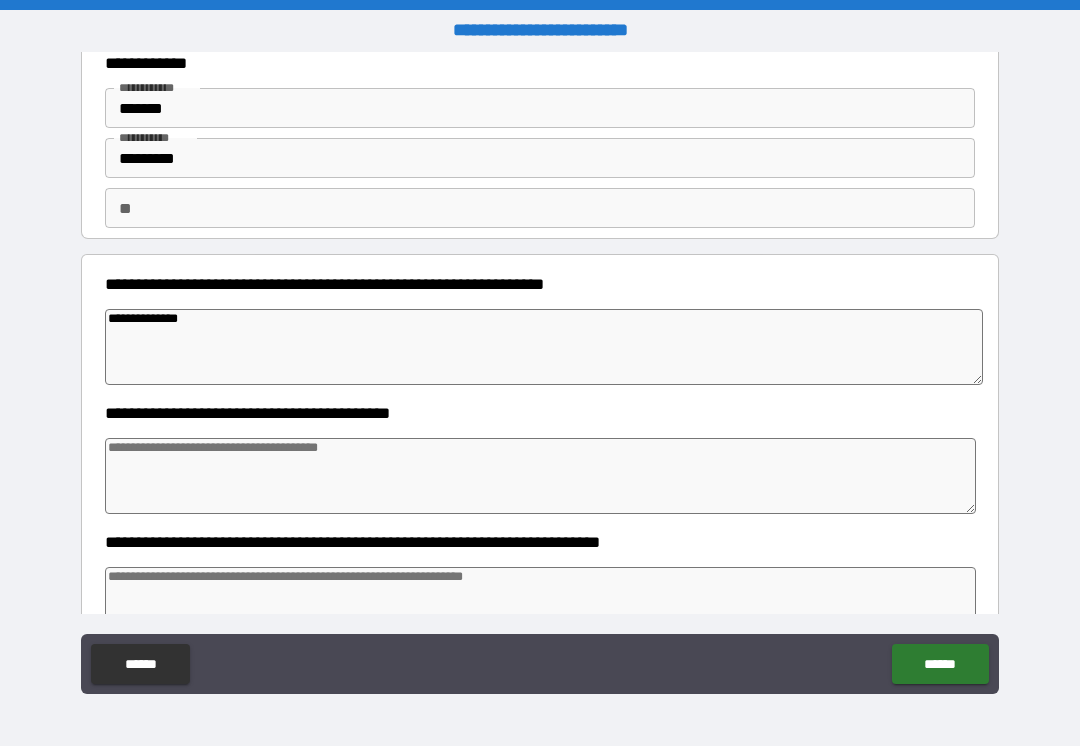 type on "*" 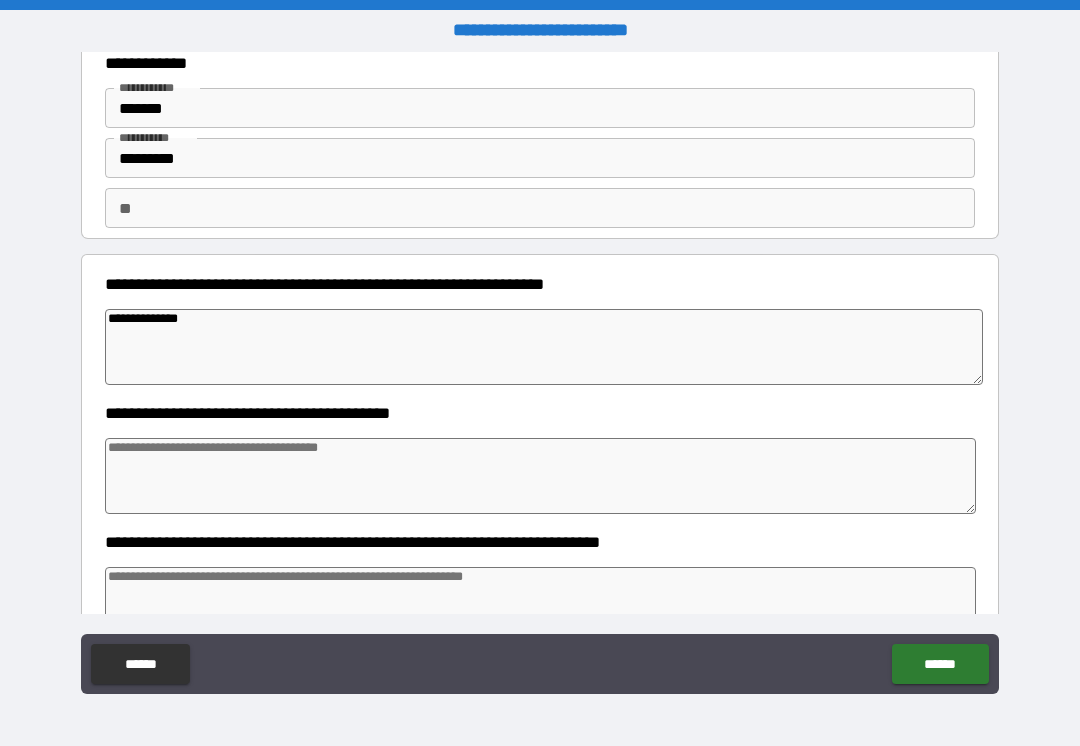 type on "**********" 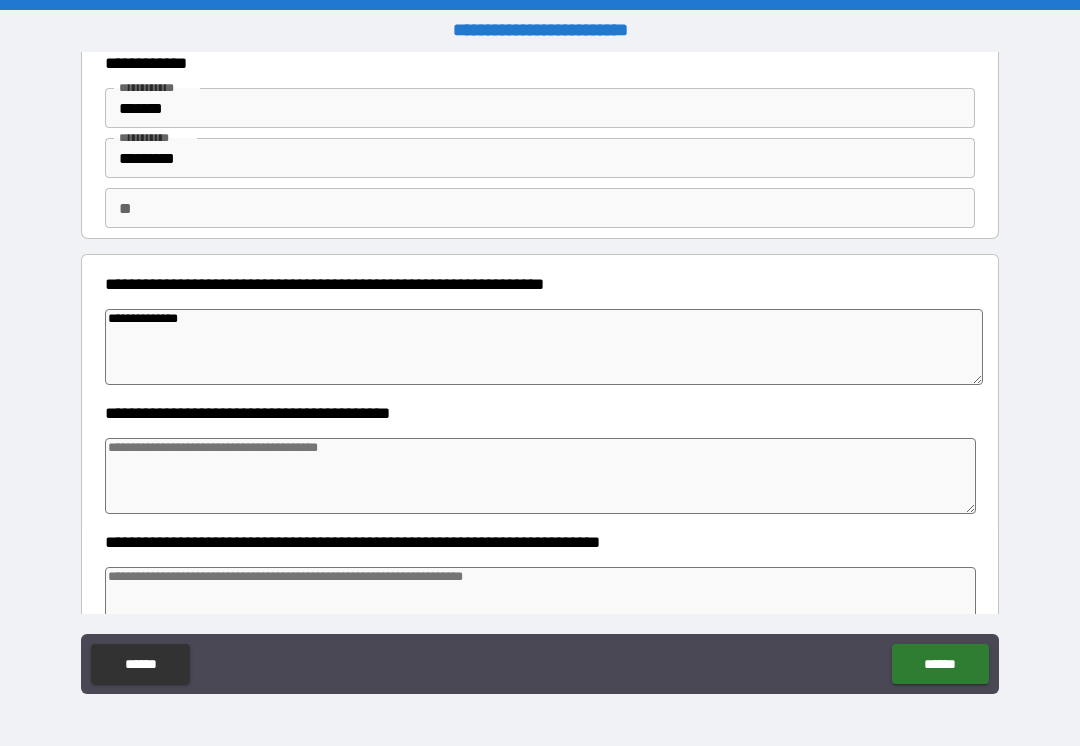 type on "*" 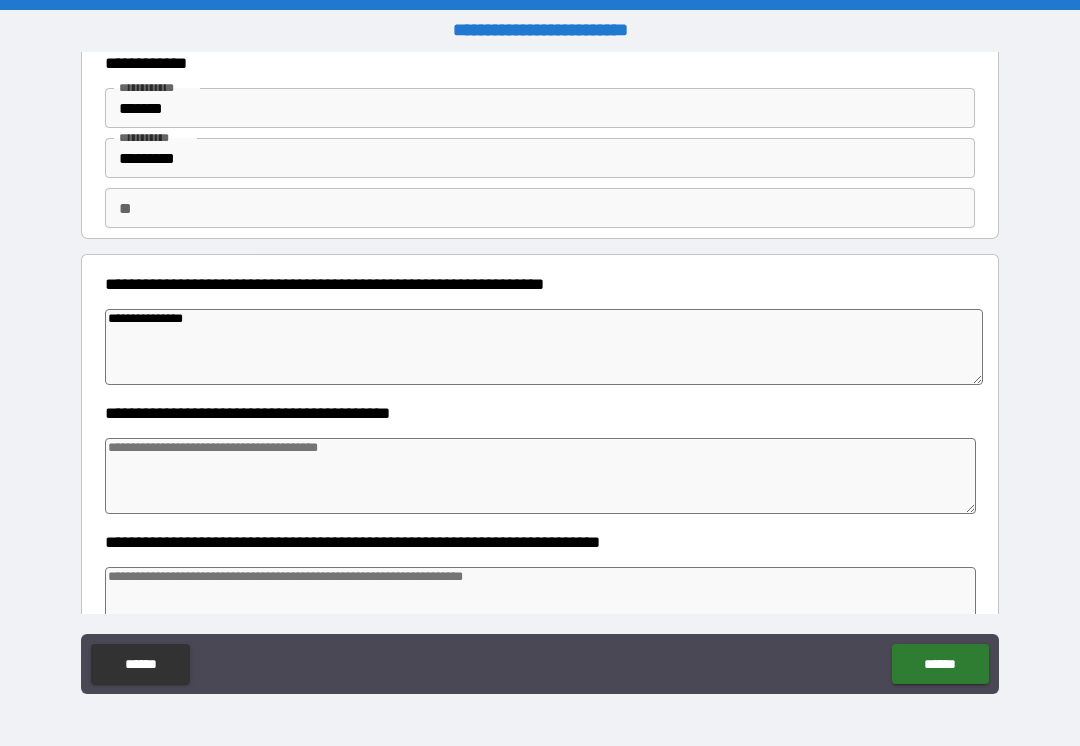 type on "*" 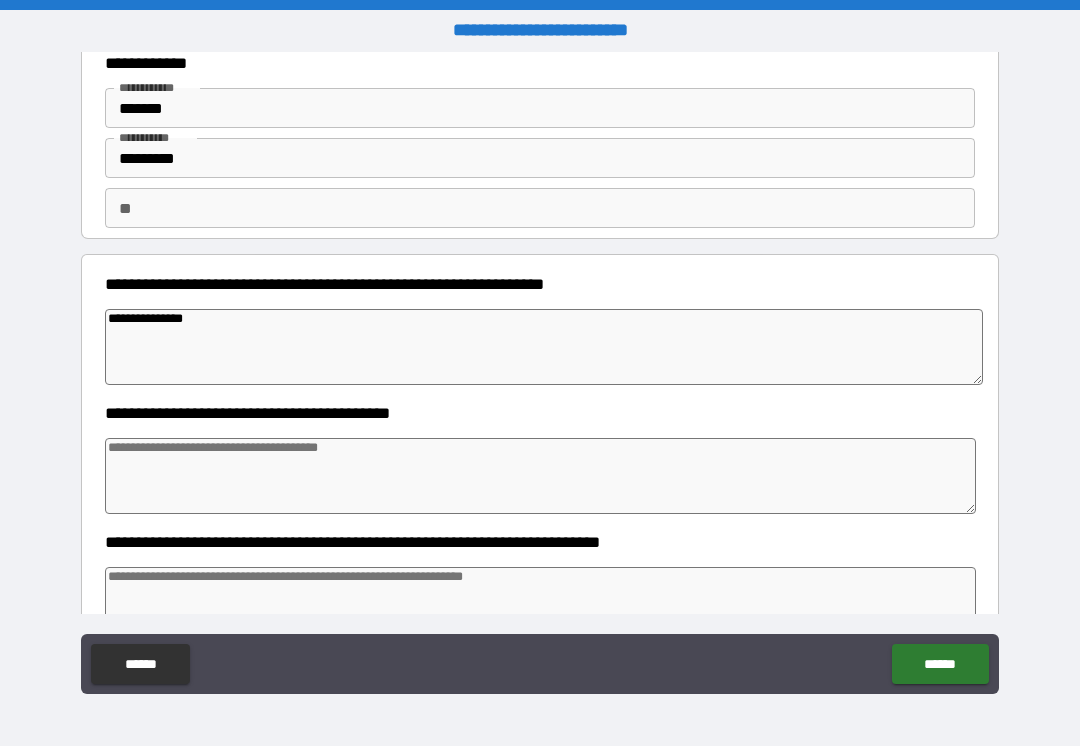 type on "*" 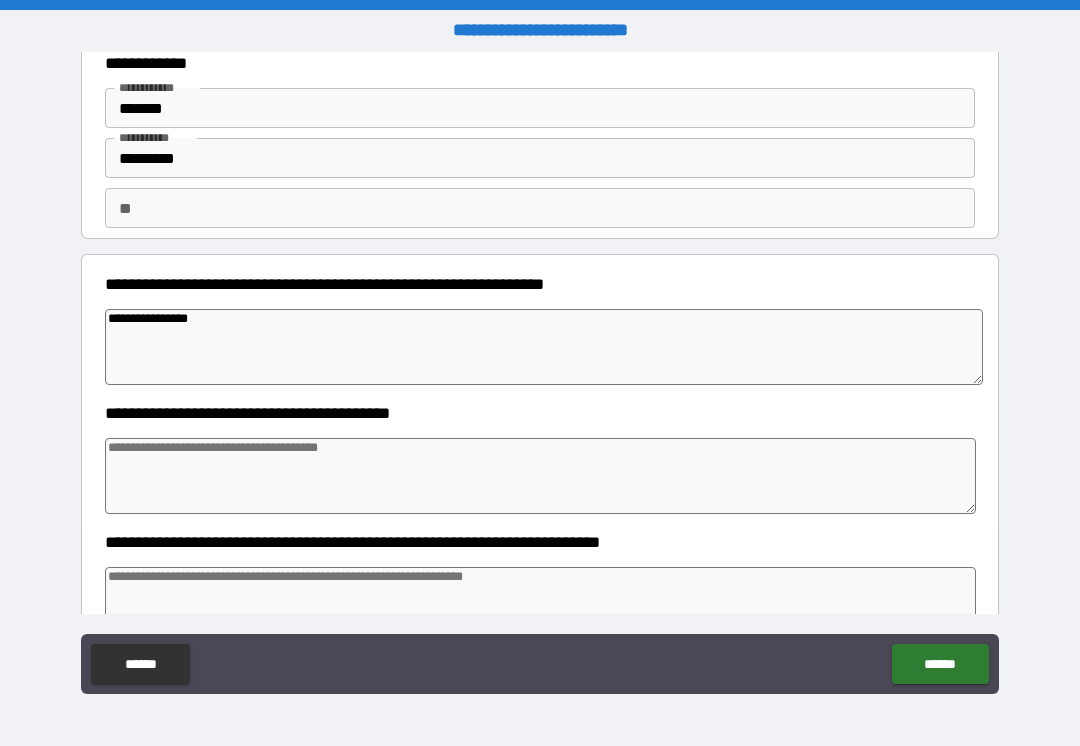 type on "*" 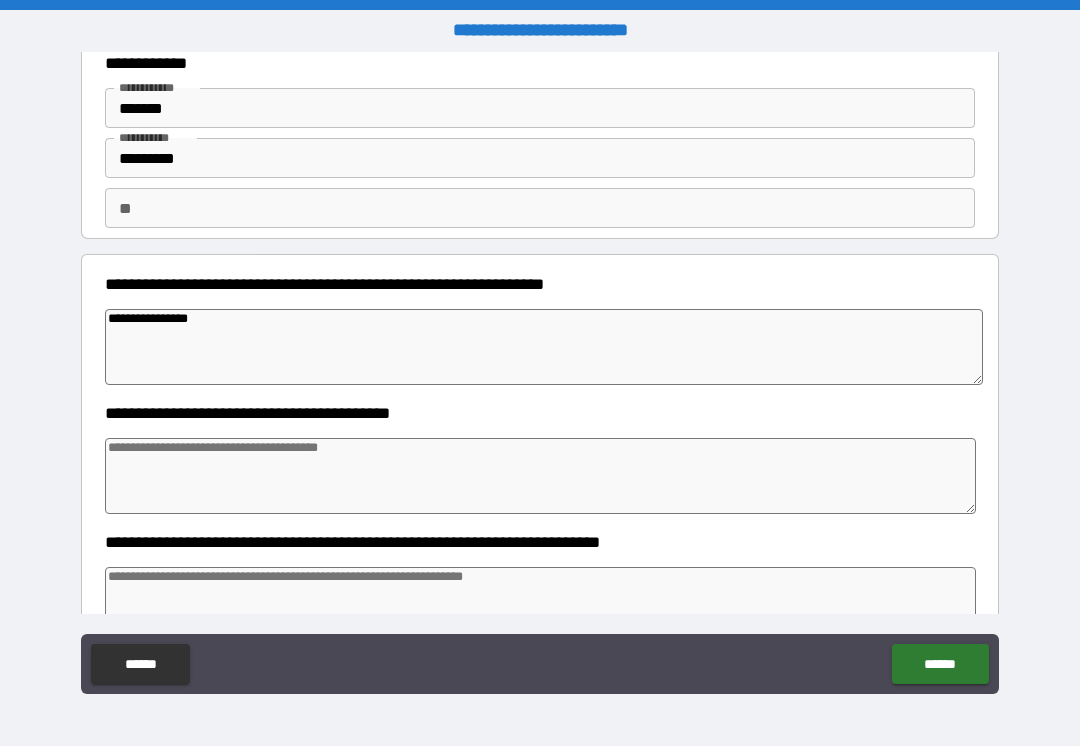type on "**********" 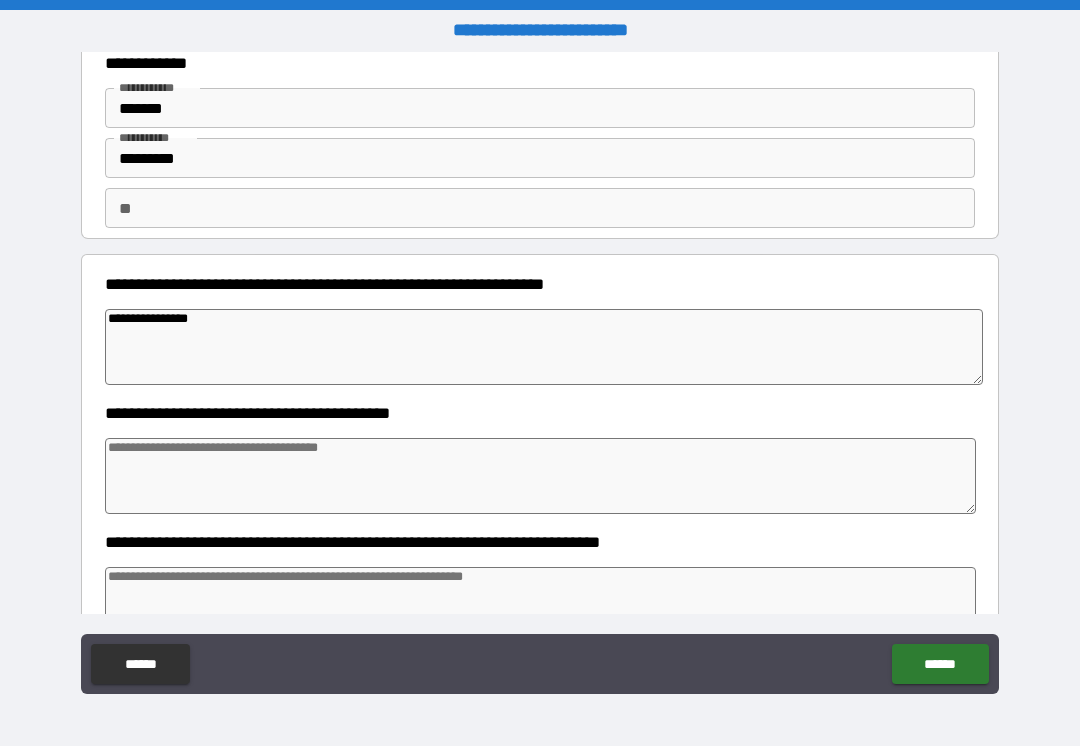 type on "*" 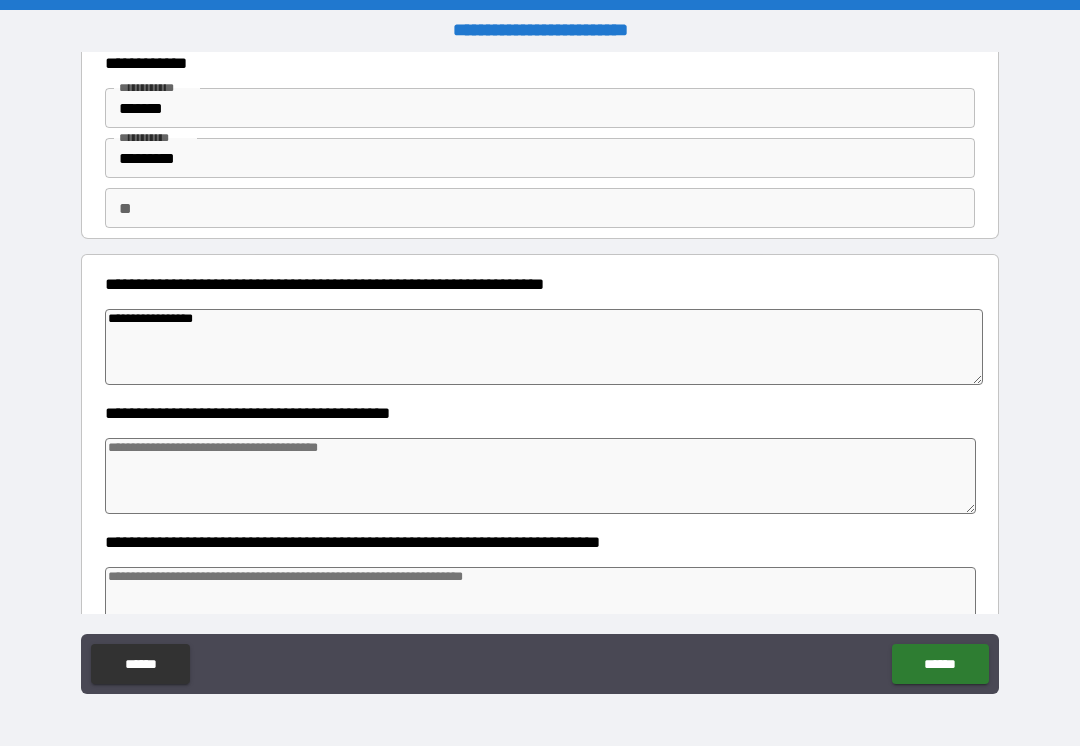 type on "*" 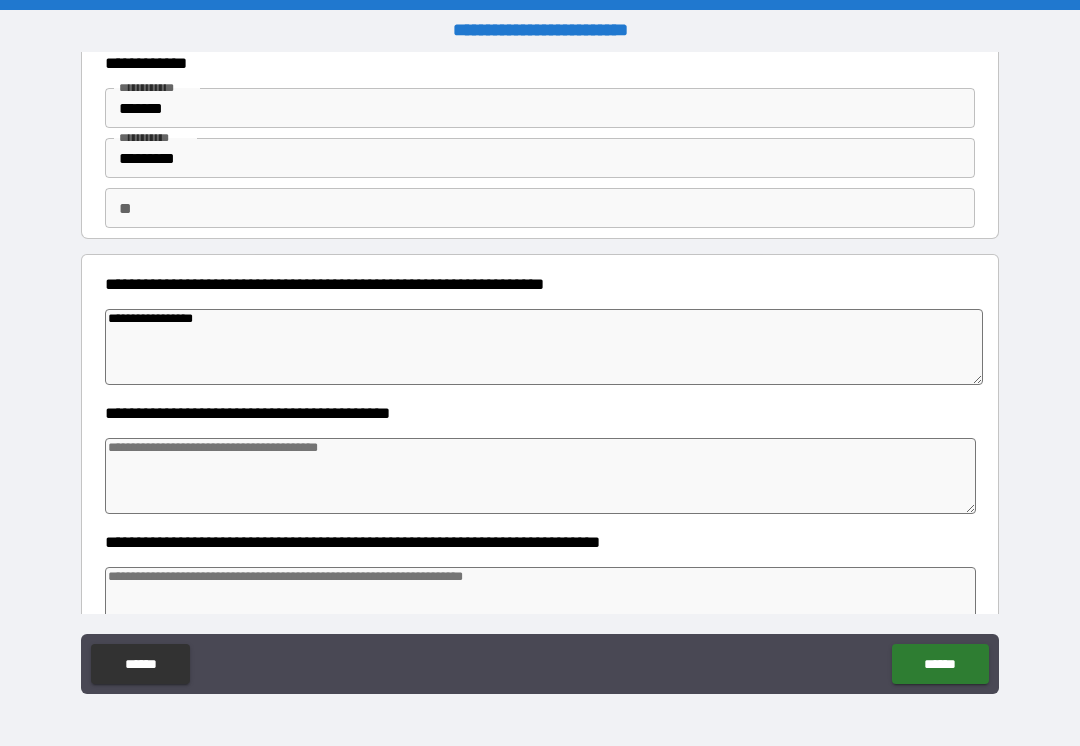 type on "*" 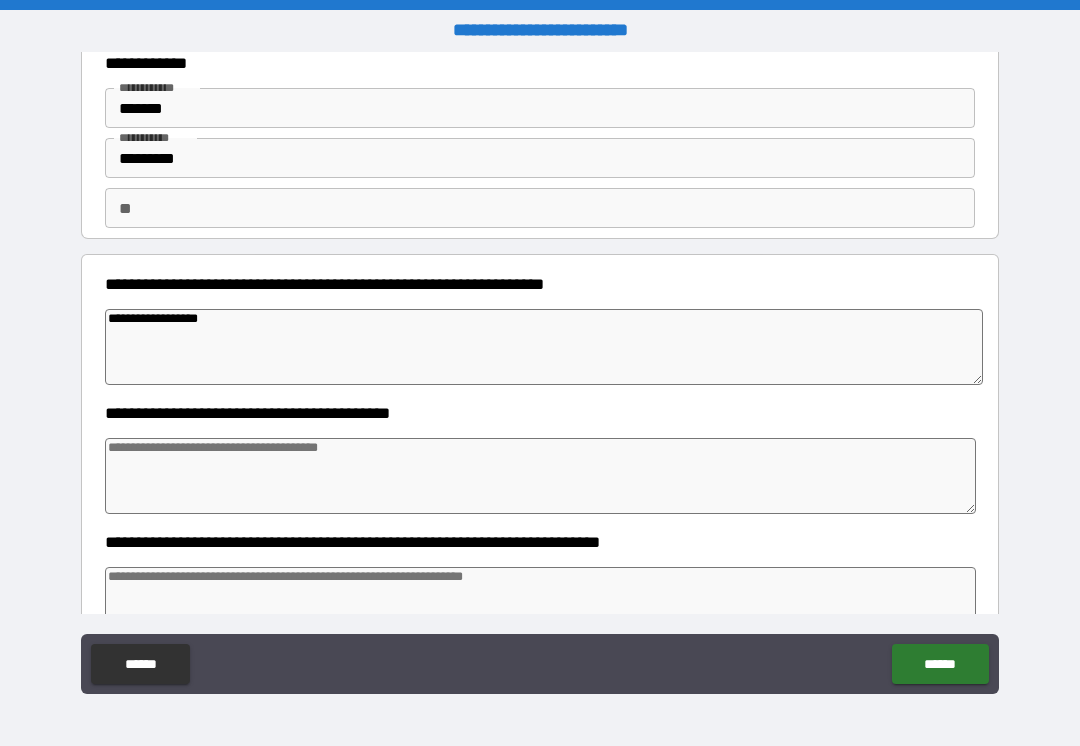 type on "*" 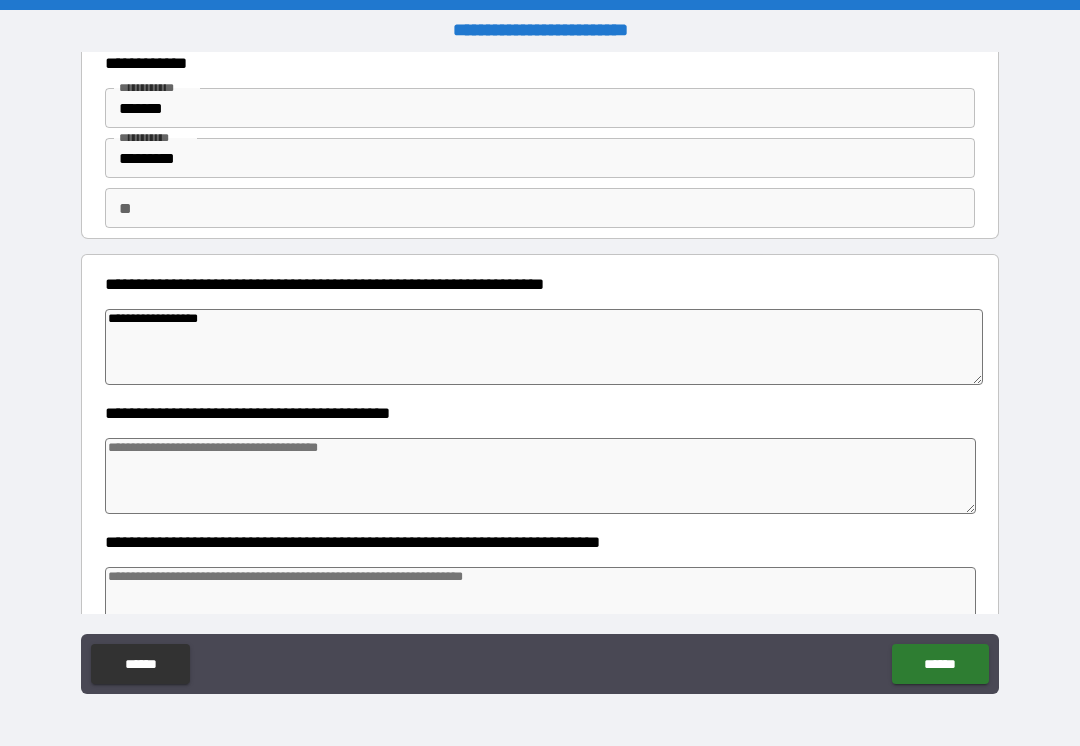 type on "*" 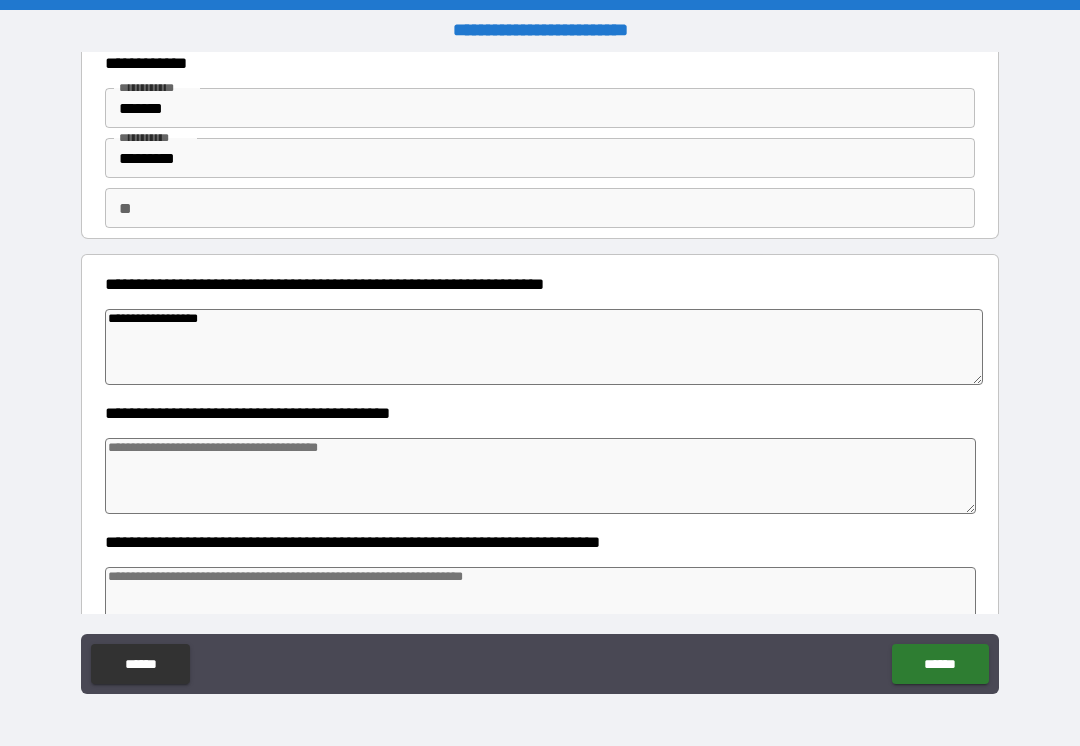 type on "*" 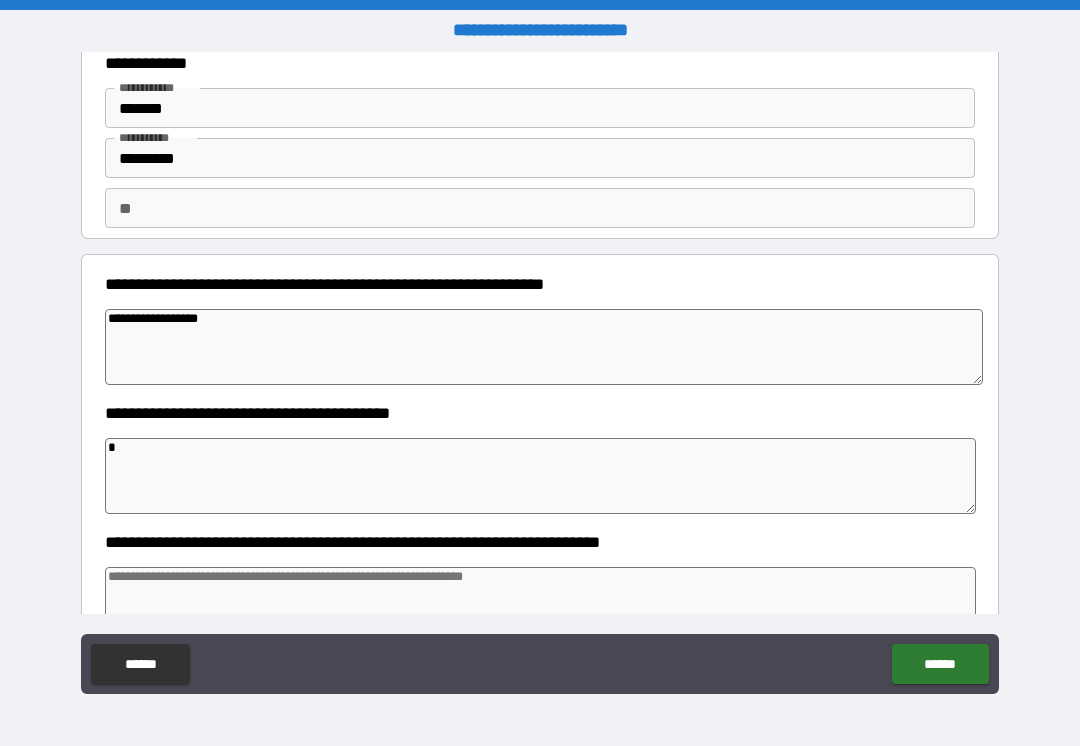 type on "*" 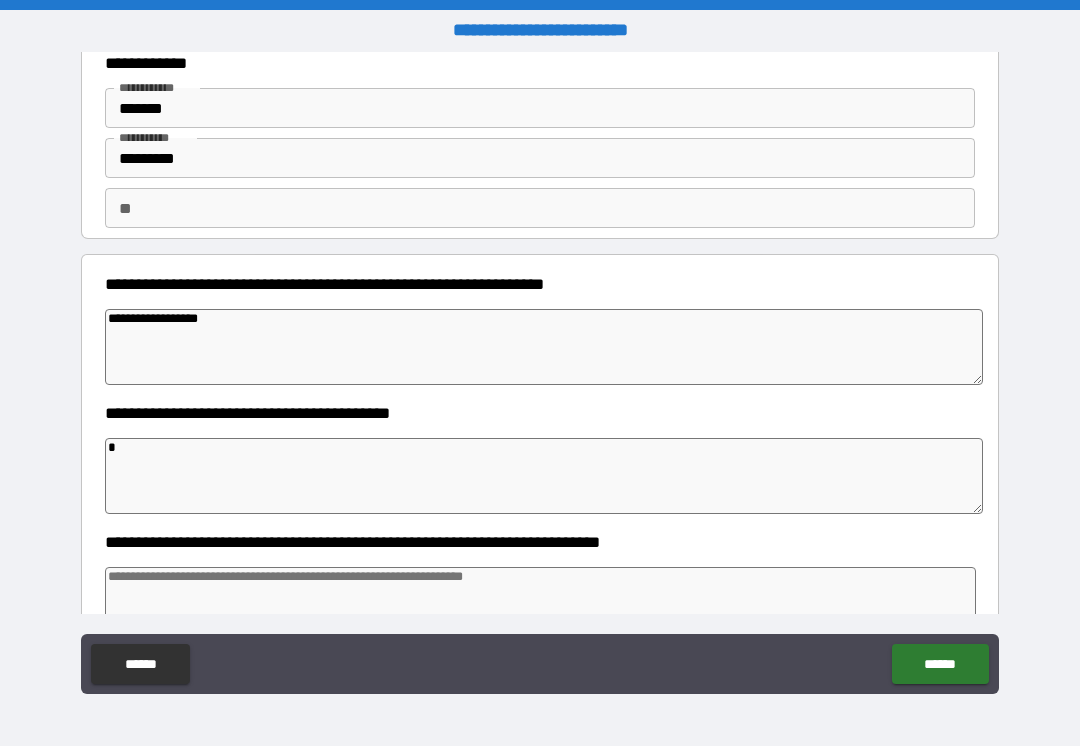 type on "*" 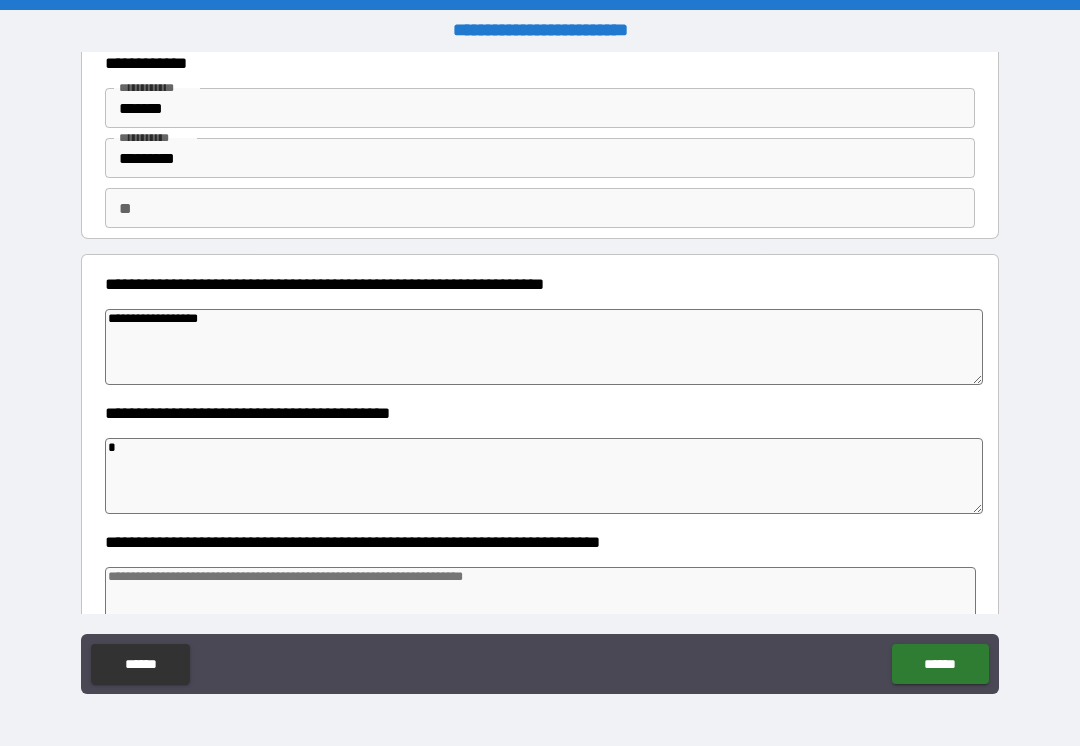 type on "*" 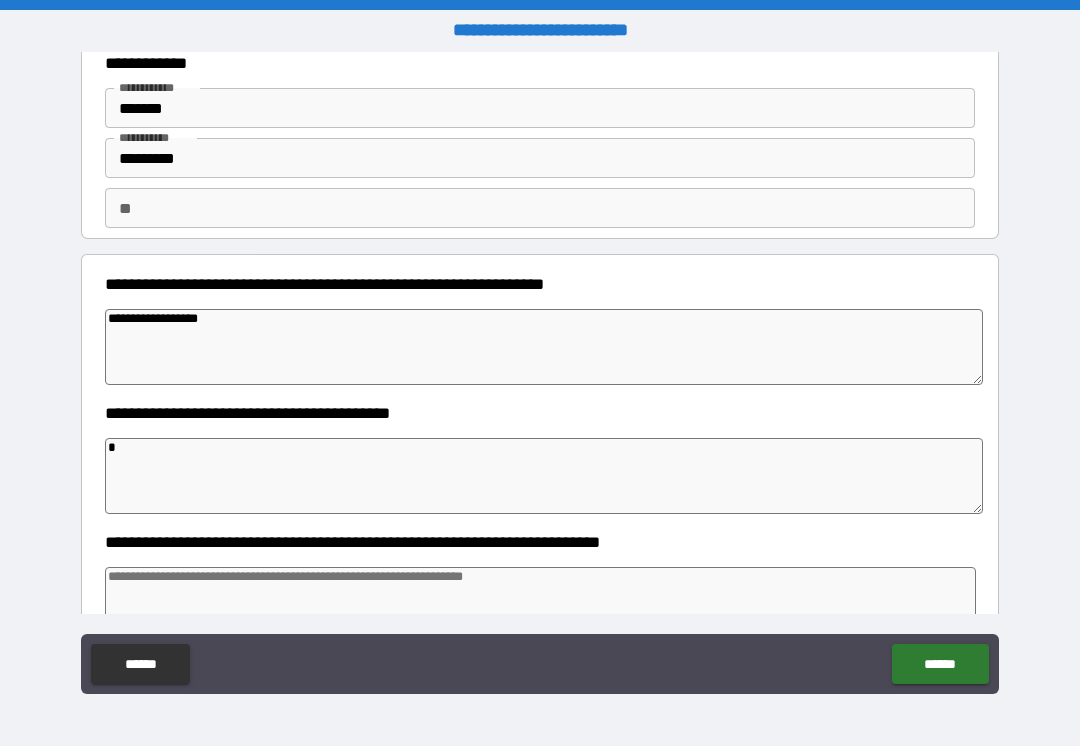 type on "*" 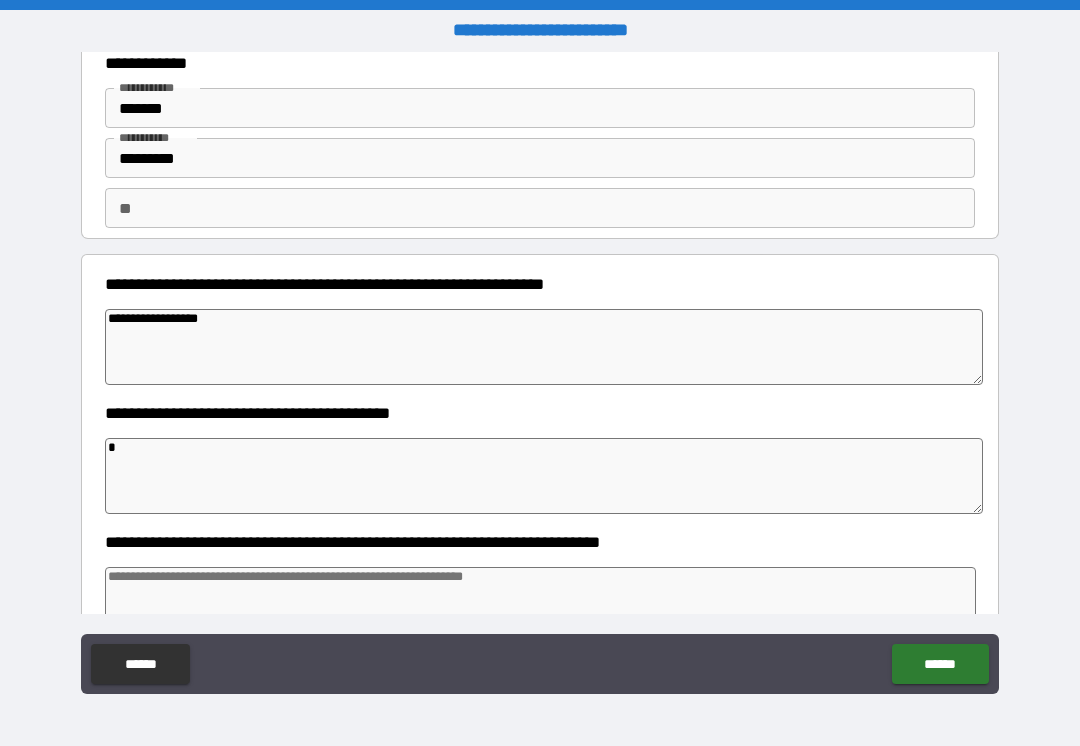 type on "**" 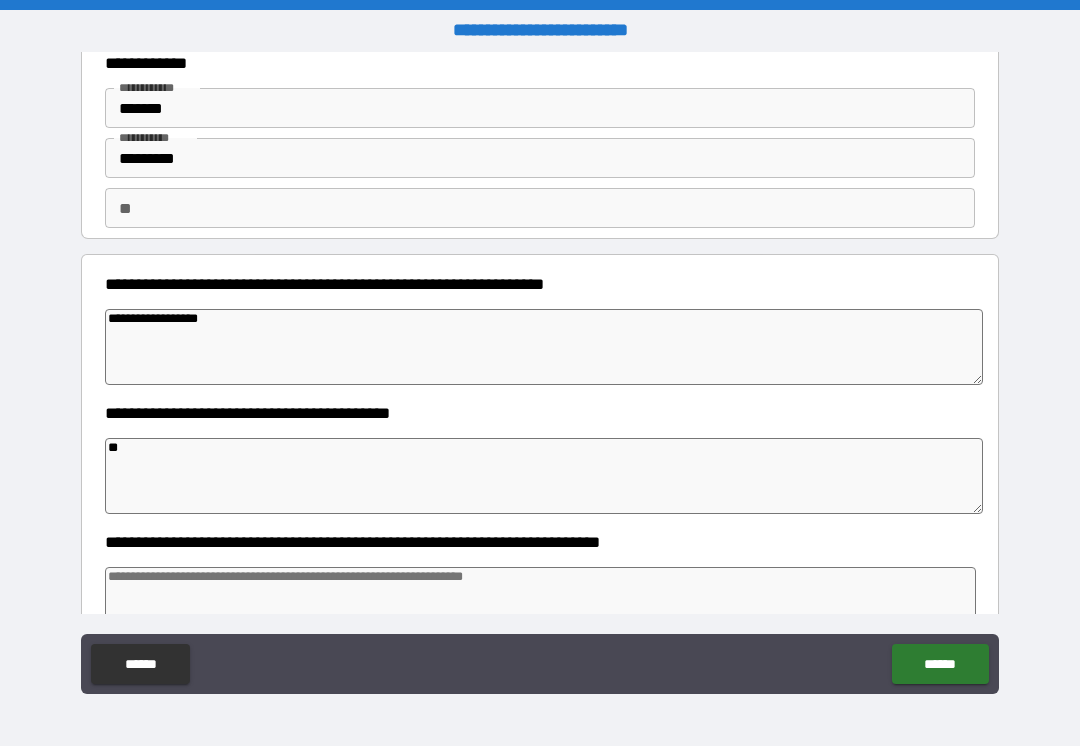 type on "*" 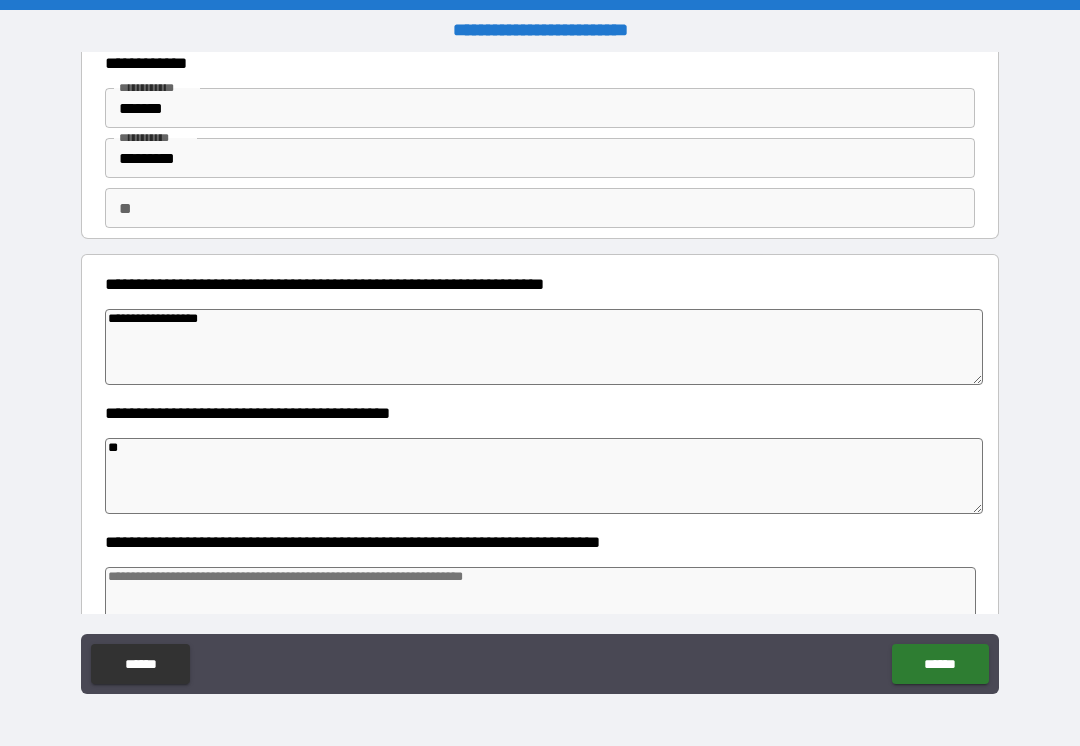type on "*" 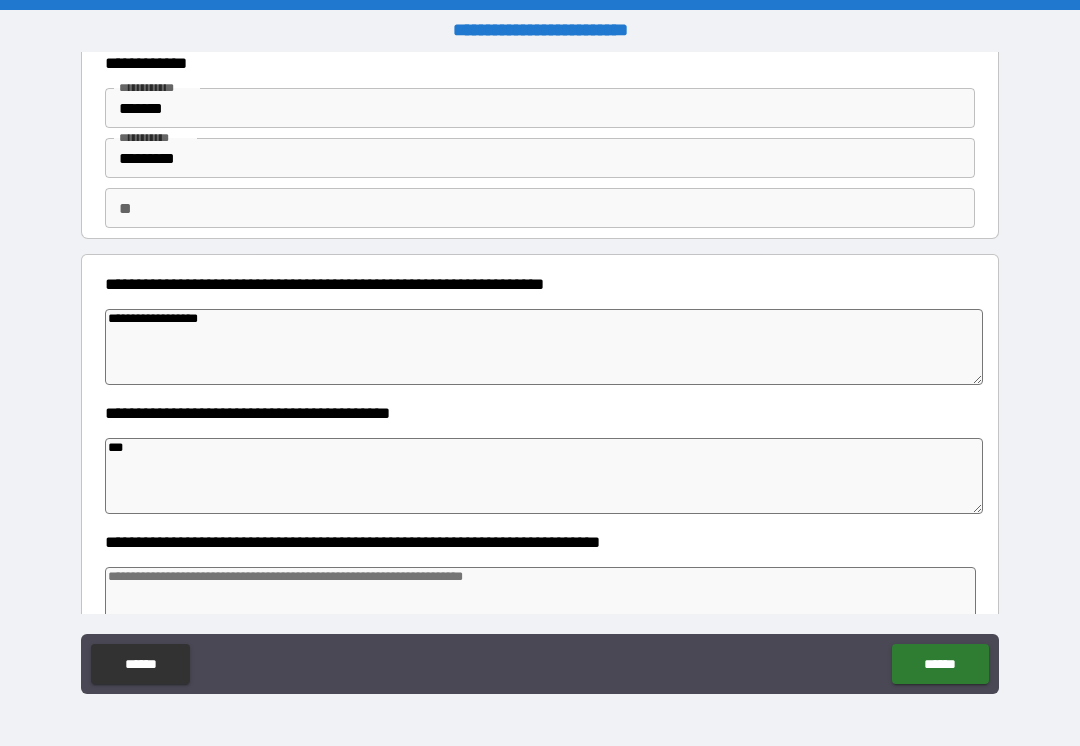 type on "*" 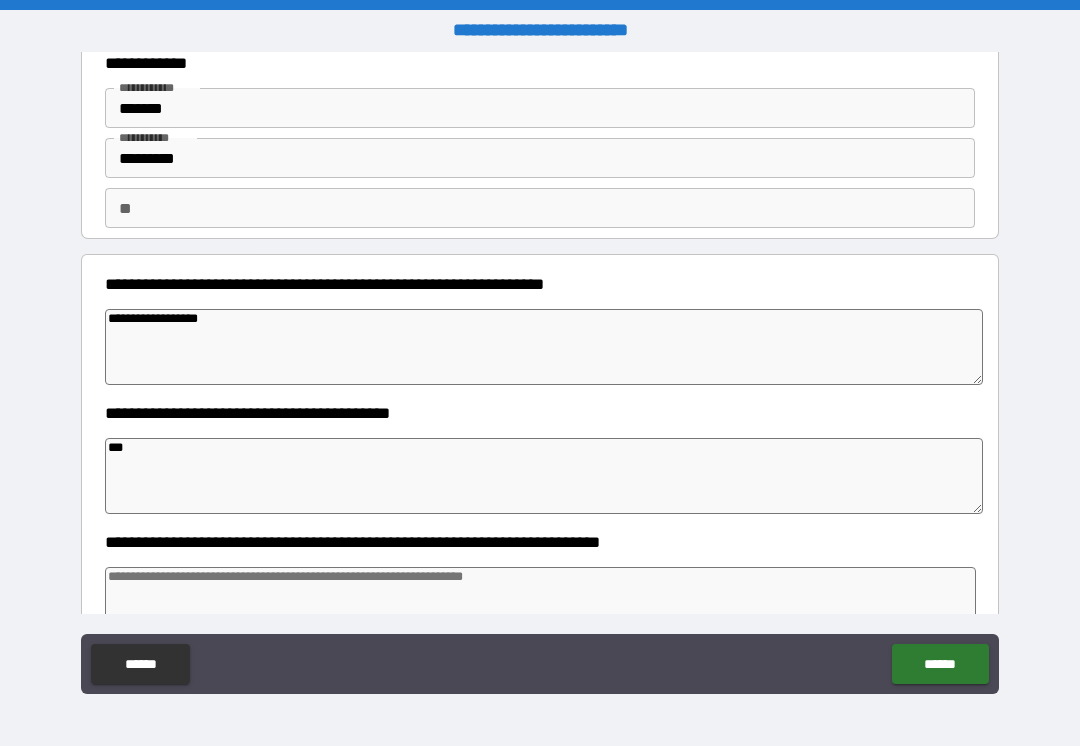 type on "*" 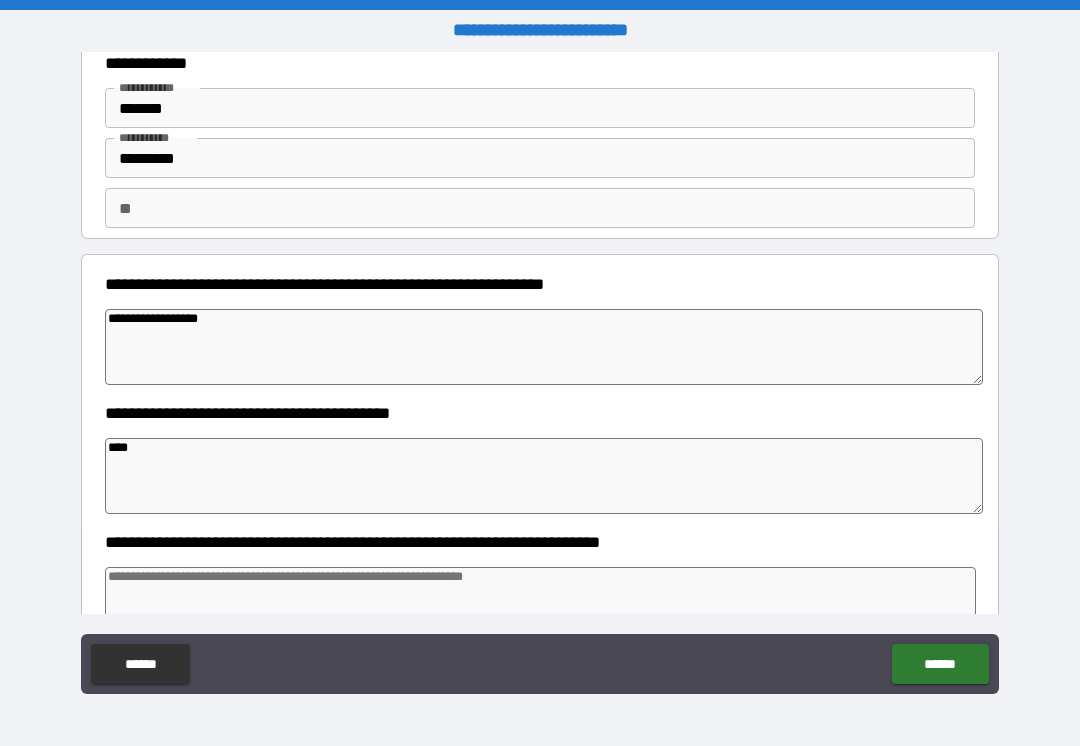 type on "*" 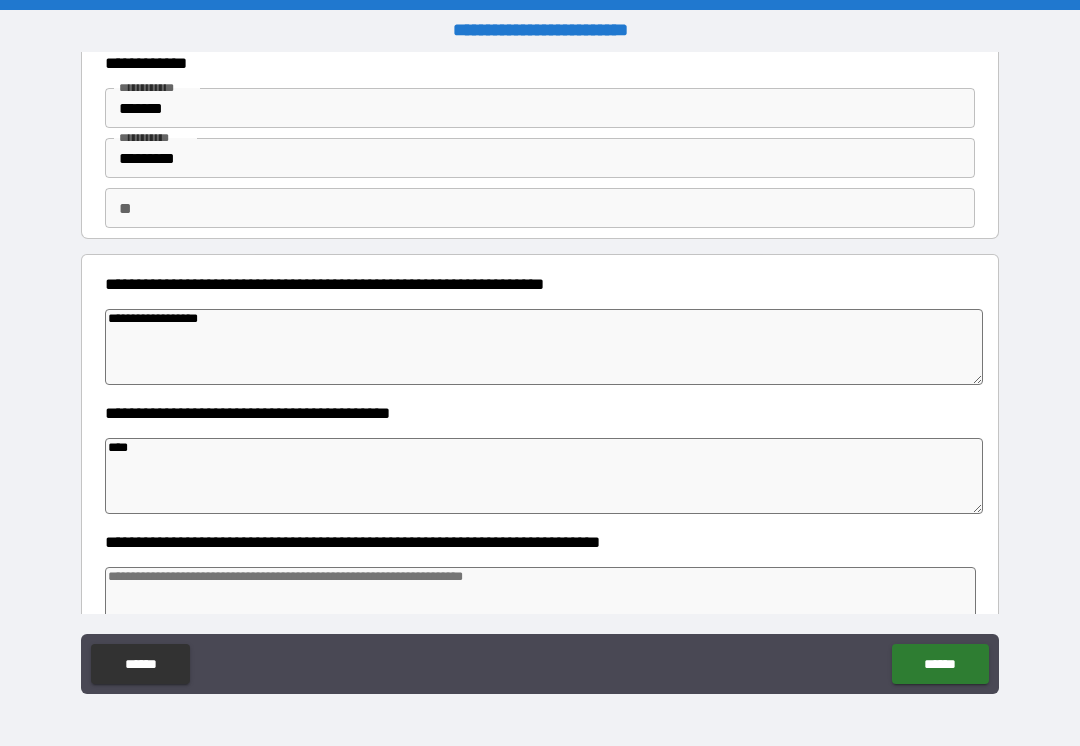 type on "*" 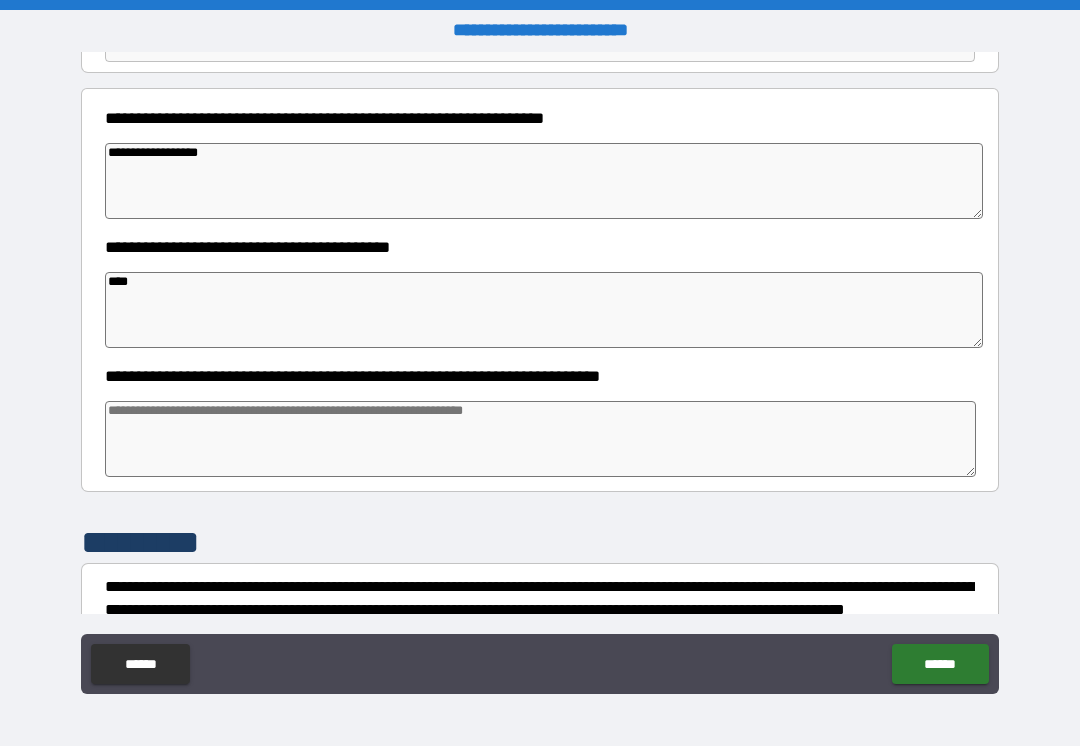scroll, scrollTop: 224, scrollLeft: 0, axis: vertical 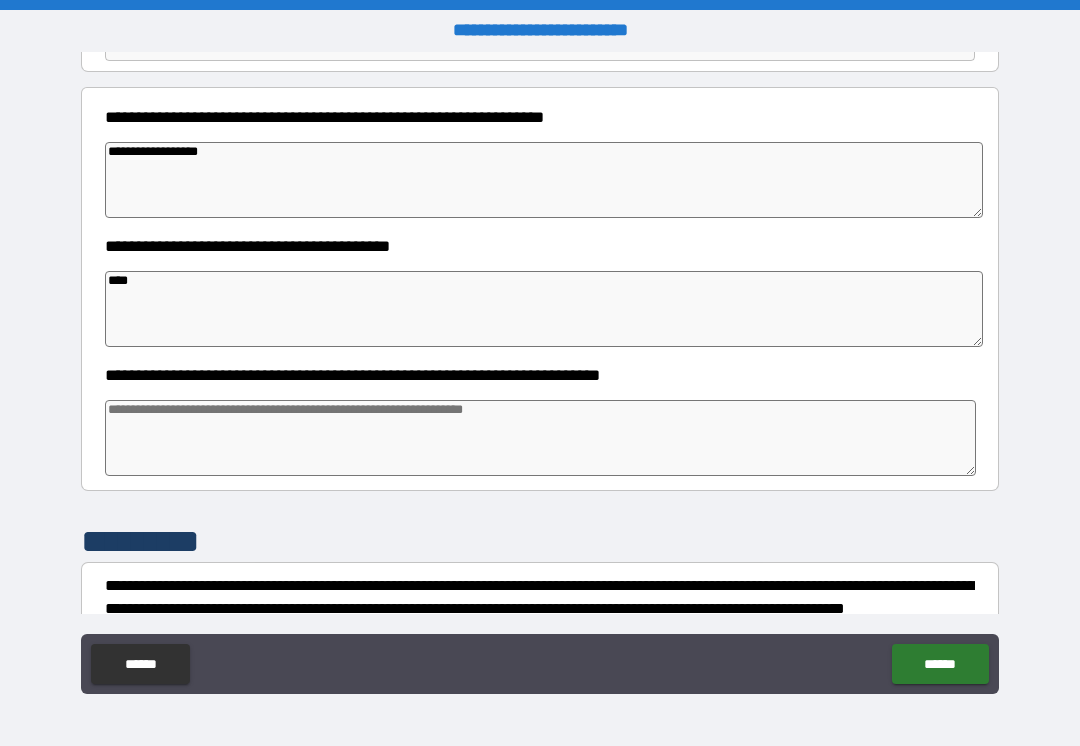 type on "****" 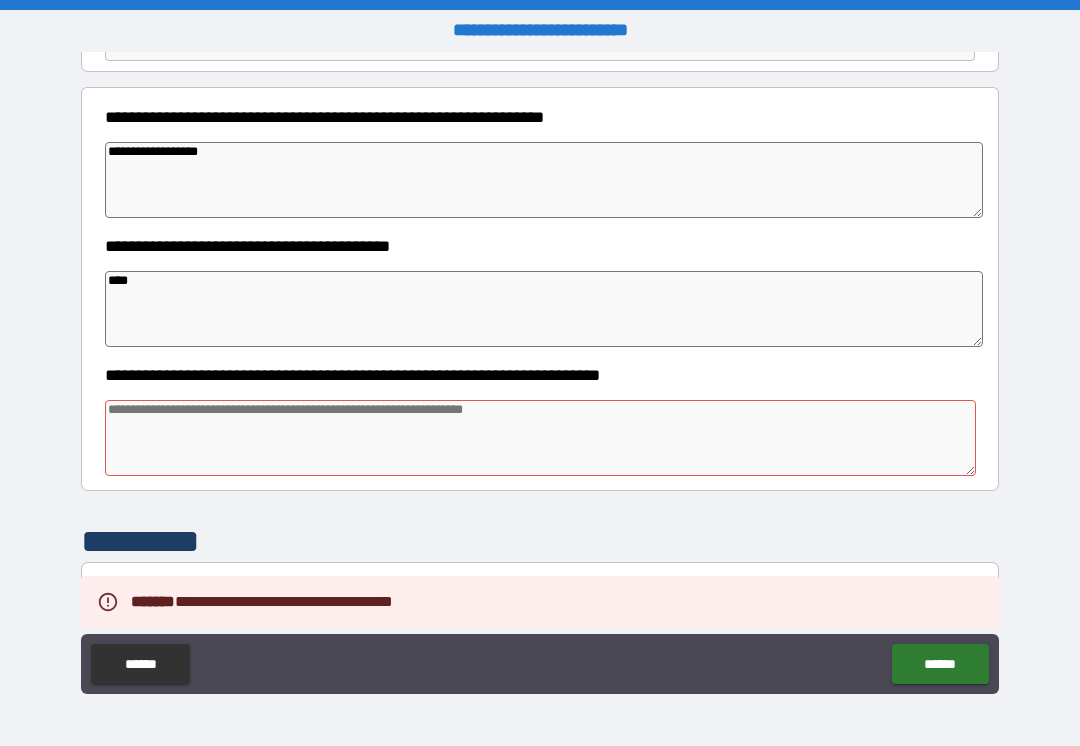 type on "*" 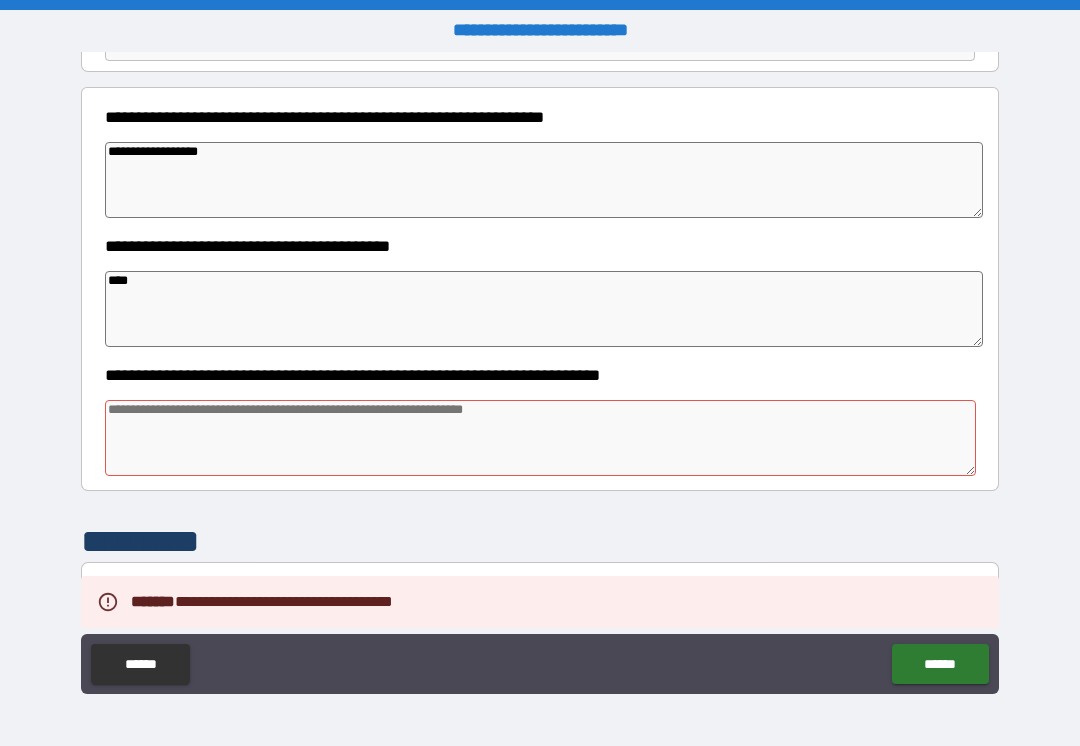 type on "*" 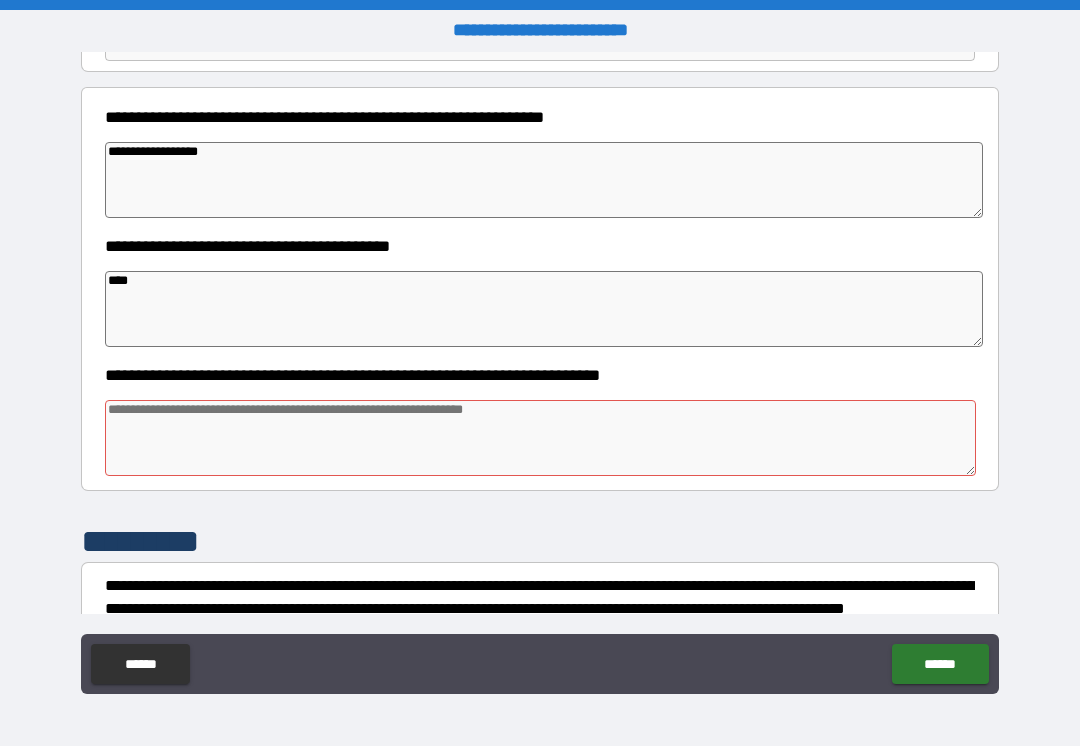 type 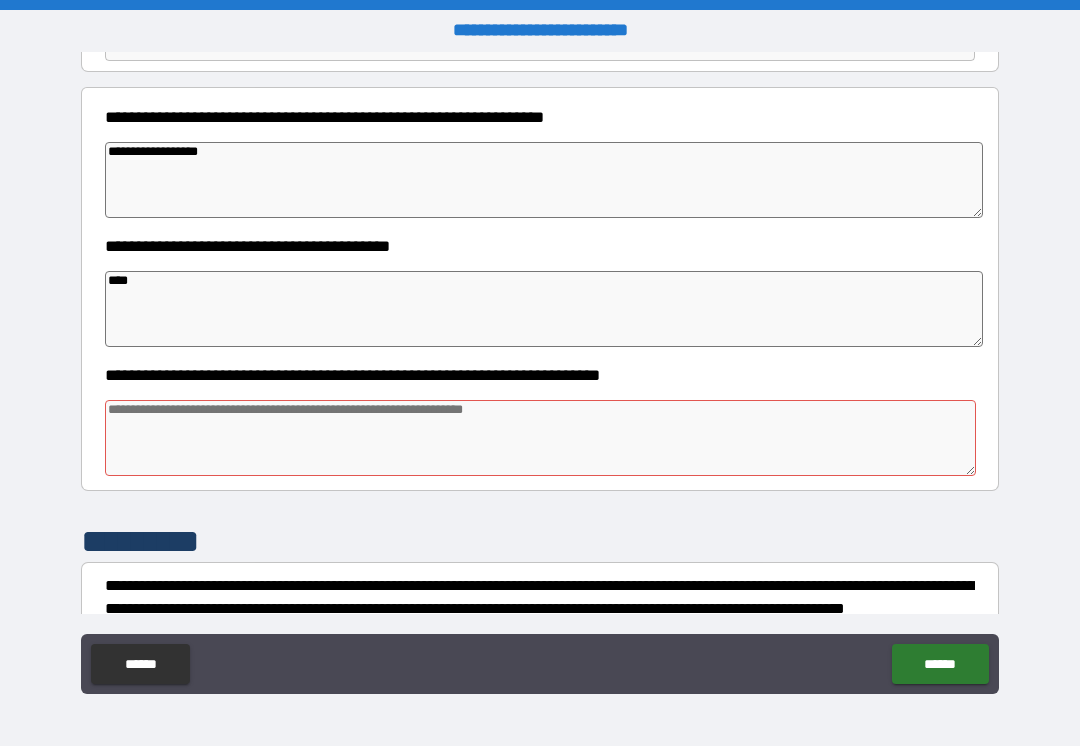 click at bounding box center (540, 438) 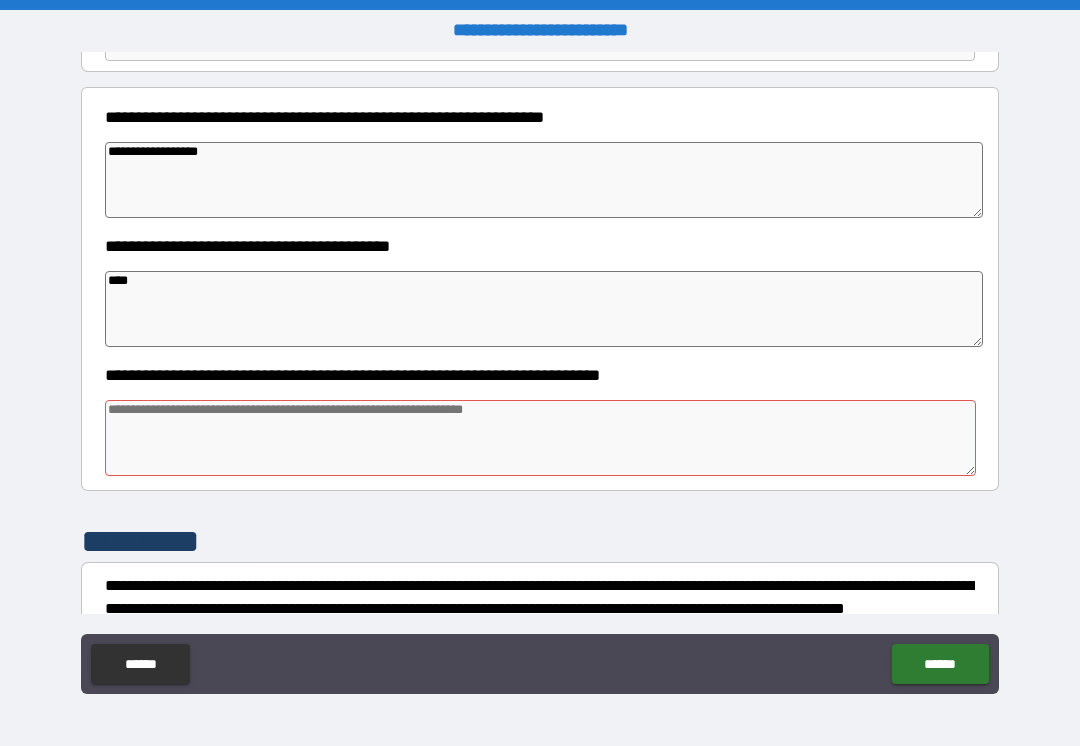 type on "*" 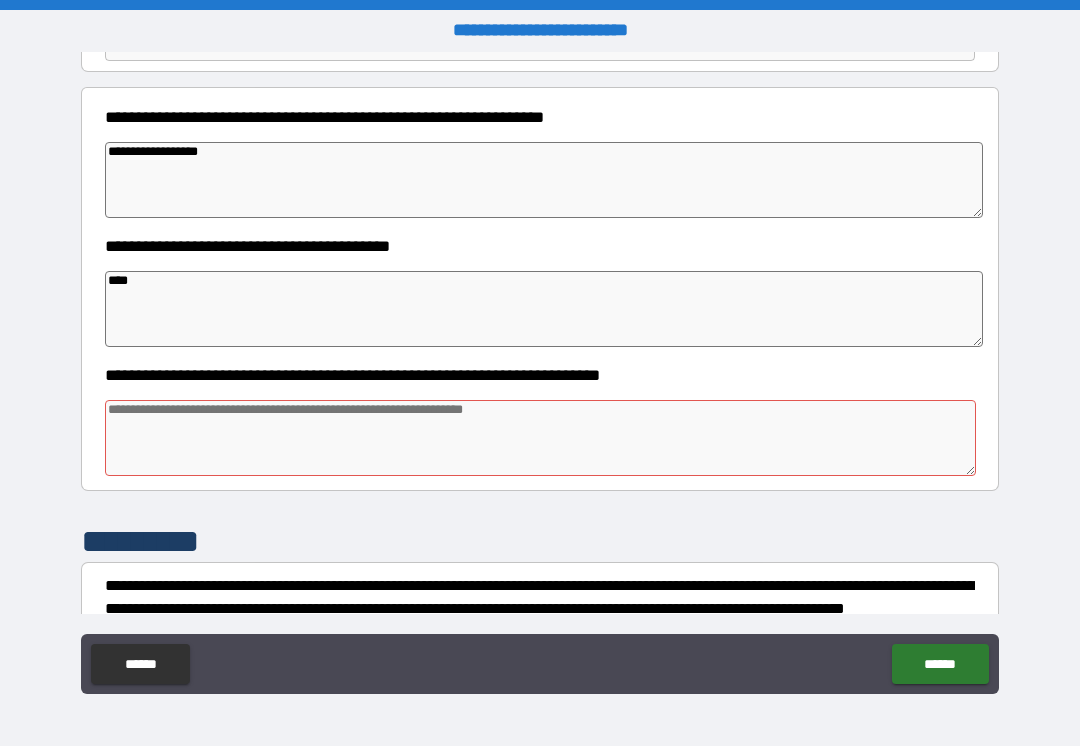 type on "*" 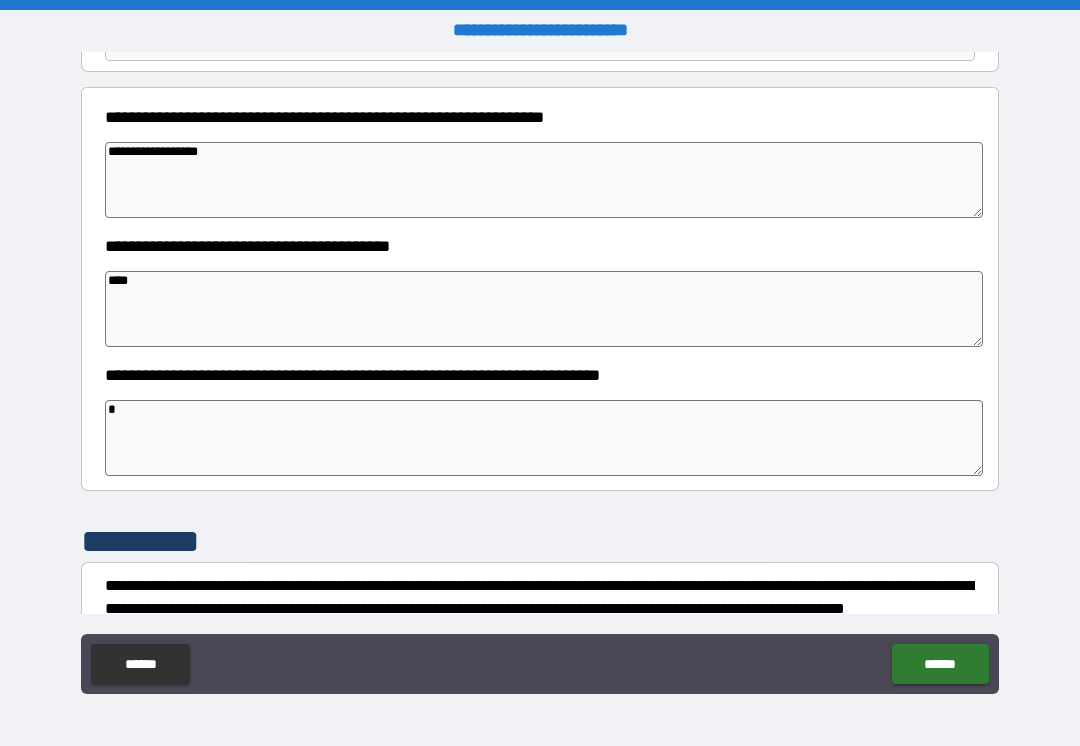 type on "*" 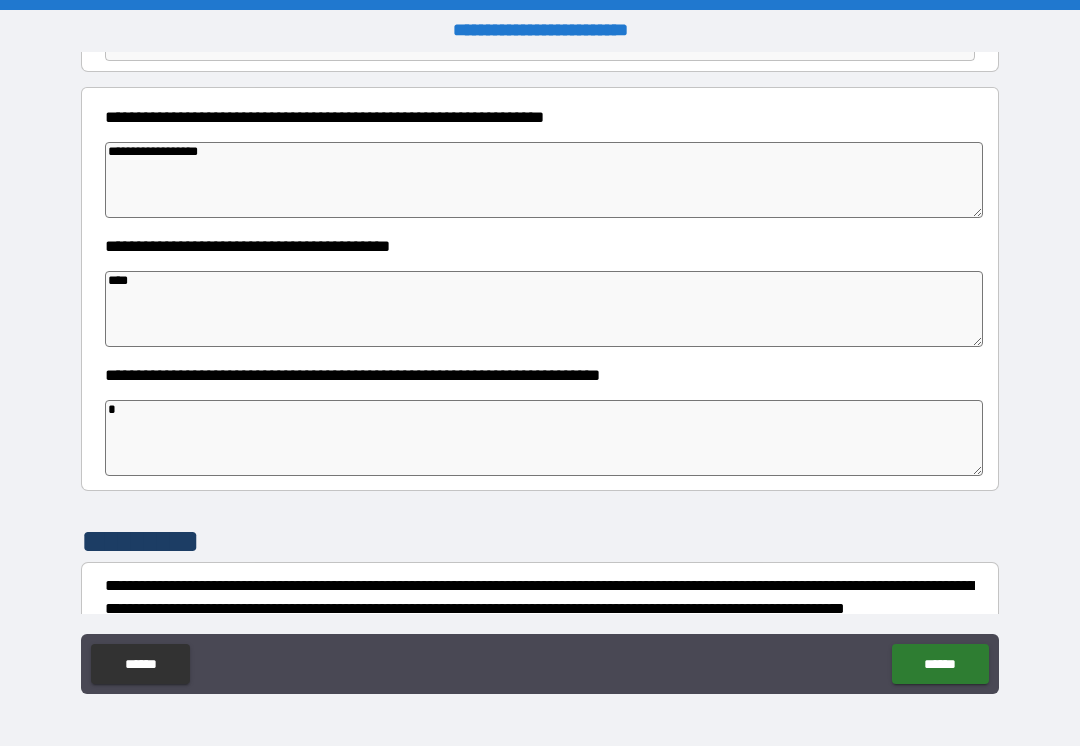 type on "*" 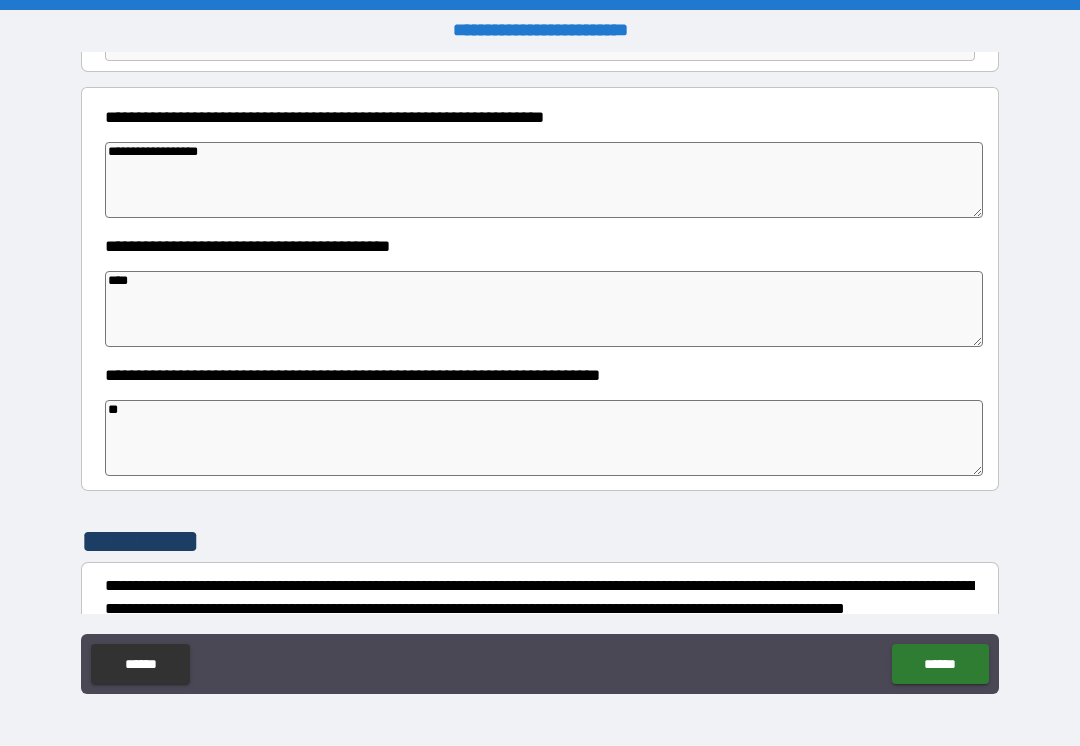 type on "*" 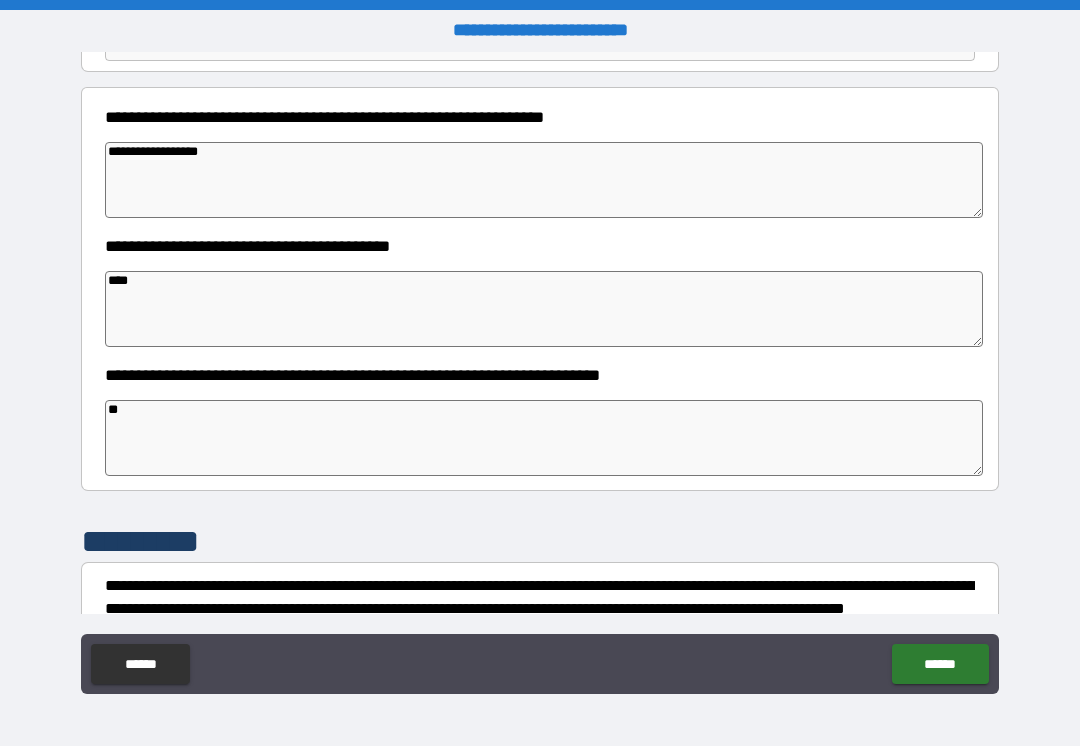 type on "*" 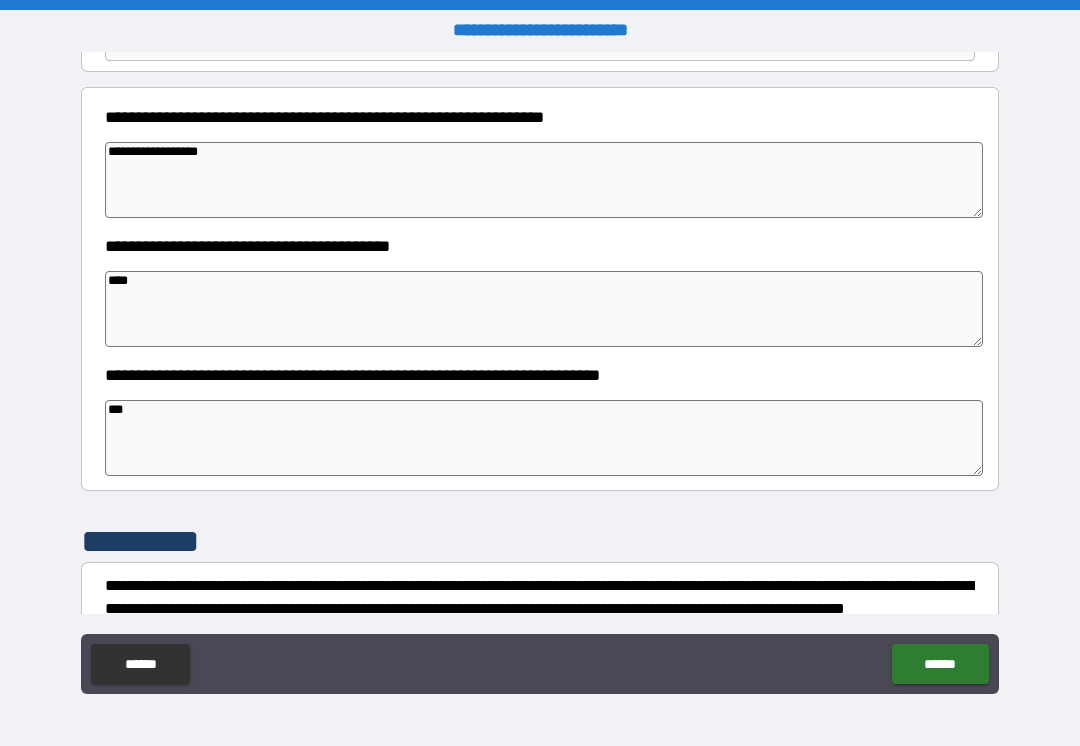 type on "*" 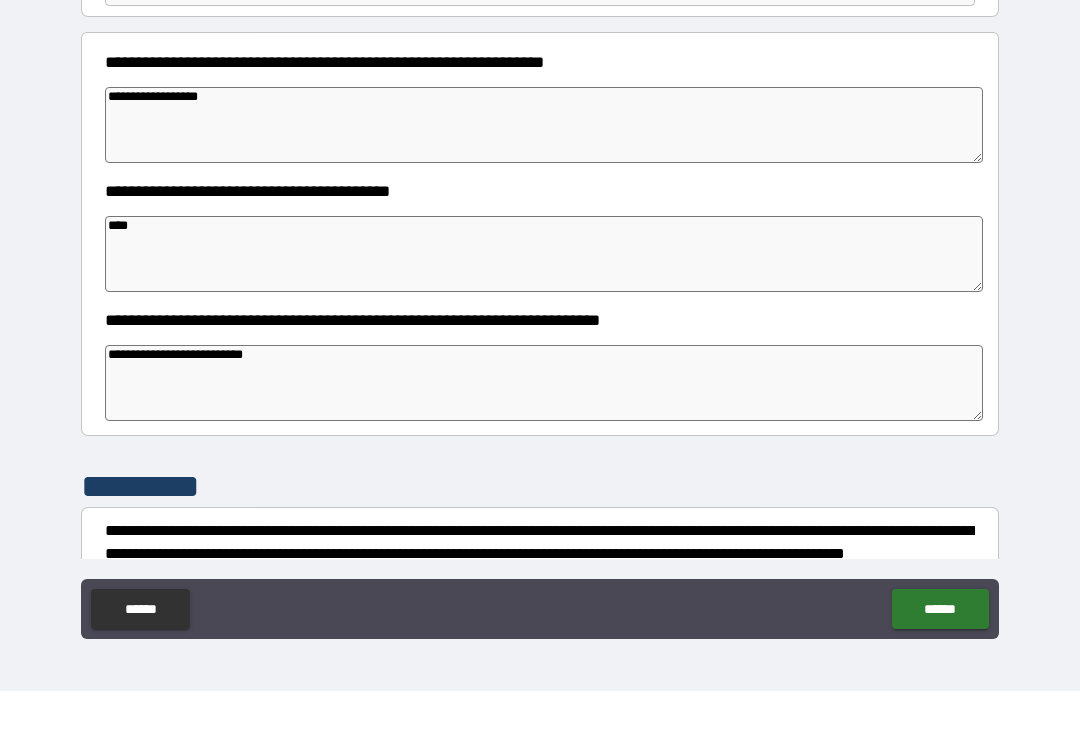 click on "******" at bounding box center (940, 664) 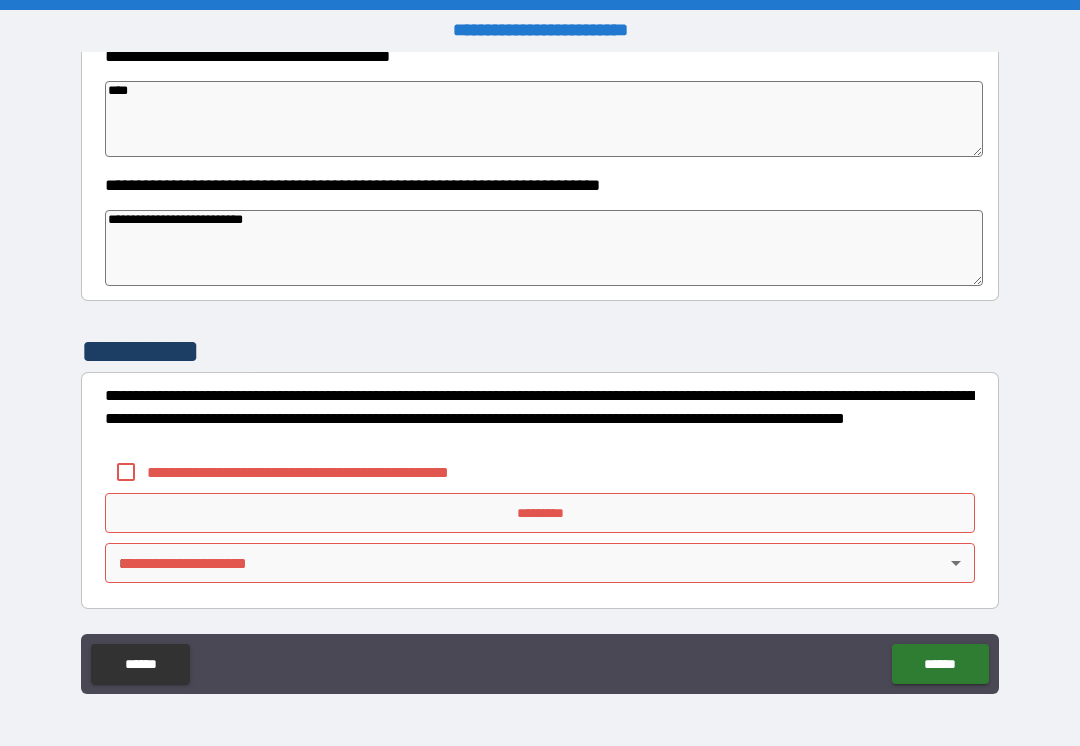 scroll, scrollTop: 414, scrollLeft: 0, axis: vertical 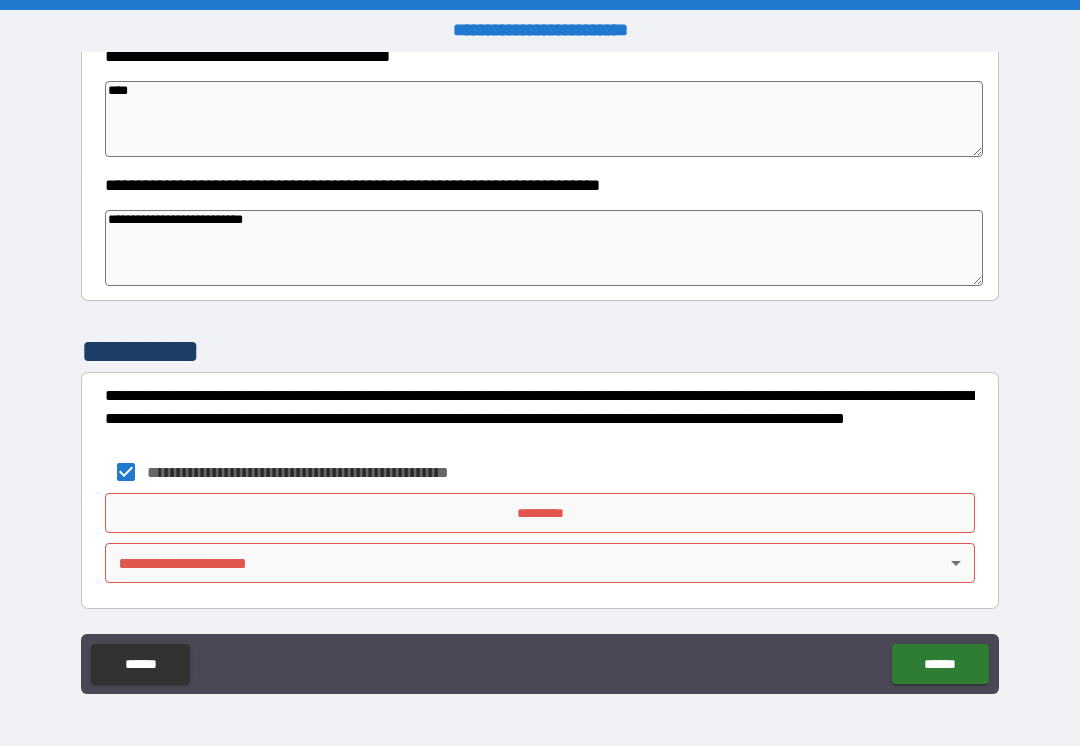 click on "**********" at bounding box center (540, 373) 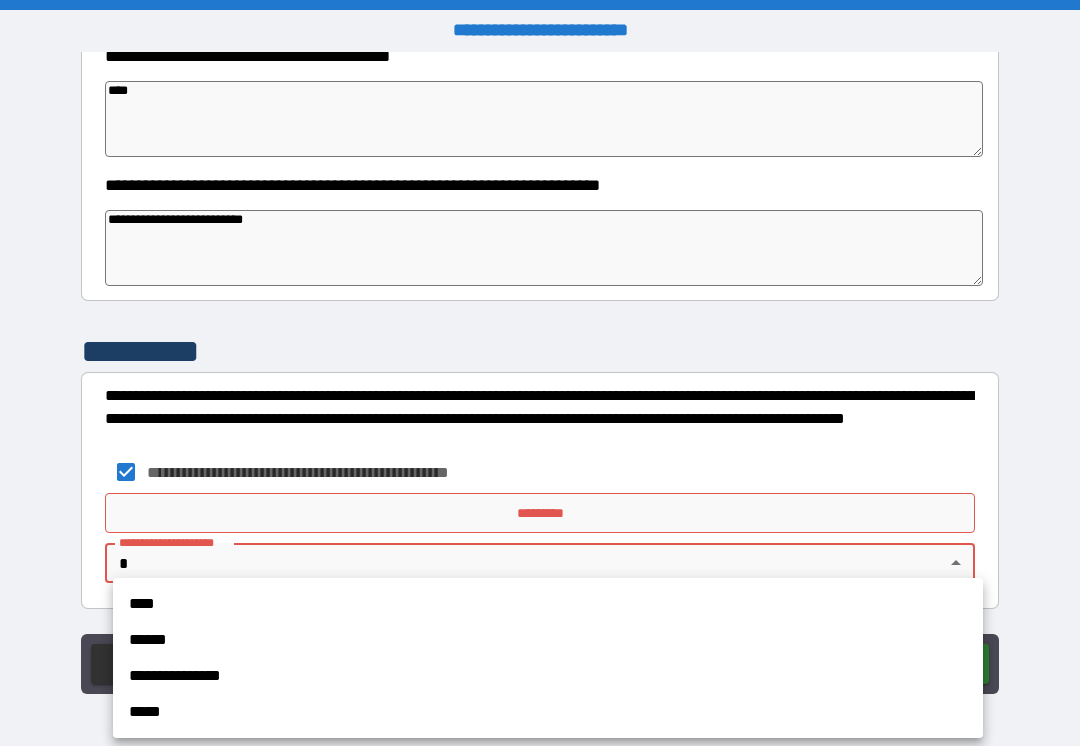 click on "****" at bounding box center [548, 604] 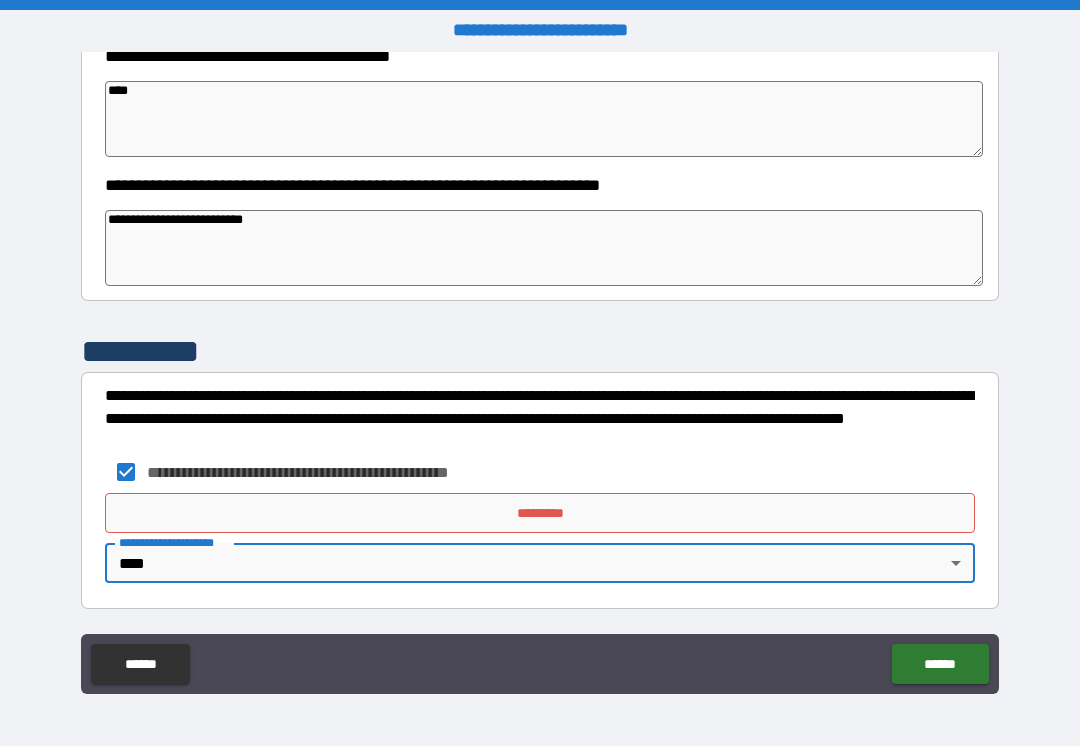 click on "*********" at bounding box center [540, 513] 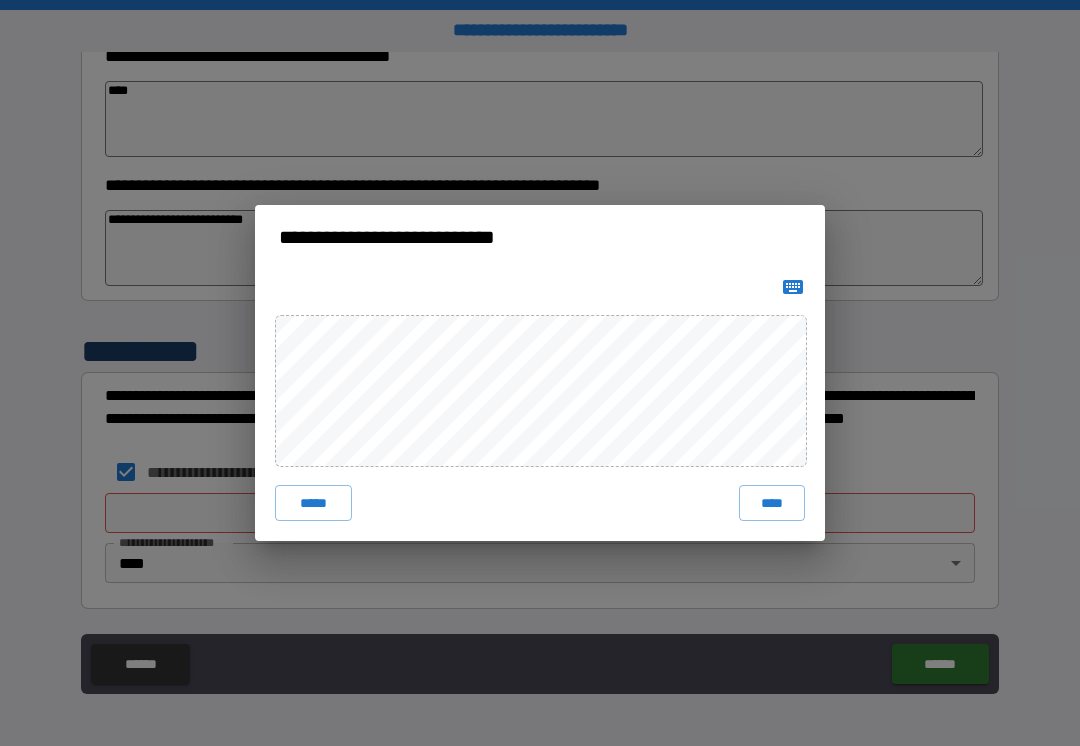 click on "****" at bounding box center [772, 503] 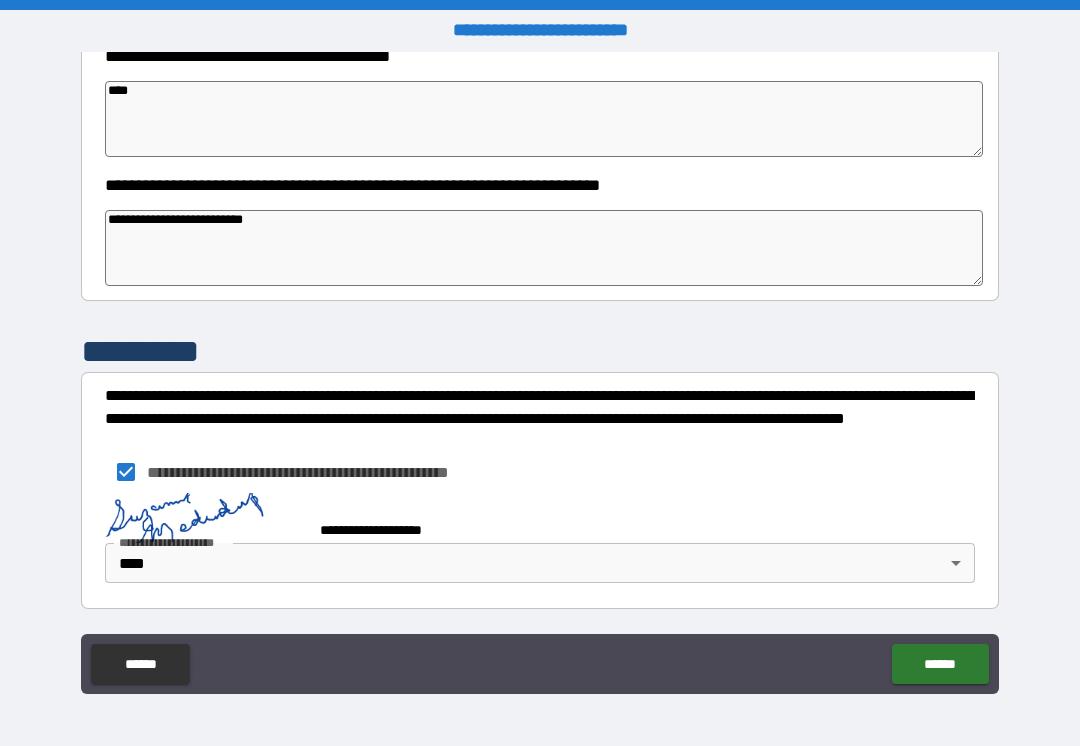 scroll, scrollTop: 404, scrollLeft: 0, axis: vertical 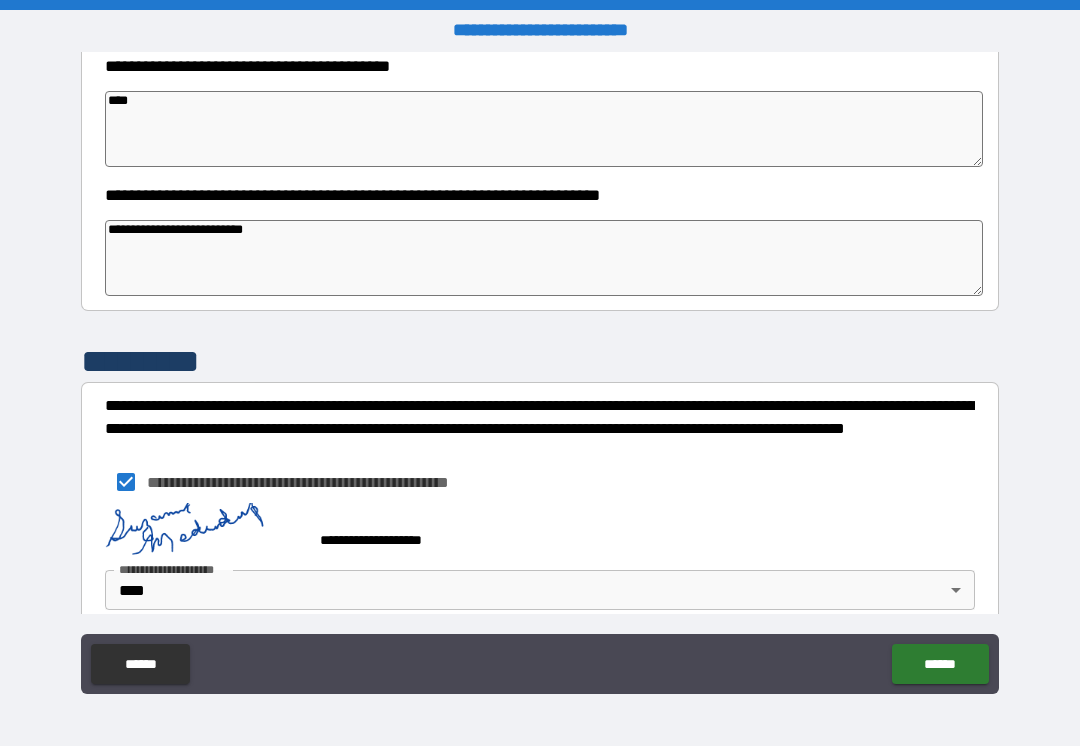 click on "******" at bounding box center (940, 664) 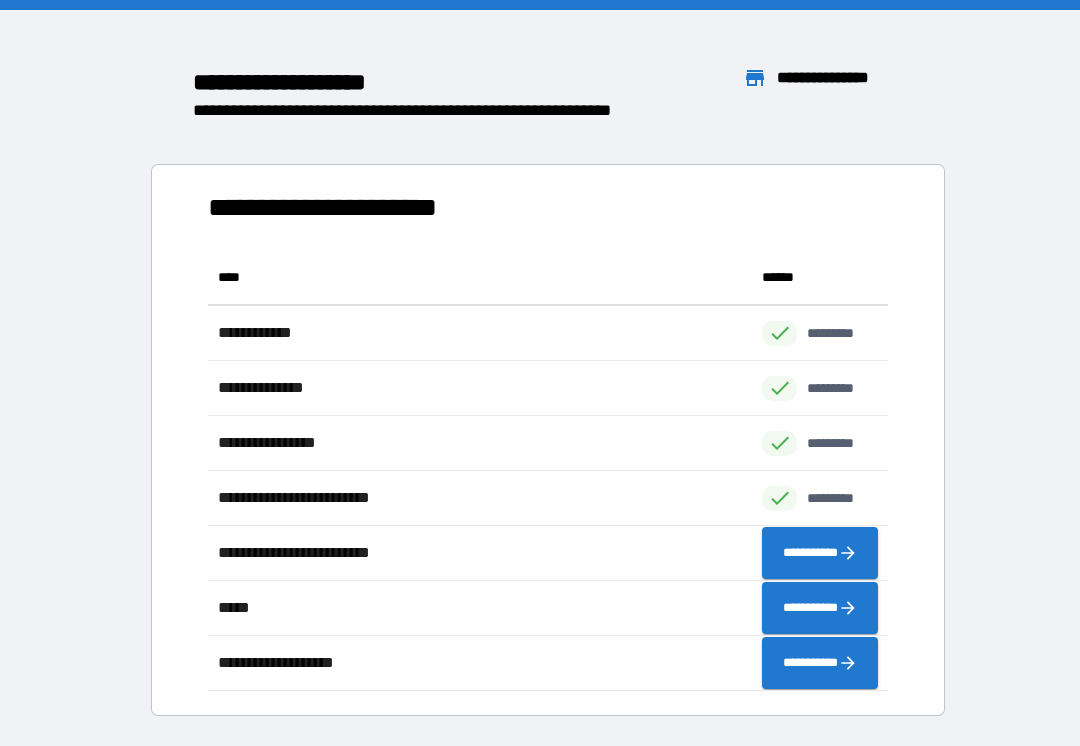 scroll, scrollTop: 1, scrollLeft: 1, axis: both 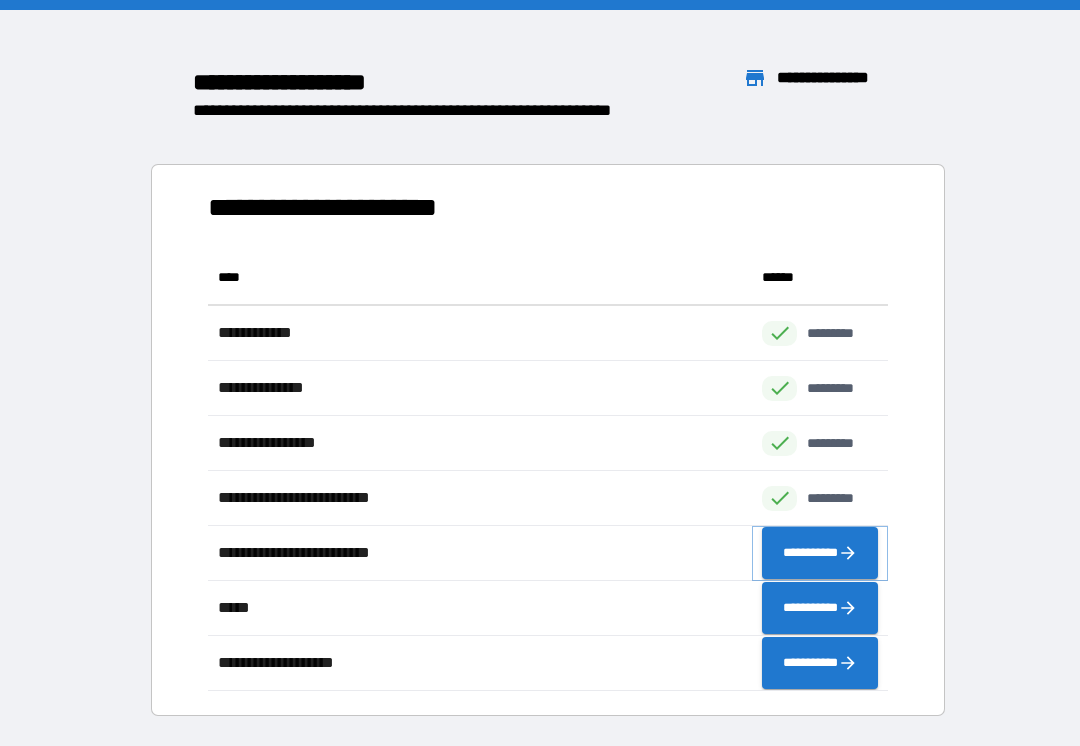 click 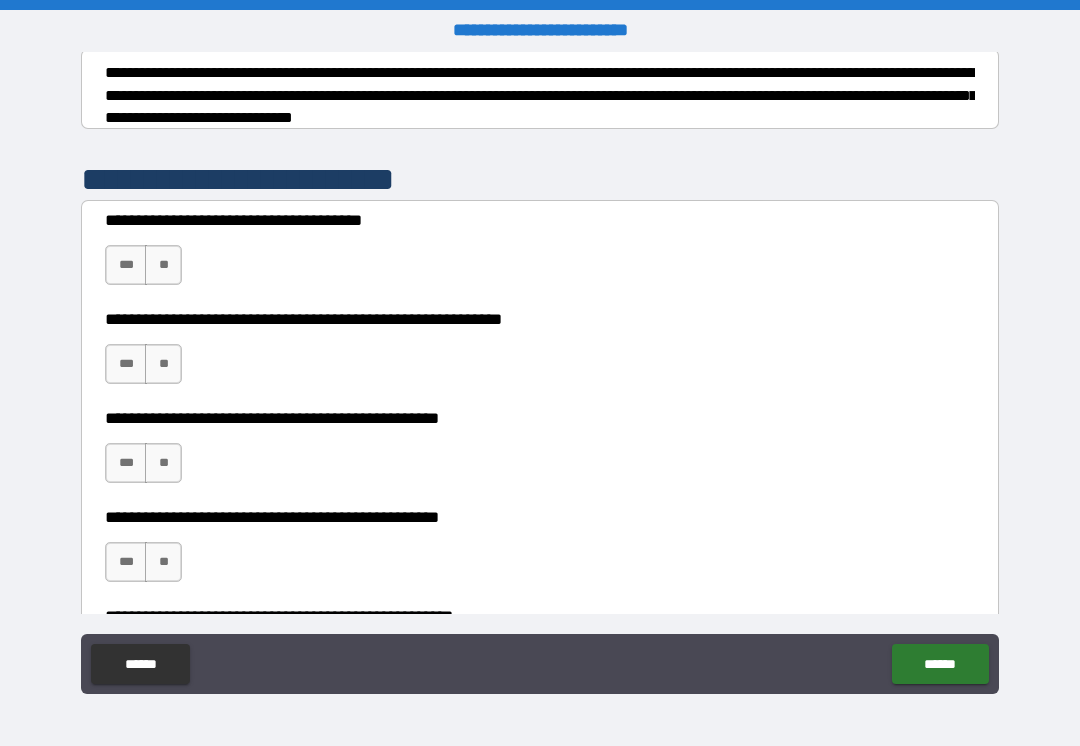 scroll, scrollTop: 329, scrollLeft: 0, axis: vertical 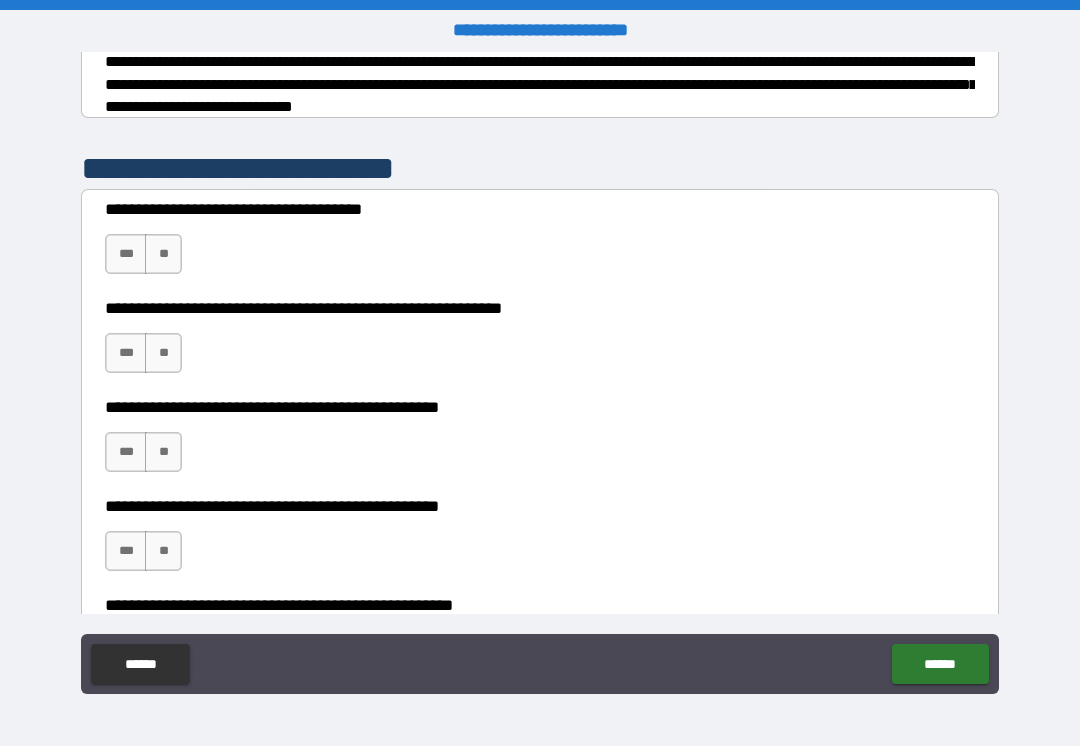click on "**" at bounding box center [163, 452] 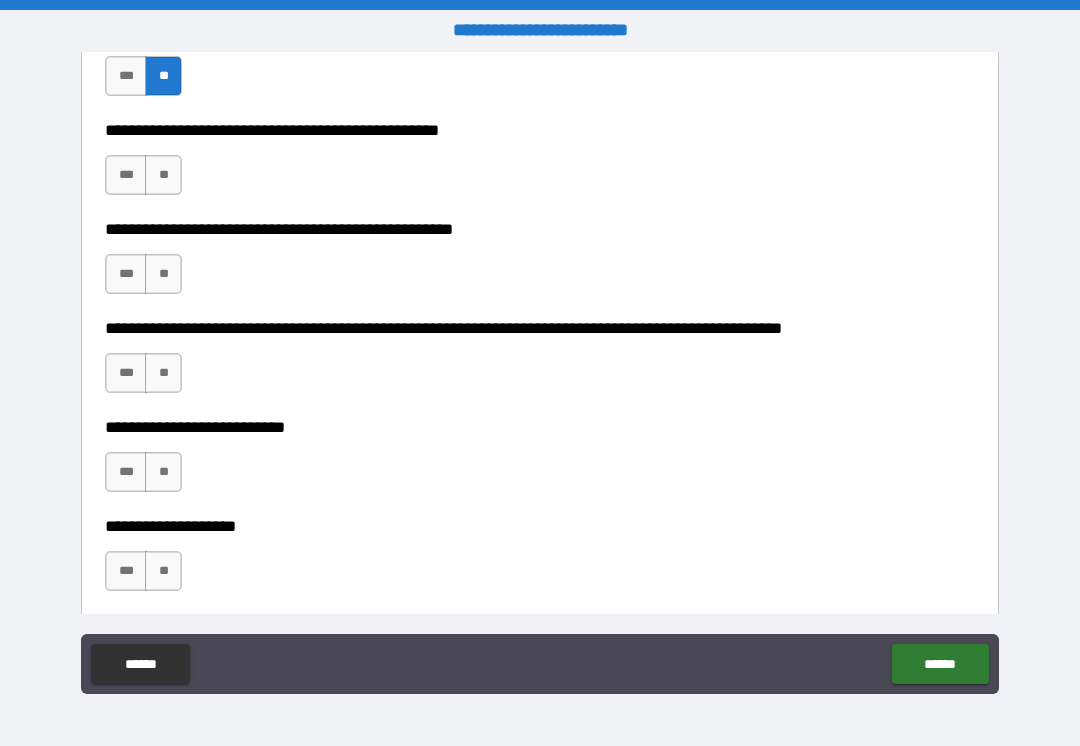 scroll, scrollTop: 706, scrollLeft: 0, axis: vertical 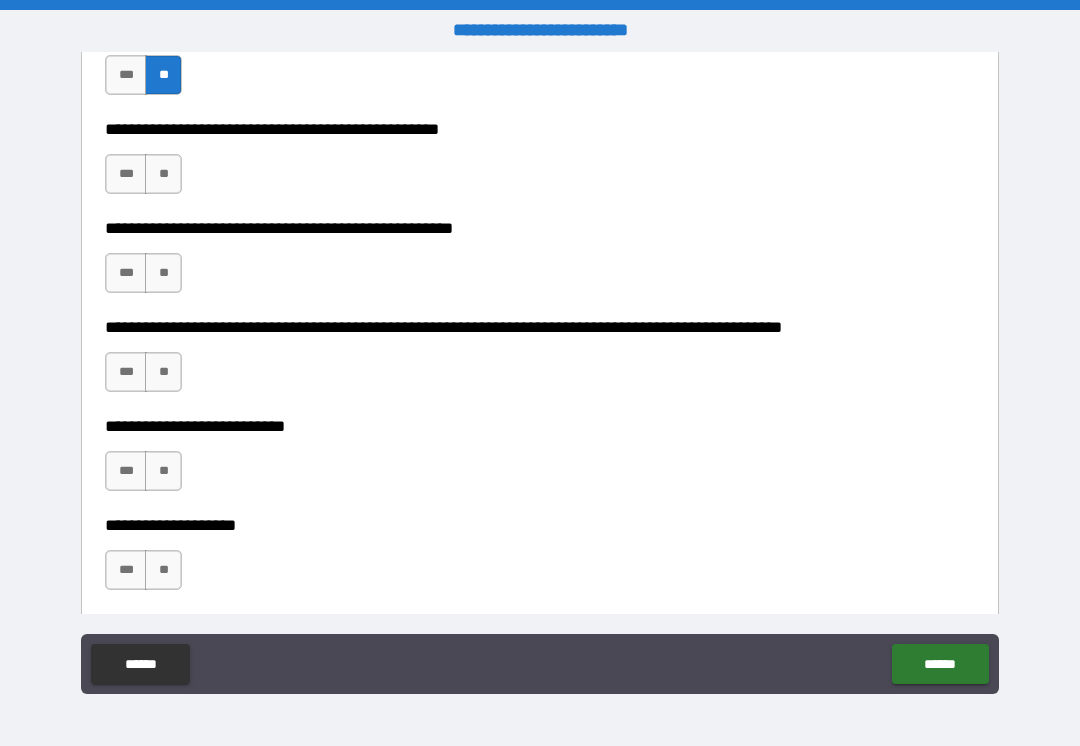 click on "**" at bounding box center [163, 471] 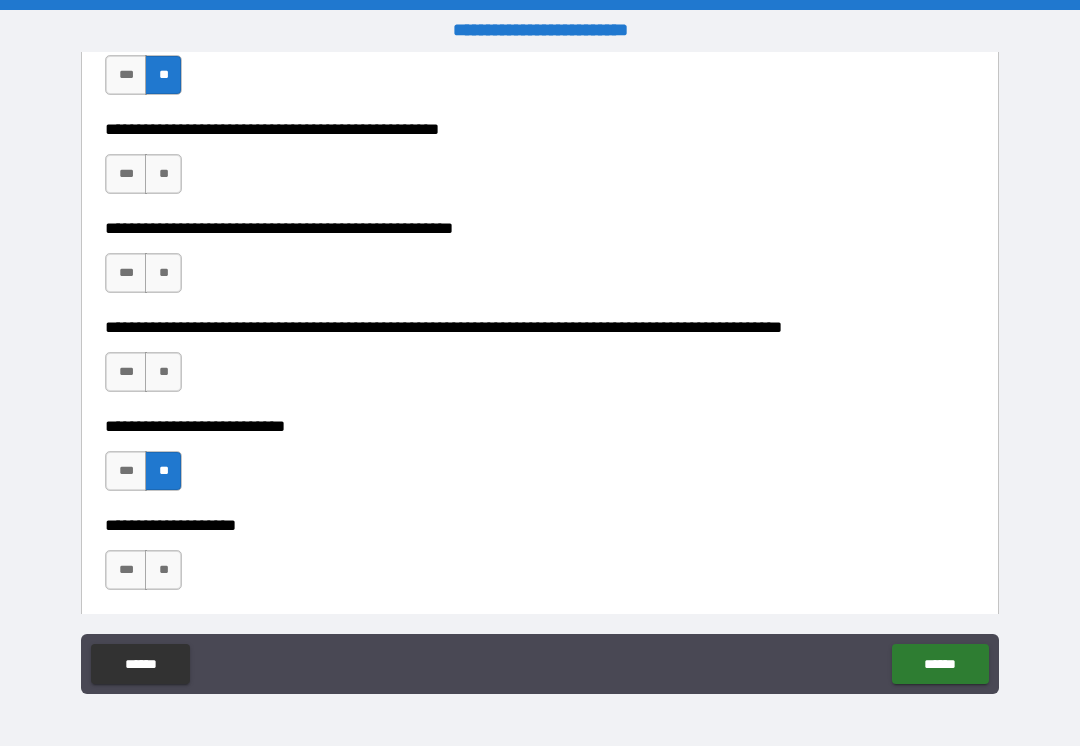 click on "**" at bounding box center (163, 570) 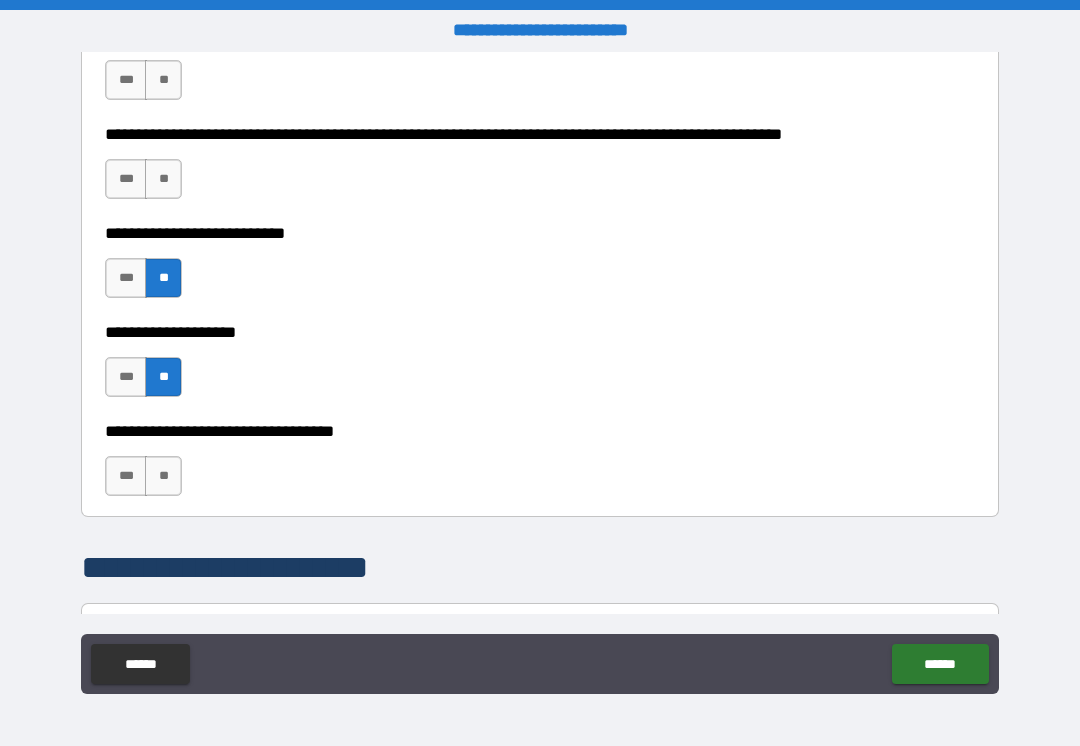 scroll, scrollTop: 900, scrollLeft: 0, axis: vertical 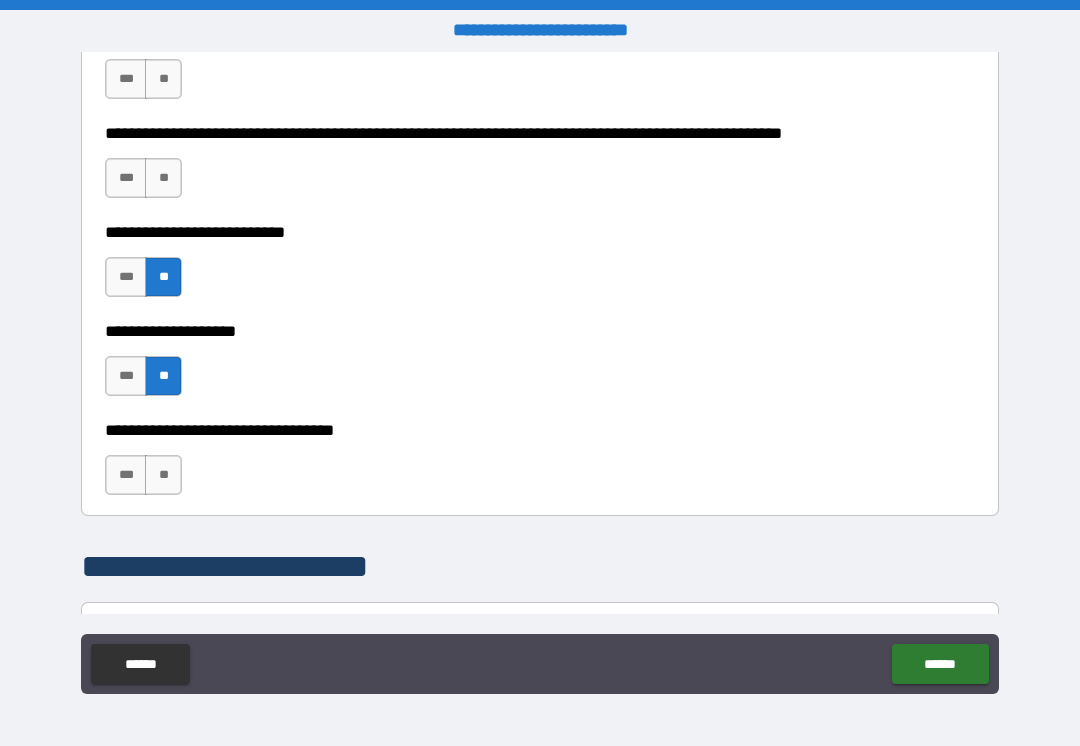 click on "**" at bounding box center [163, 475] 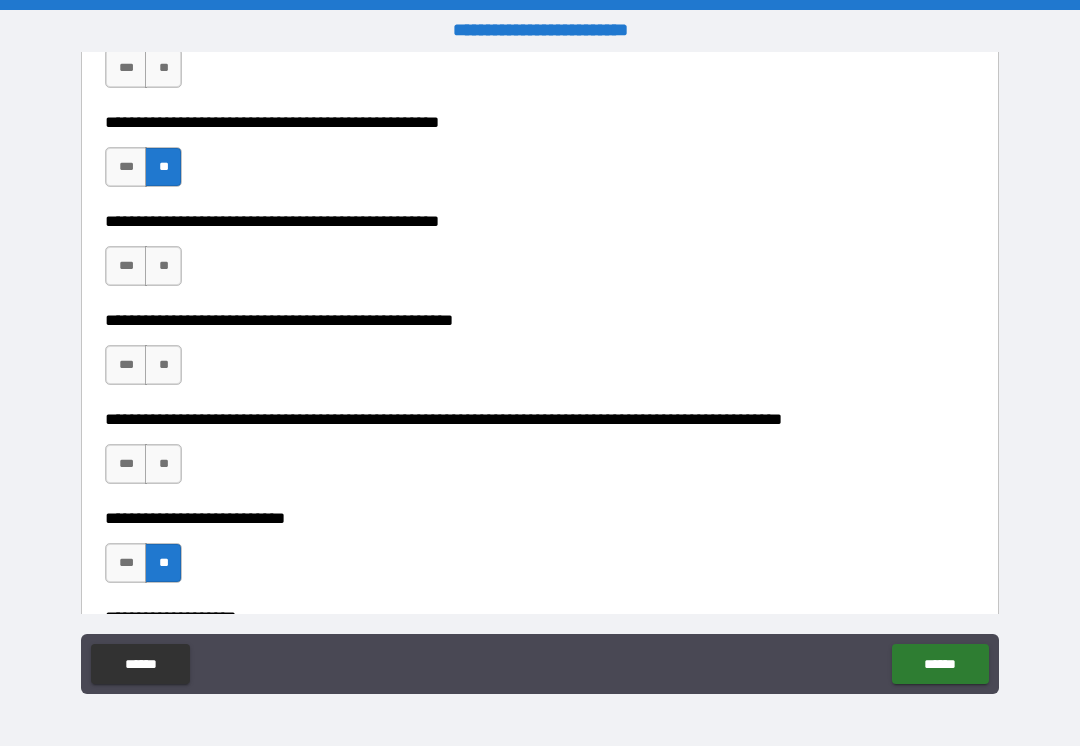 scroll, scrollTop: 612, scrollLeft: 0, axis: vertical 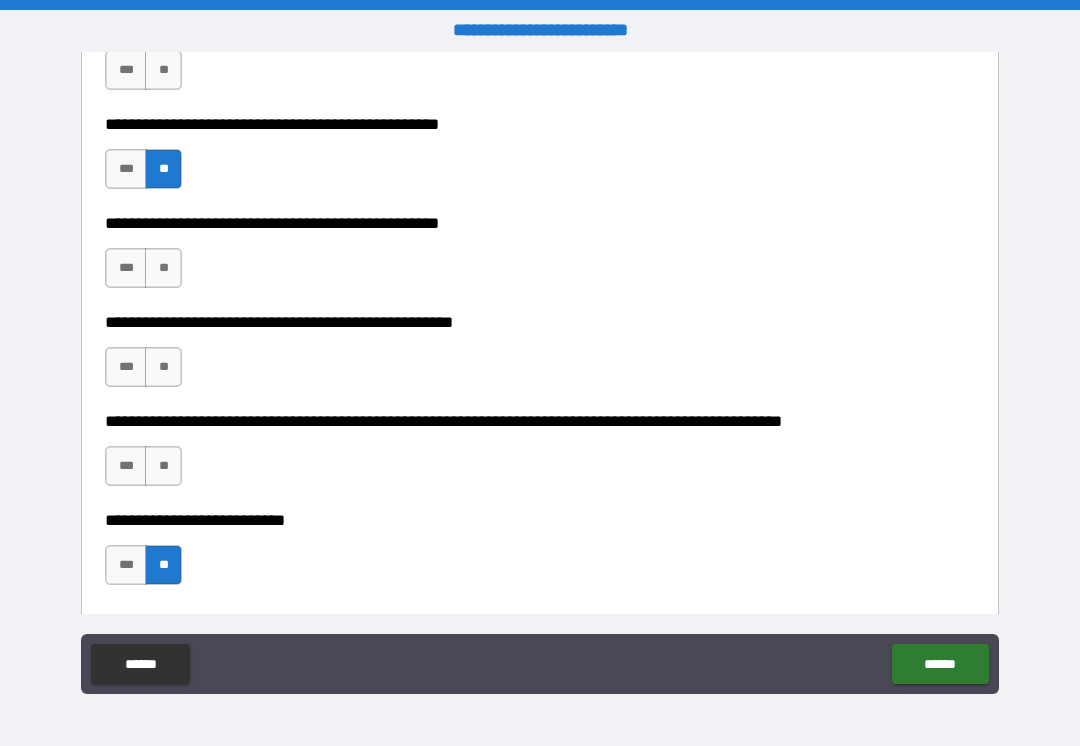 click on "**" at bounding box center (163, 367) 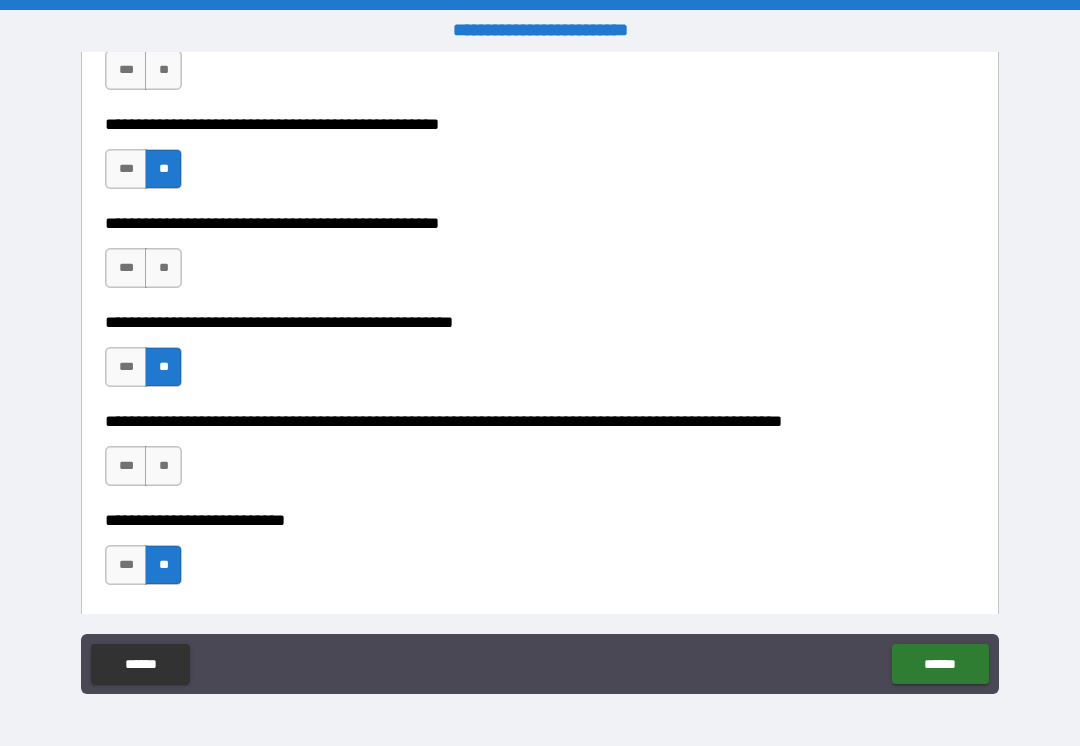 click on "***" at bounding box center [126, 268] 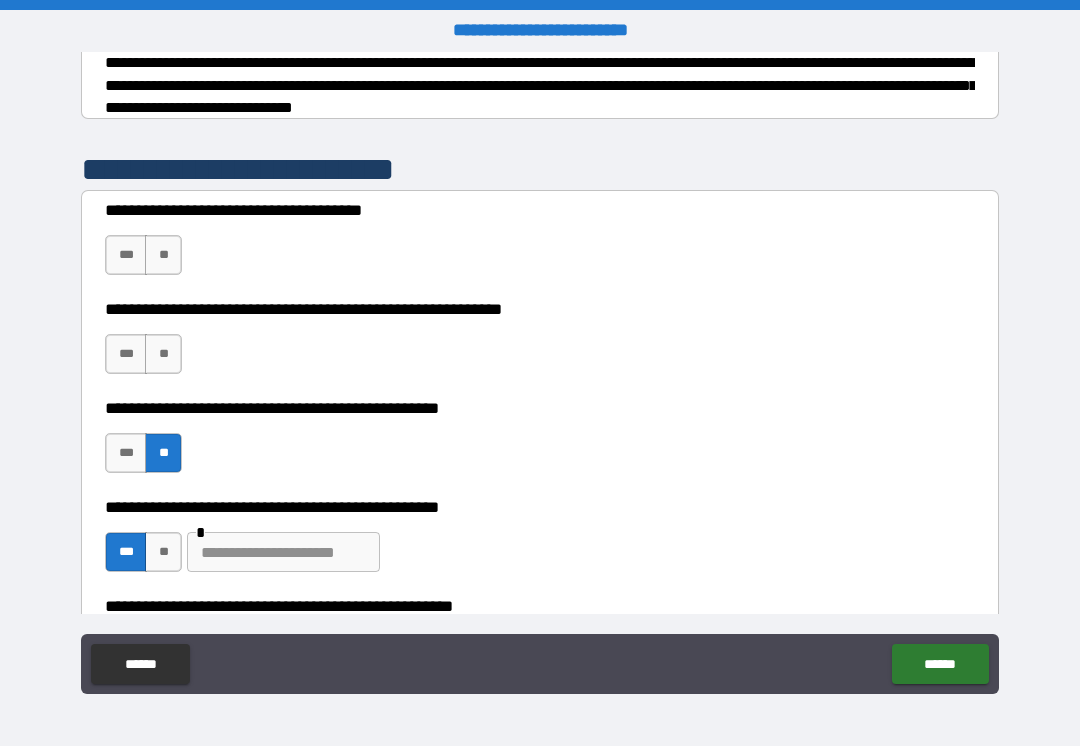 scroll, scrollTop: 331, scrollLeft: 0, axis: vertical 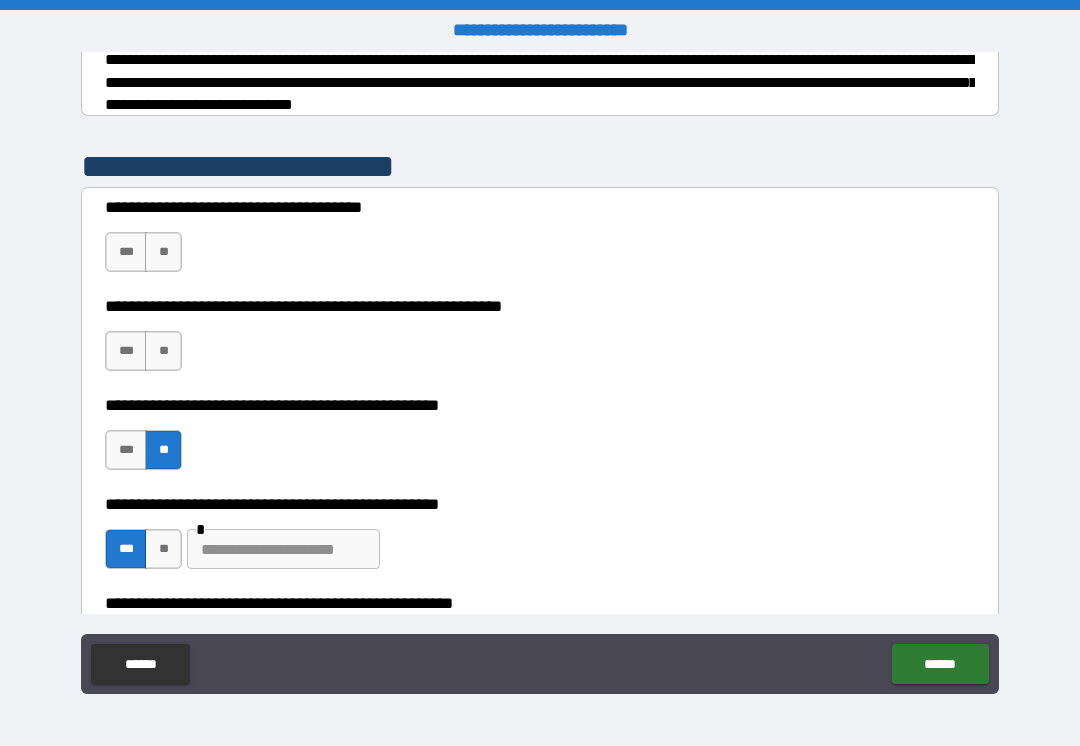click on "***" at bounding box center (126, 252) 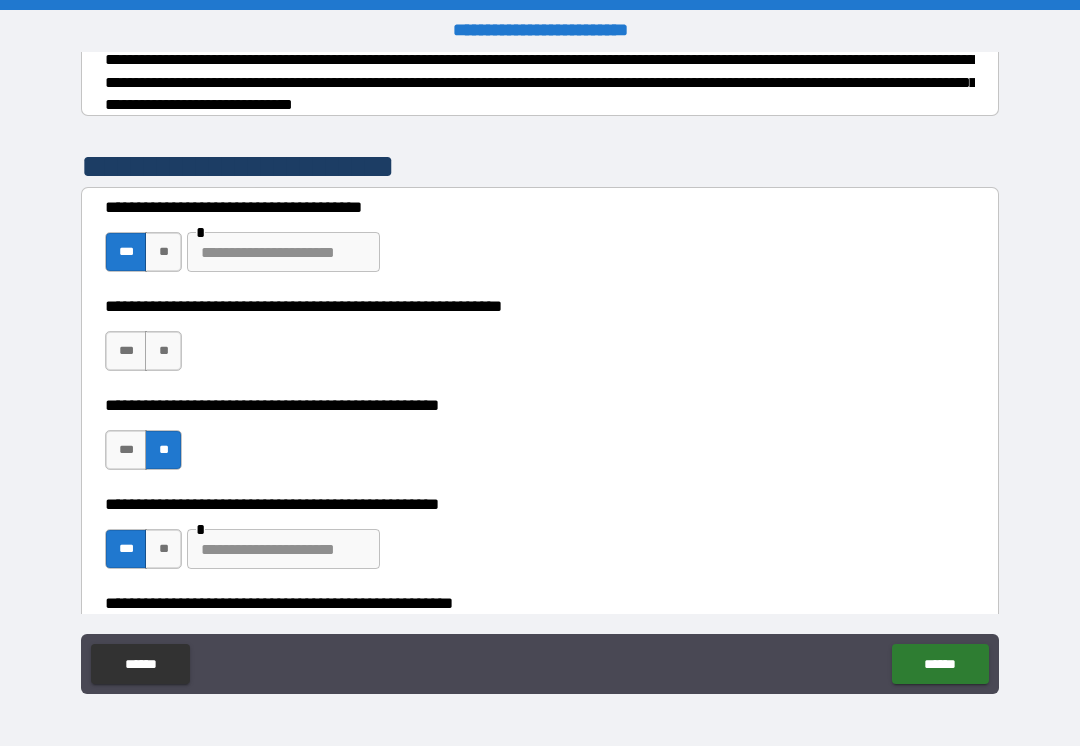 click on "***" at bounding box center (126, 351) 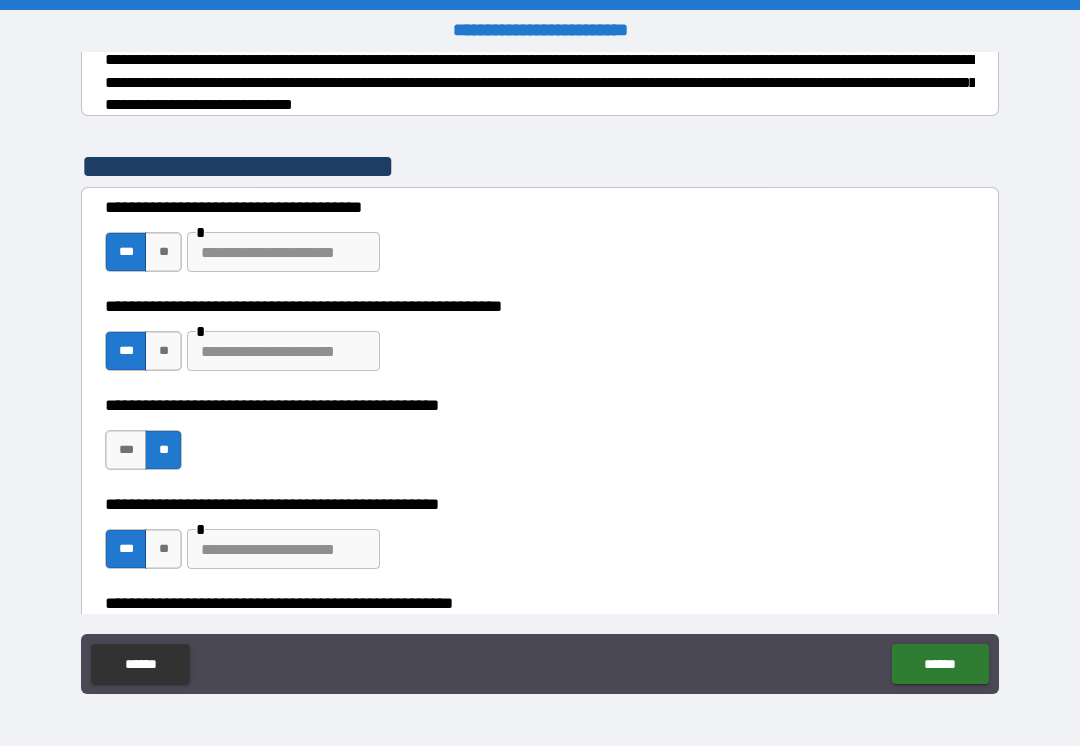 click at bounding box center [283, 252] 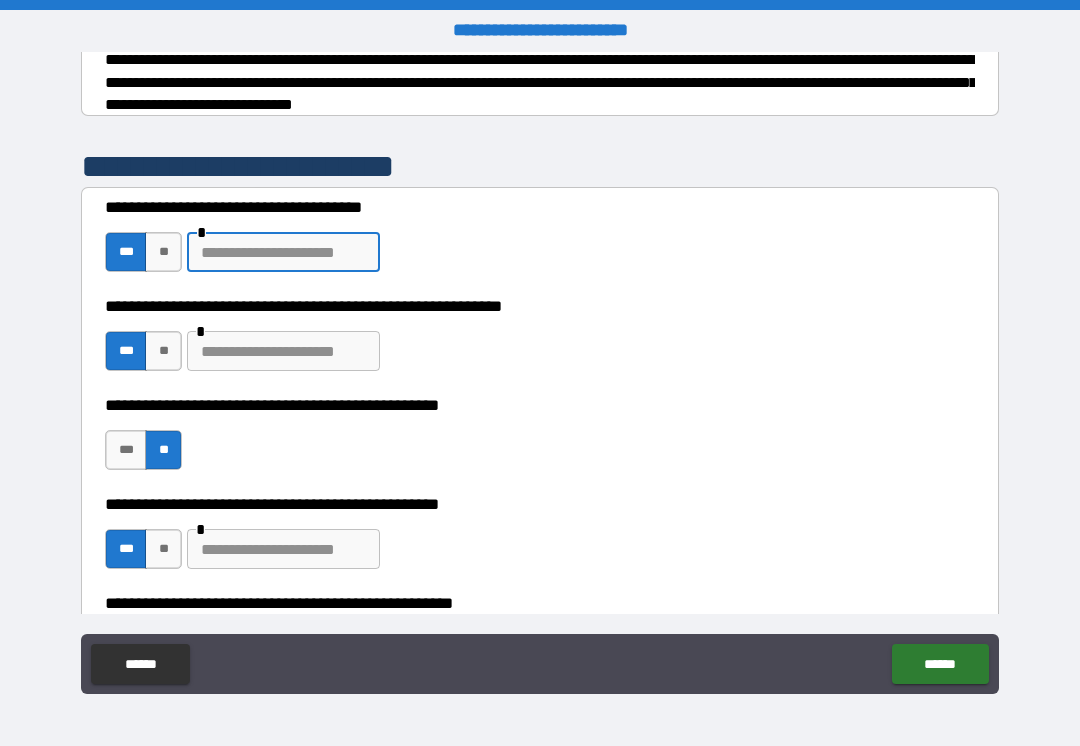 click at bounding box center (283, 351) 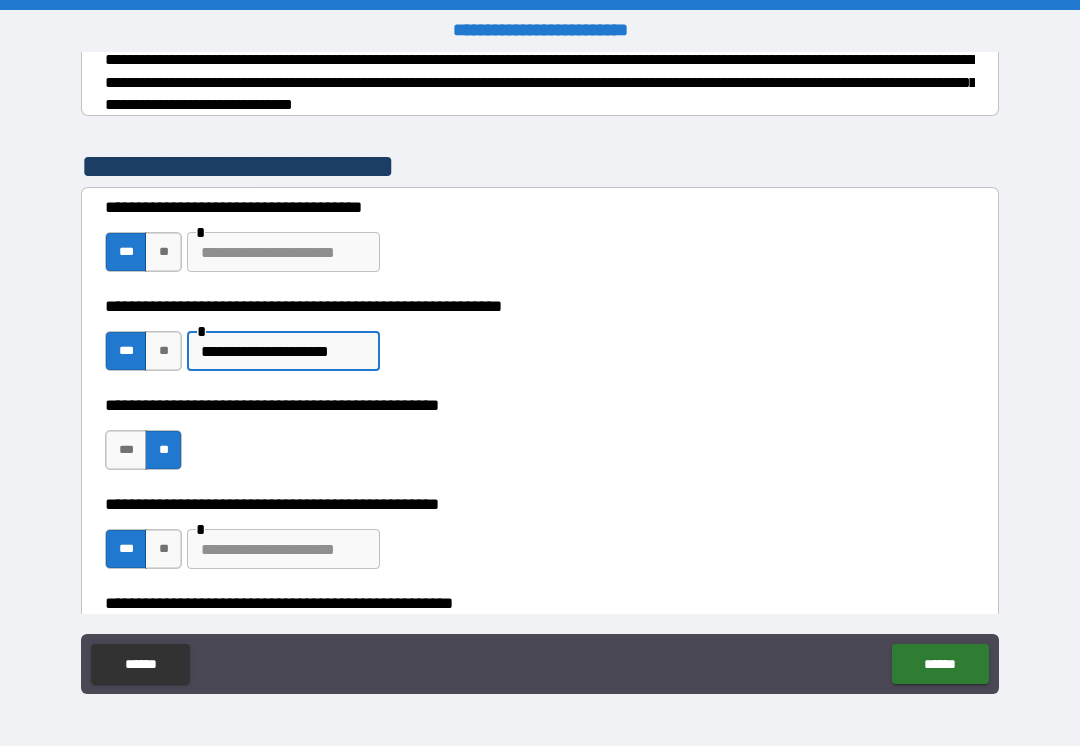 click at bounding box center [283, 252] 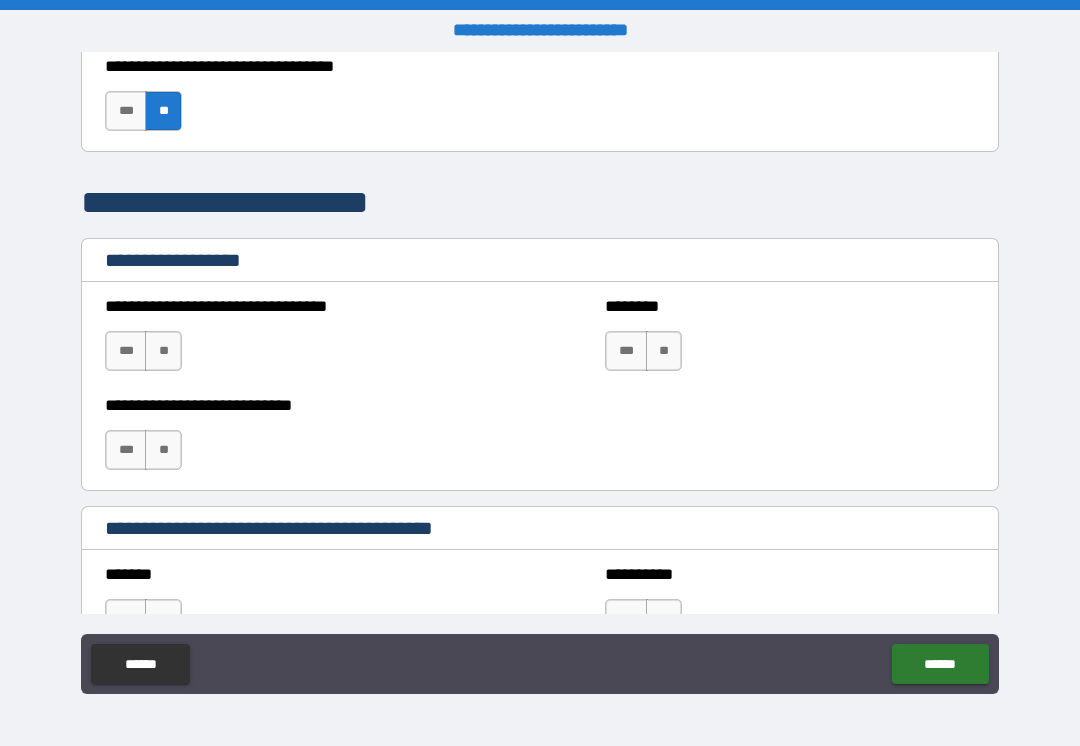 scroll, scrollTop: 1265, scrollLeft: 0, axis: vertical 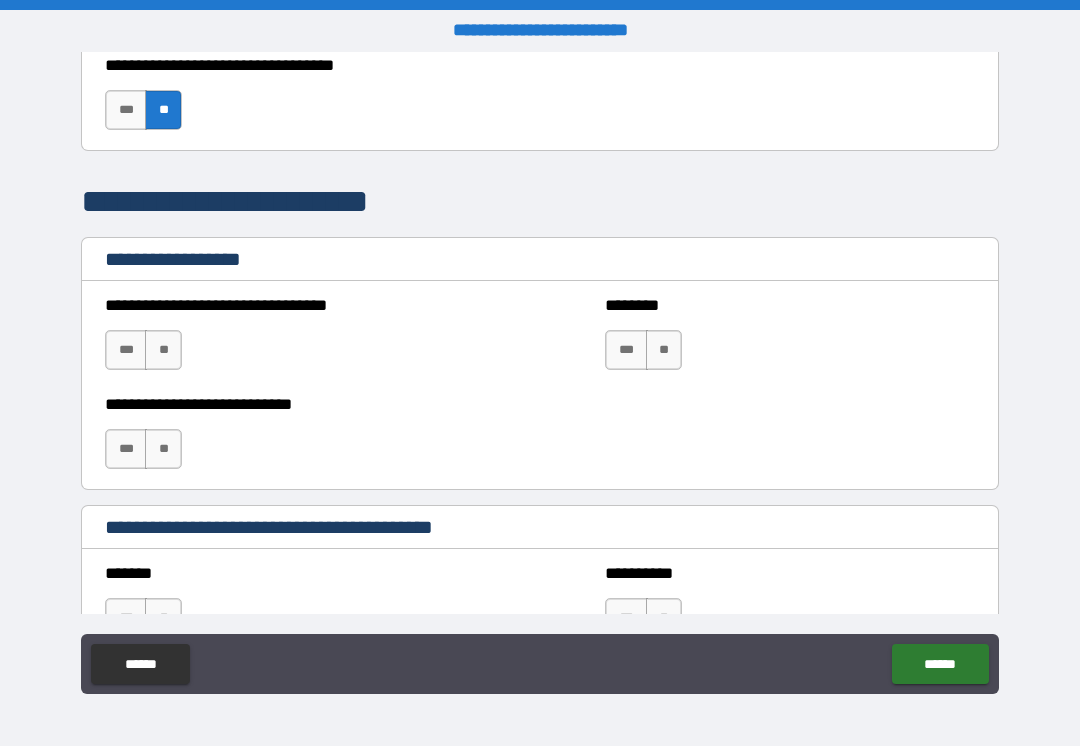 click on "**" at bounding box center [163, 350] 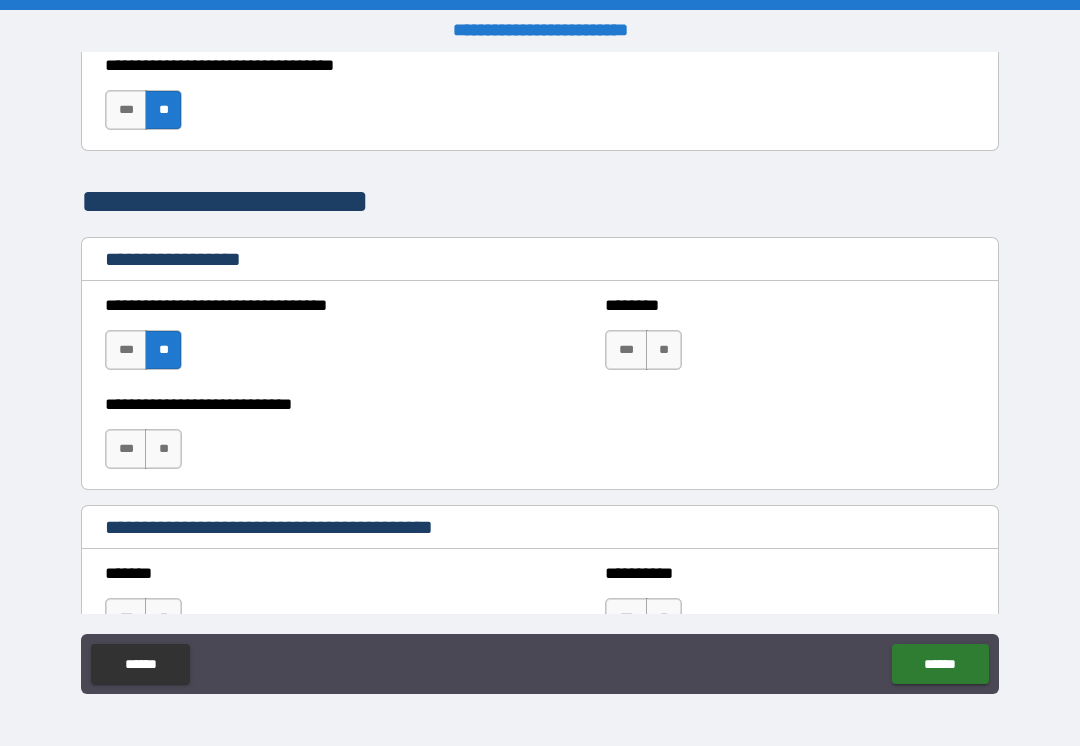 click on "**" at bounding box center [664, 350] 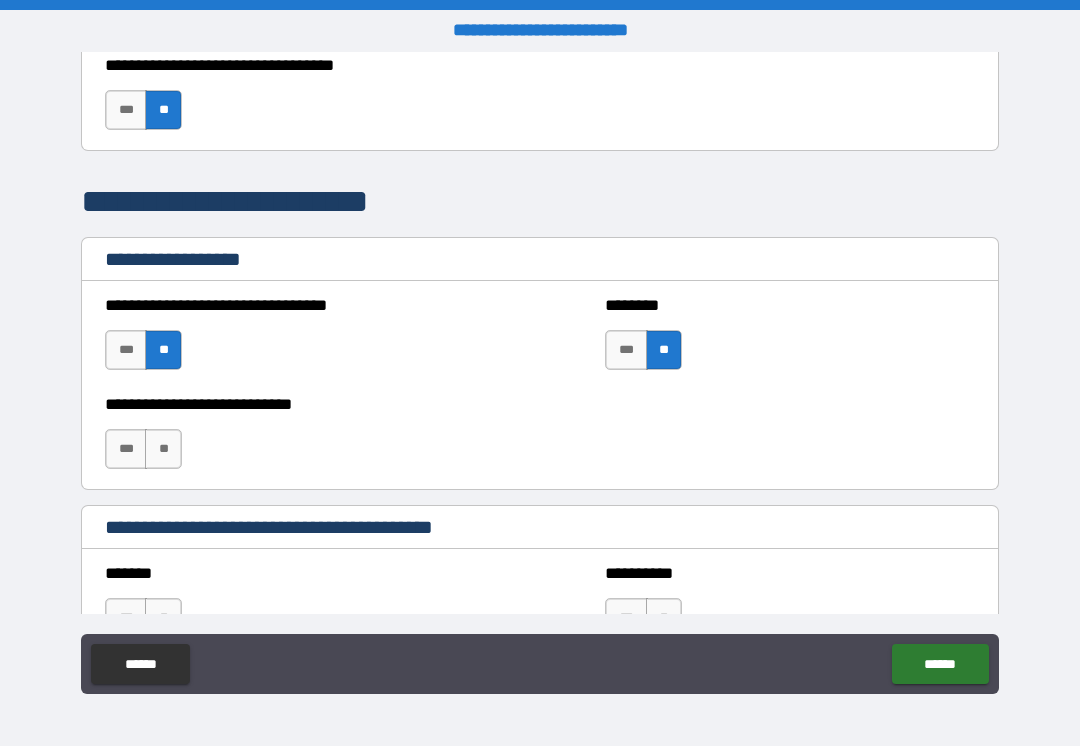 click on "**" at bounding box center [163, 449] 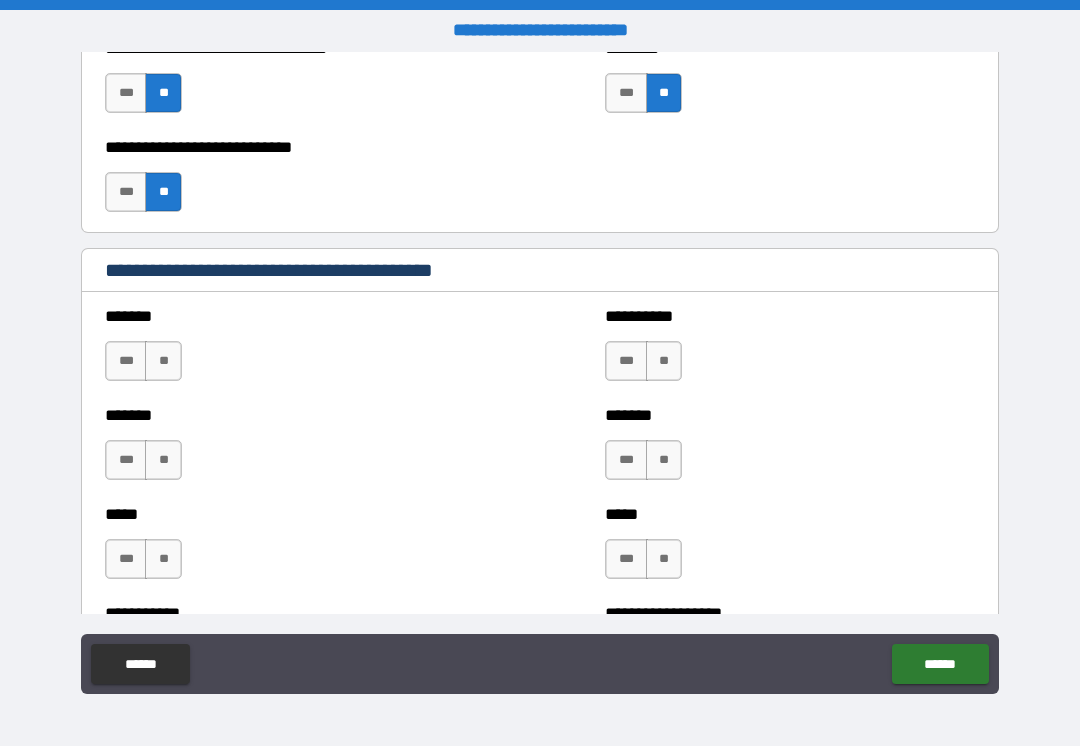 scroll, scrollTop: 1528, scrollLeft: 0, axis: vertical 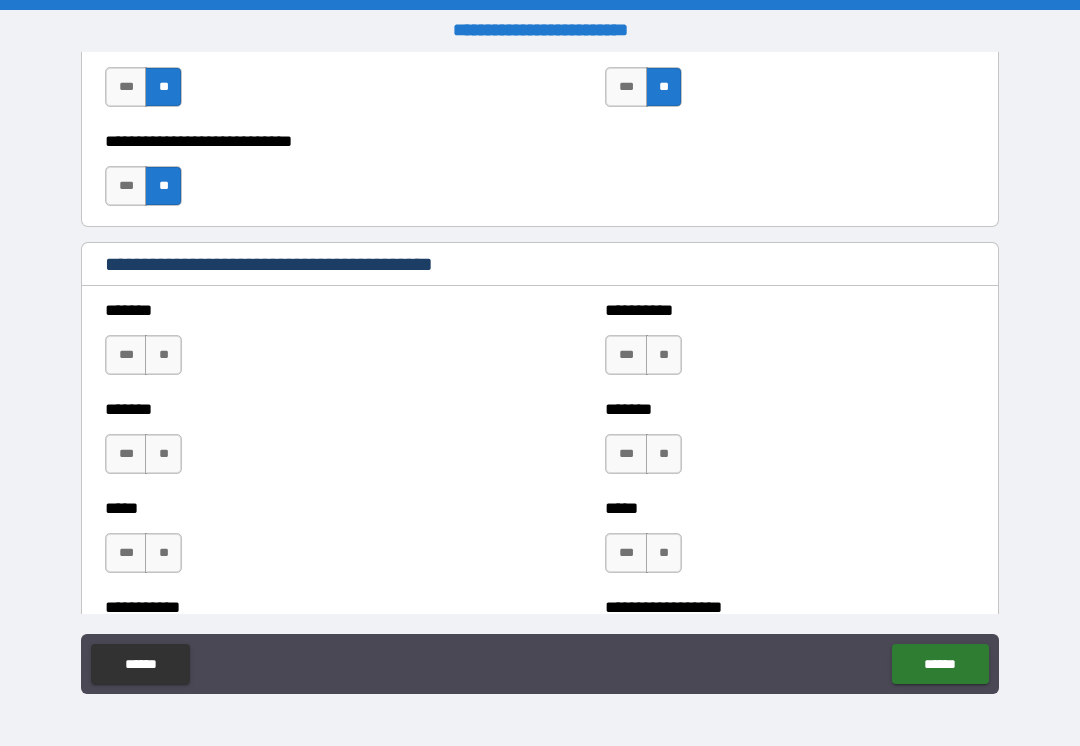 click on "**" at bounding box center [163, 355] 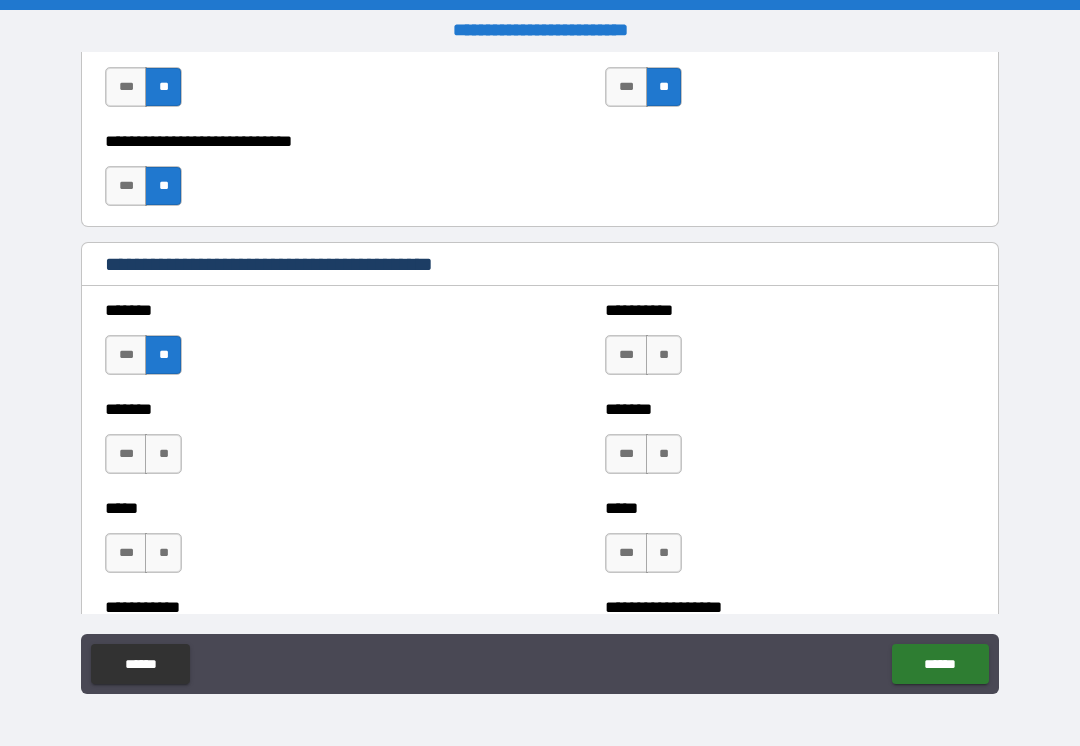 click on "***" at bounding box center (126, 454) 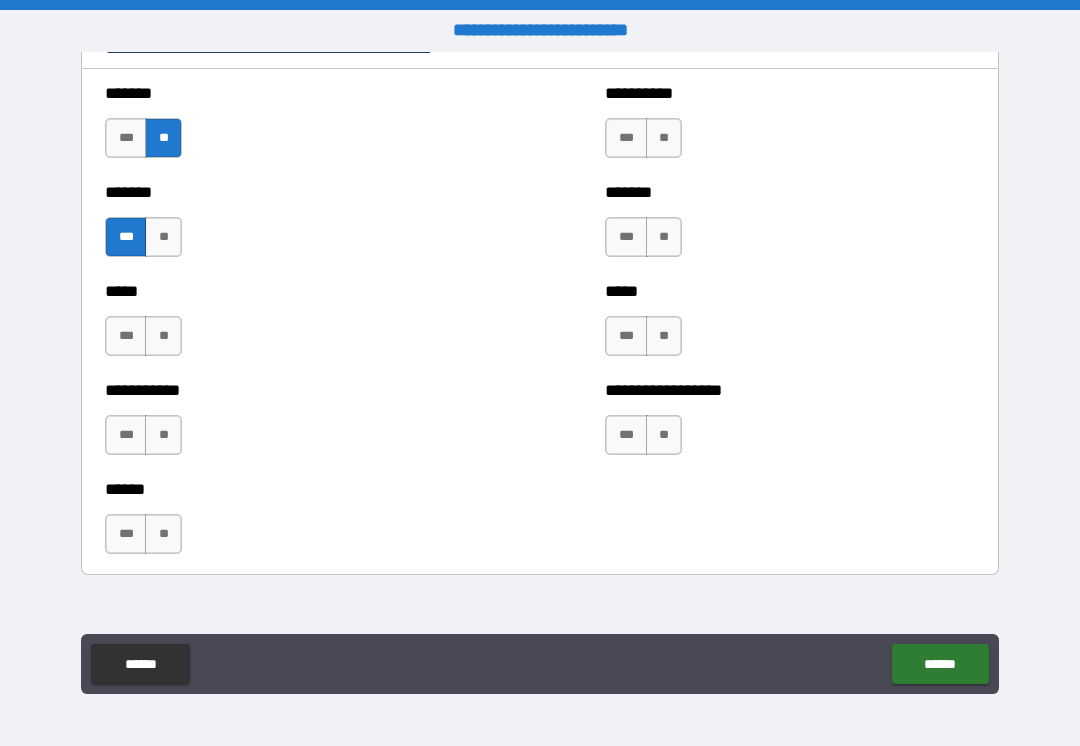 scroll, scrollTop: 1749, scrollLeft: 0, axis: vertical 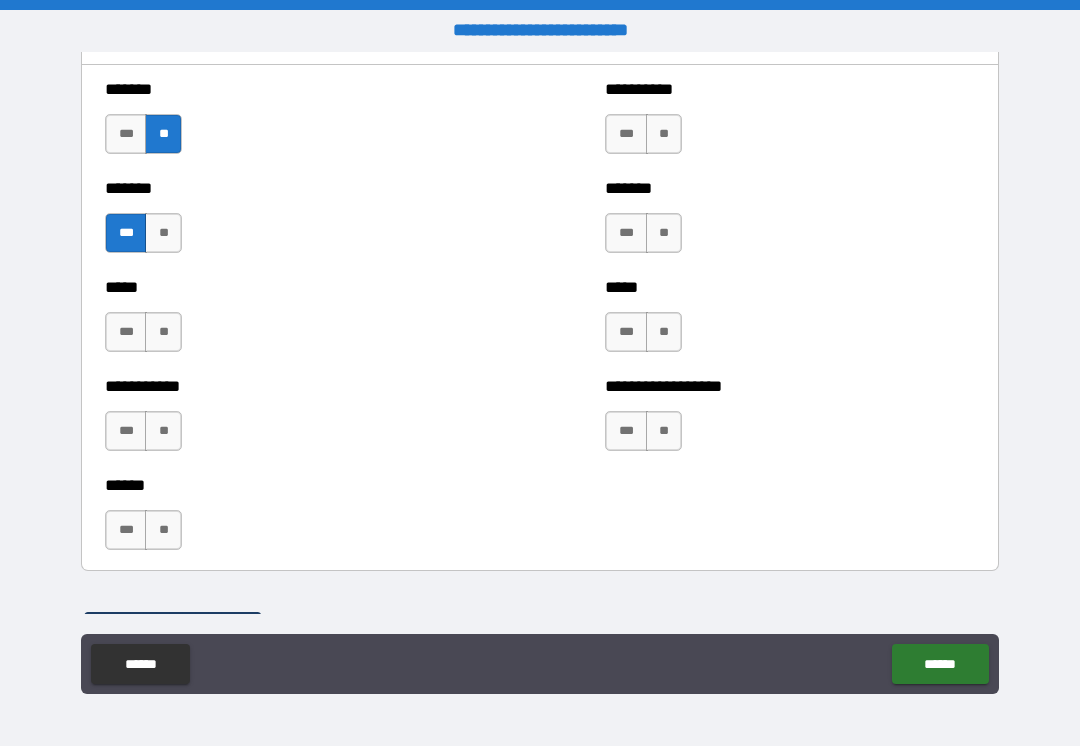 click on "**" at bounding box center [163, 332] 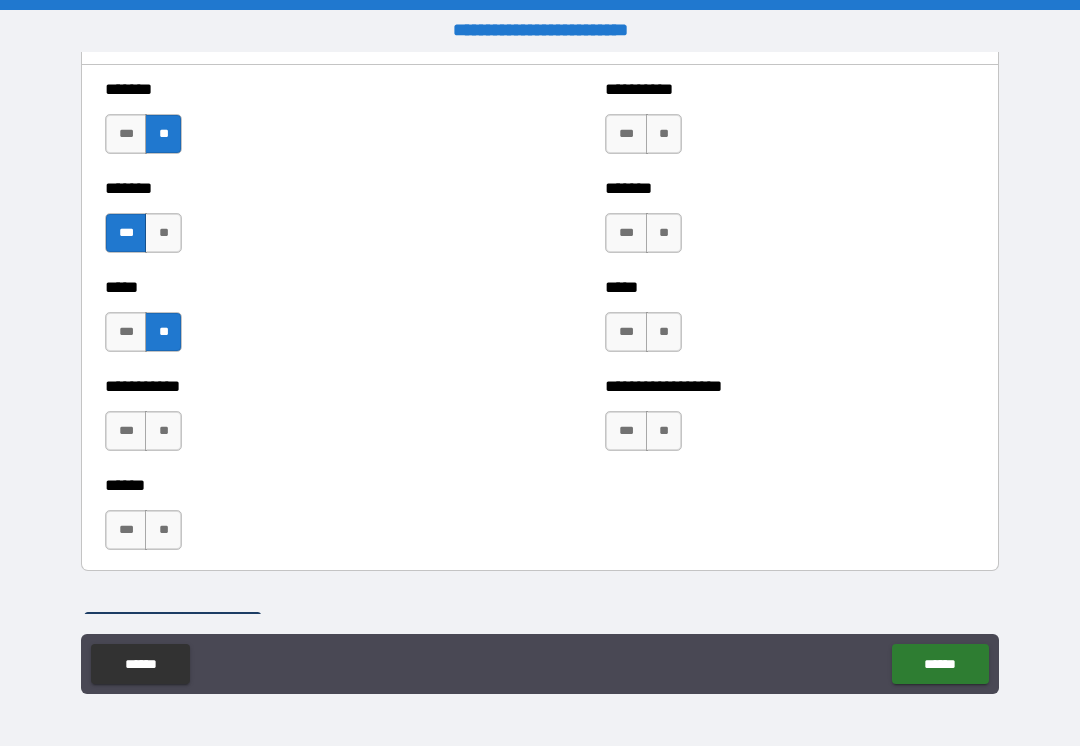 click on "**" at bounding box center (163, 431) 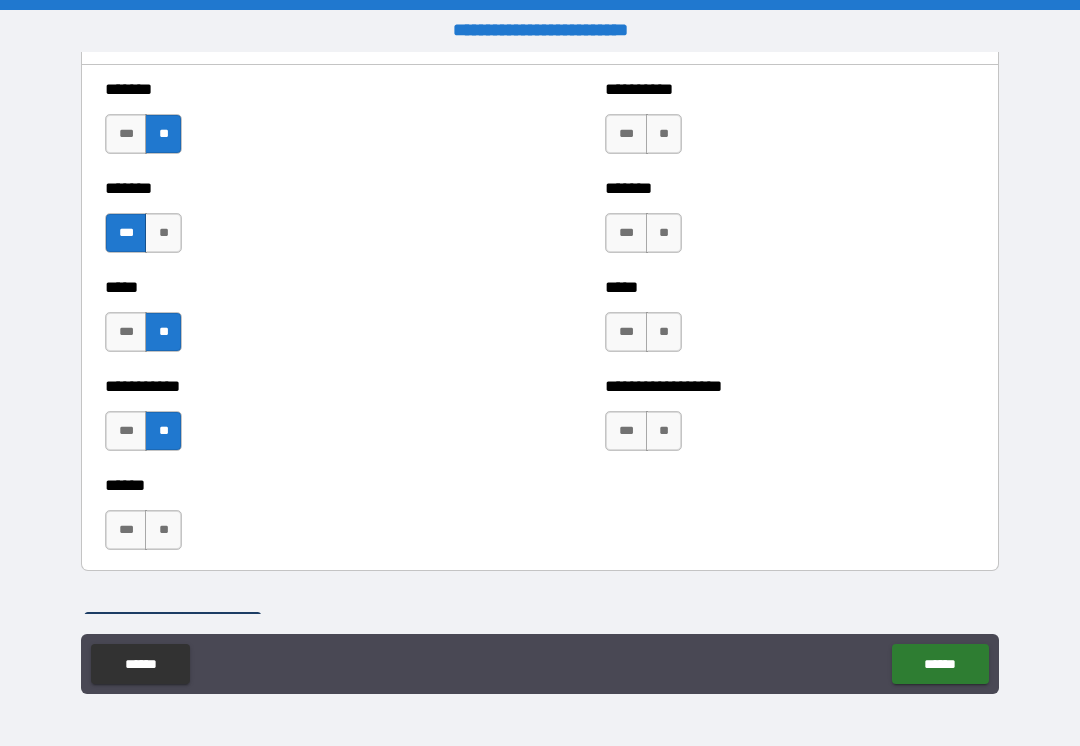 click on "**" at bounding box center (163, 530) 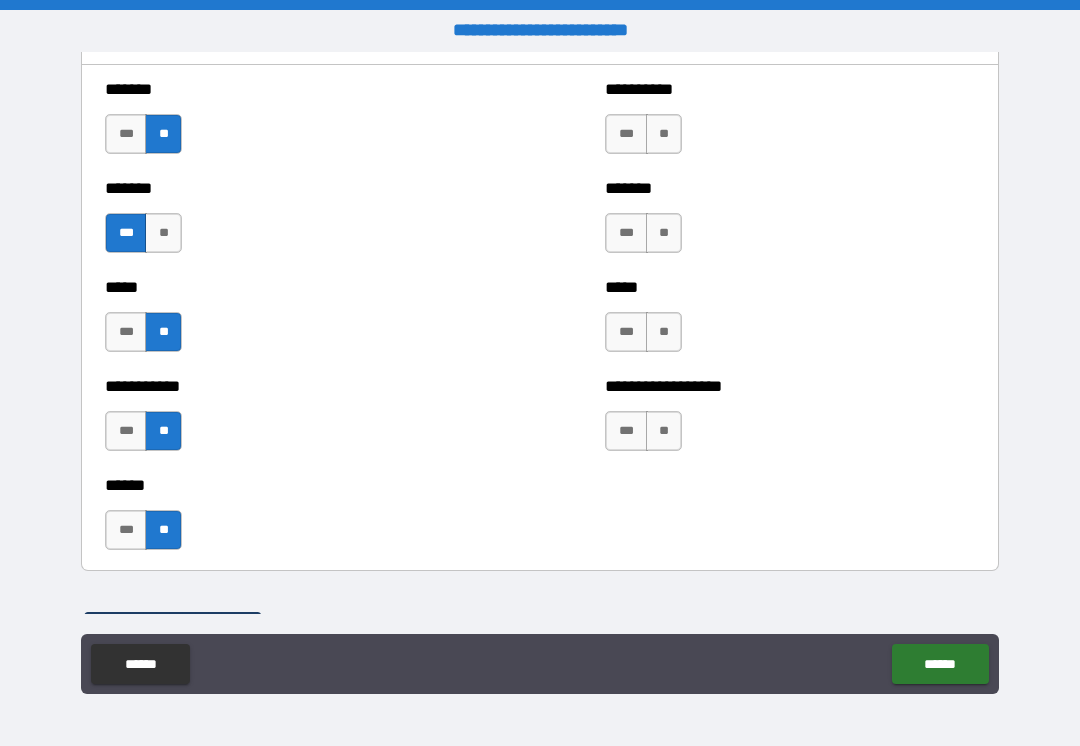 click on "**" at bounding box center [664, 134] 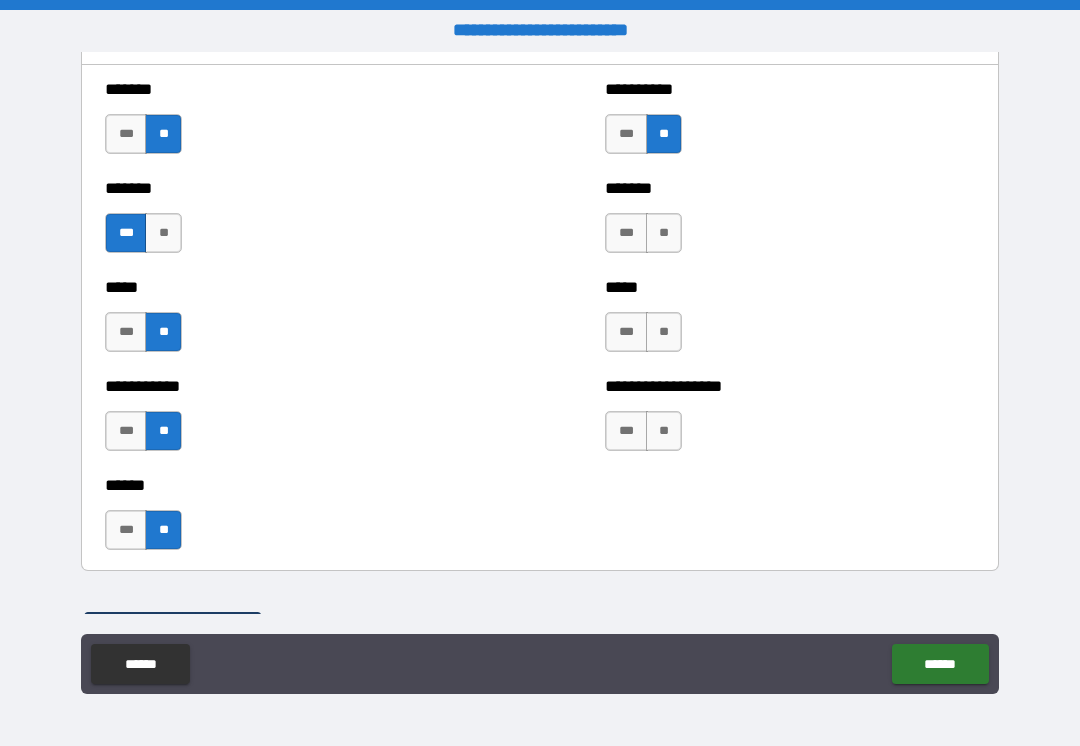 click on "**" at bounding box center [664, 233] 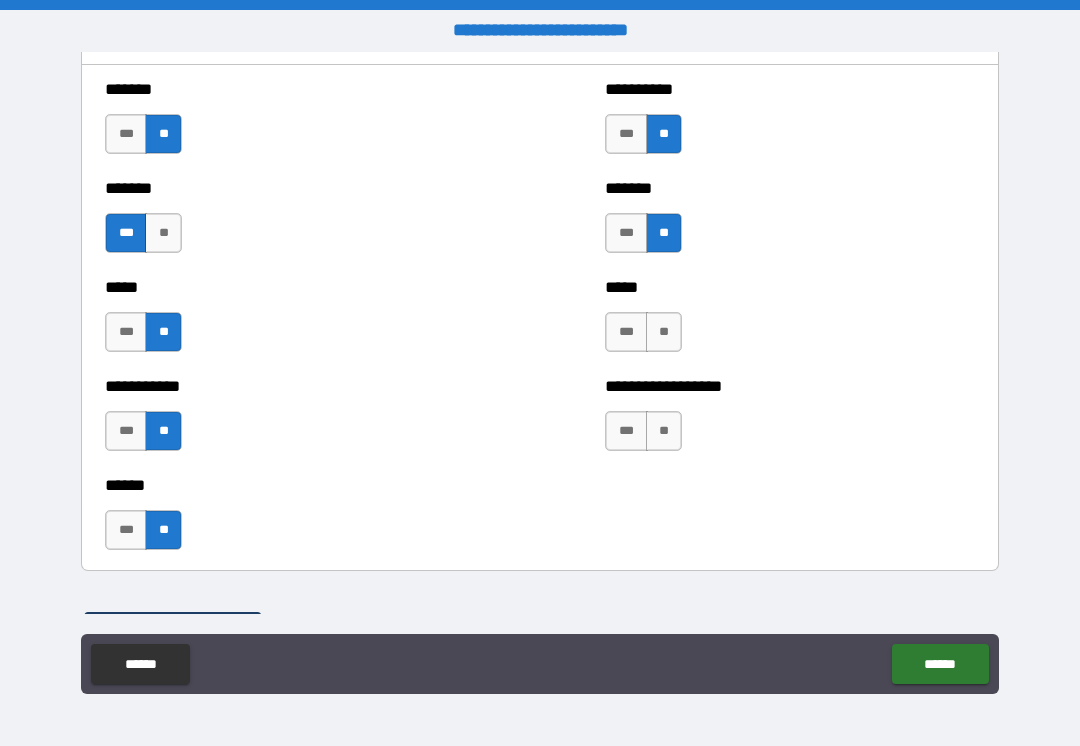 click on "**" at bounding box center [664, 332] 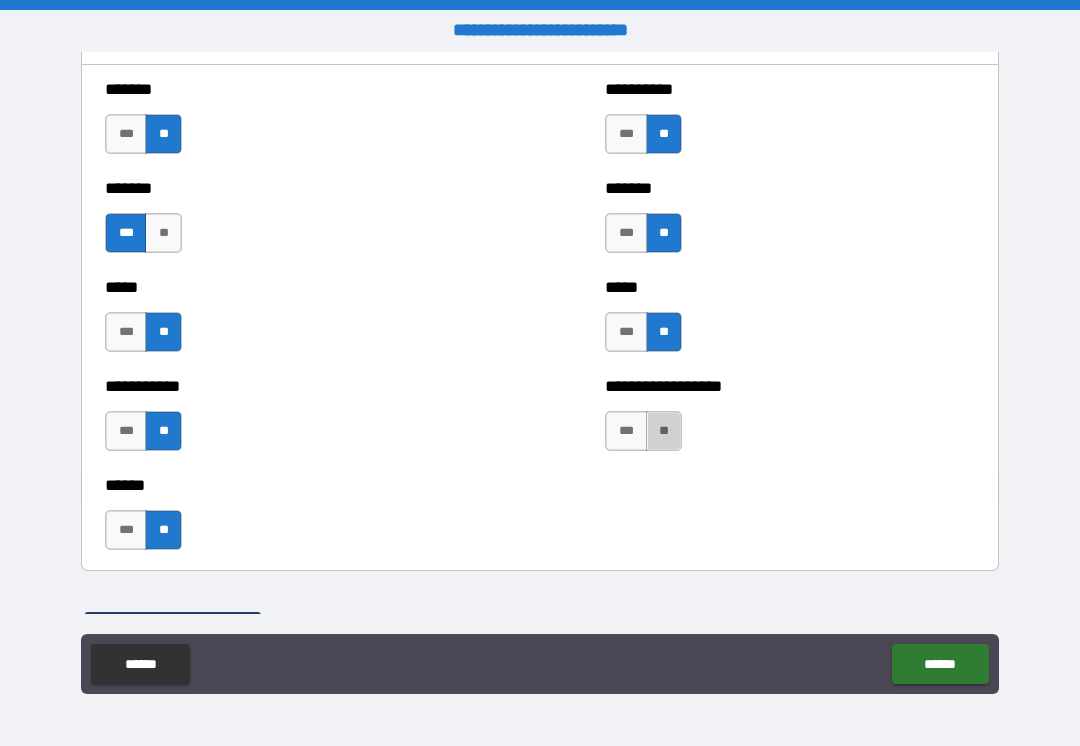 click on "**" at bounding box center (664, 431) 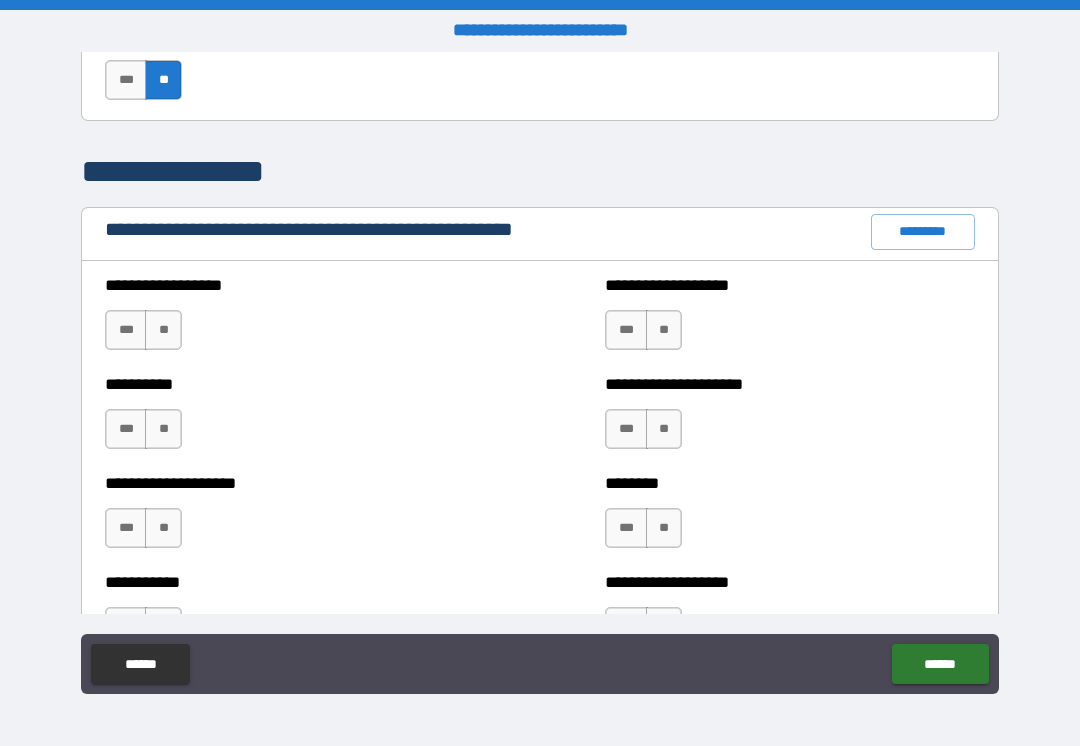 scroll, scrollTop: 2200, scrollLeft: 0, axis: vertical 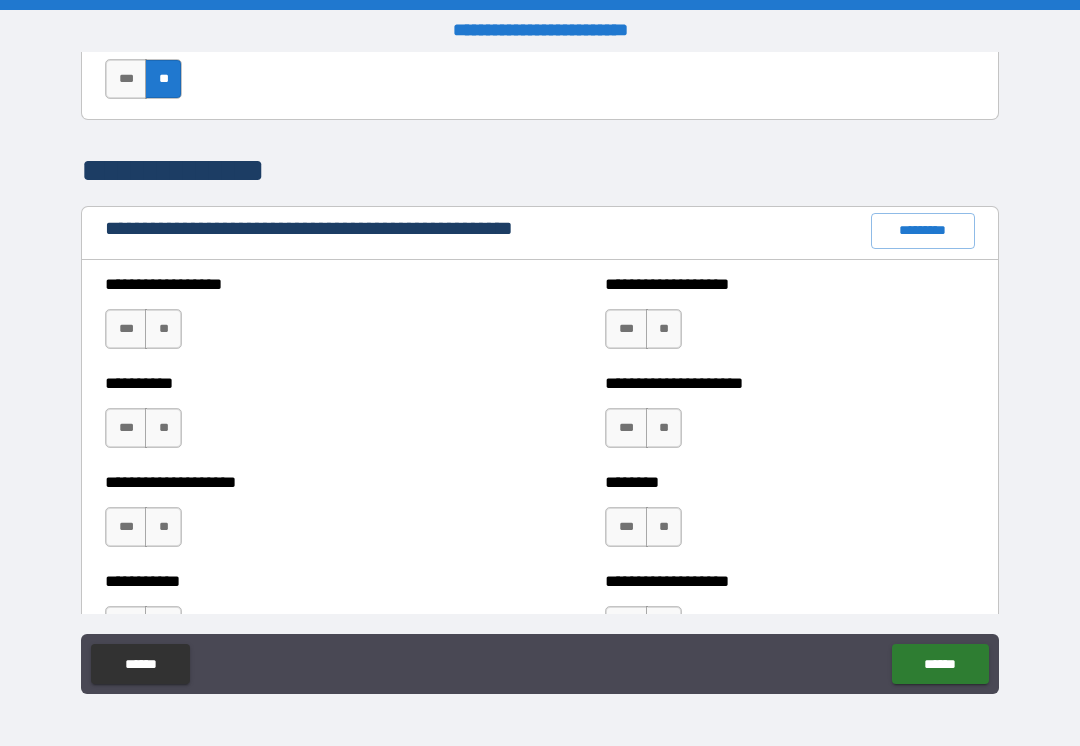 click on "**" at bounding box center (163, 329) 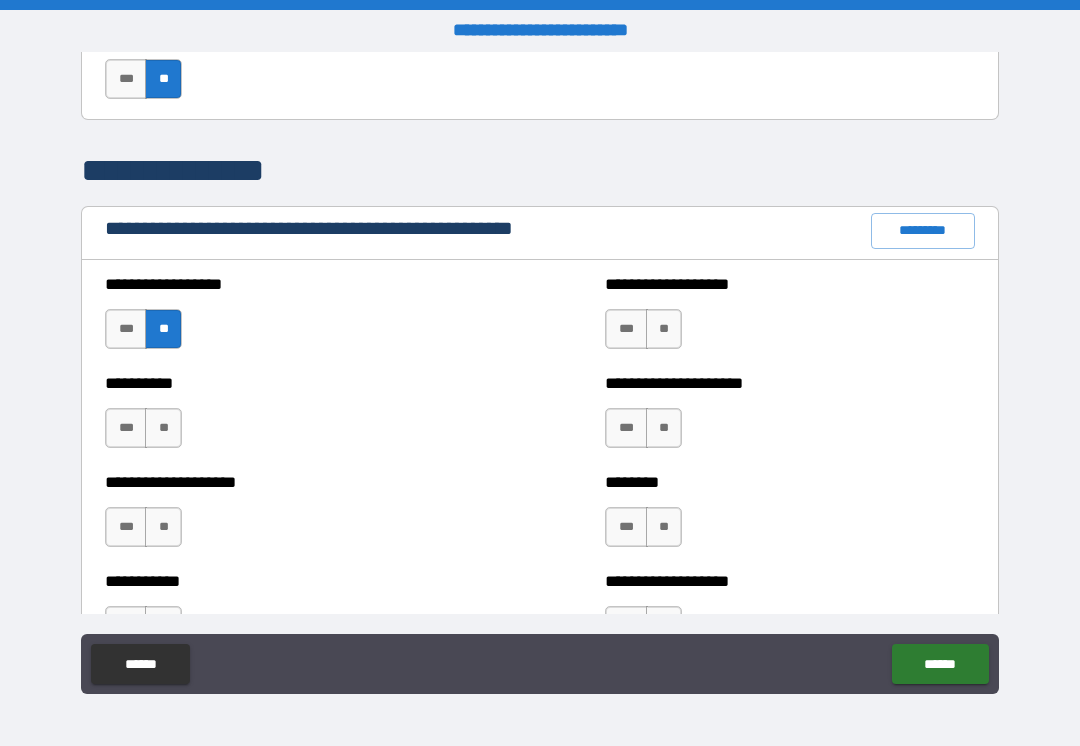 click on "**" at bounding box center (163, 428) 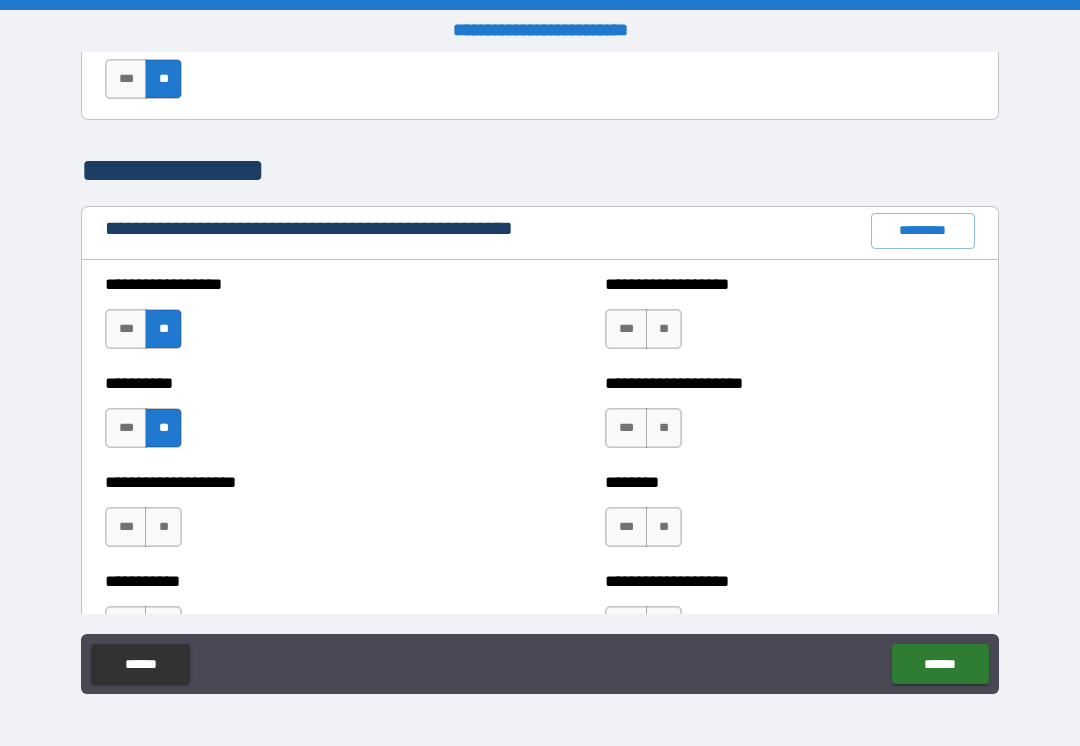 click on "**" at bounding box center (163, 527) 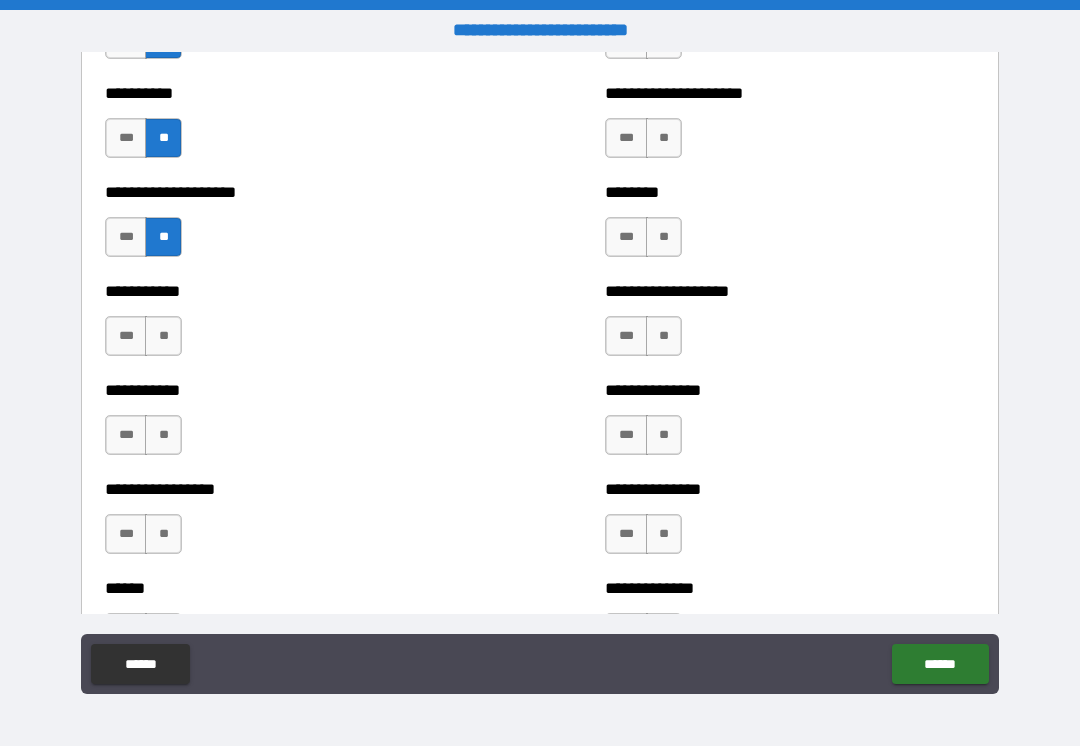 scroll, scrollTop: 2491, scrollLeft: 0, axis: vertical 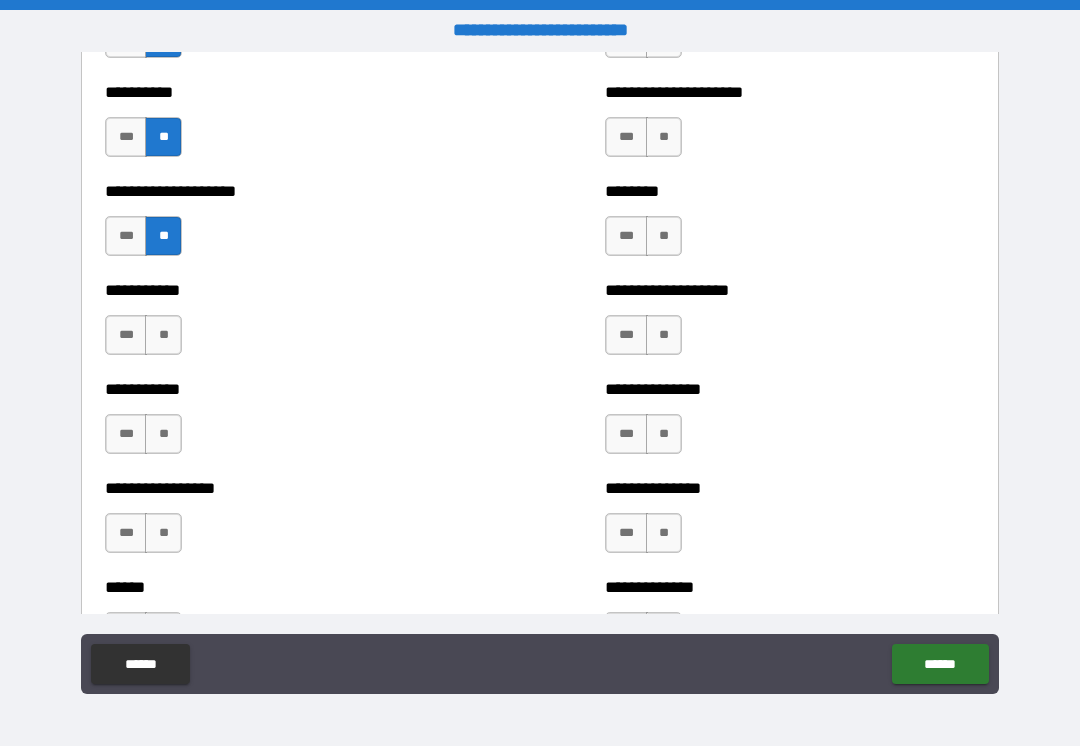 click on "**" at bounding box center (163, 335) 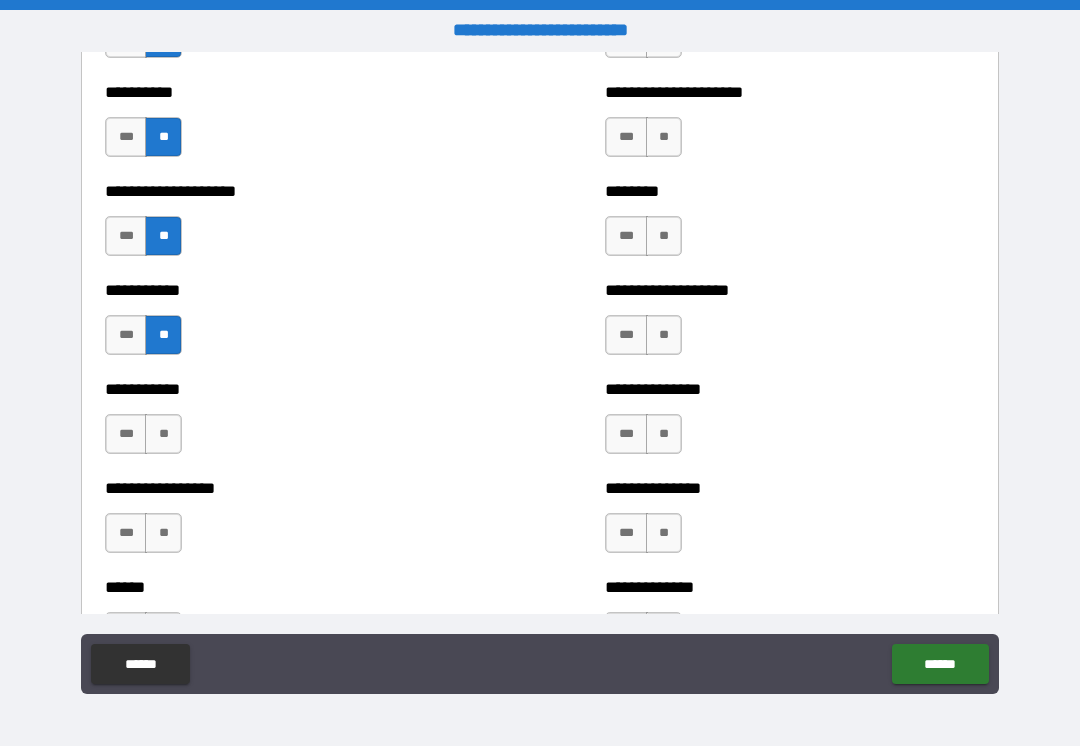 click on "**" at bounding box center (163, 434) 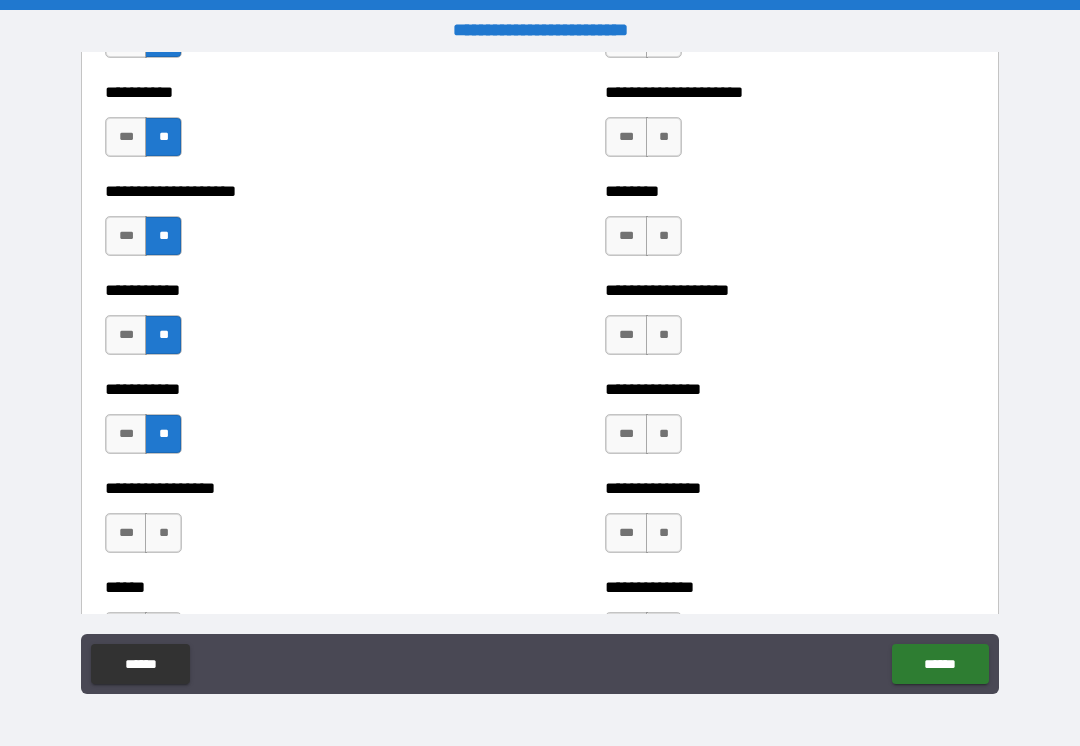 click on "**" at bounding box center (163, 533) 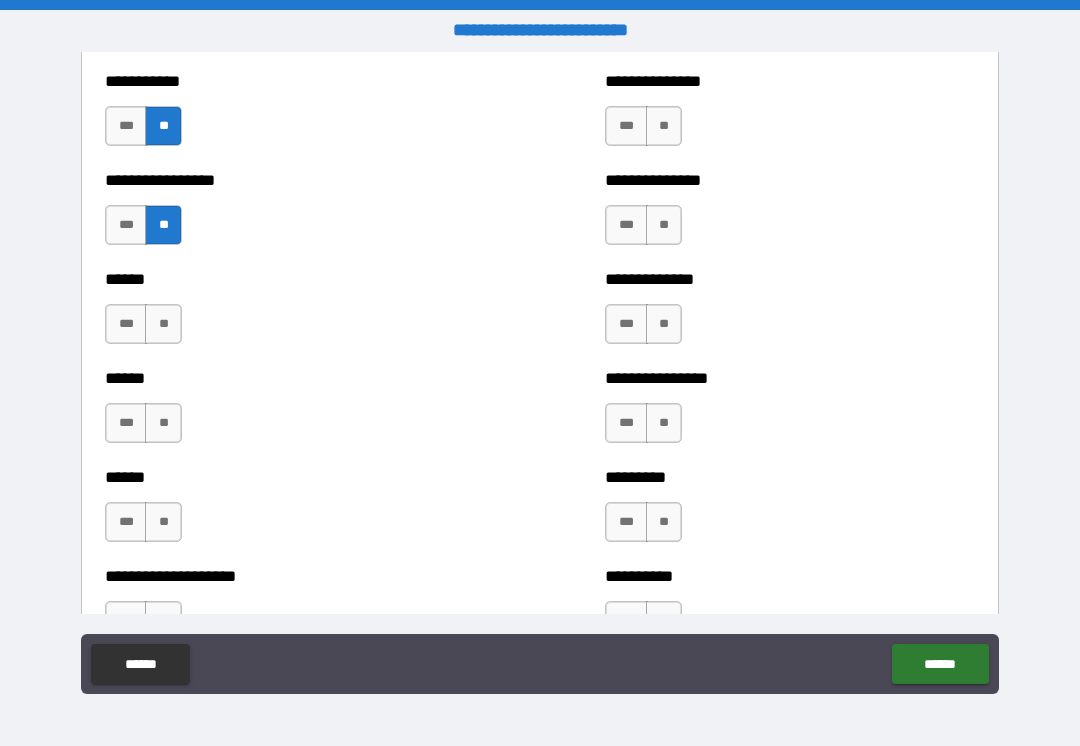 scroll, scrollTop: 2800, scrollLeft: 0, axis: vertical 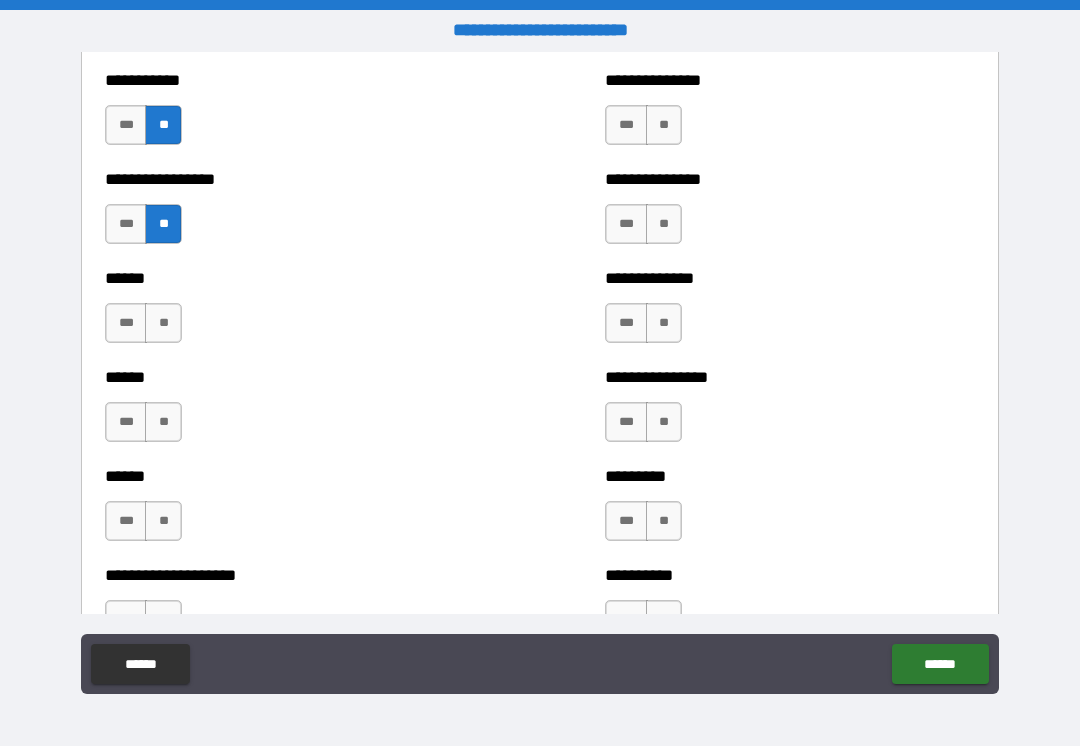 click on "**" at bounding box center (163, 323) 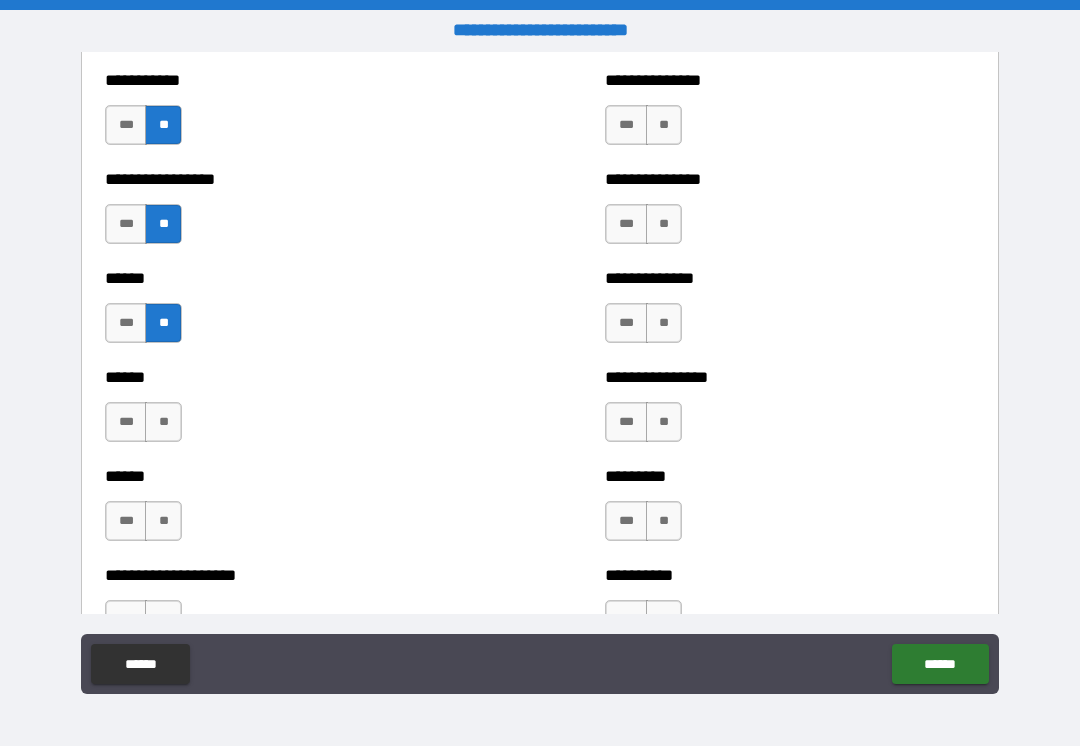 click on "**" at bounding box center [163, 422] 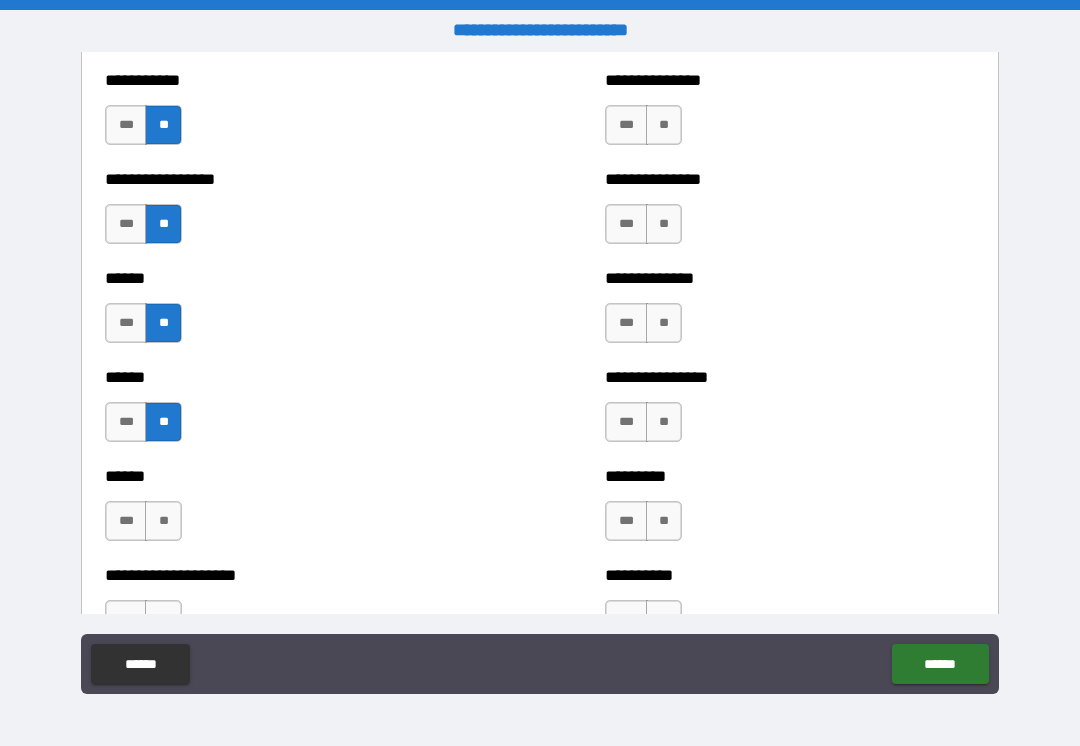click on "**" at bounding box center [163, 521] 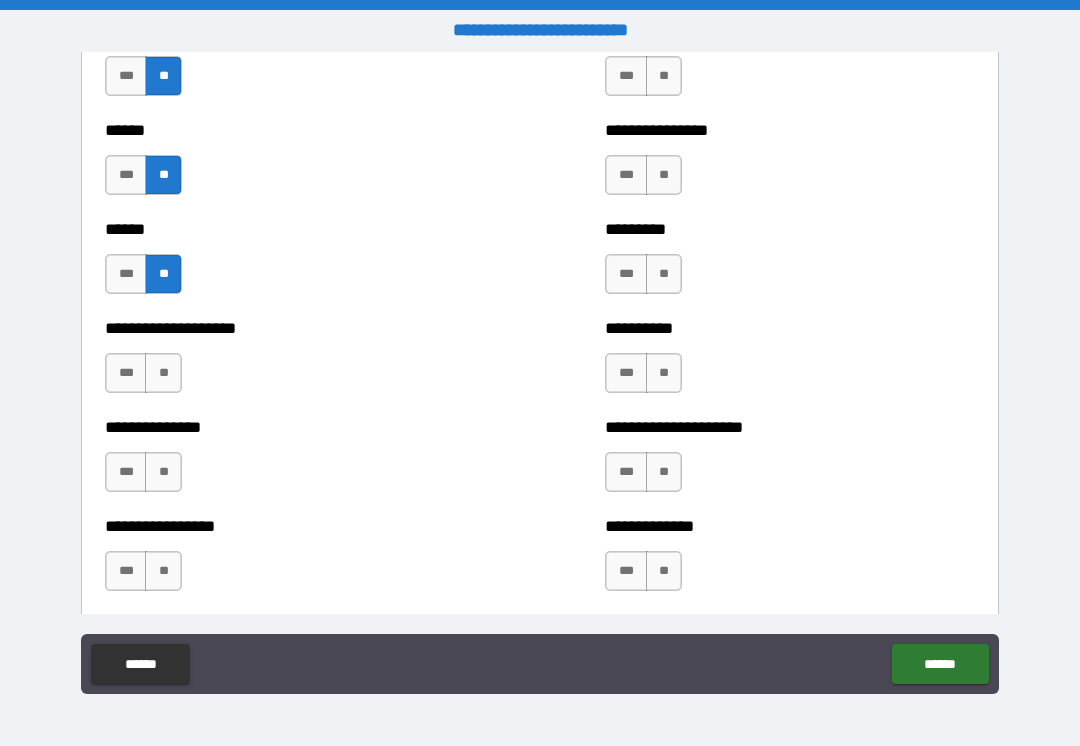 scroll, scrollTop: 3045, scrollLeft: 0, axis: vertical 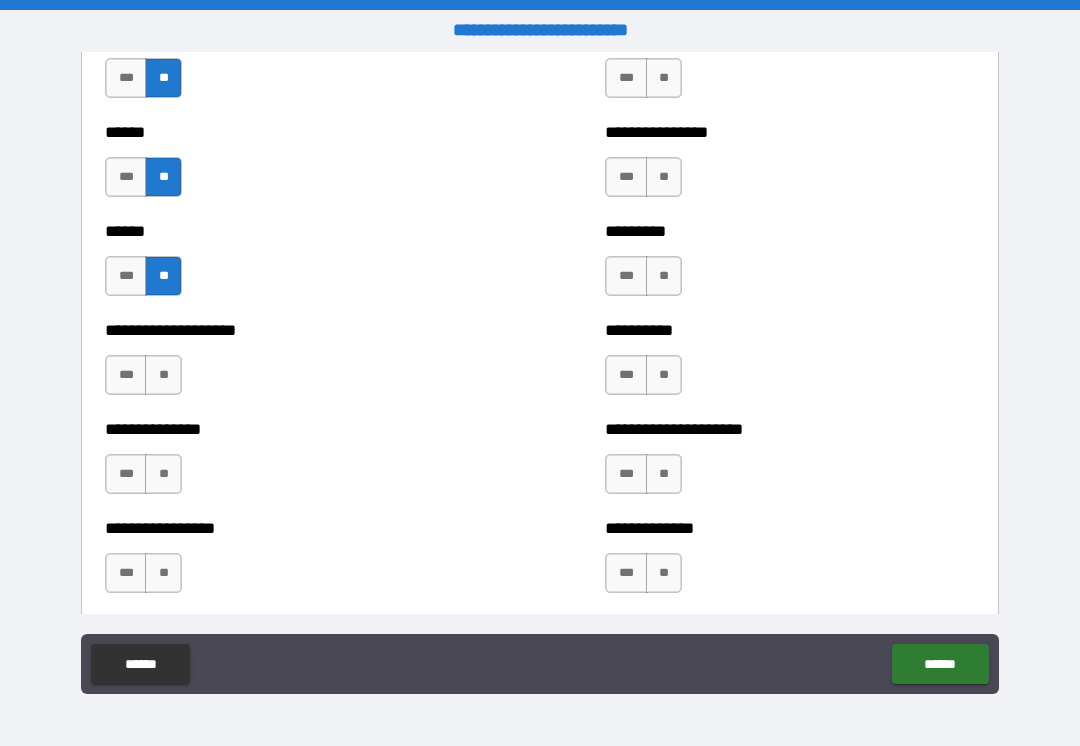 click on "**" at bounding box center [163, 375] 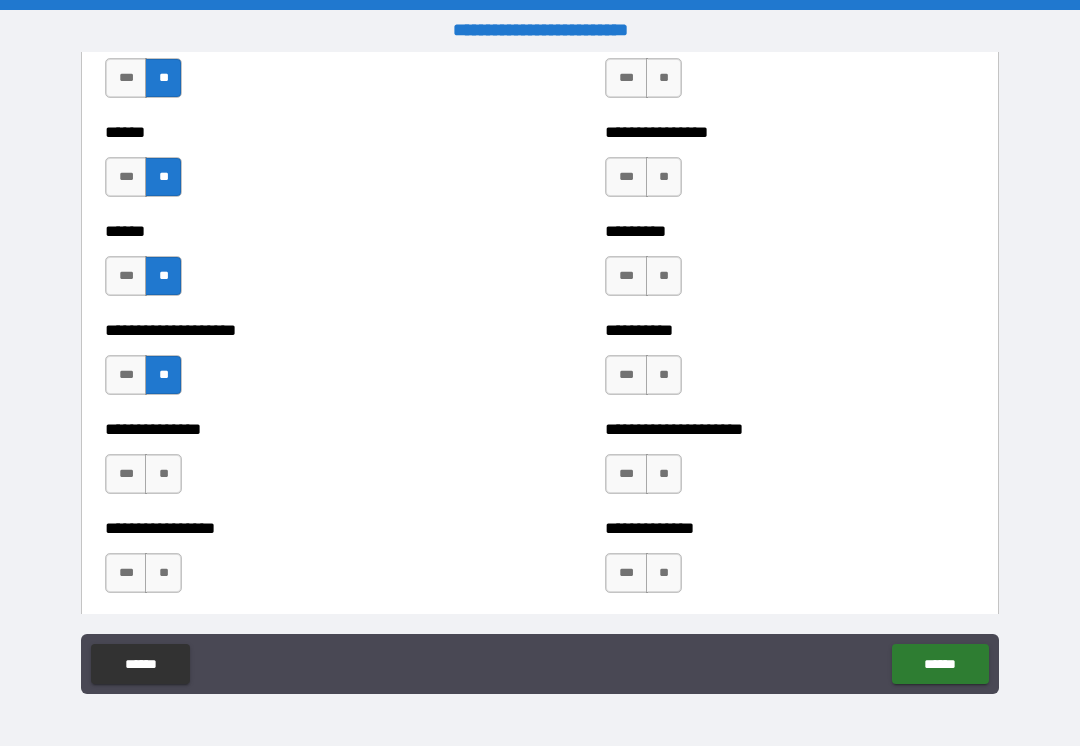 click on "***" at bounding box center [126, 474] 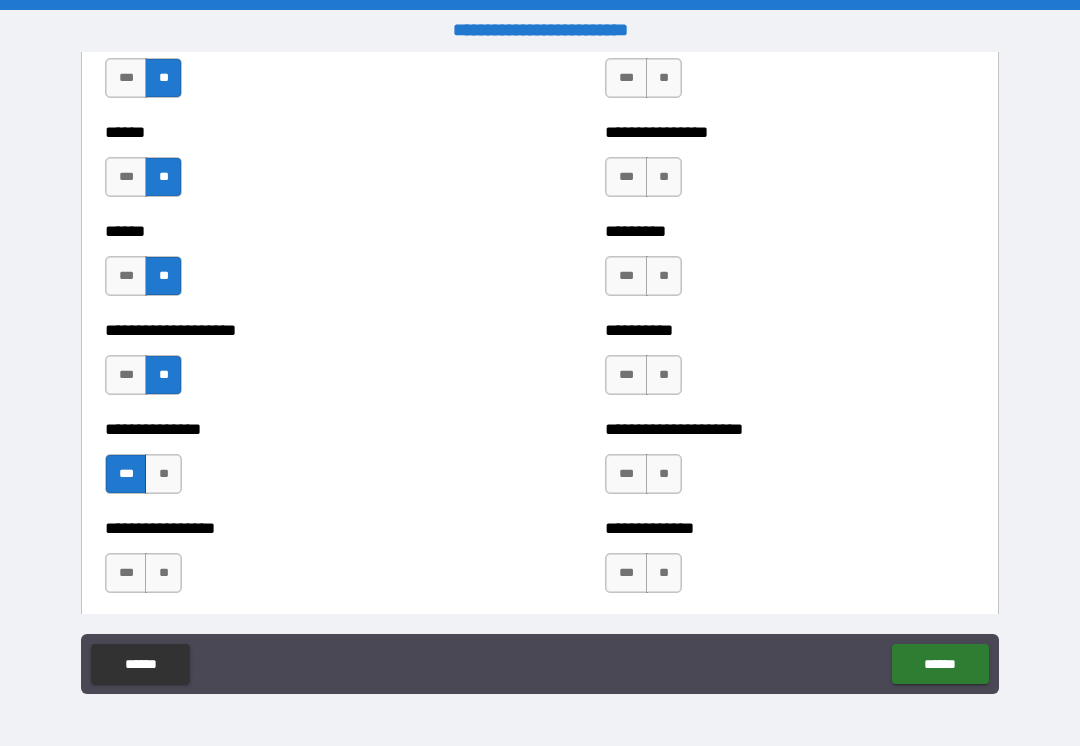 click on "**" at bounding box center [163, 573] 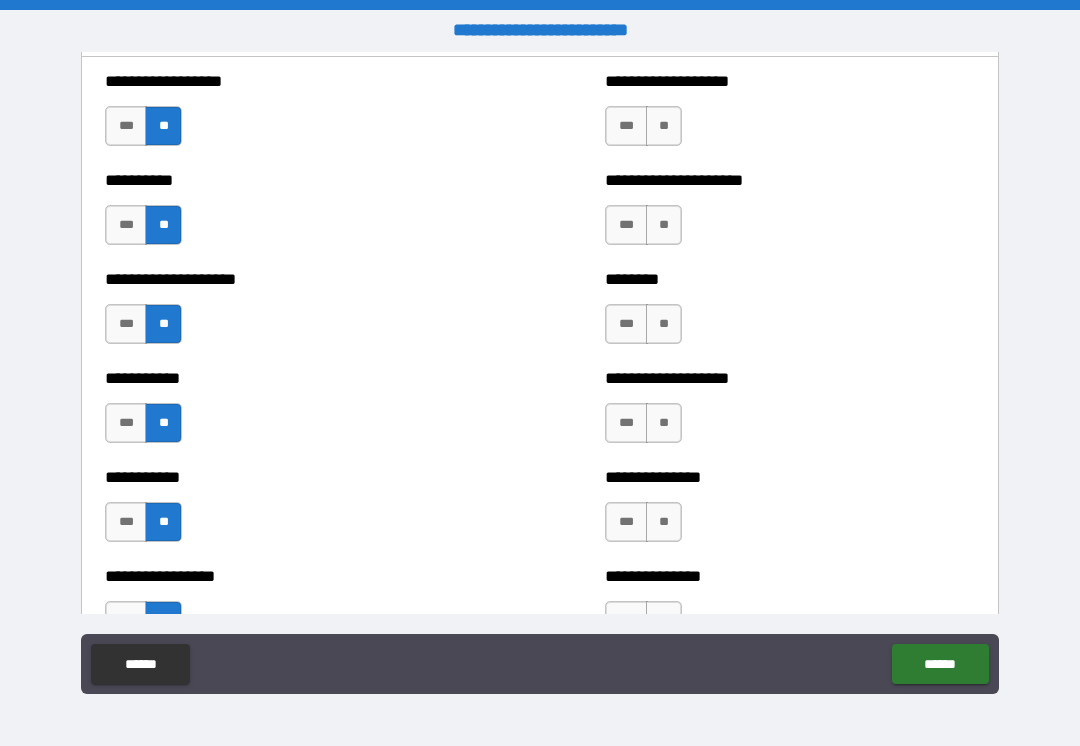 scroll, scrollTop: 2397, scrollLeft: 0, axis: vertical 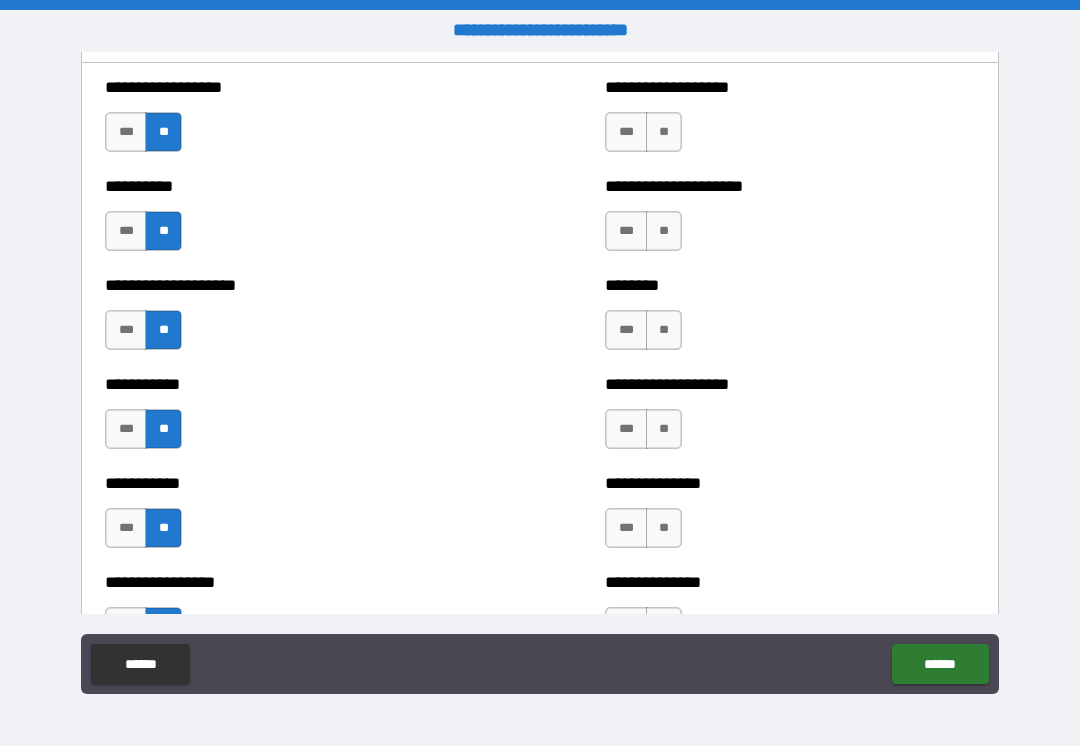click on "**" at bounding box center (664, 429) 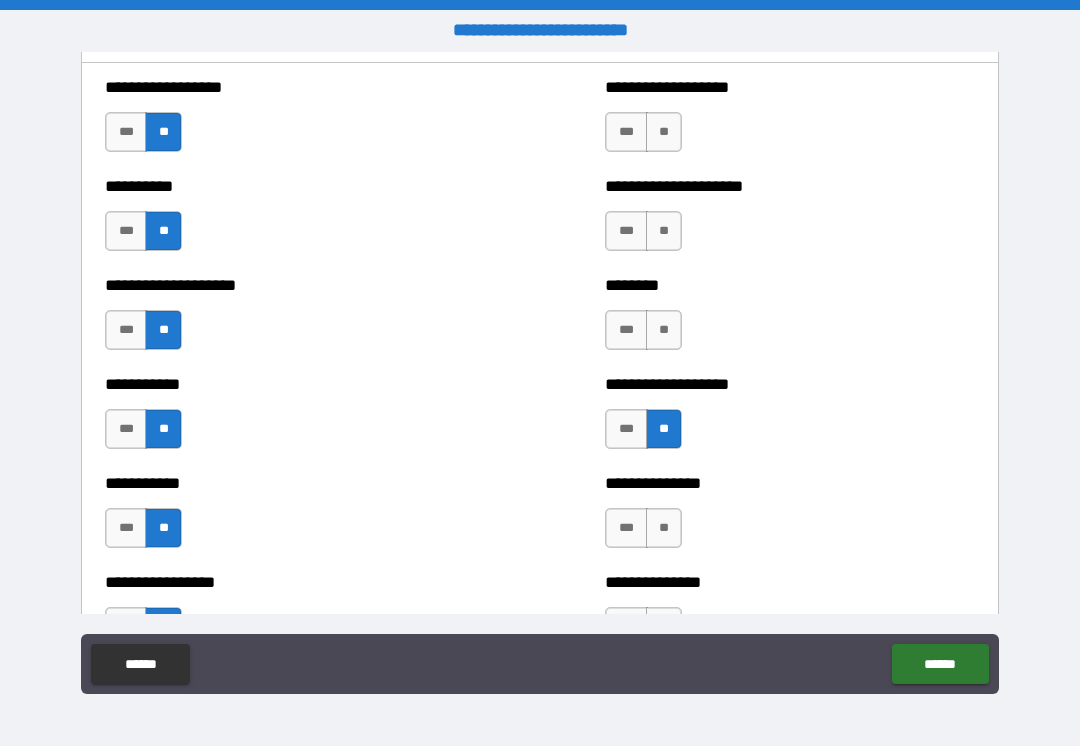 click on "**" at bounding box center (664, 330) 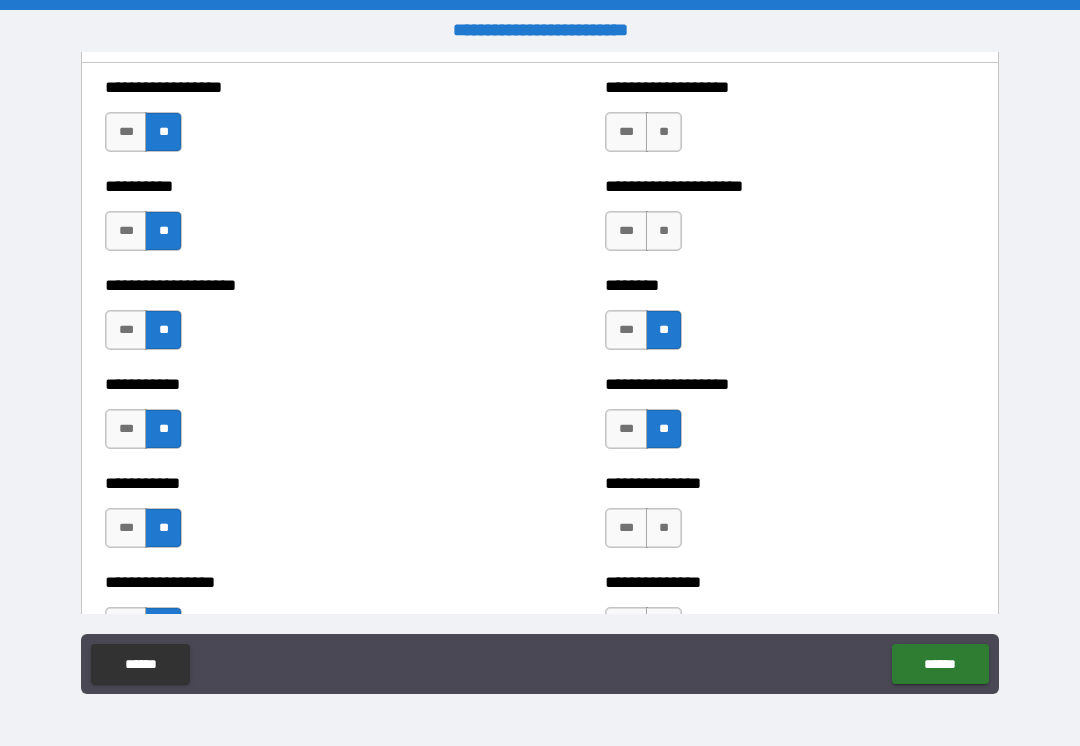 click on "**" at bounding box center [664, 231] 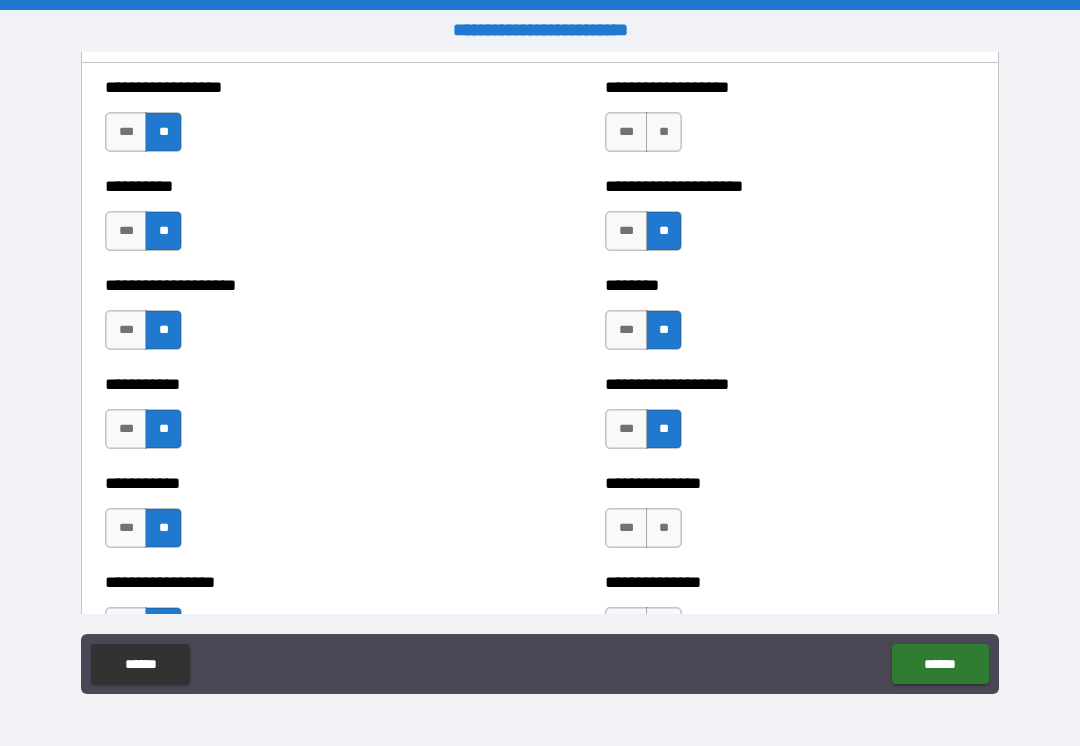 click on "**" at bounding box center (664, 132) 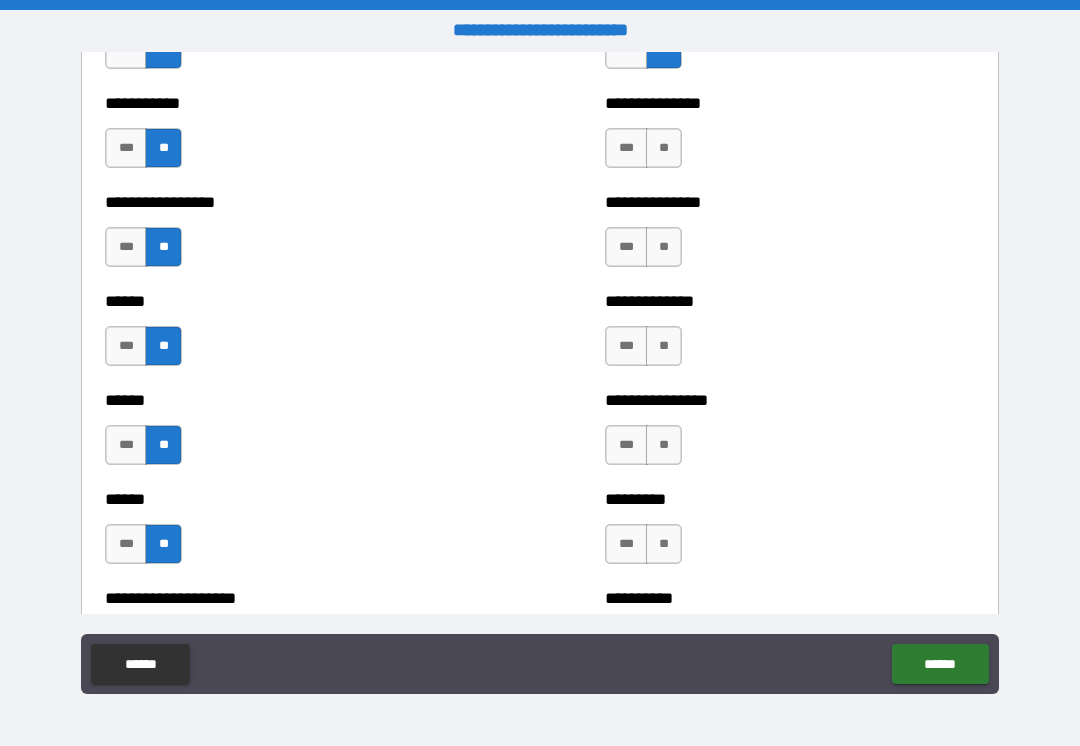 scroll, scrollTop: 2779, scrollLeft: 0, axis: vertical 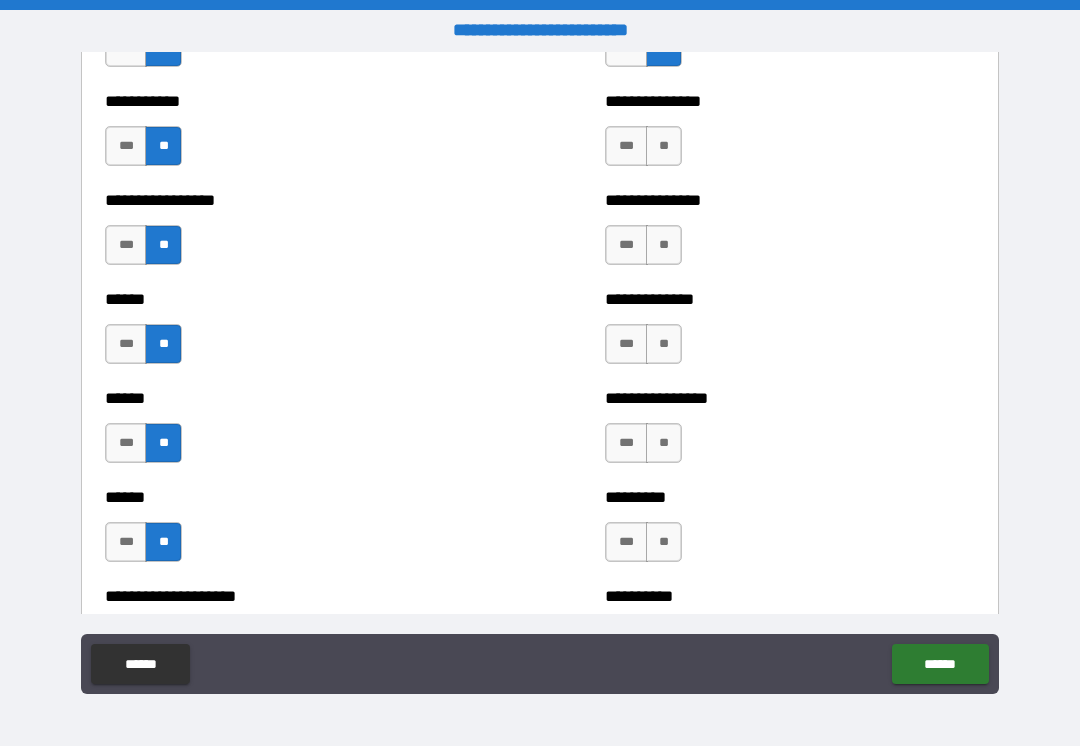 click on "**" at bounding box center (664, 146) 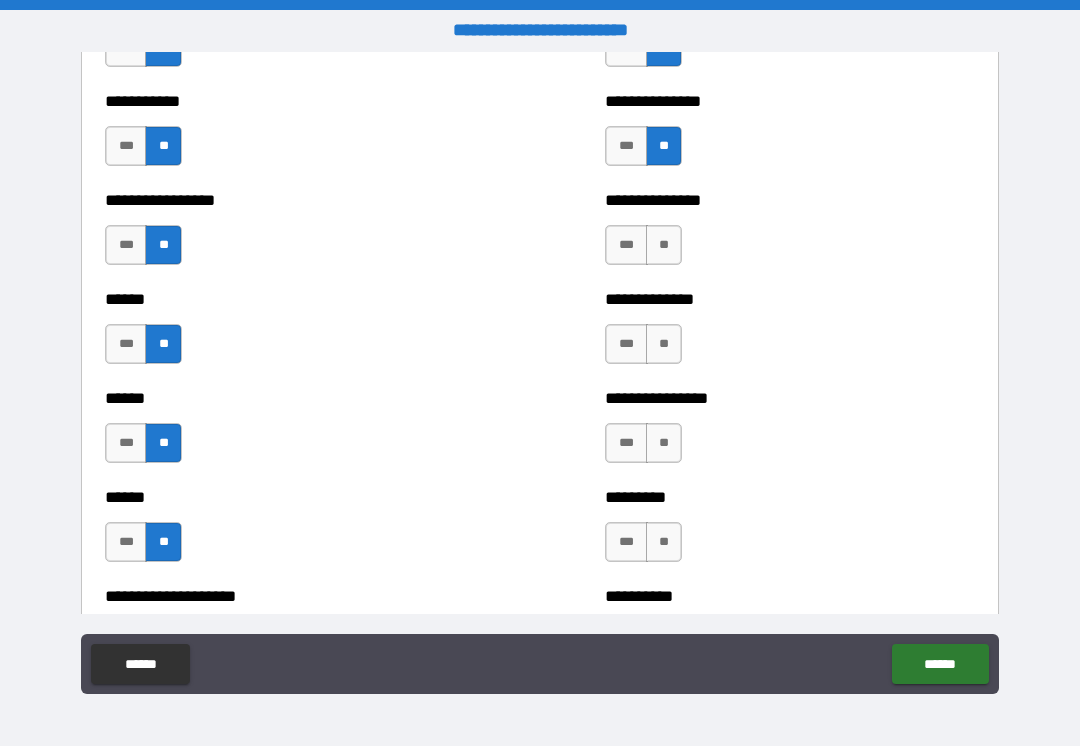 click on "**" at bounding box center [664, 245] 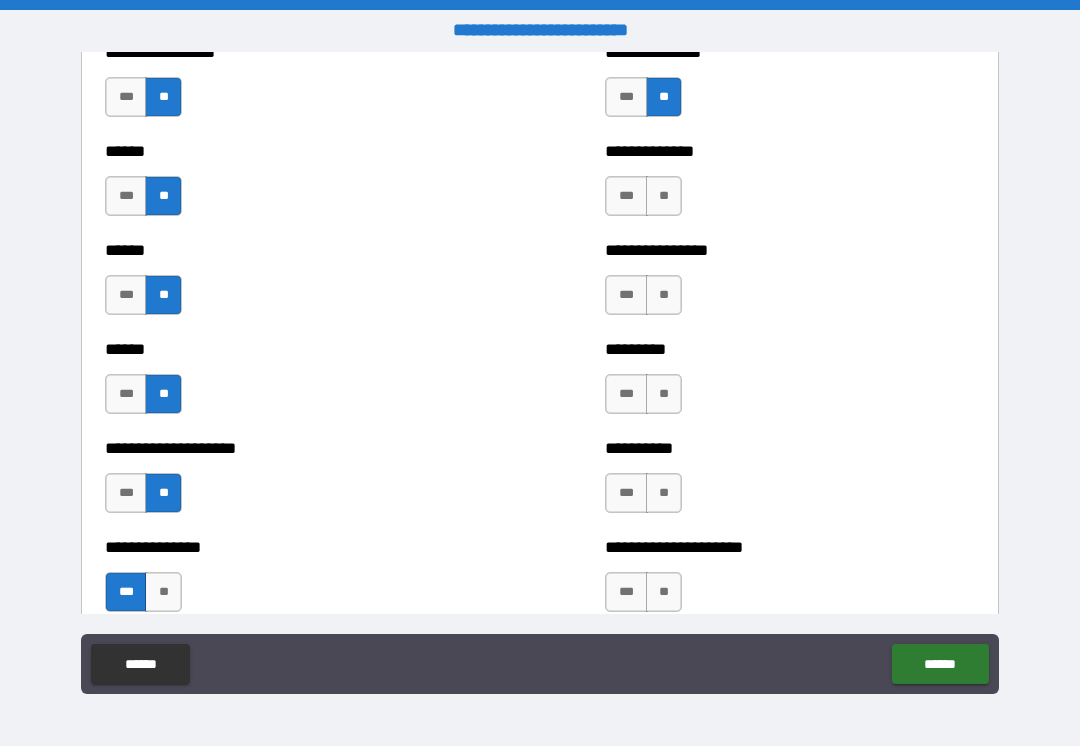 scroll, scrollTop: 2931, scrollLeft: 0, axis: vertical 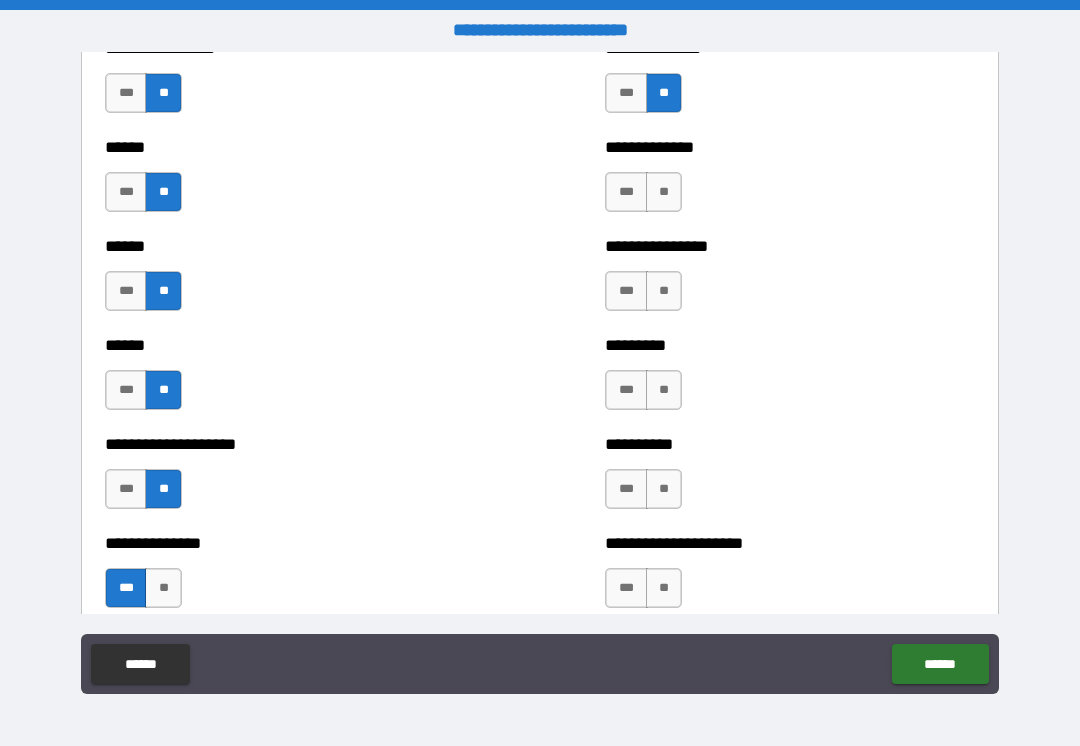 click on "**" at bounding box center (664, 192) 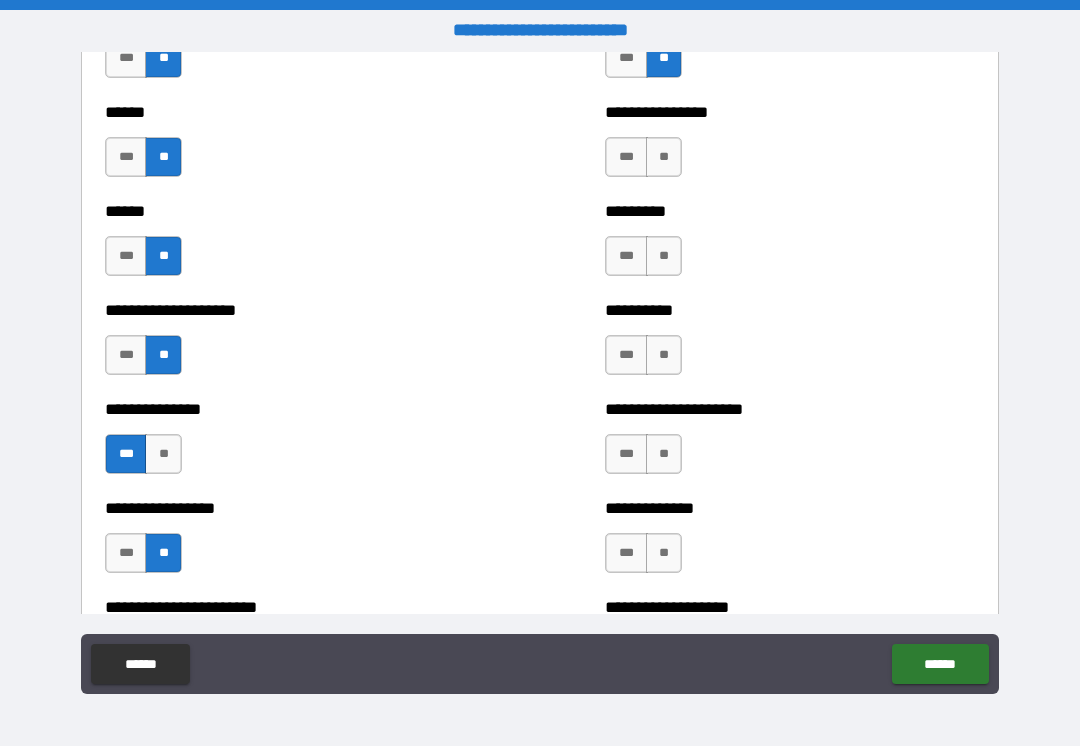 scroll, scrollTop: 3066, scrollLeft: 0, axis: vertical 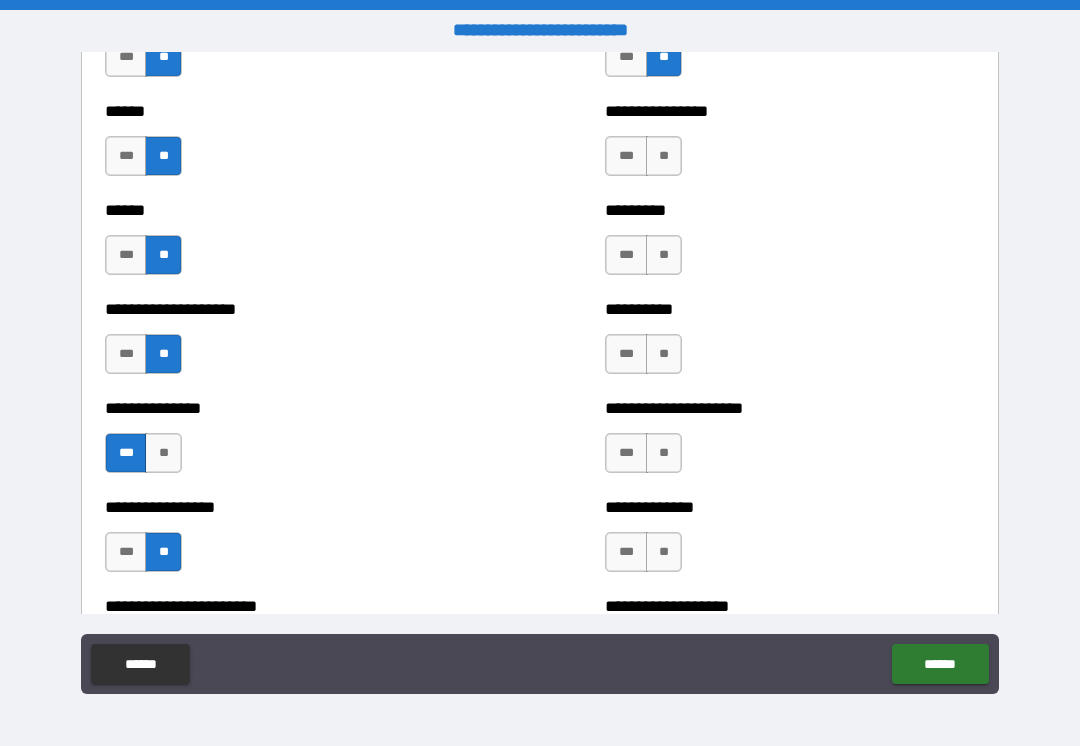 click on "**" at bounding box center (664, 156) 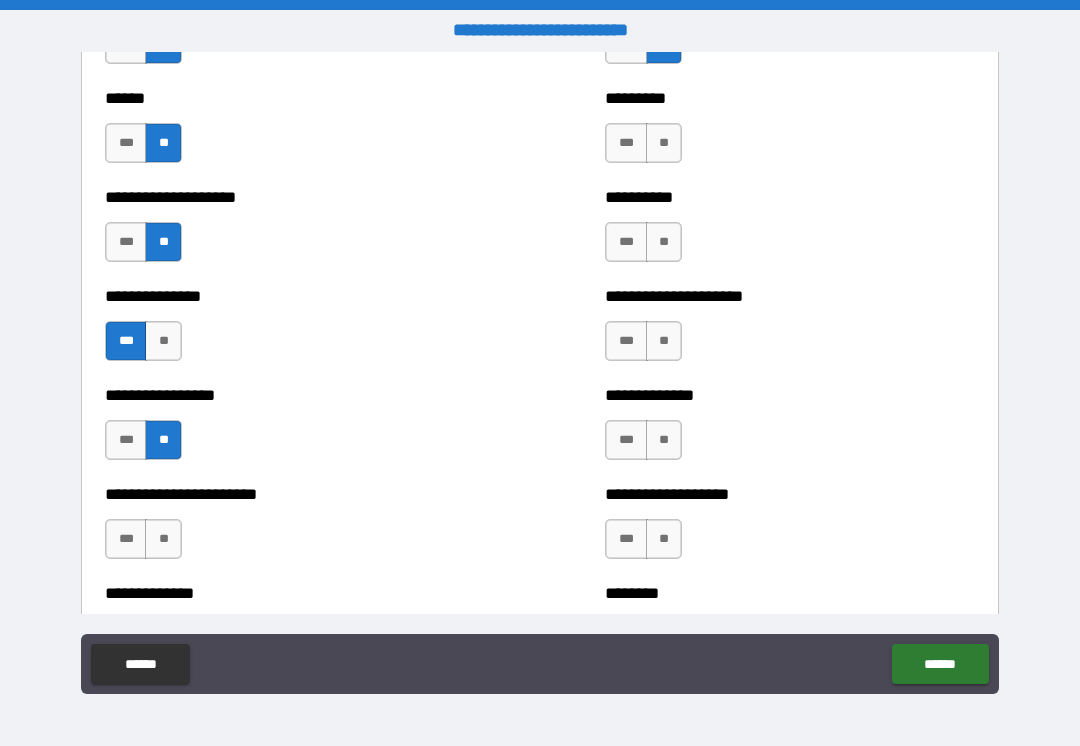 scroll, scrollTop: 3180, scrollLeft: 0, axis: vertical 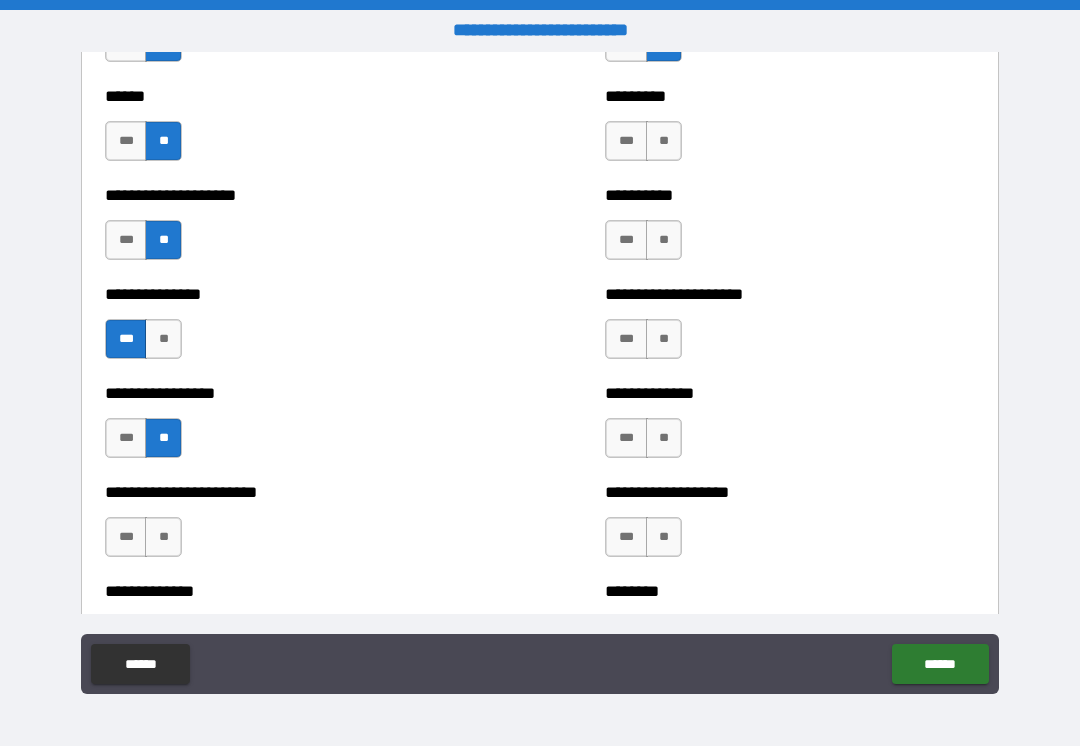 click on "**" at bounding box center [664, 141] 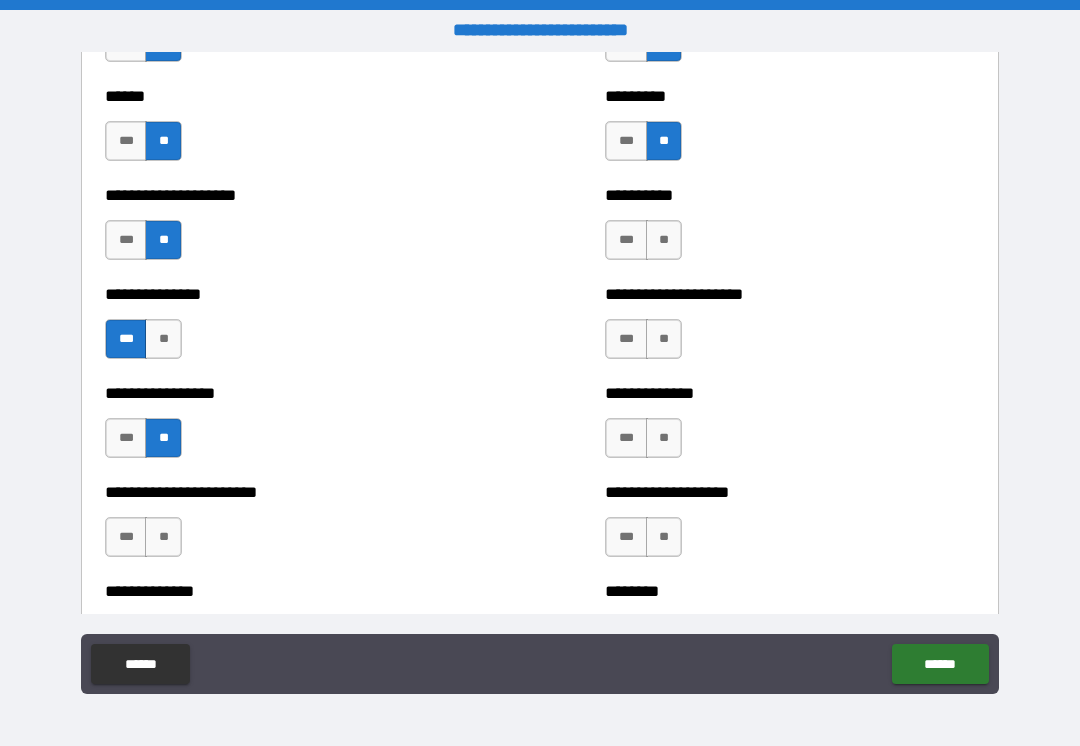 click on "**" at bounding box center (664, 240) 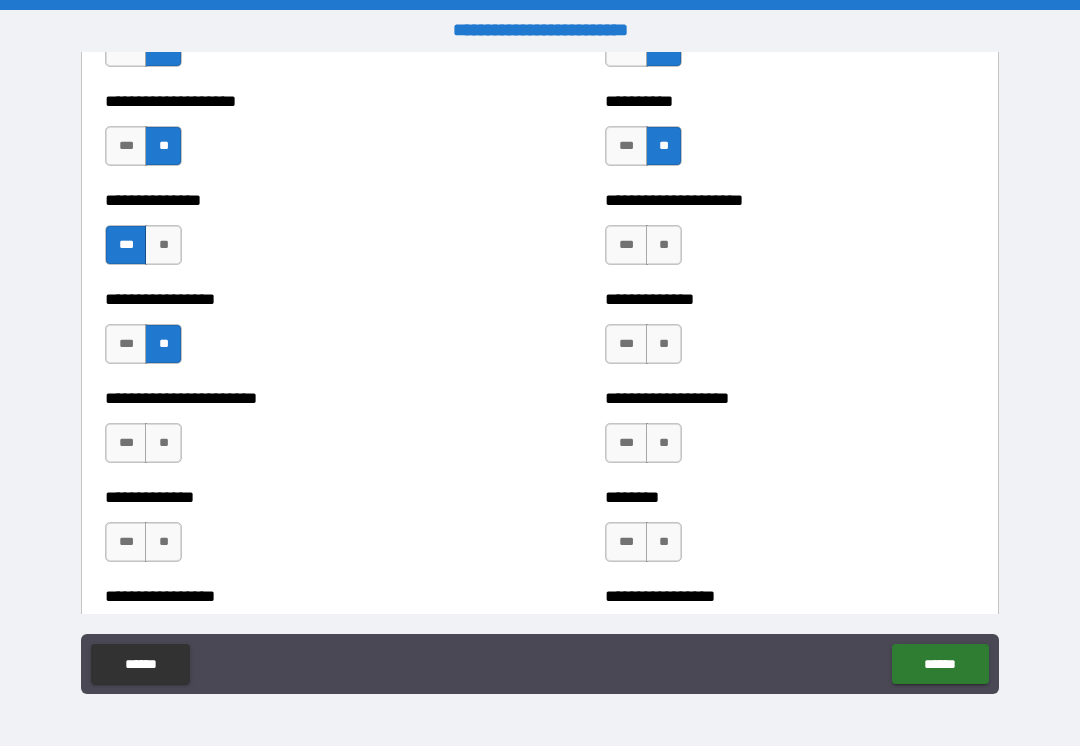 scroll, scrollTop: 3278, scrollLeft: 0, axis: vertical 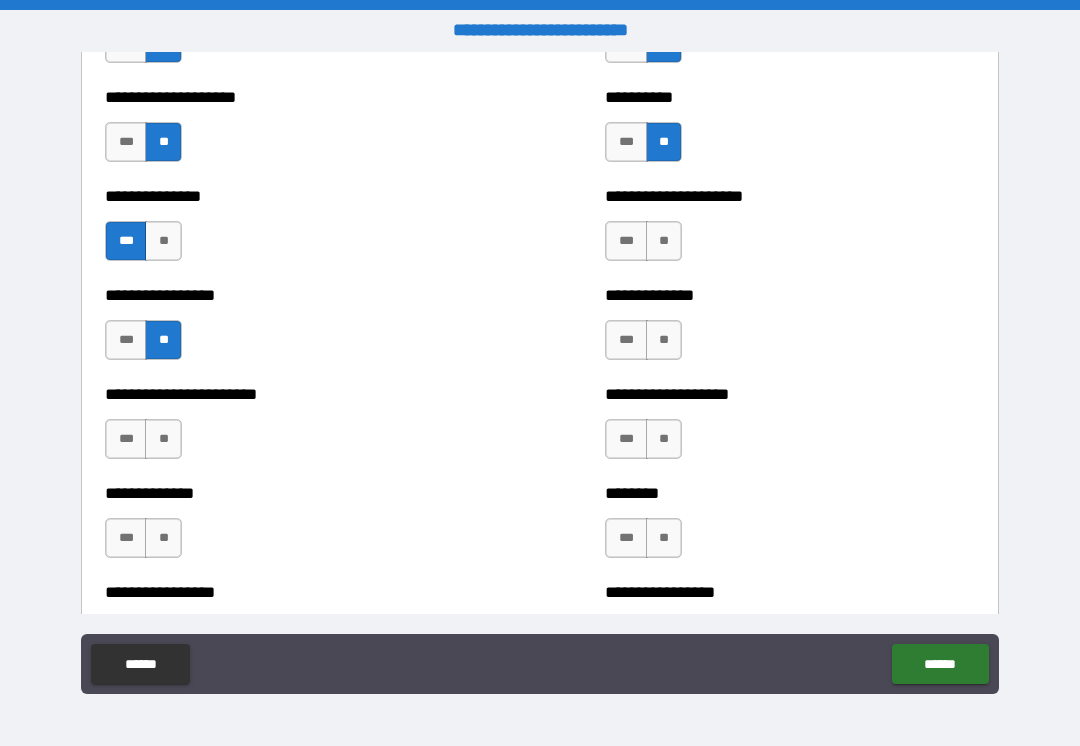 click on "**" at bounding box center [664, 538] 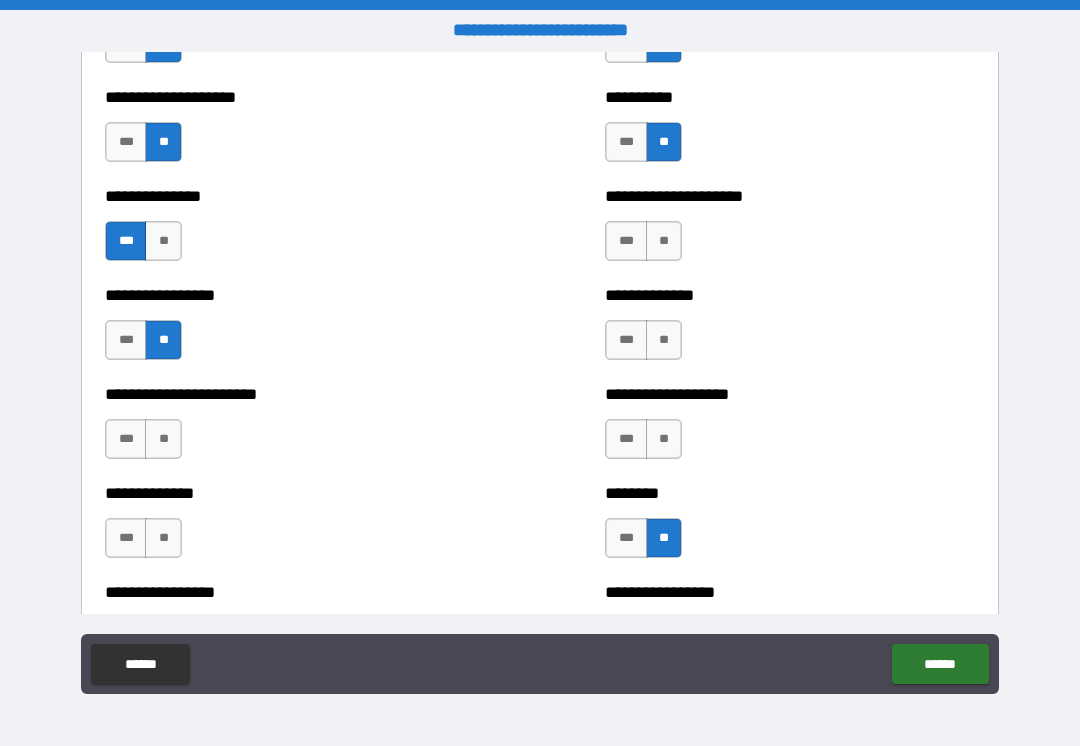click on "**" at bounding box center (664, 439) 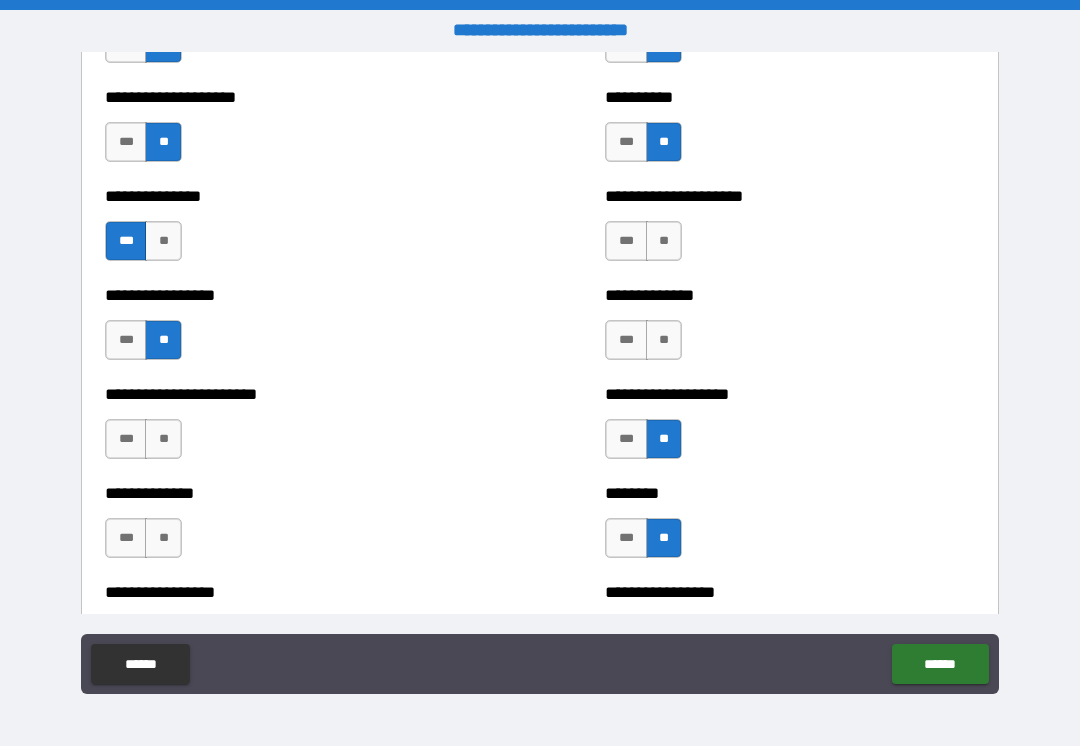 click on "**" at bounding box center [664, 340] 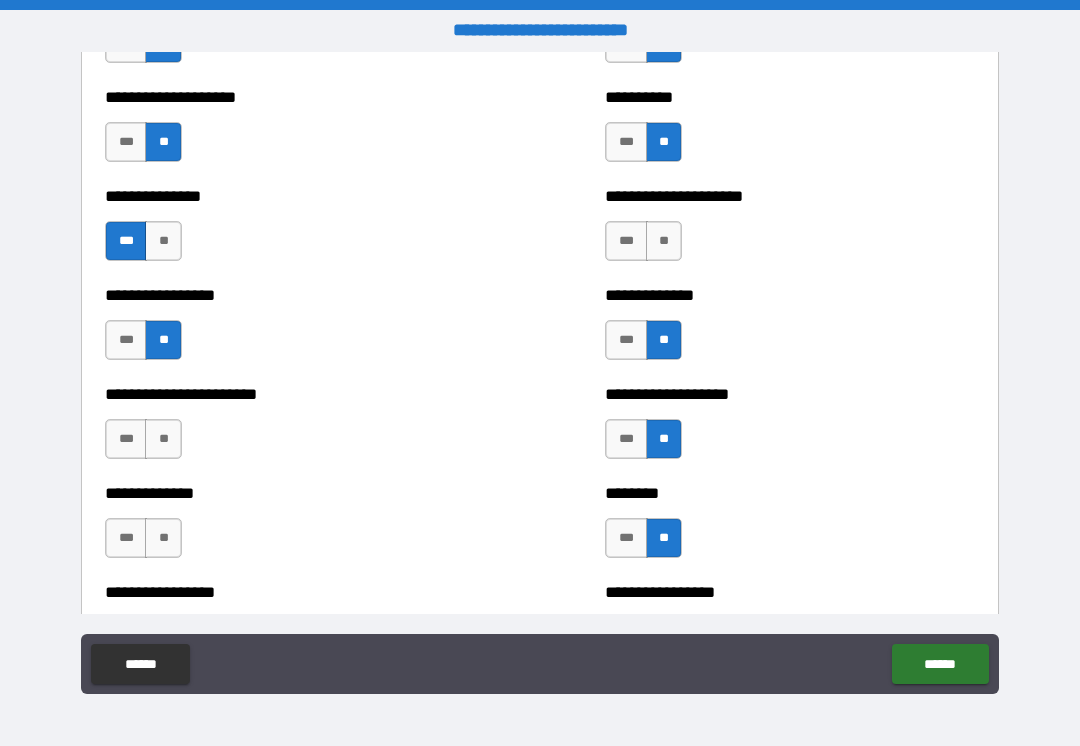 click on "***" at bounding box center (626, 241) 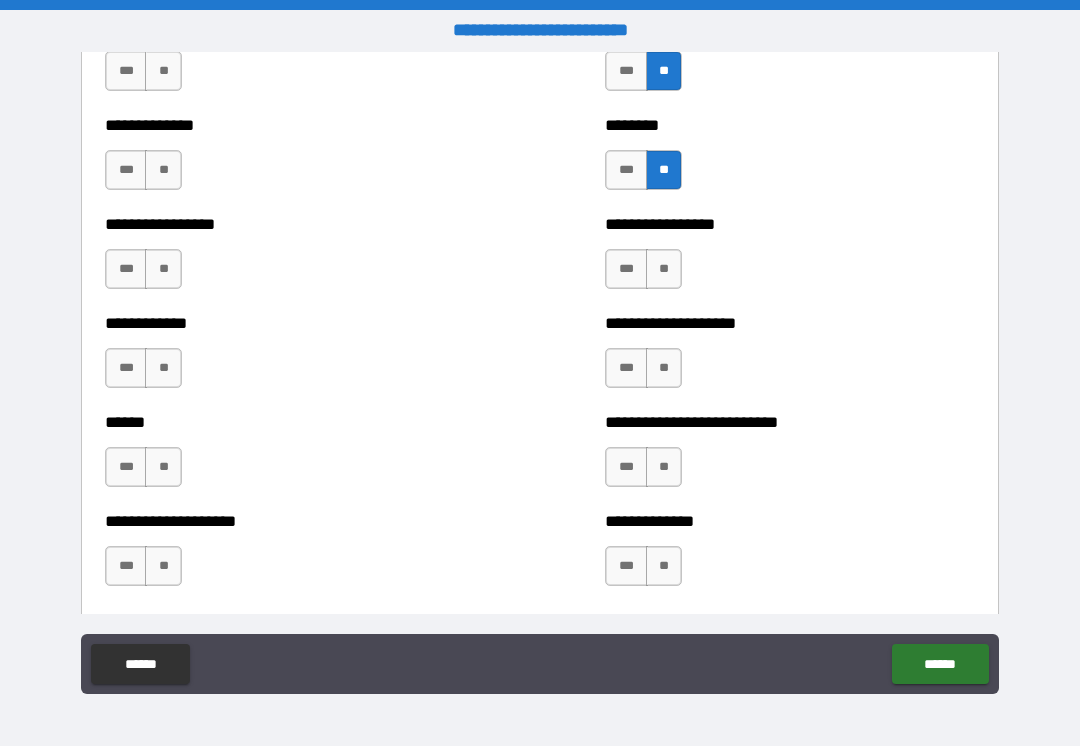 scroll, scrollTop: 3653, scrollLeft: 0, axis: vertical 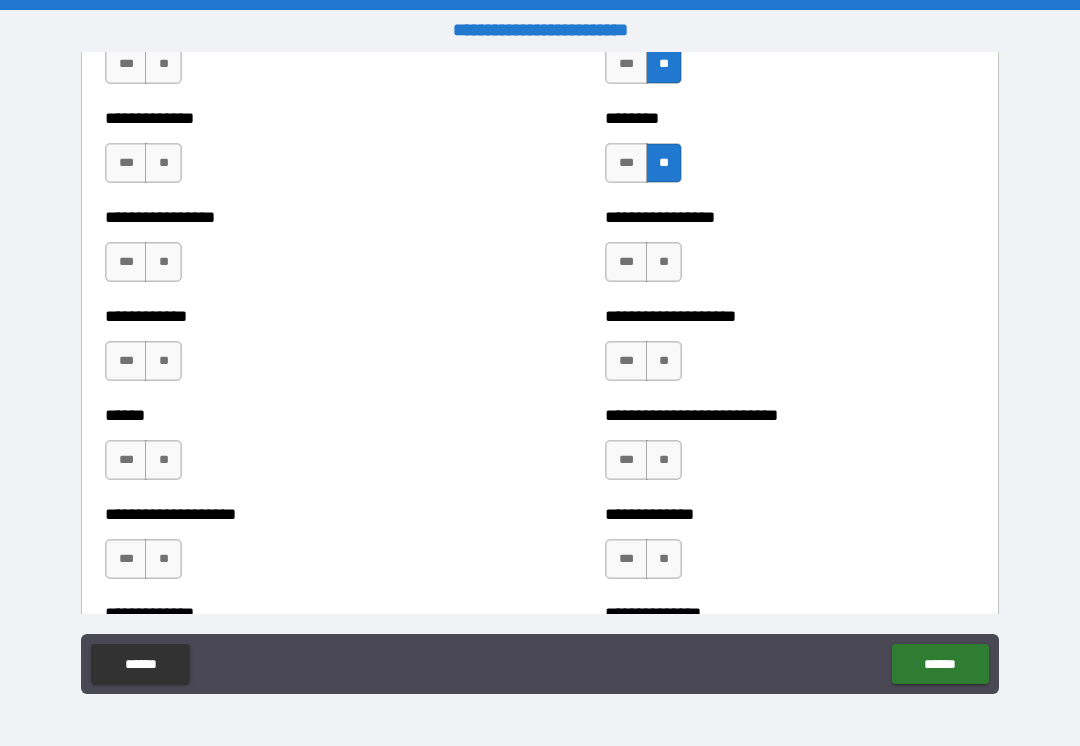 click on "**" at bounding box center (664, 262) 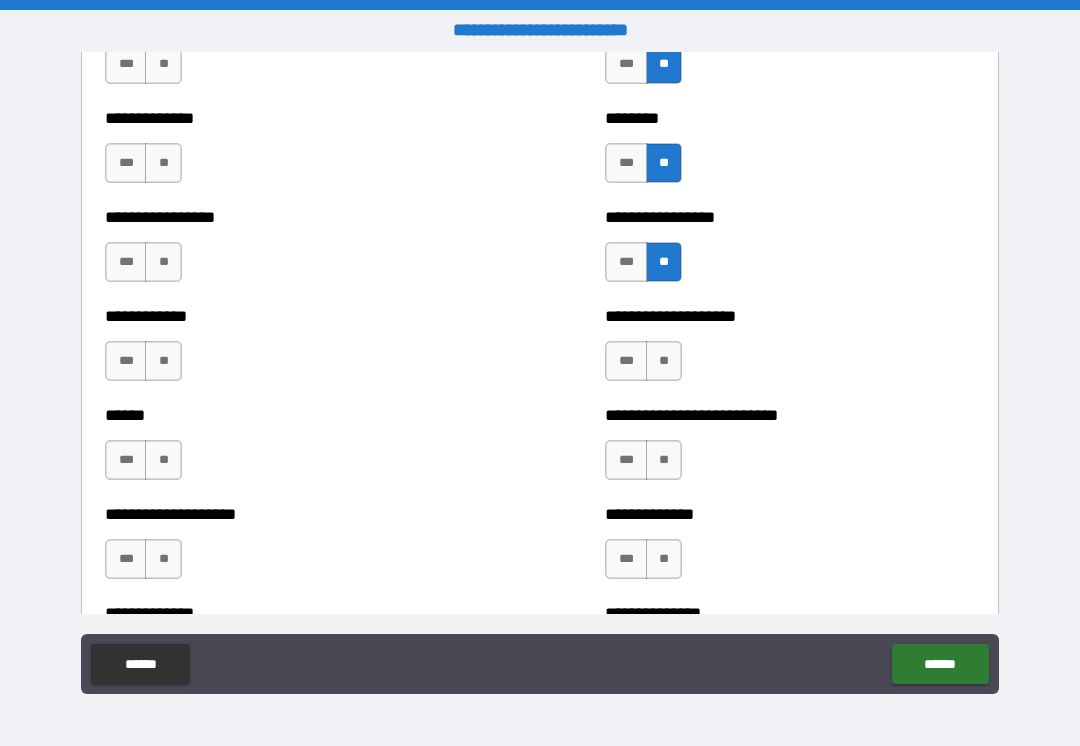click on "**" at bounding box center (664, 361) 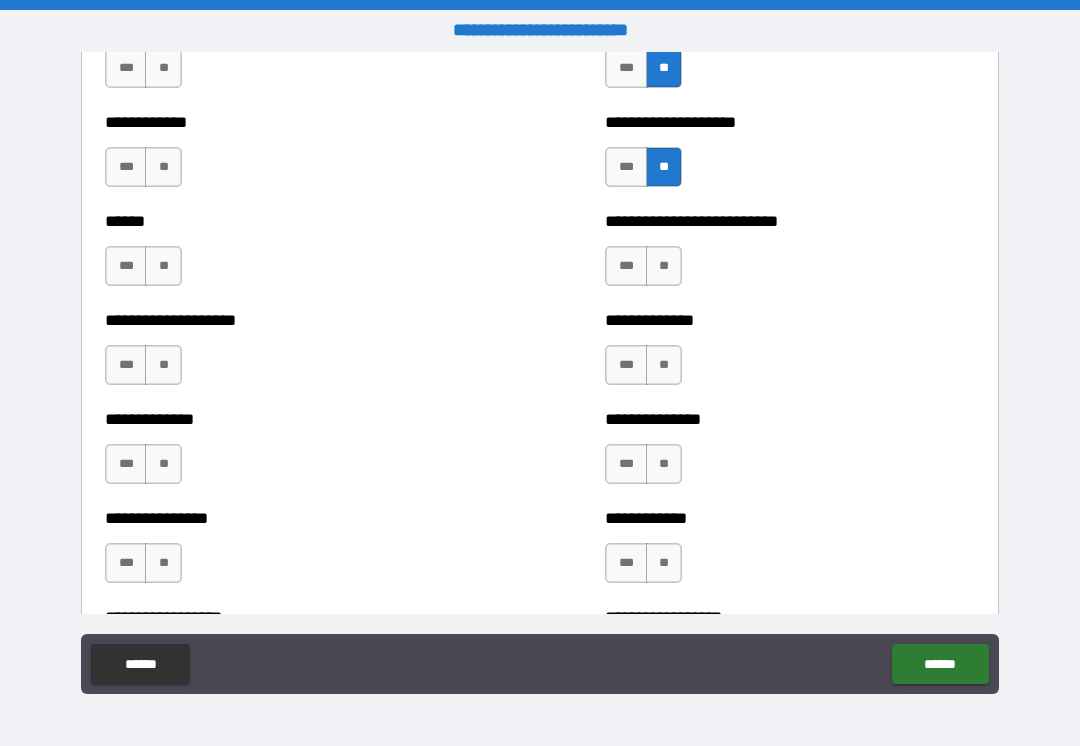 scroll, scrollTop: 3850, scrollLeft: 0, axis: vertical 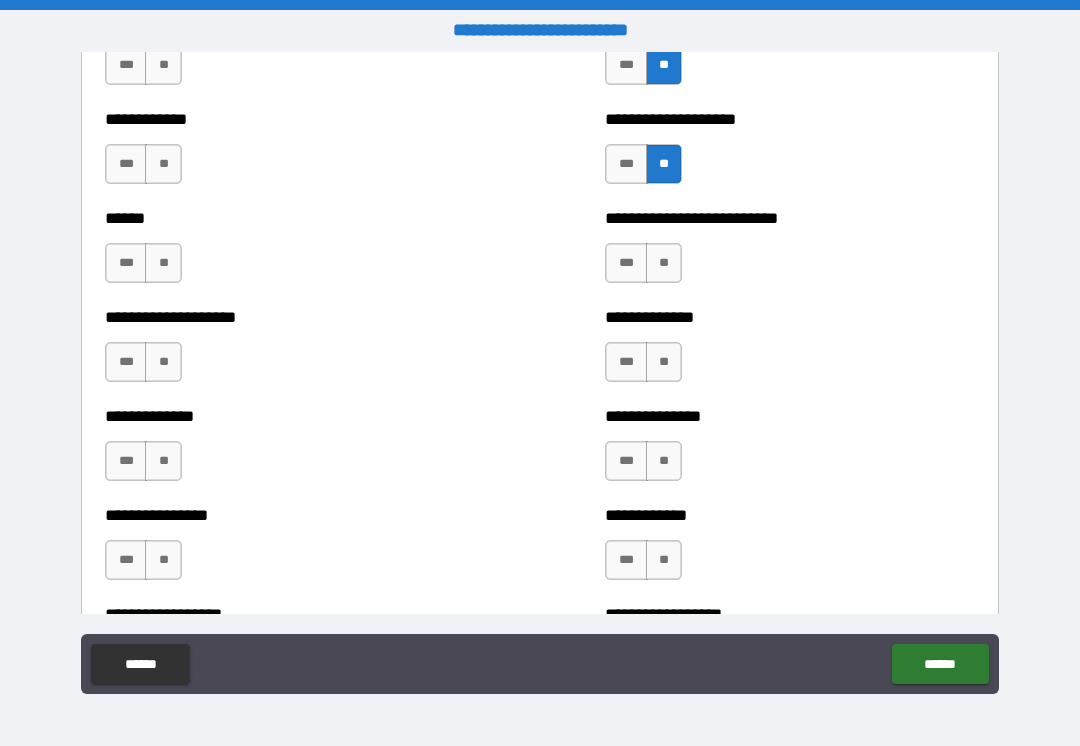 click on "**" at bounding box center [664, 263] 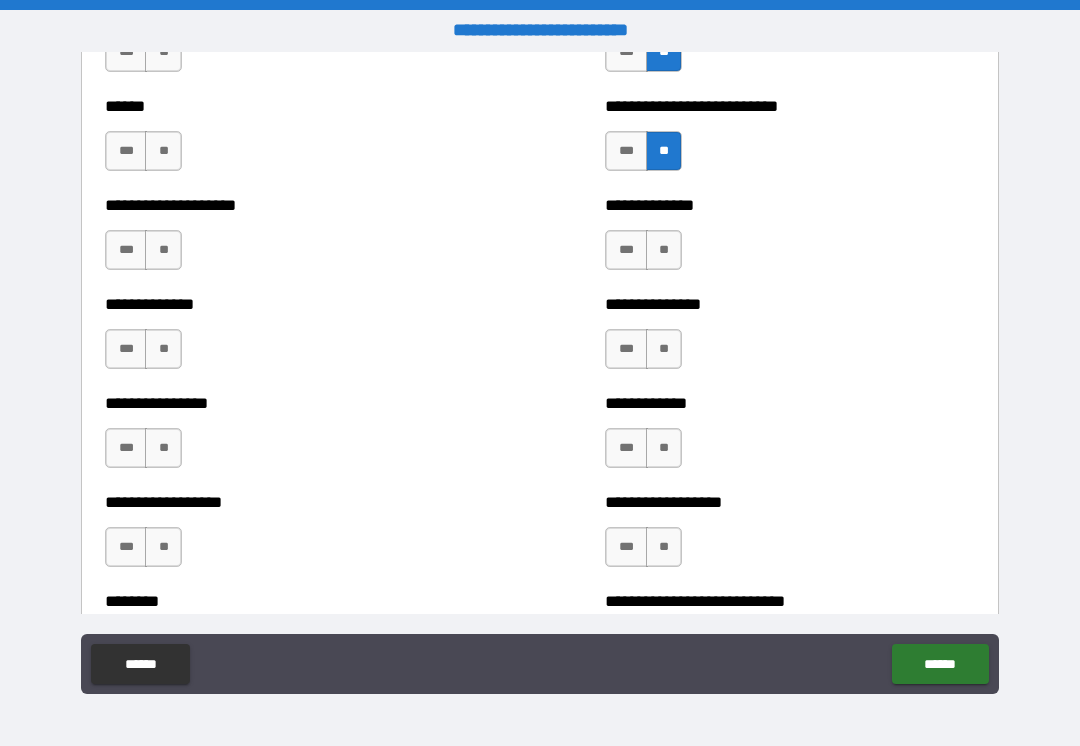 scroll, scrollTop: 3965, scrollLeft: 0, axis: vertical 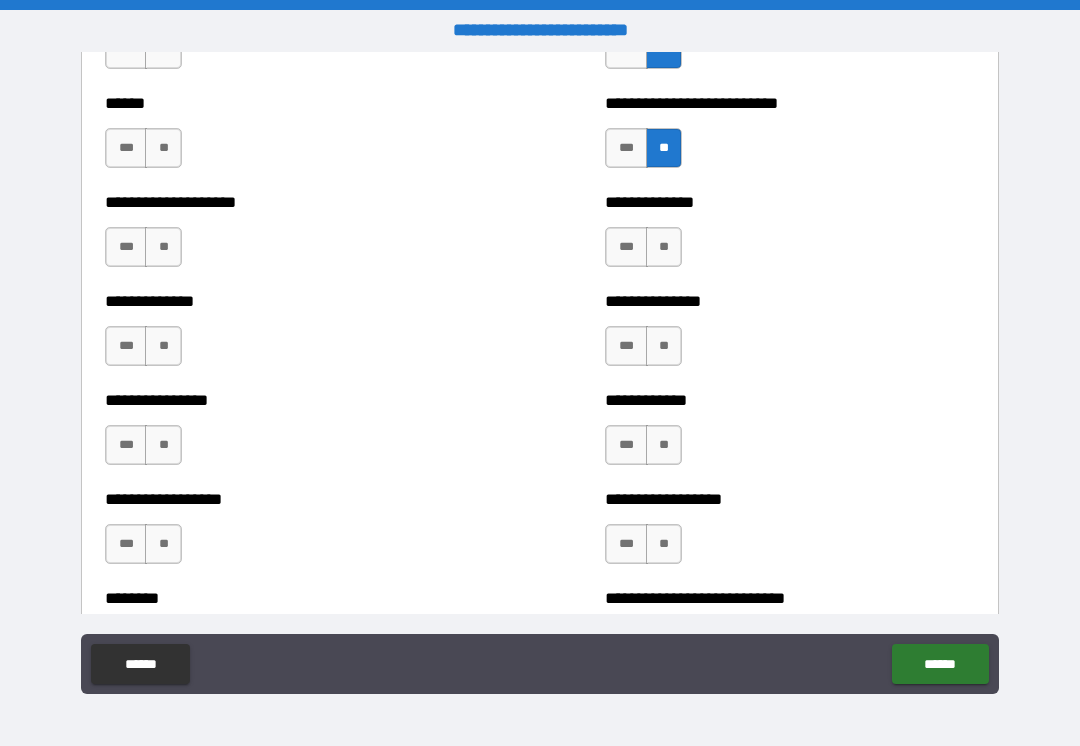 click on "**" at bounding box center (664, 247) 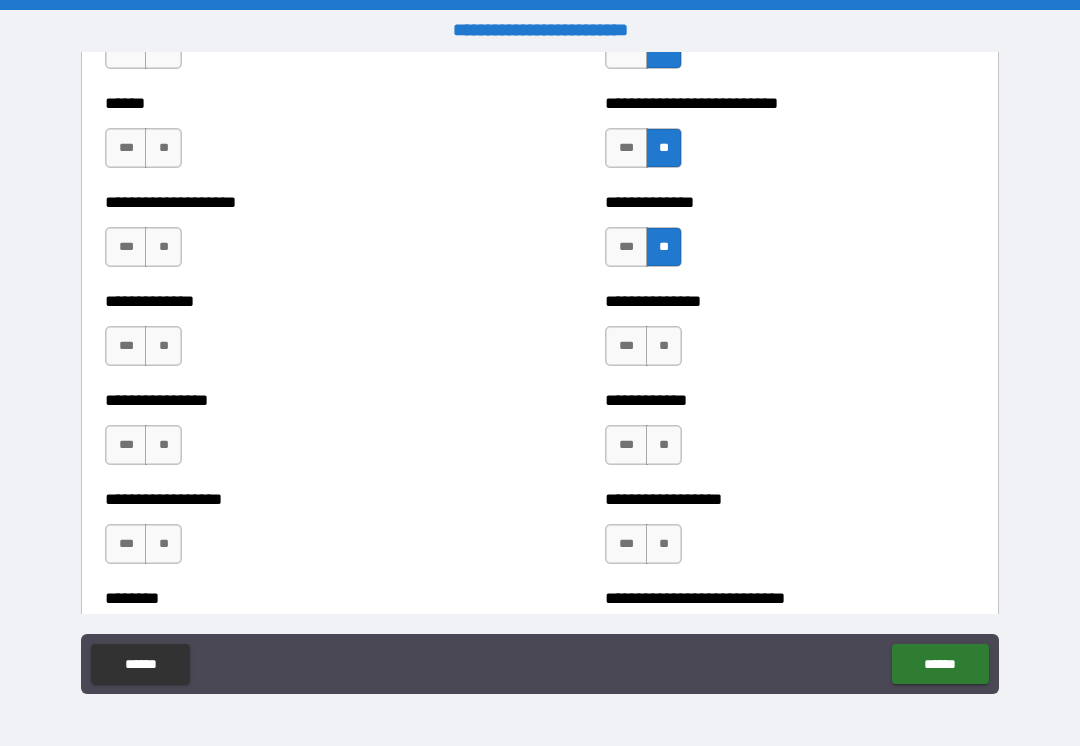 click on "**" at bounding box center (664, 346) 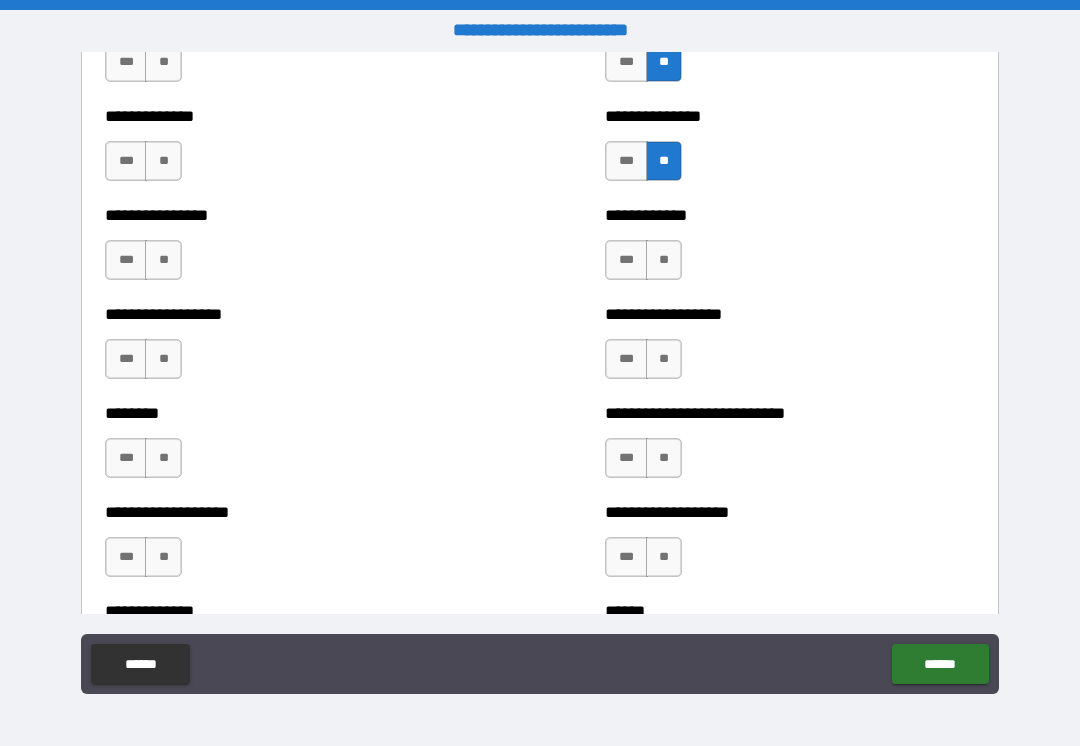 scroll, scrollTop: 4161, scrollLeft: 0, axis: vertical 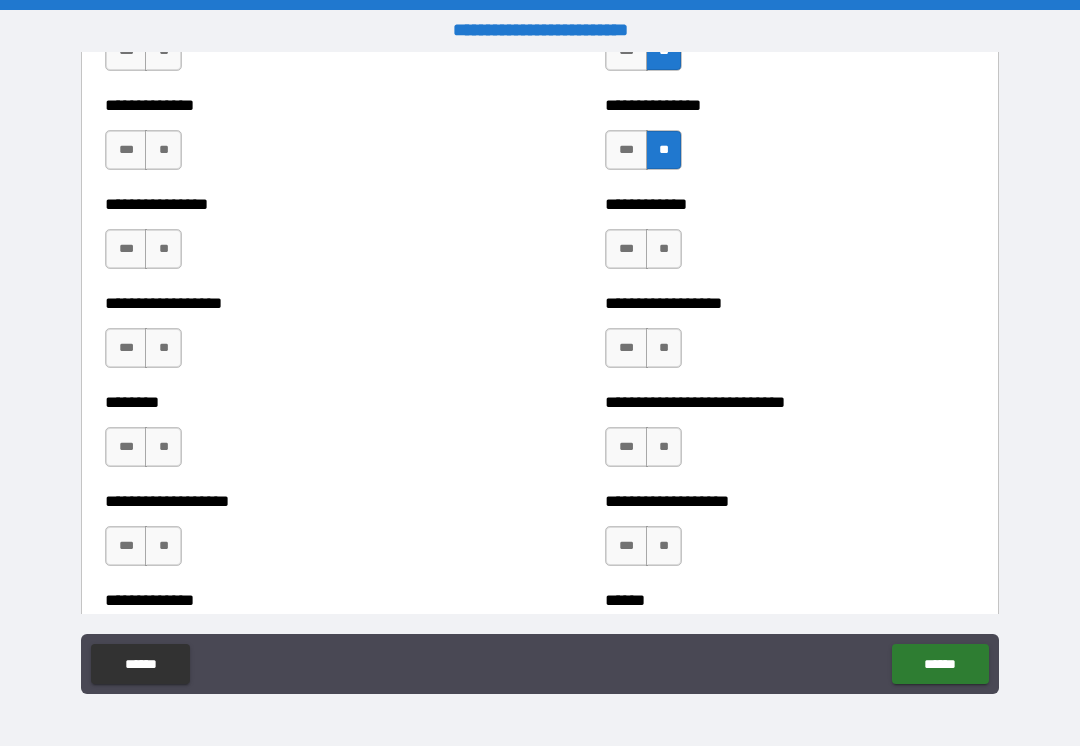 click on "**" at bounding box center [664, 249] 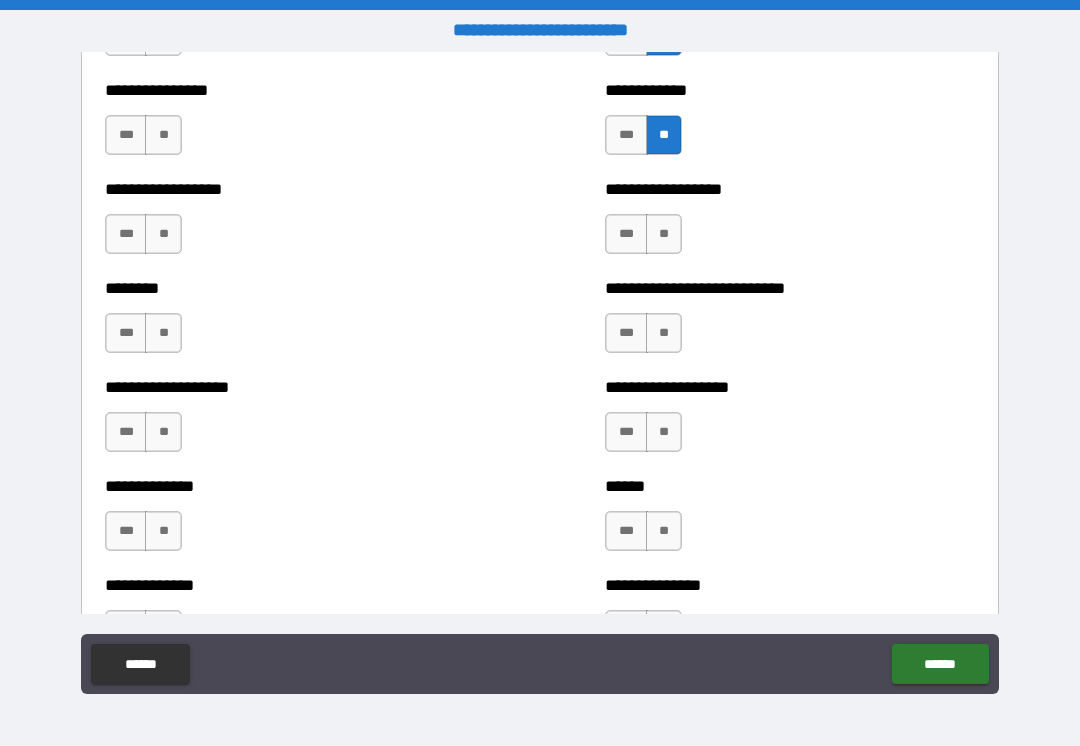 scroll, scrollTop: 4276, scrollLeft: 0, axis: vertical 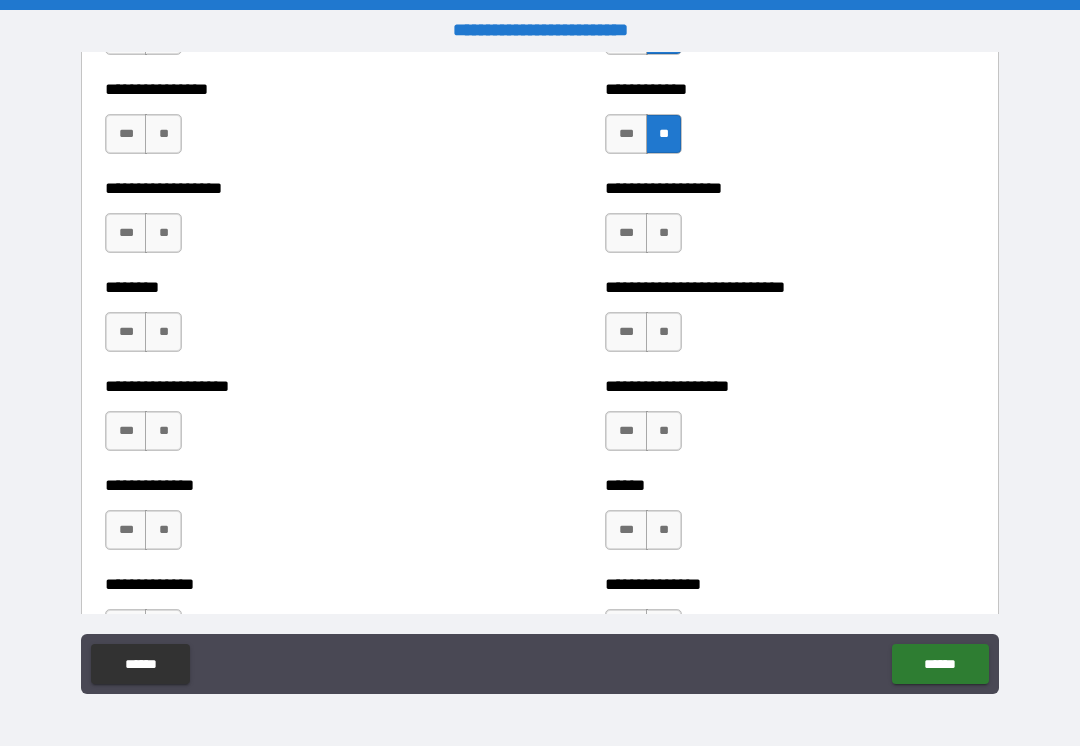 click on "**" at bounding box center [664, 233] 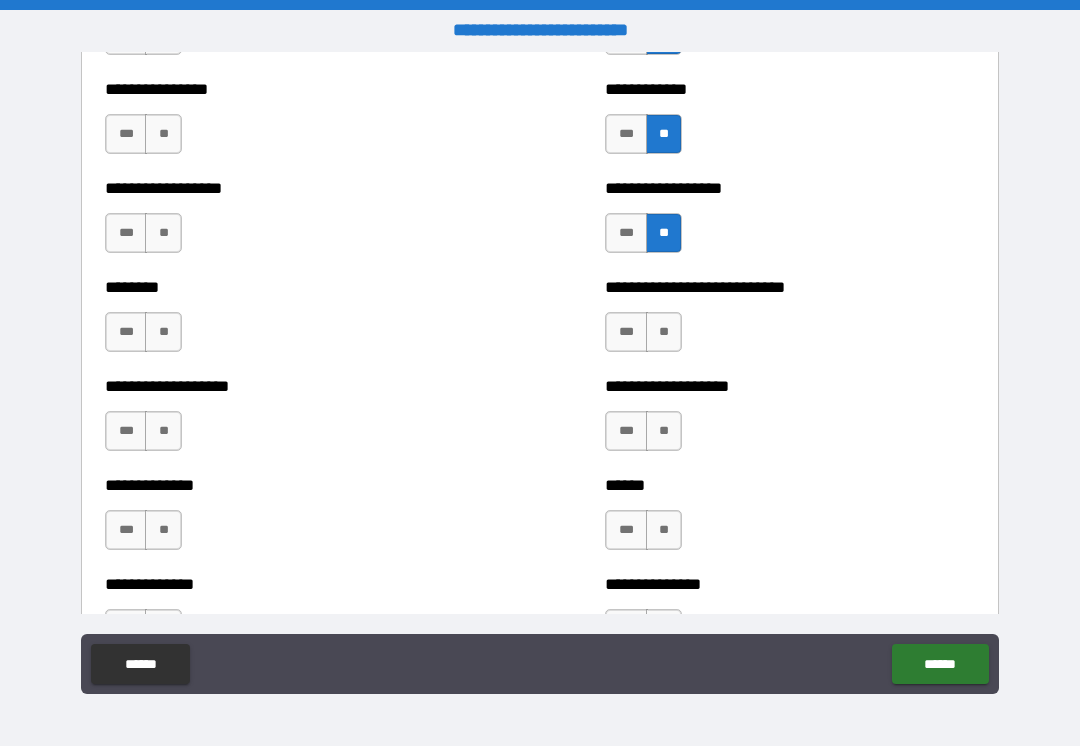click on "**" at bounding box center [664, 332] 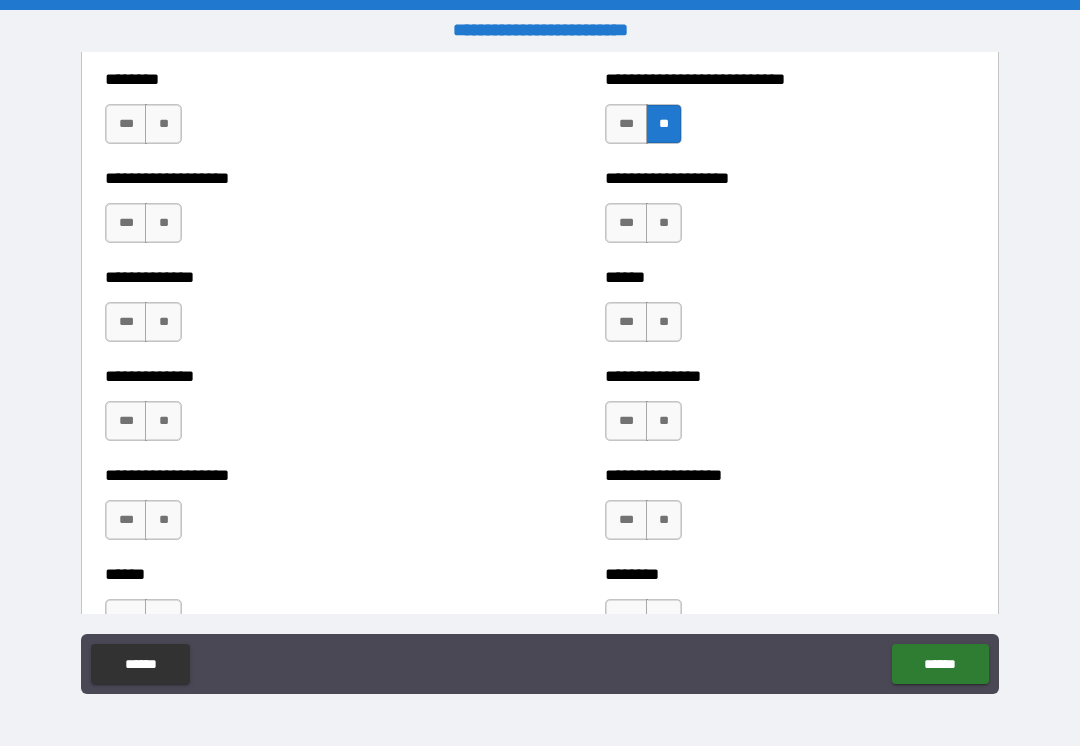 scroll, scrollTop: 4489, scrollLeft: 0, axis: vertical 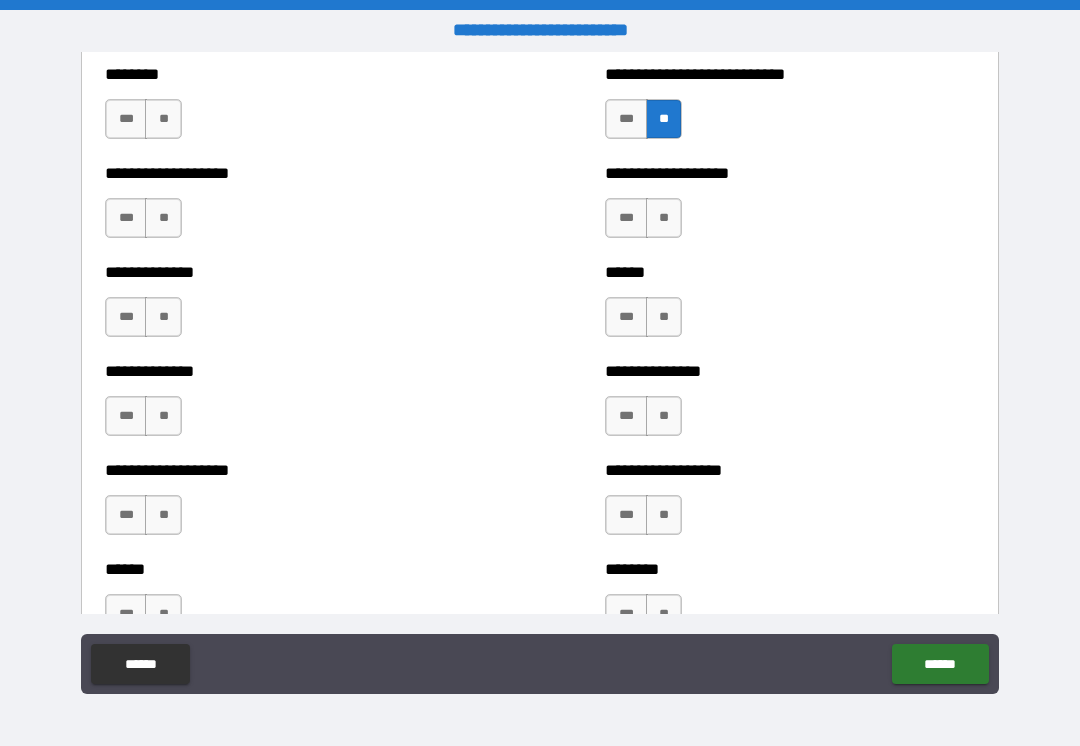 click on "**" at bounding box center [664, 218] 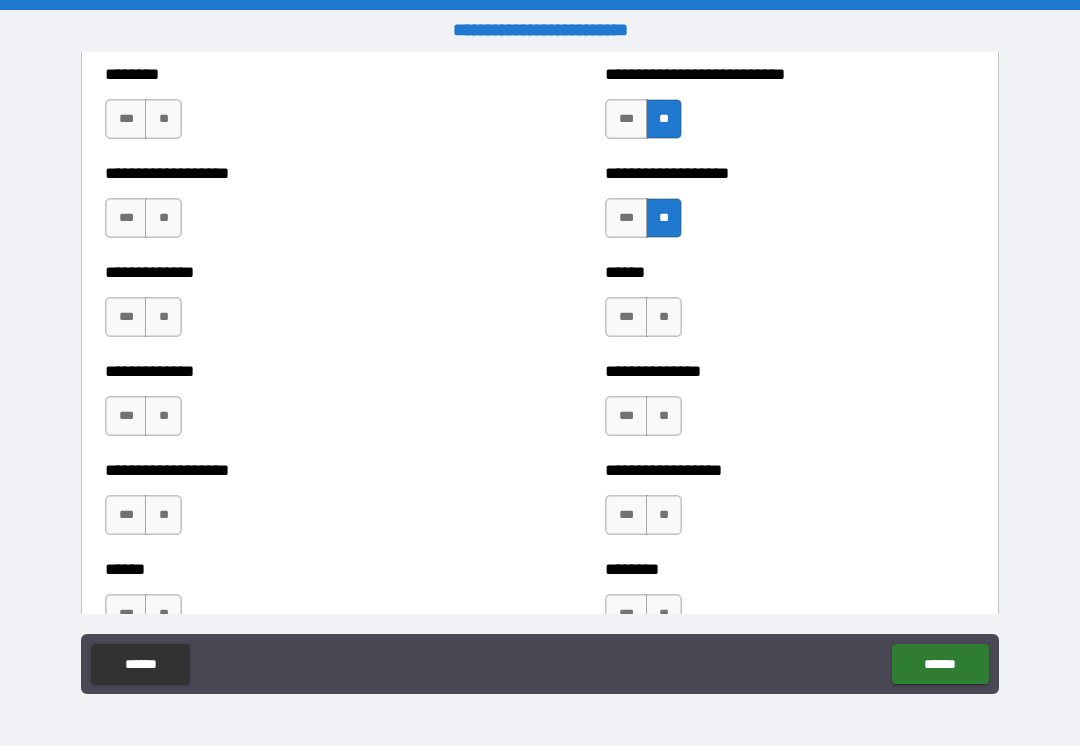 click on "**" at bounding box center (664, 317) 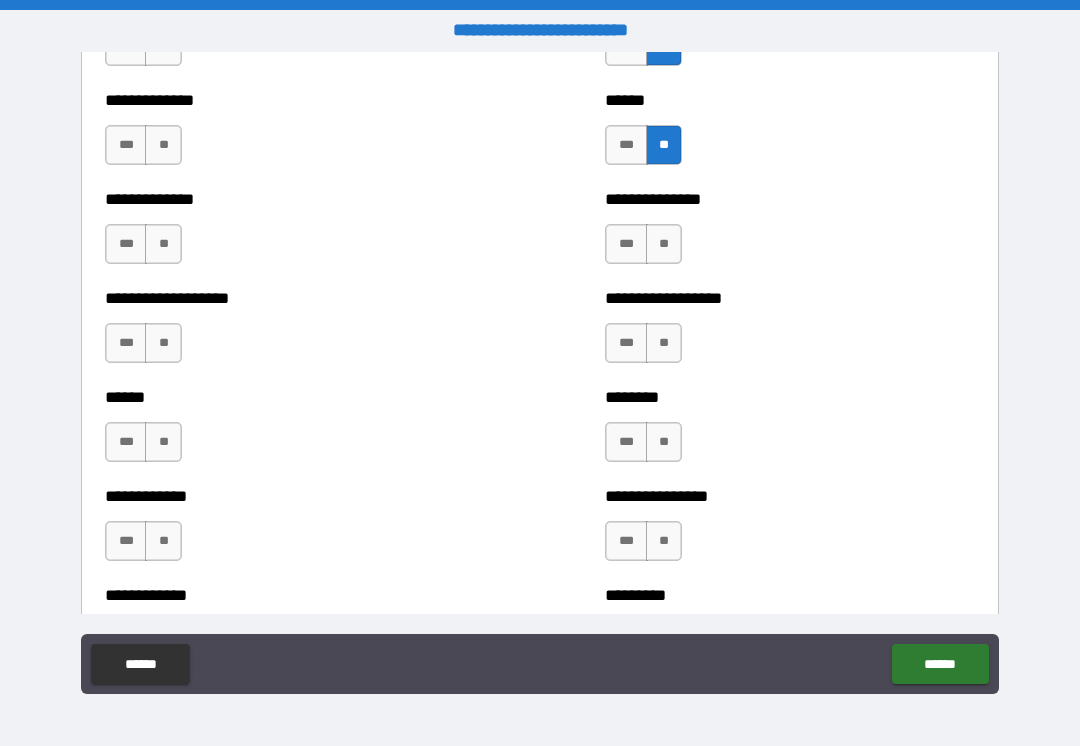 scroll, scrollTop: 4662, scrollLeft: 0, axis: vertical 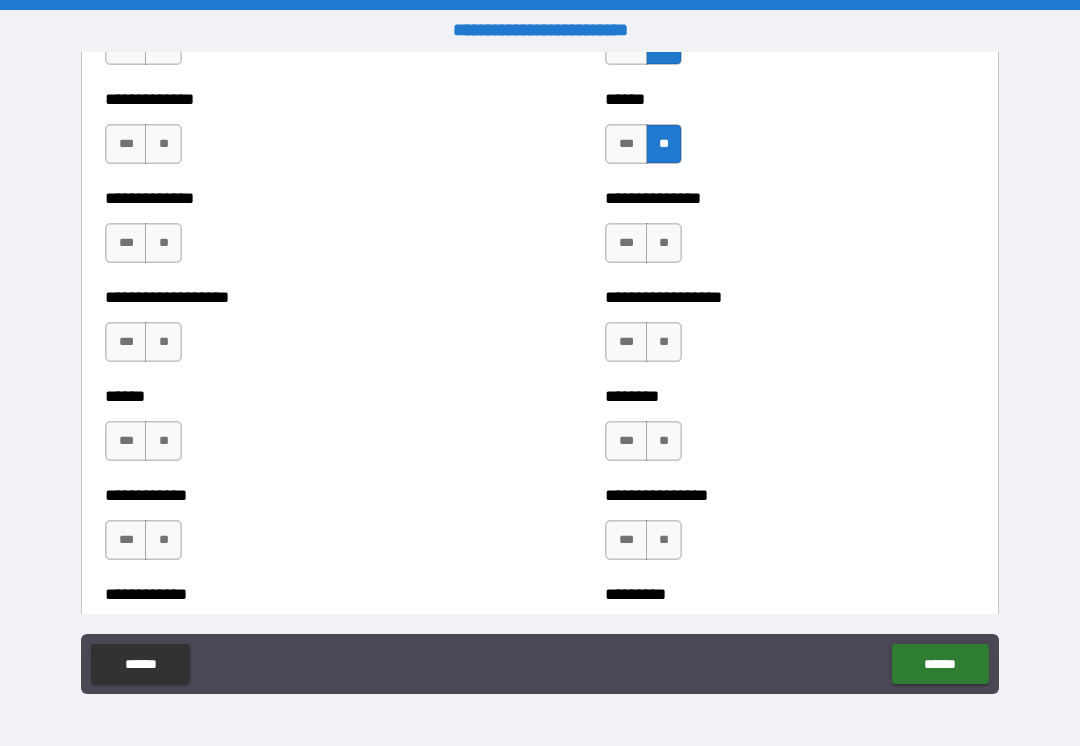 click on "**" at bounding box center [664, 243] 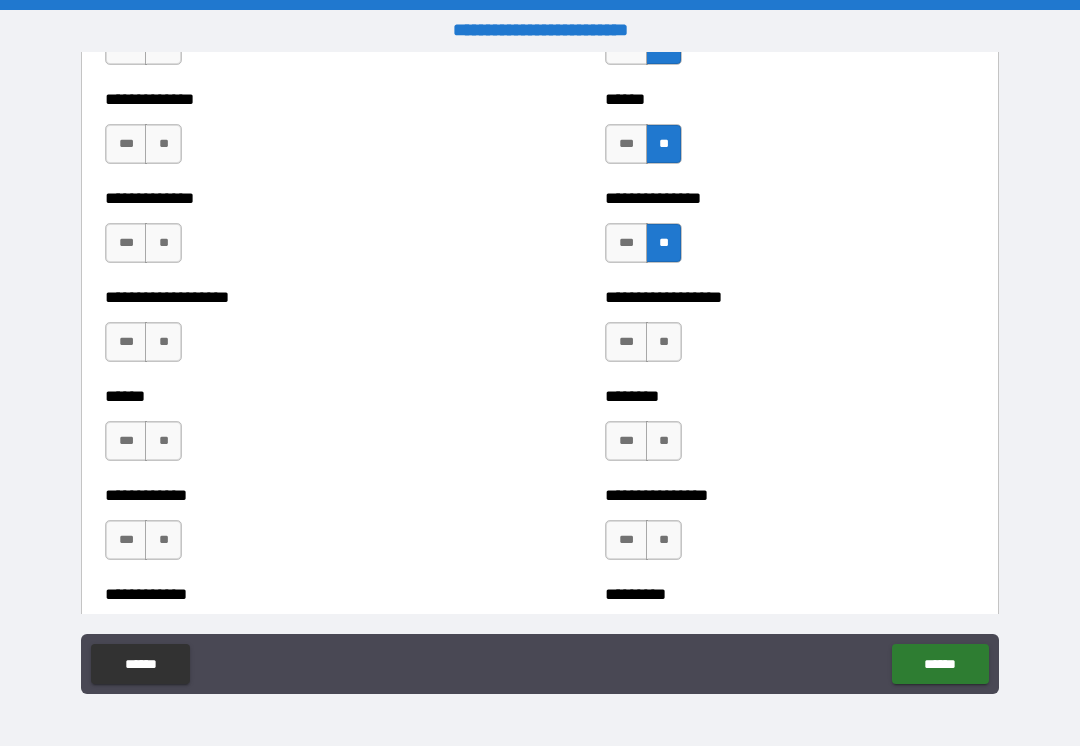 click on "**" at bounding box center (664, 342) 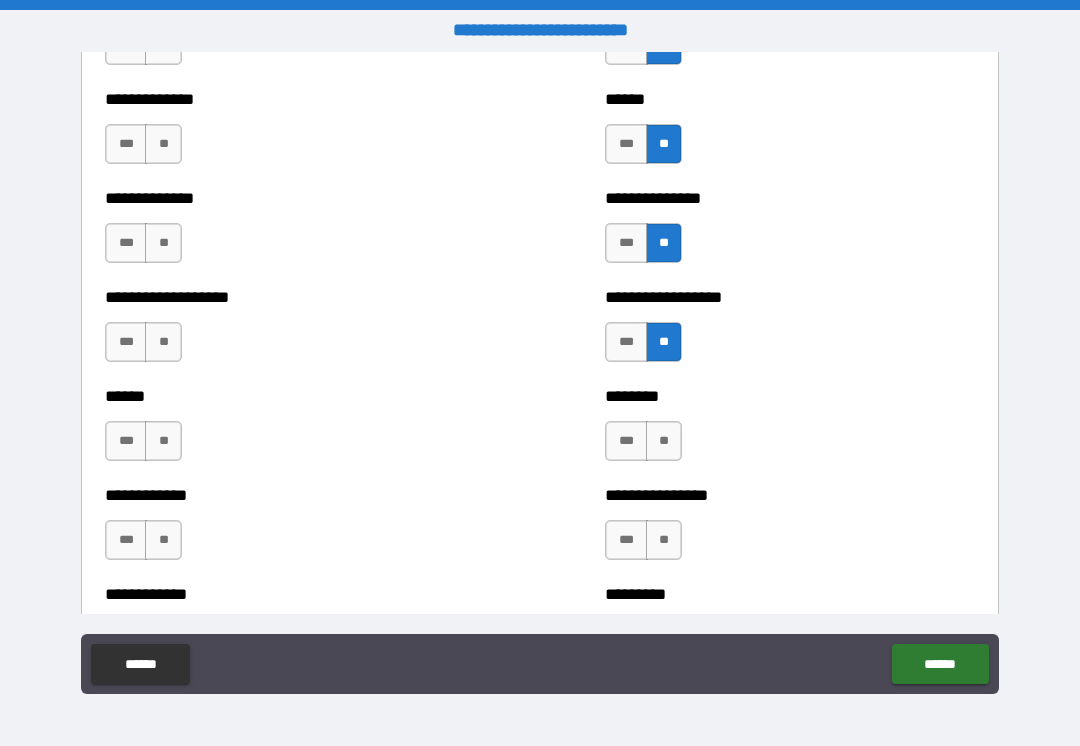 click on "**" at bounding box center [664, 441] 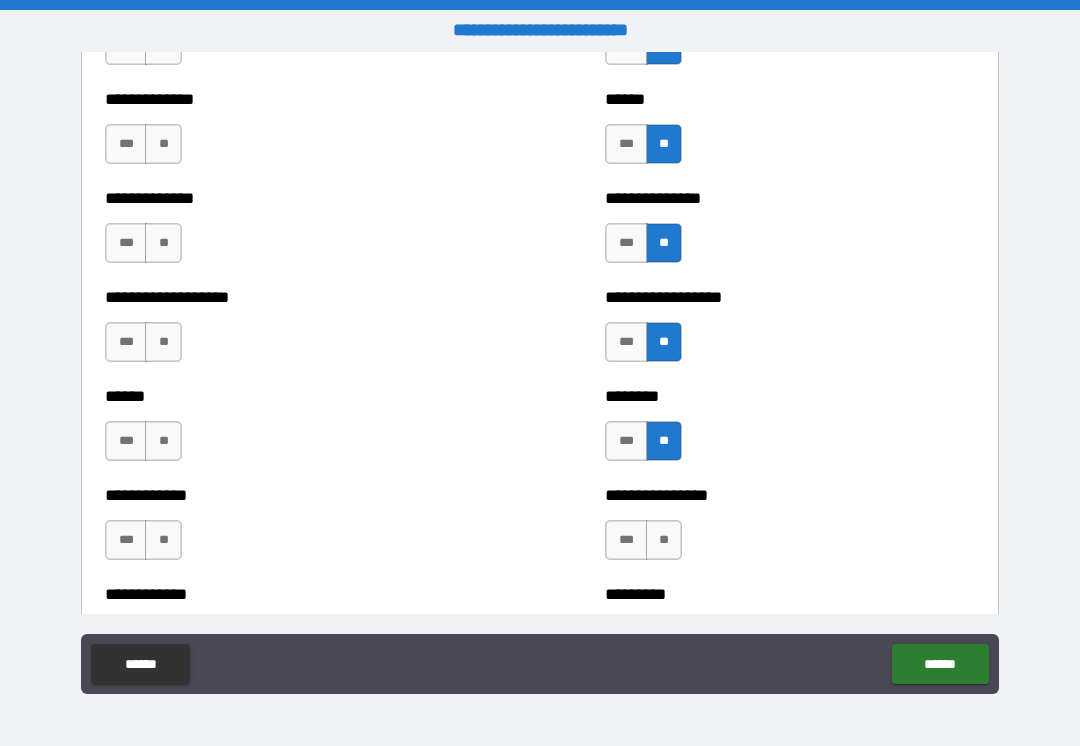 click on "**" at bounding box center [664, 540] 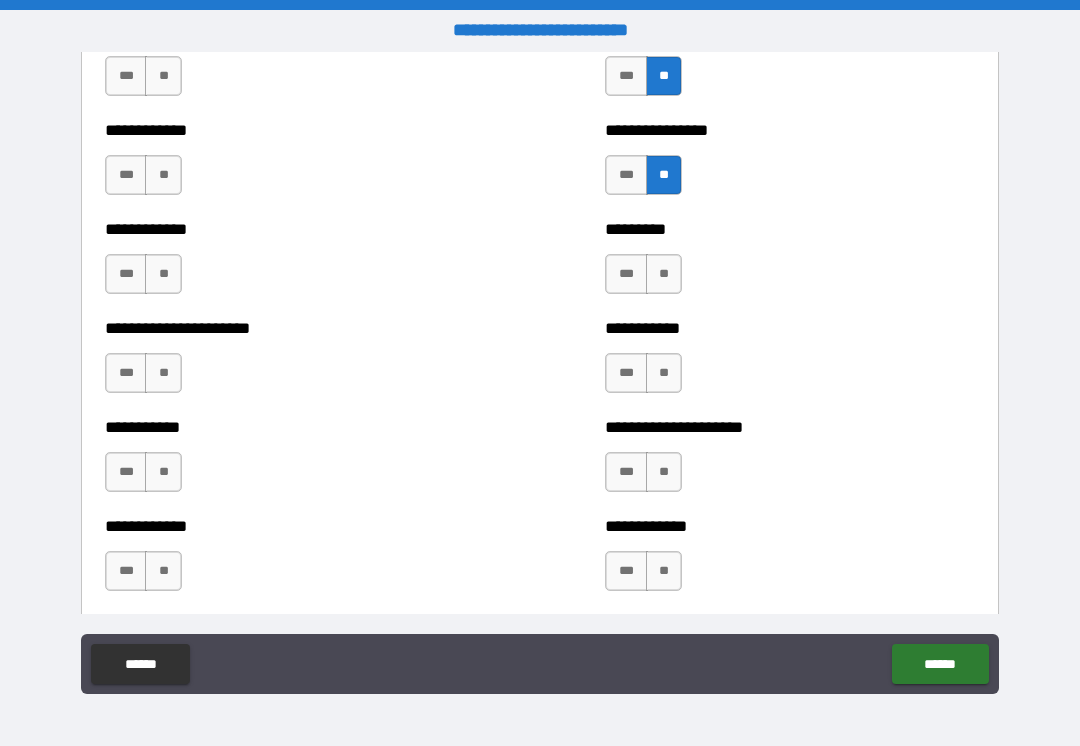 scroll, scrollTop: 5034, scrollLeft: 0, axis: vertical 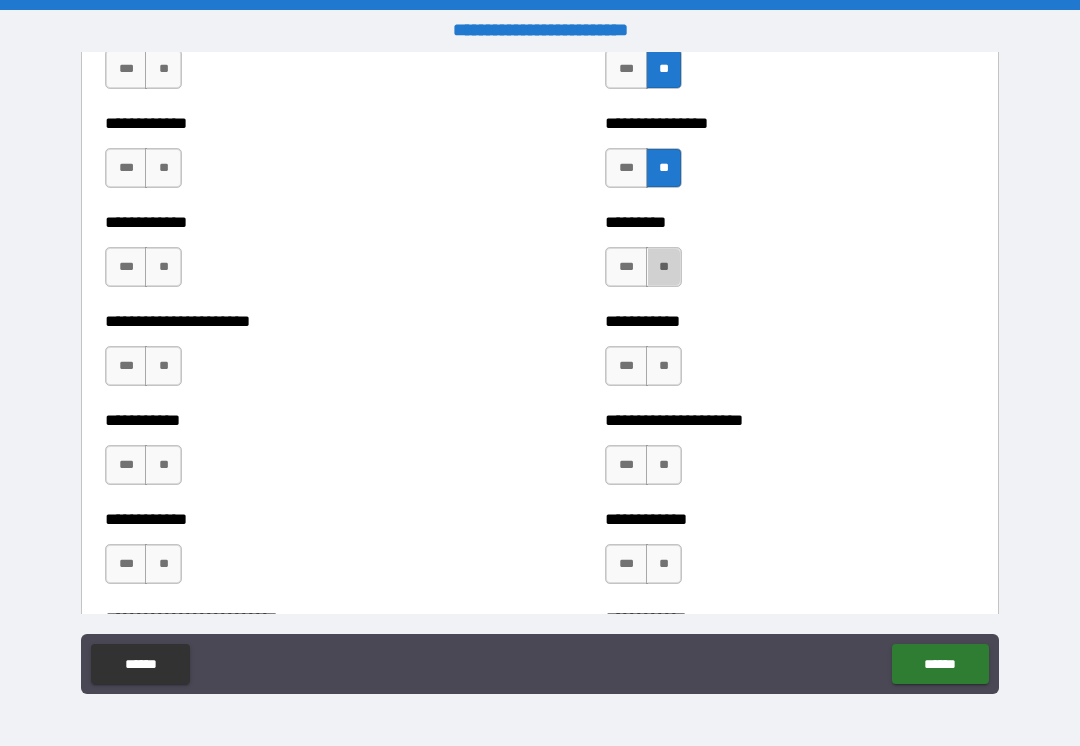 click on "**" at bounding box center (664, 267) 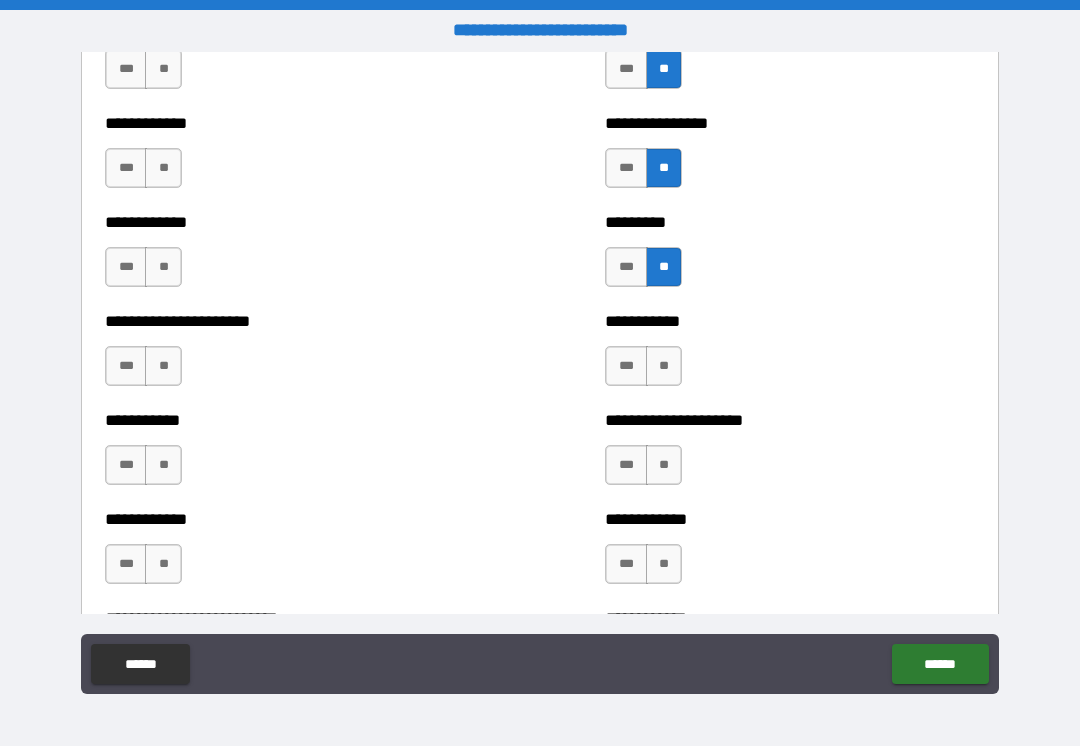click on "**" at bounding box center (664, 366) 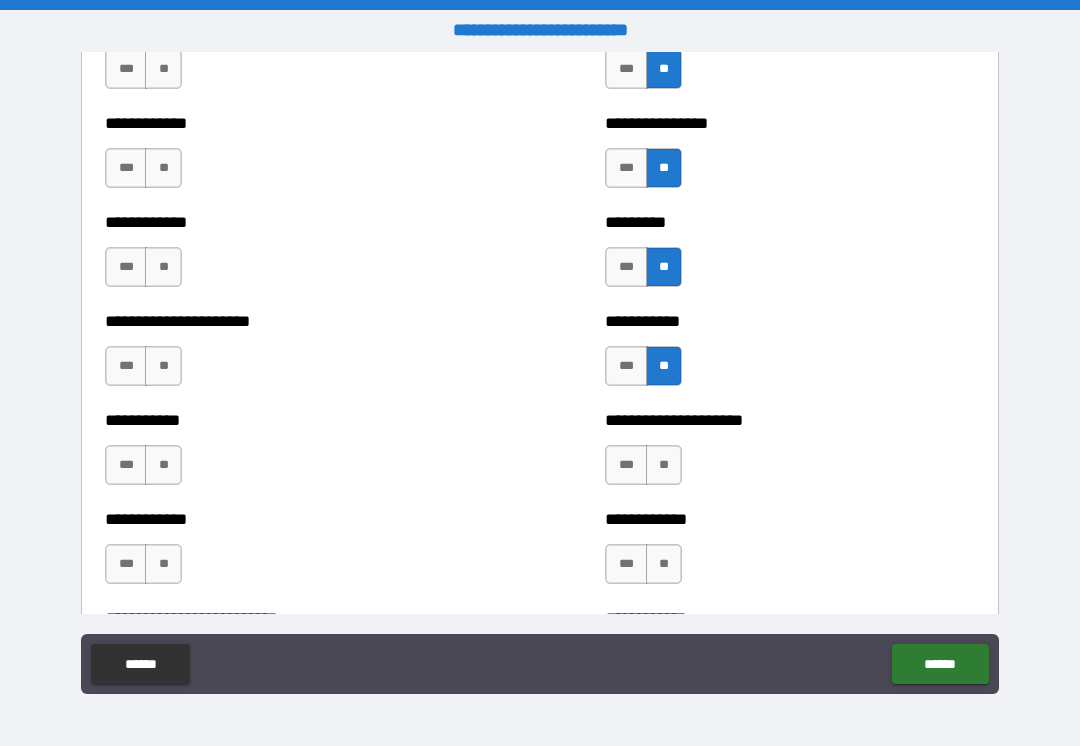 click on "**" at bounding box center [664, 465] 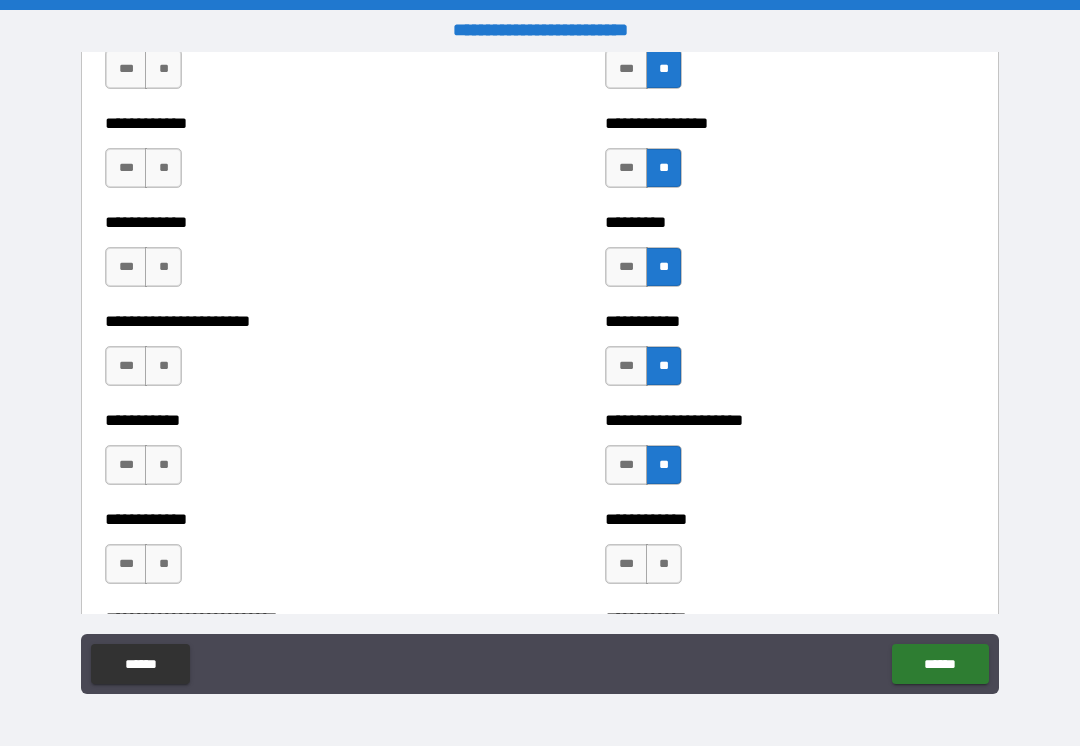 click on "**" at bounding box center [664, 564] 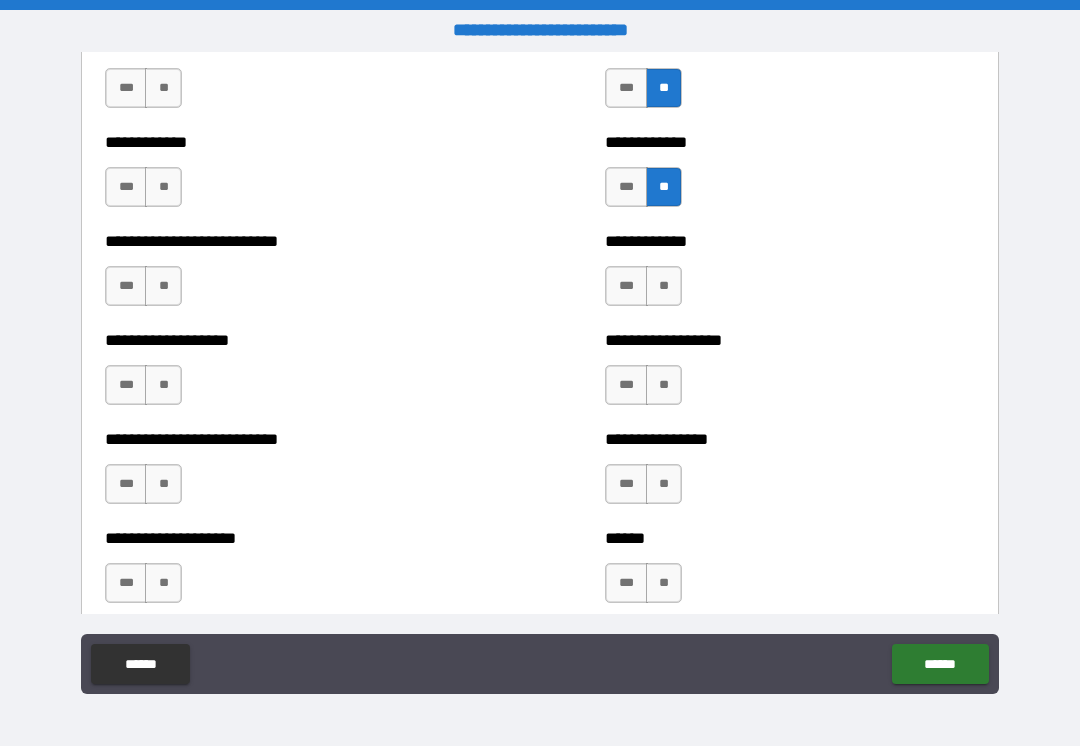 scroll, scrollTop: 5412, scrollLeft: 0, axis: vertical 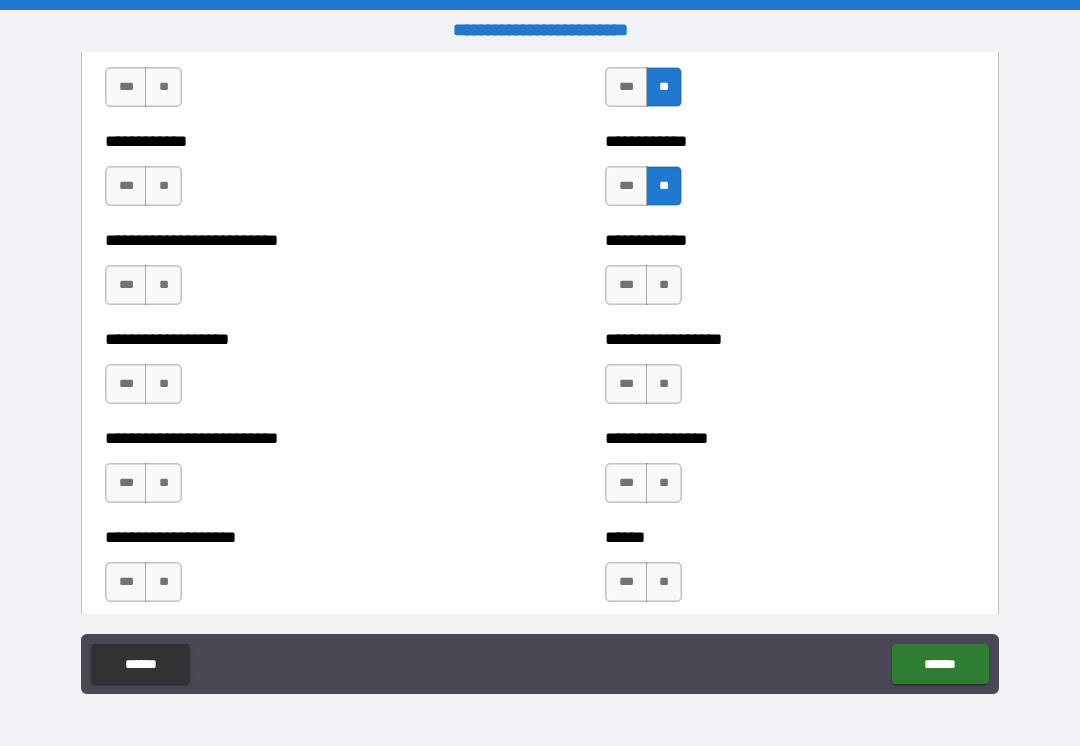 click on "**" at bounding box center [664, 285] 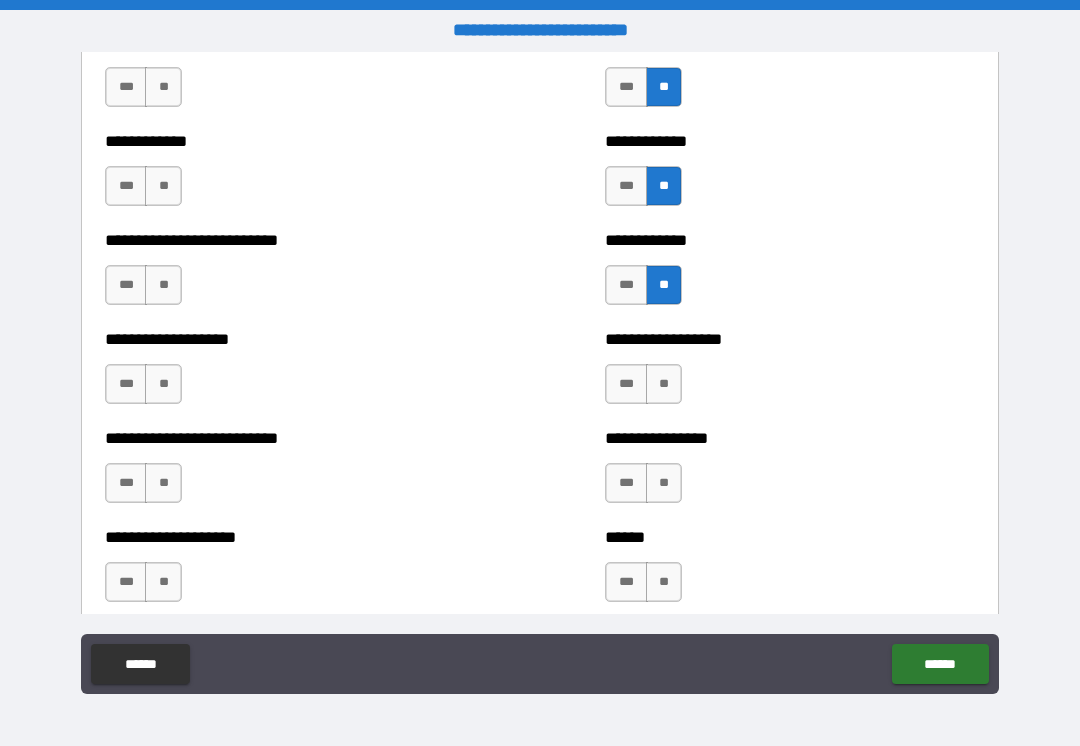 click on "**" at bounding box center (664, 384) 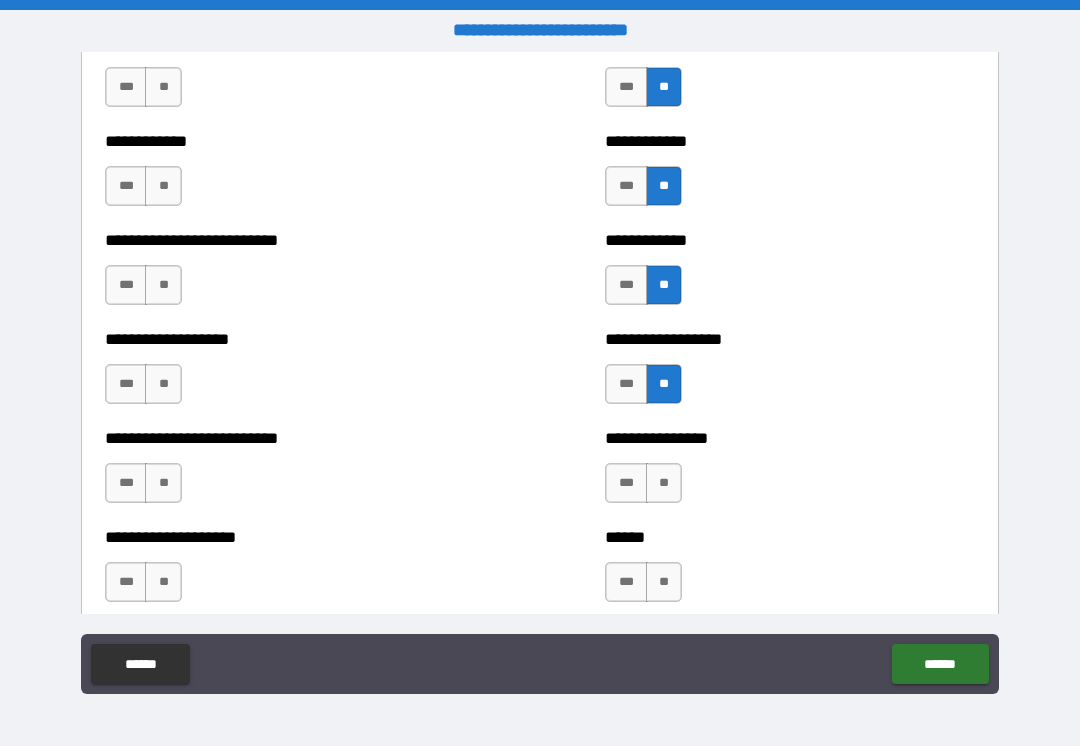 click on "**" at bounding box center (664, 483) 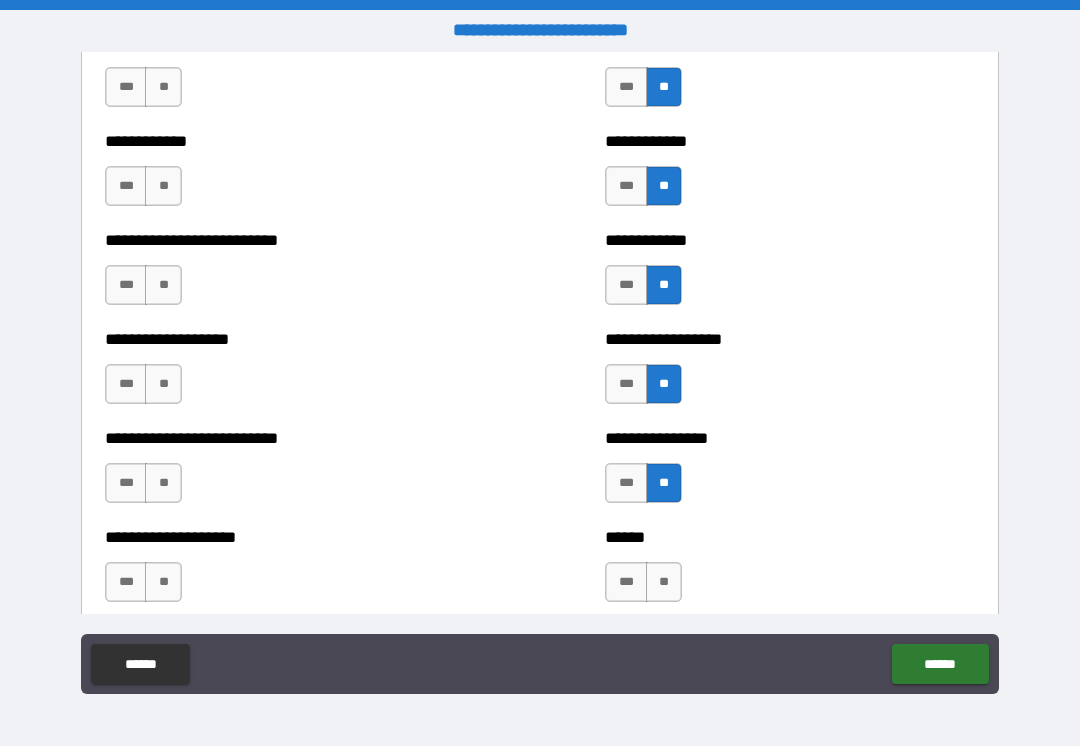 click on "**" at bounding box center [664, 582] 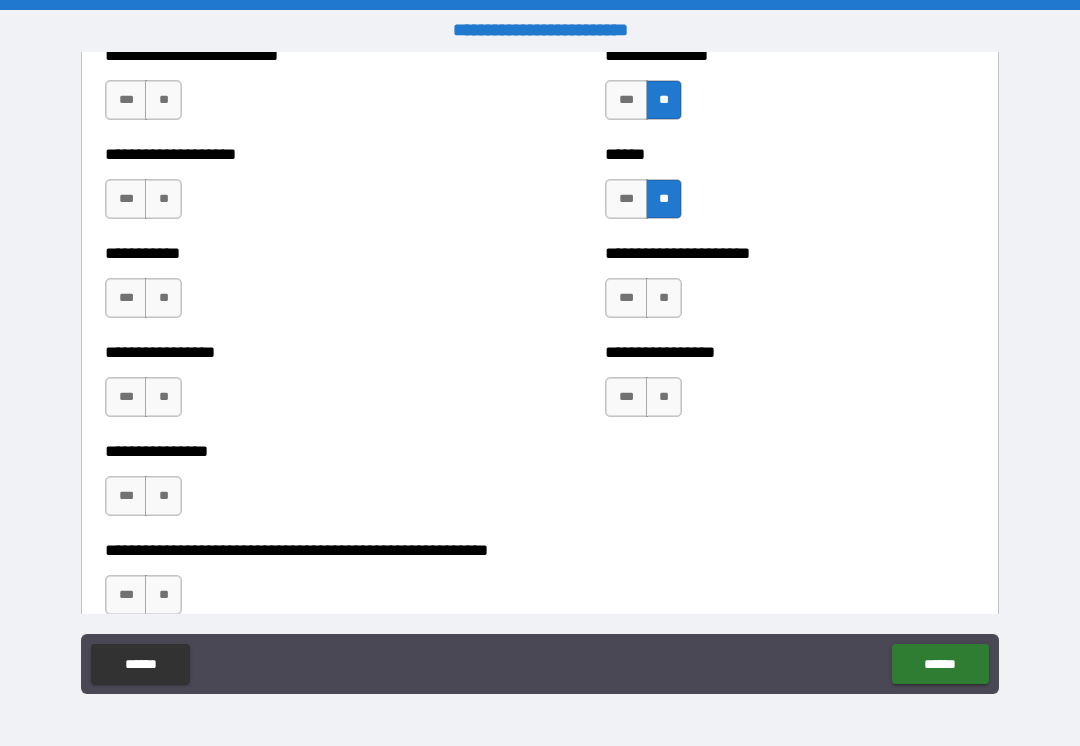 scroll, scrollTop: 5796, scrollLeft: 0, axis: vertical 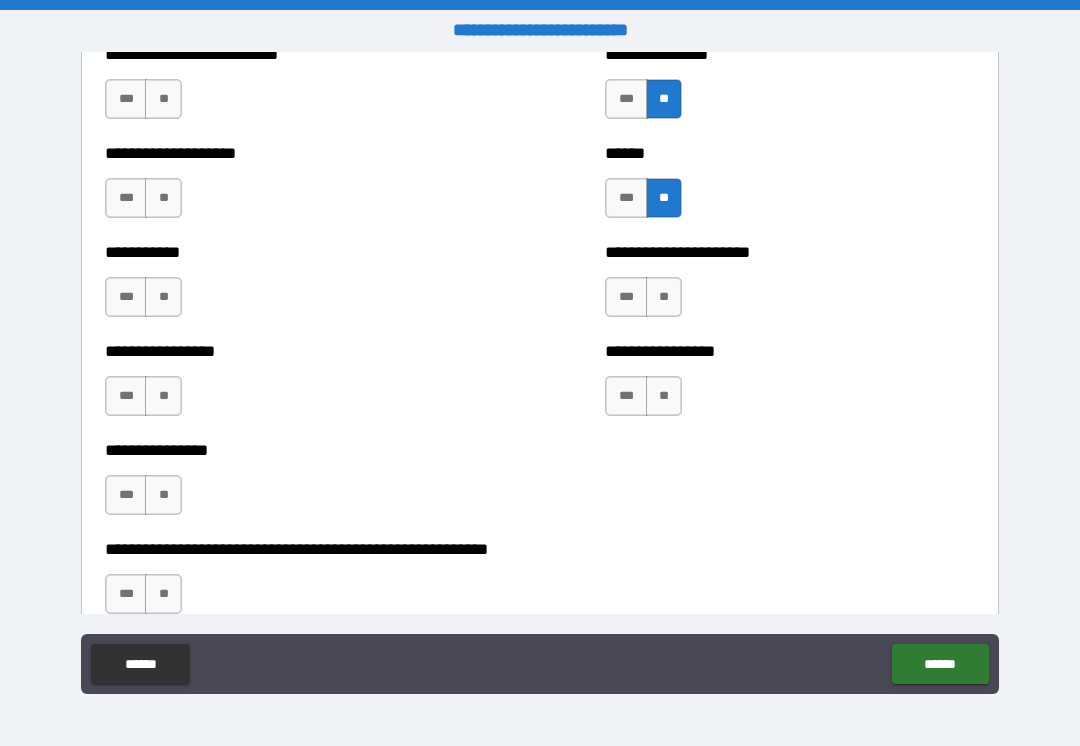 click on "**" at bounding box center [664, 297] 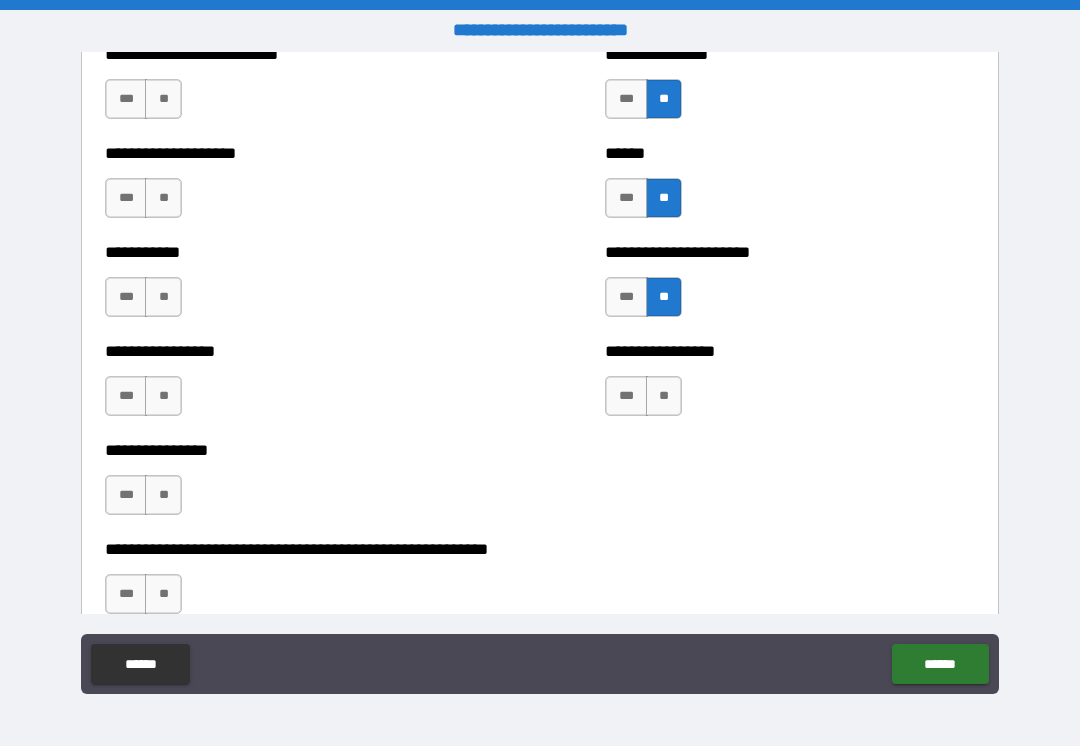 click on "**" at bounding box center (664, 396) 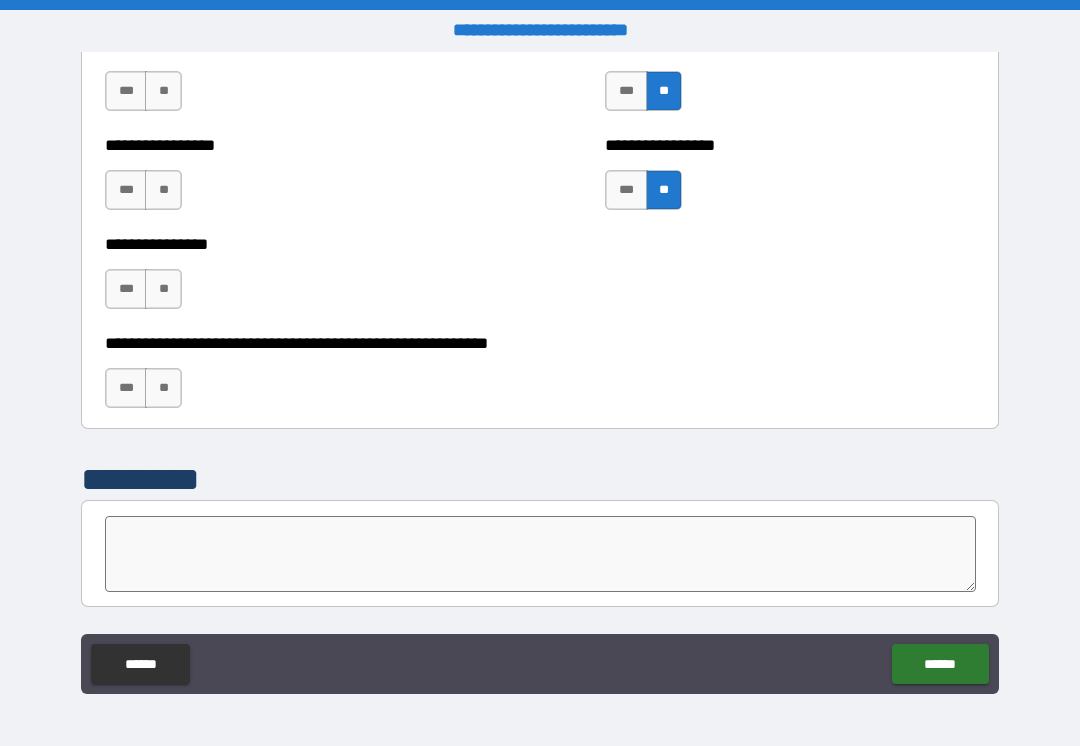 scroll, scrollTop: 6004, scrollLeft: 0, axis: vertical 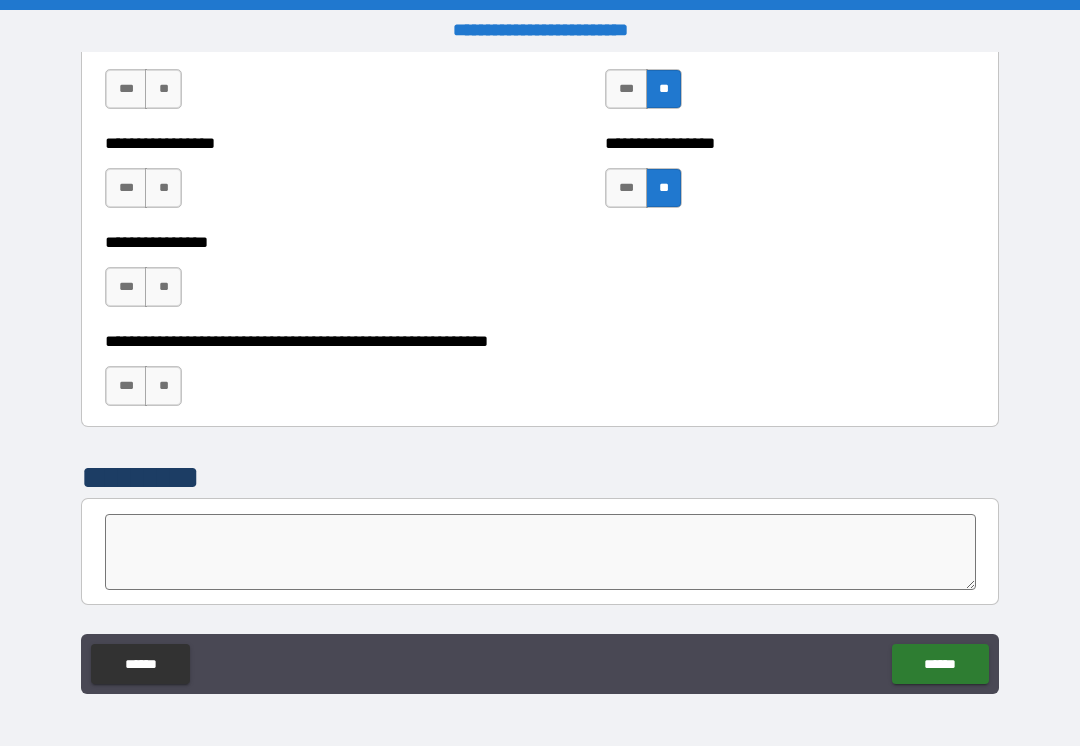 click on "**" at bounding box center [163, 386] 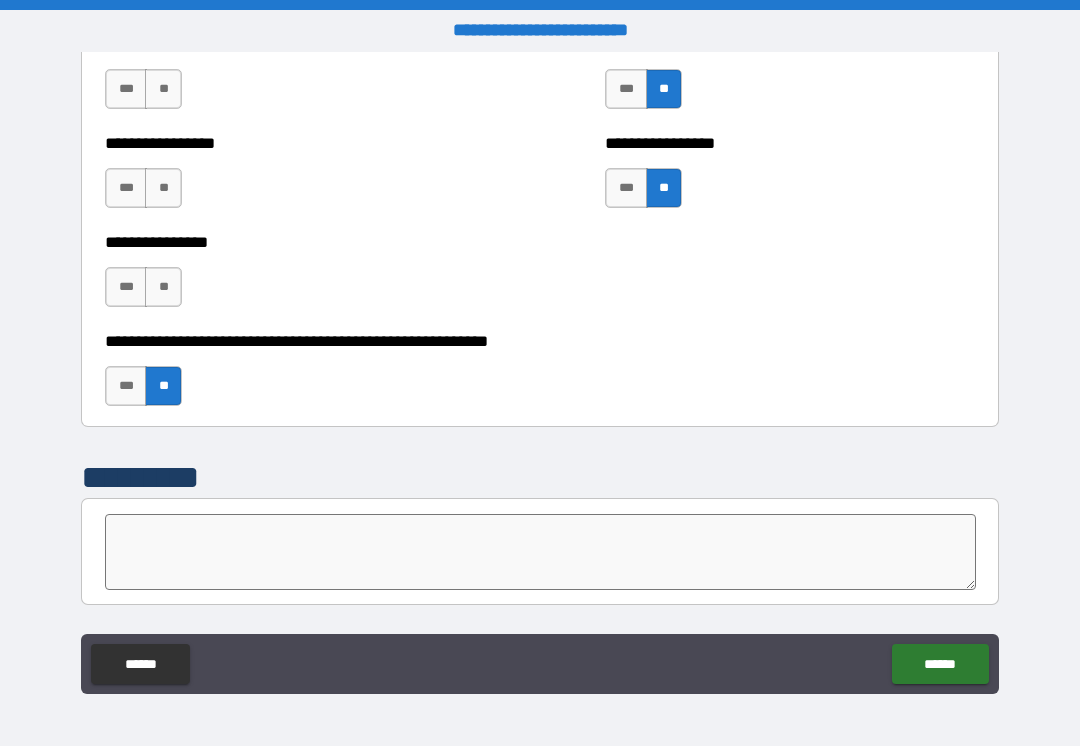 click on "**" at bounding box center (163, 188) 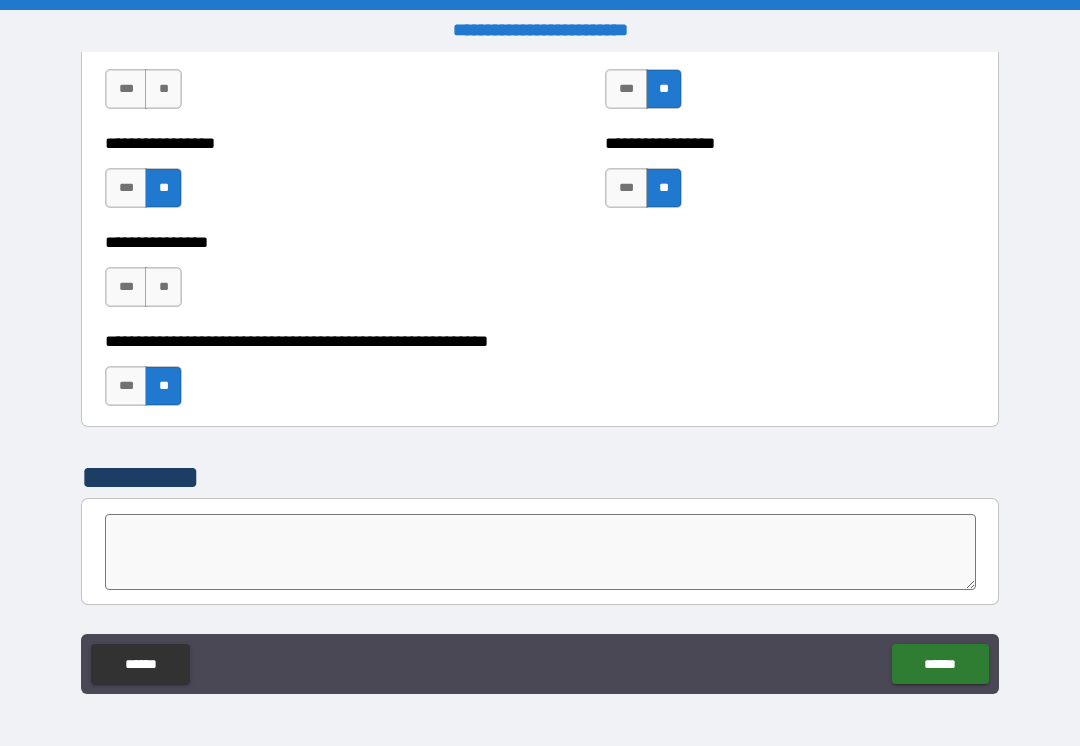 click on "**" at bounding box center [163, 287] 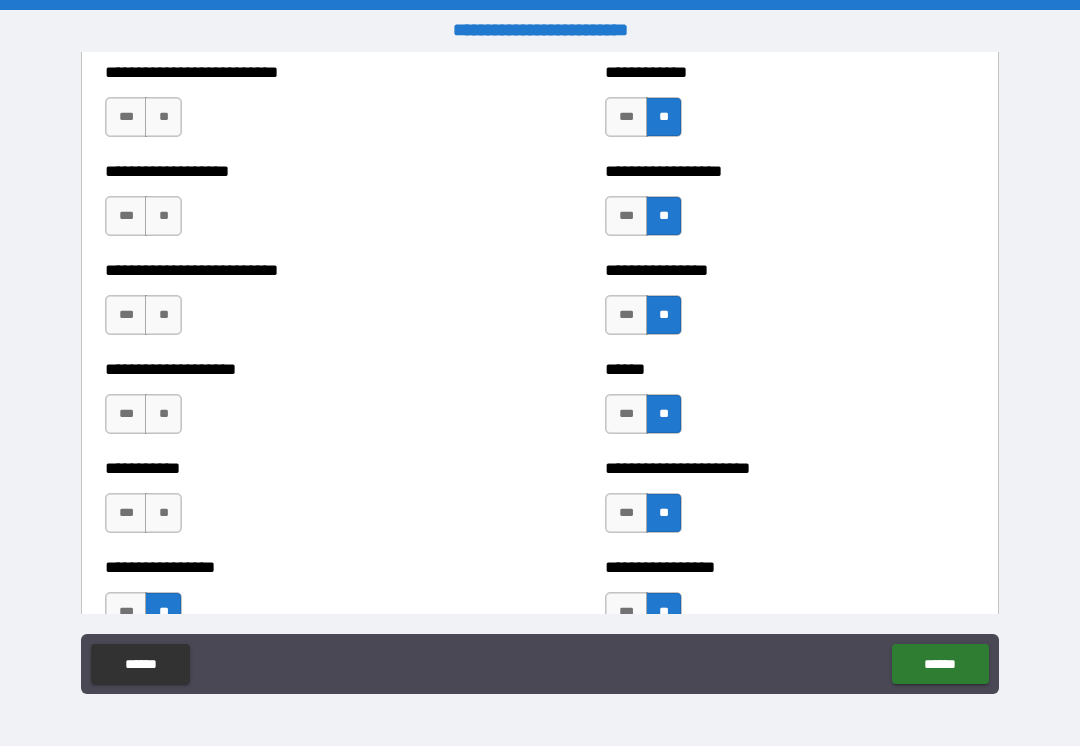 scroll, scrollTop: 5578, scrollLeft: 0, axis: vertical 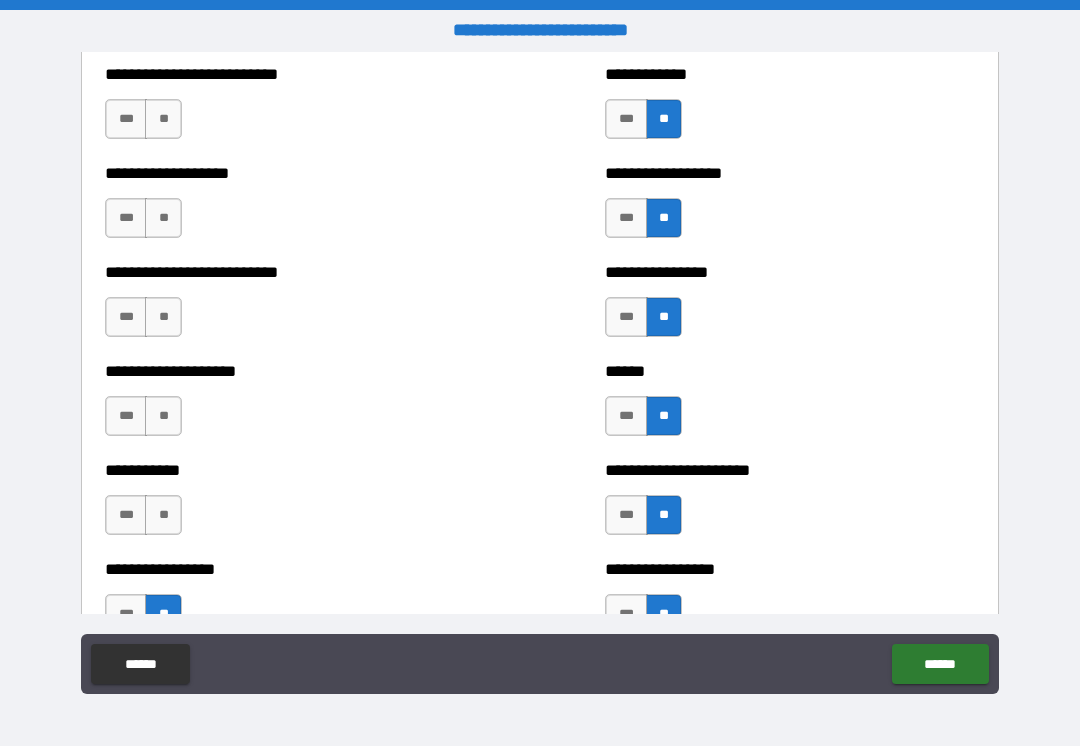 click on "**" at bounding box center [163, 515] 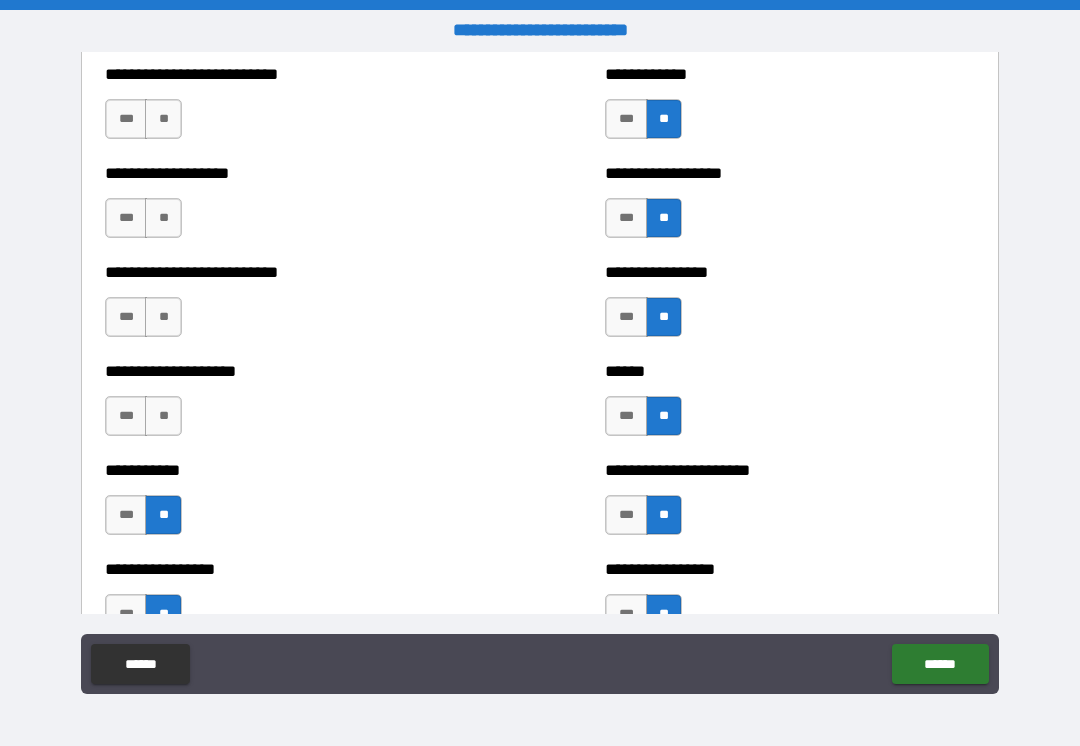 click on "**" at bounding box center (163, 416) 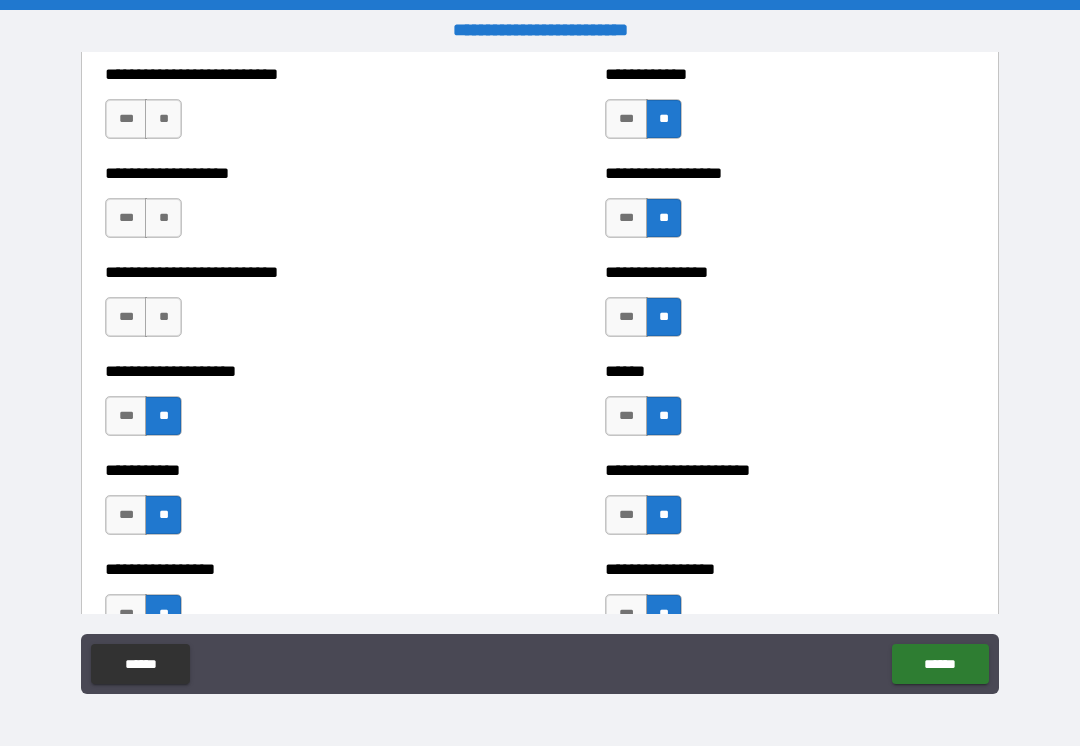 click on "**" at bounding box center (163, 317) 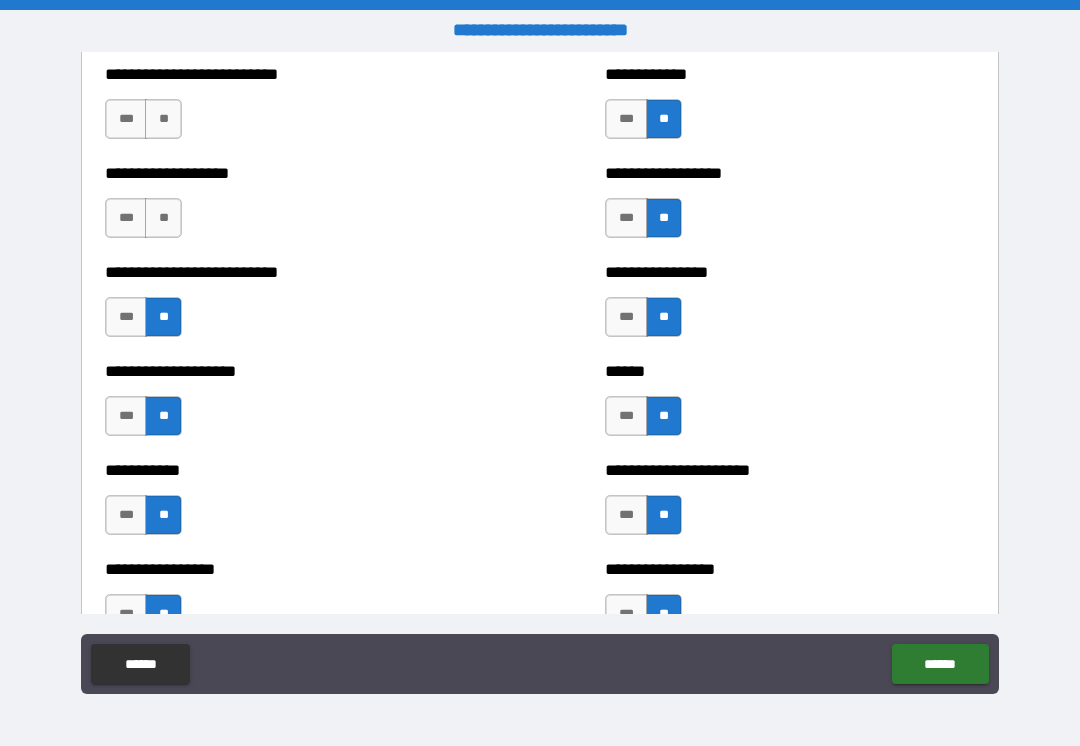 click on "**" at bounding box center (163, 218) 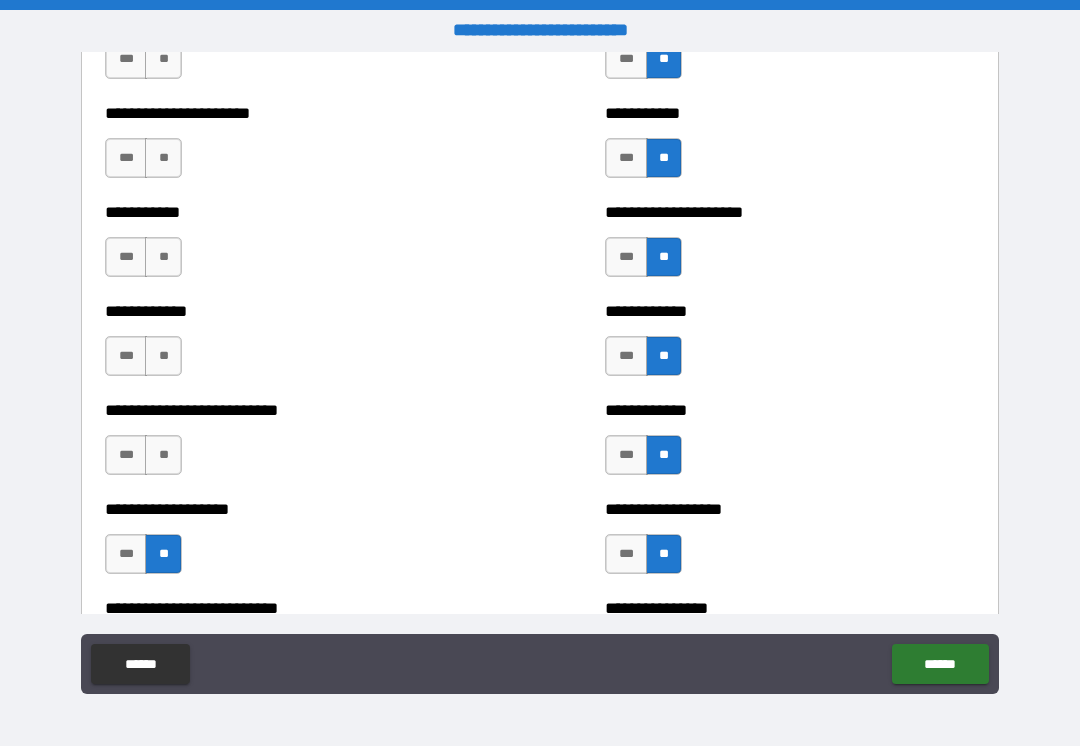 scroll, scrollTop: 5241, scrollLeft: 0, axis: vertical 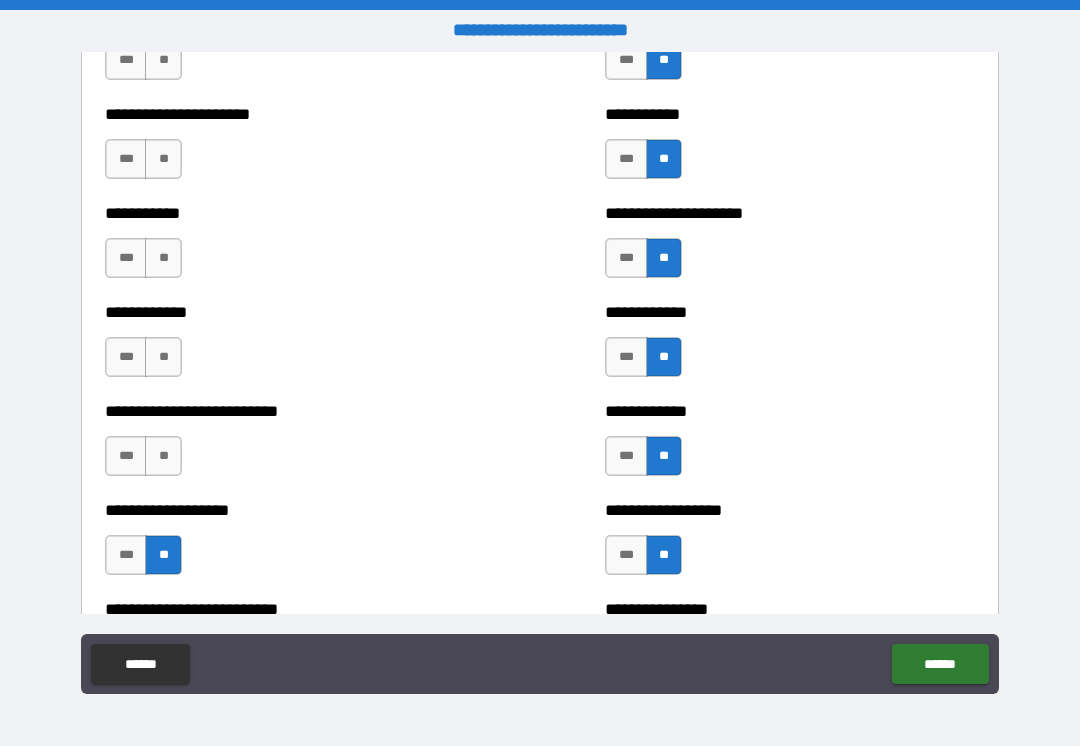 click on "**" at bounding box center (163, 456) 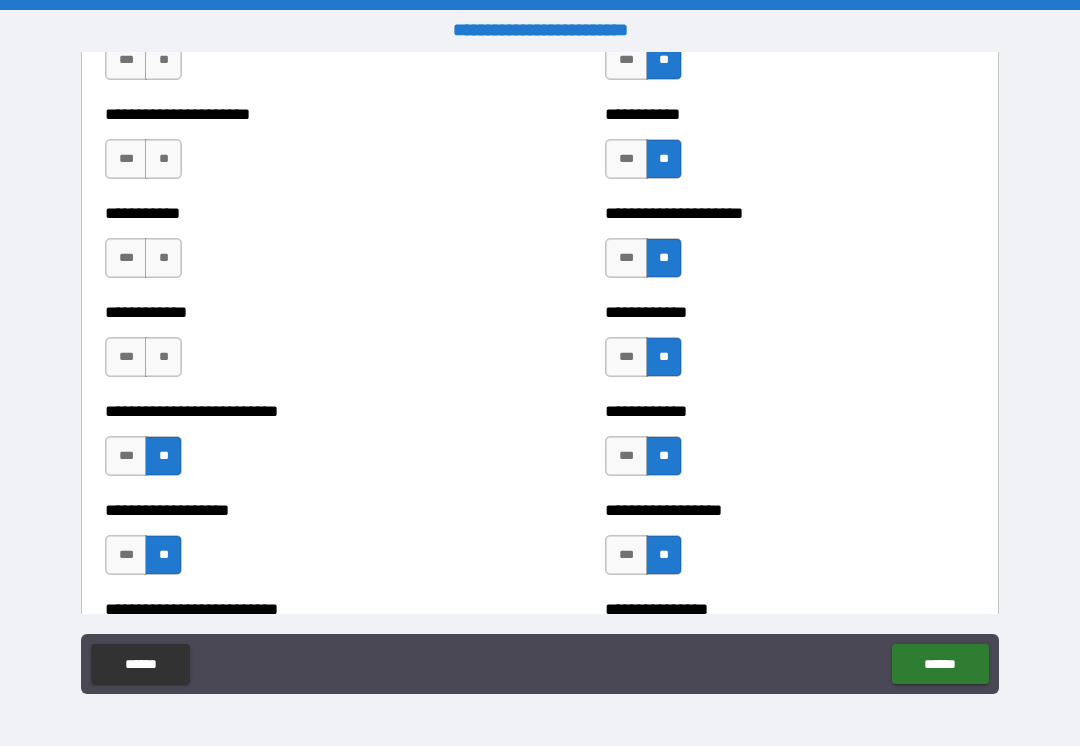 click on "**" at bounding box center [163, 258] 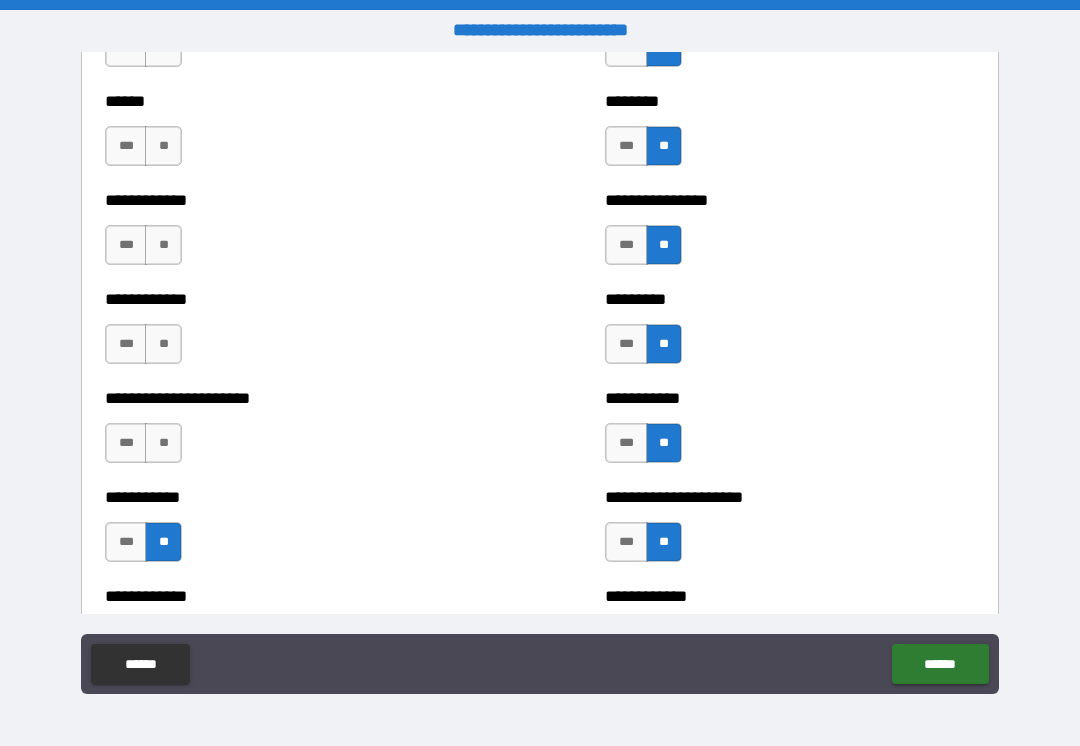 scroll, scrollTop: 4956, scrollLeft: 0, axis: vertical 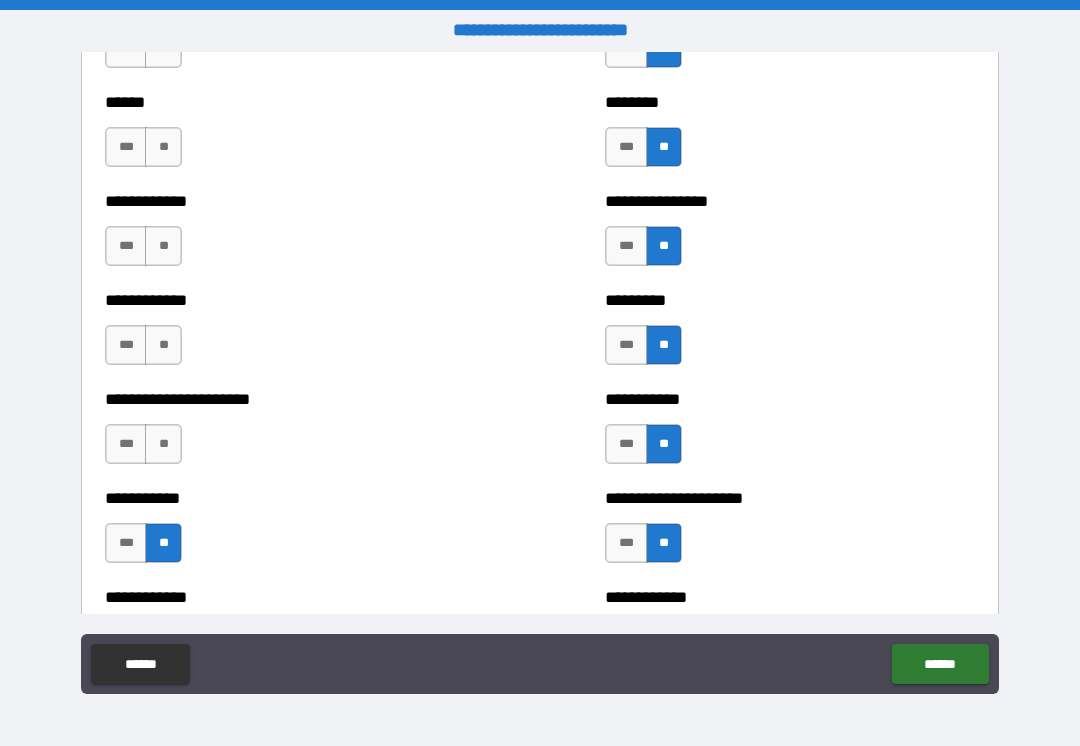 click on "**" at bounding box center (163, 345) 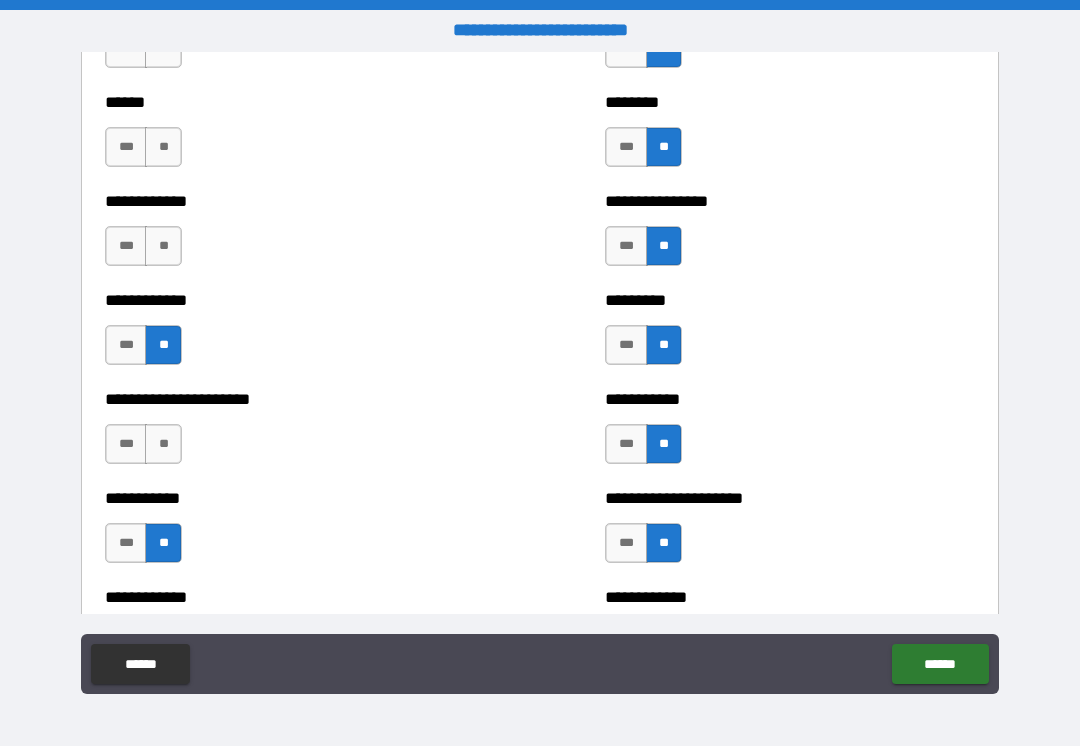 click on "**" at bounding box center (163, 444) 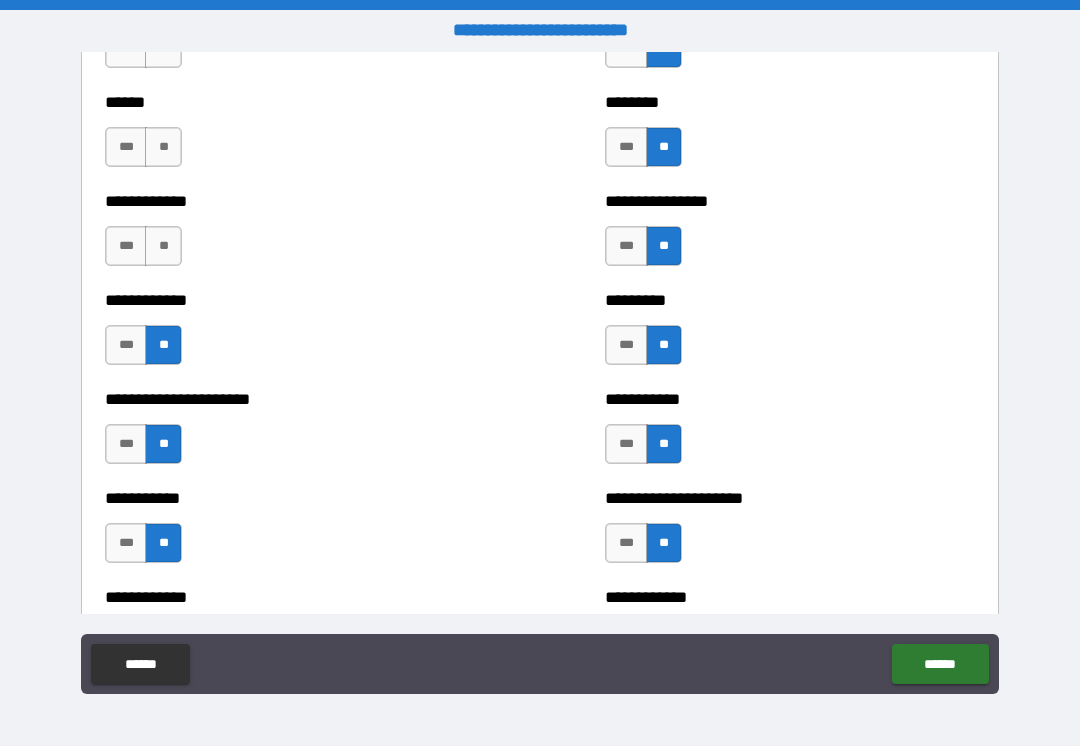 click on "**" at bounding box center [163, 246] 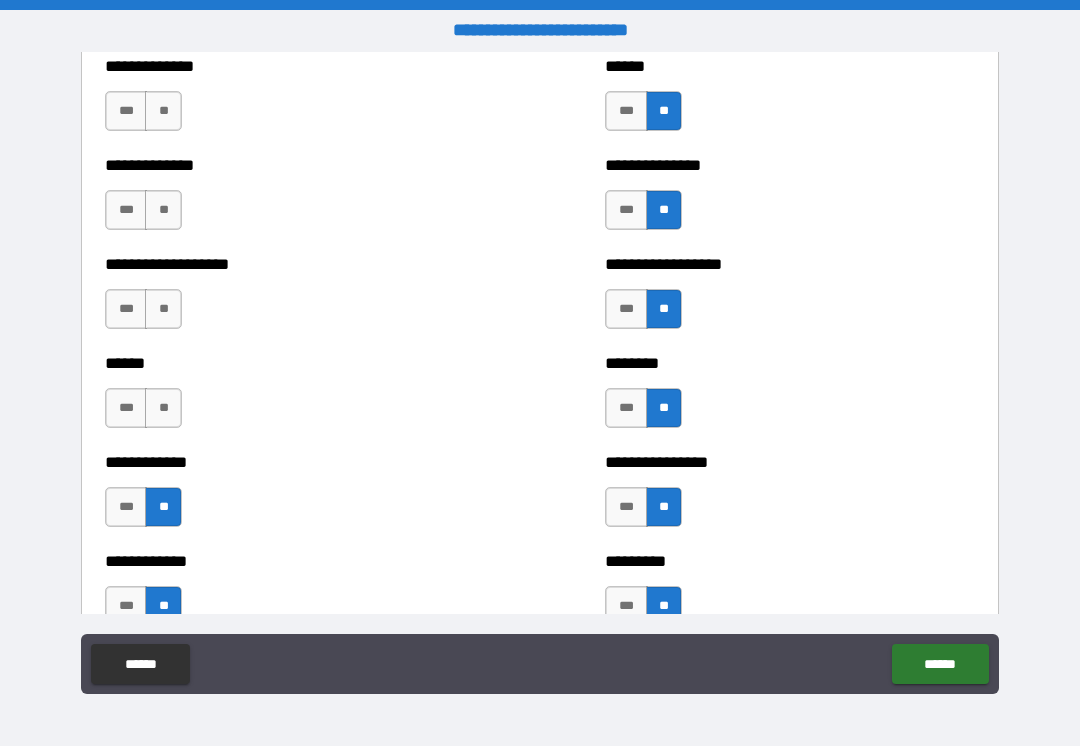 scroll, scrollTop: 4696, scrollLeft: 0, axis: vertical 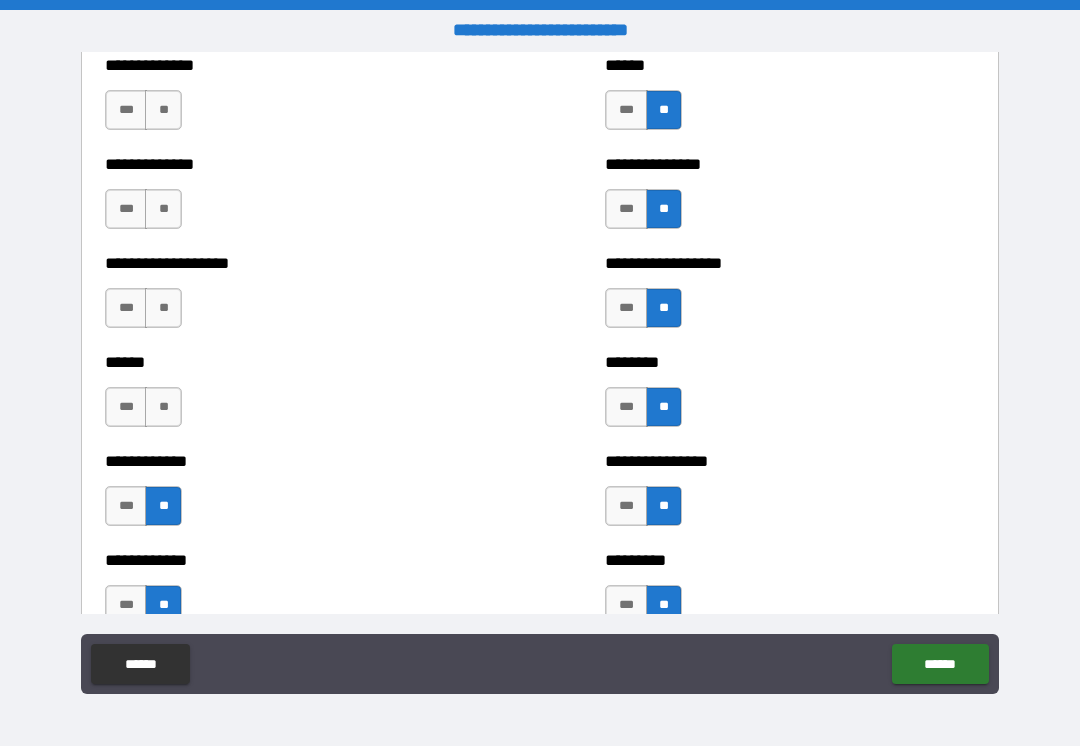 click on "***" at bounding box center [126, 407] 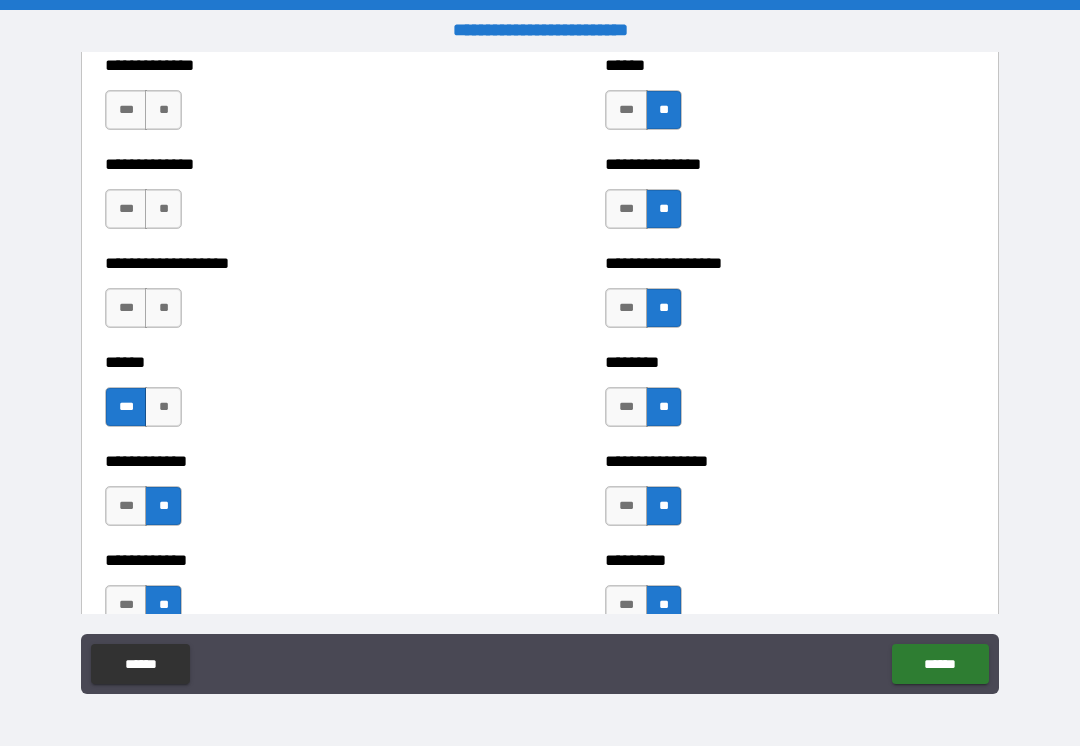click on "**" at bounding box center [163, 308] 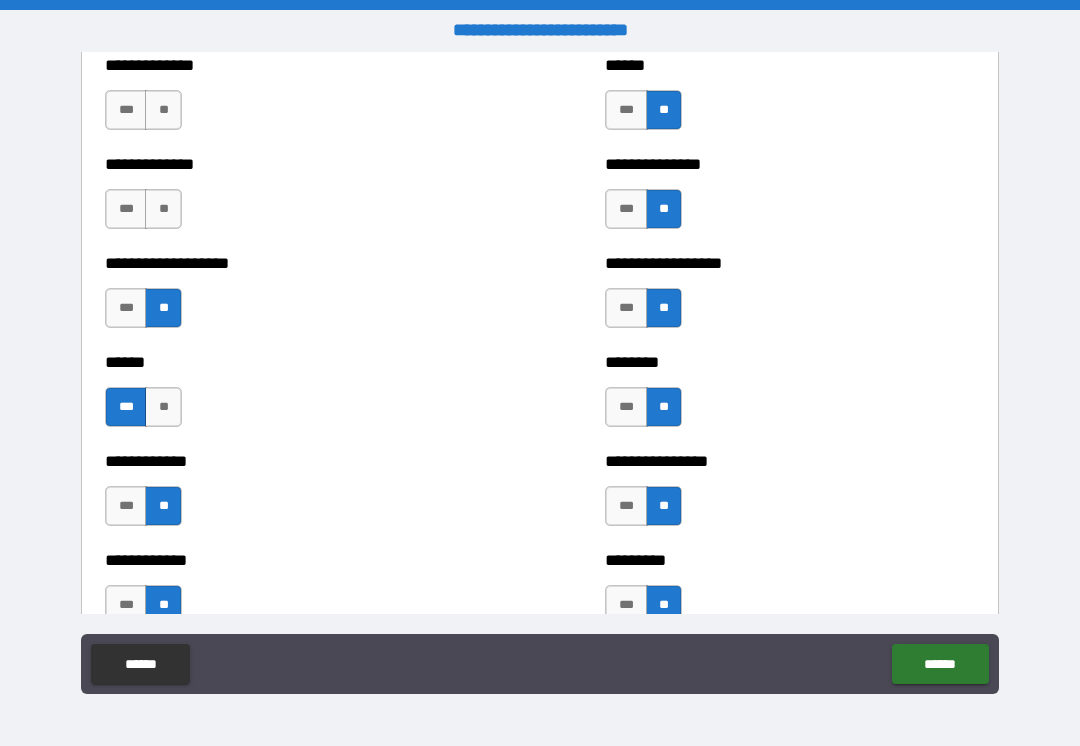 click on "**" at bounding box center (163, 209) 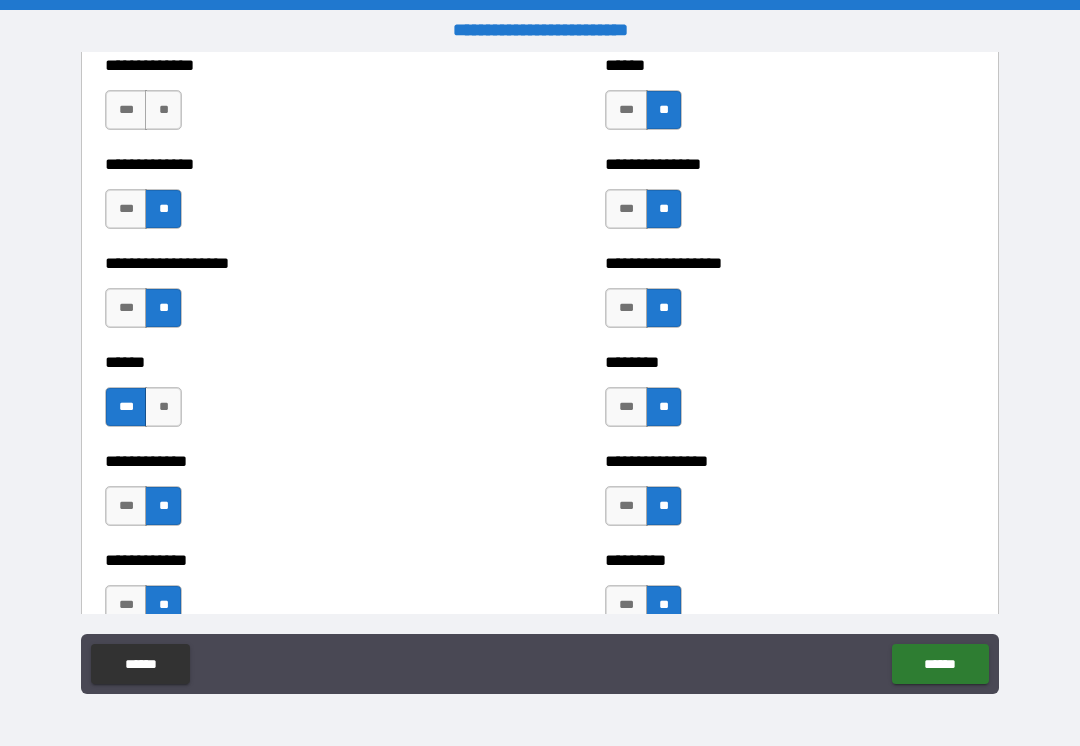 click on "**" at bounding box center (163, 110) 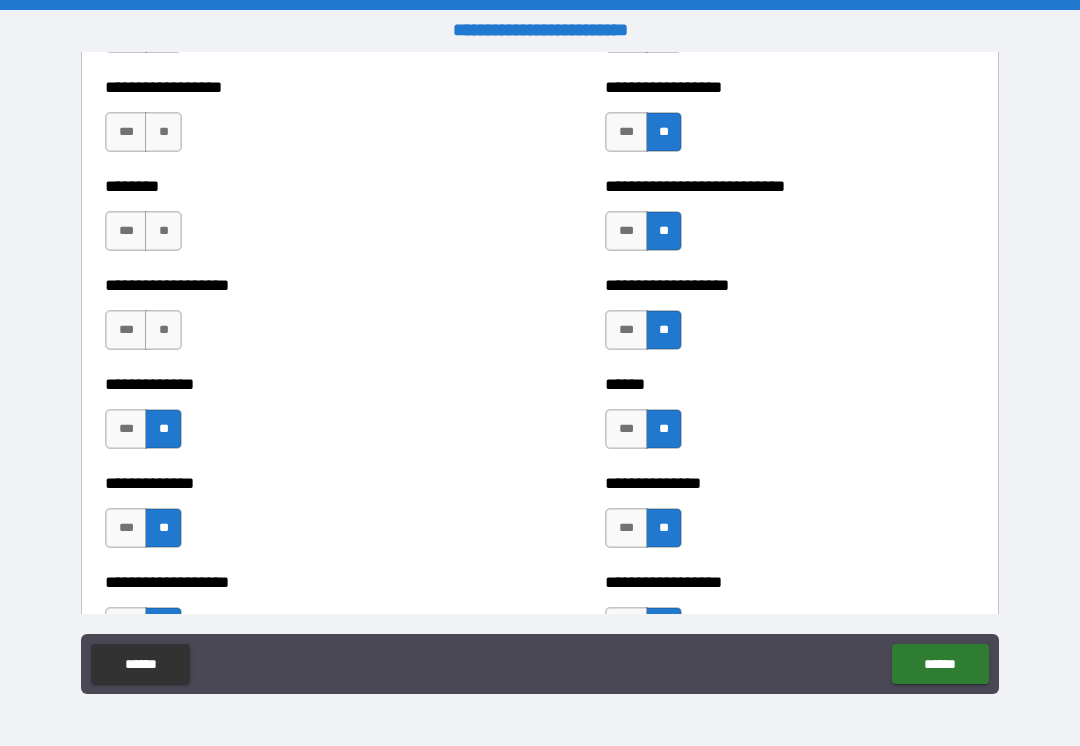 scroll, scrollTop: 4384, scrollLeft: 0, axis: vertical 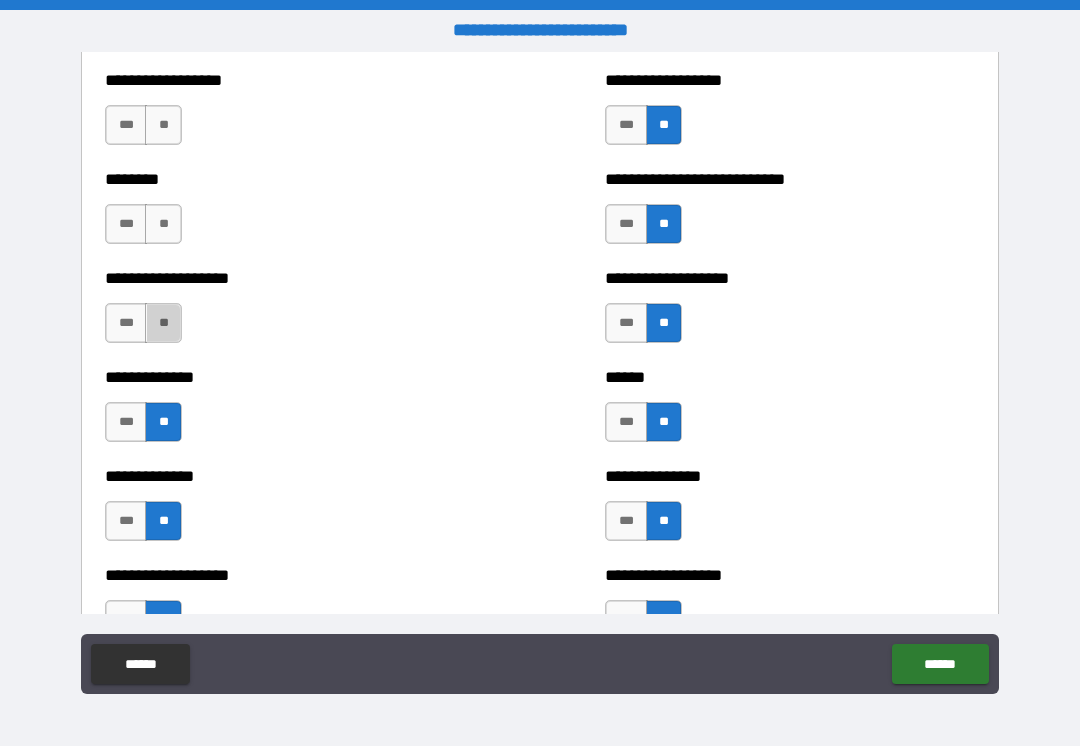 click on "**" at bounding box center [163, 323] 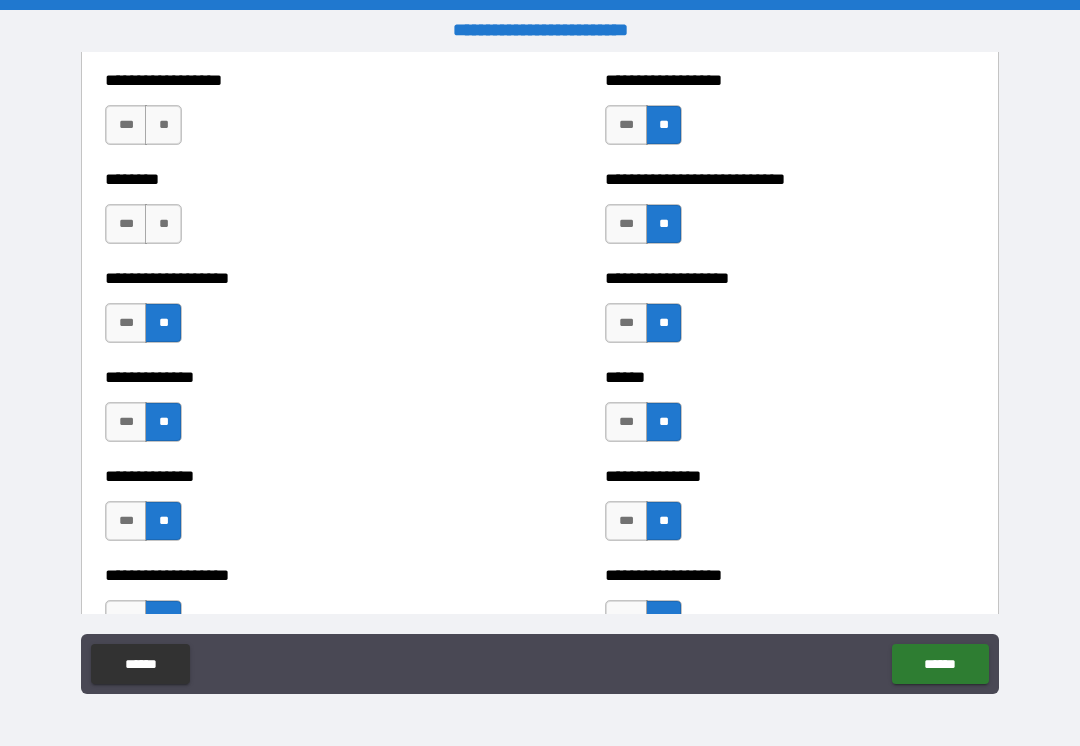 click on "**" at bounding box center (163, 224) 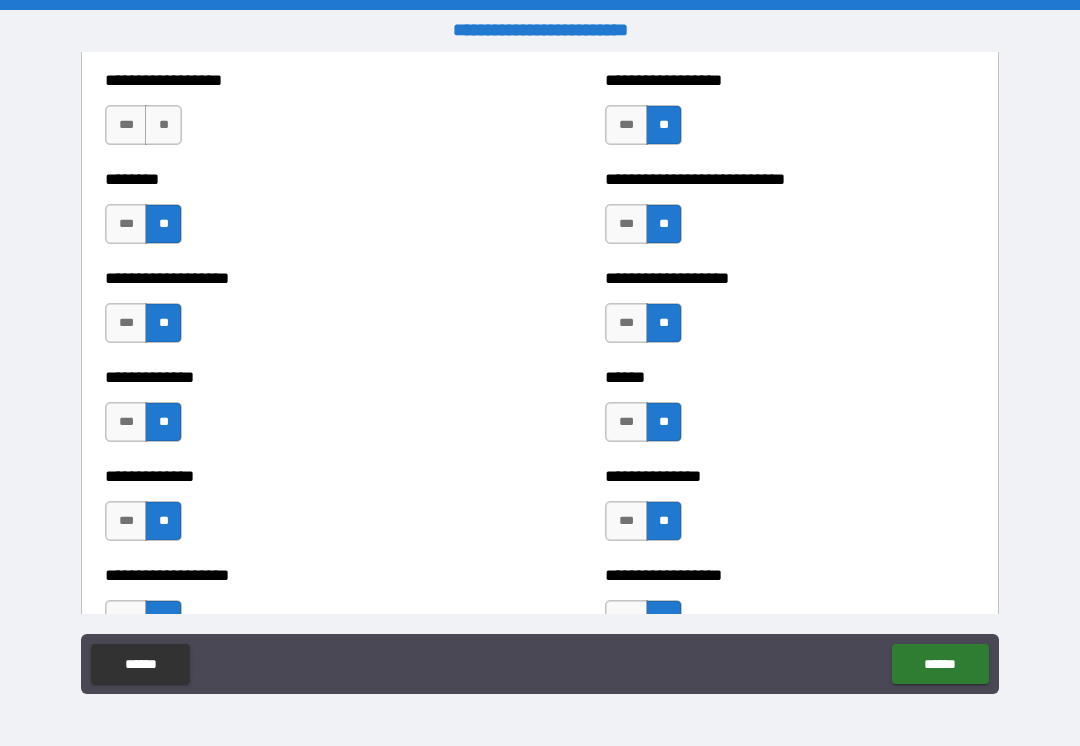 click on "**" at bounding box center (163, 125) 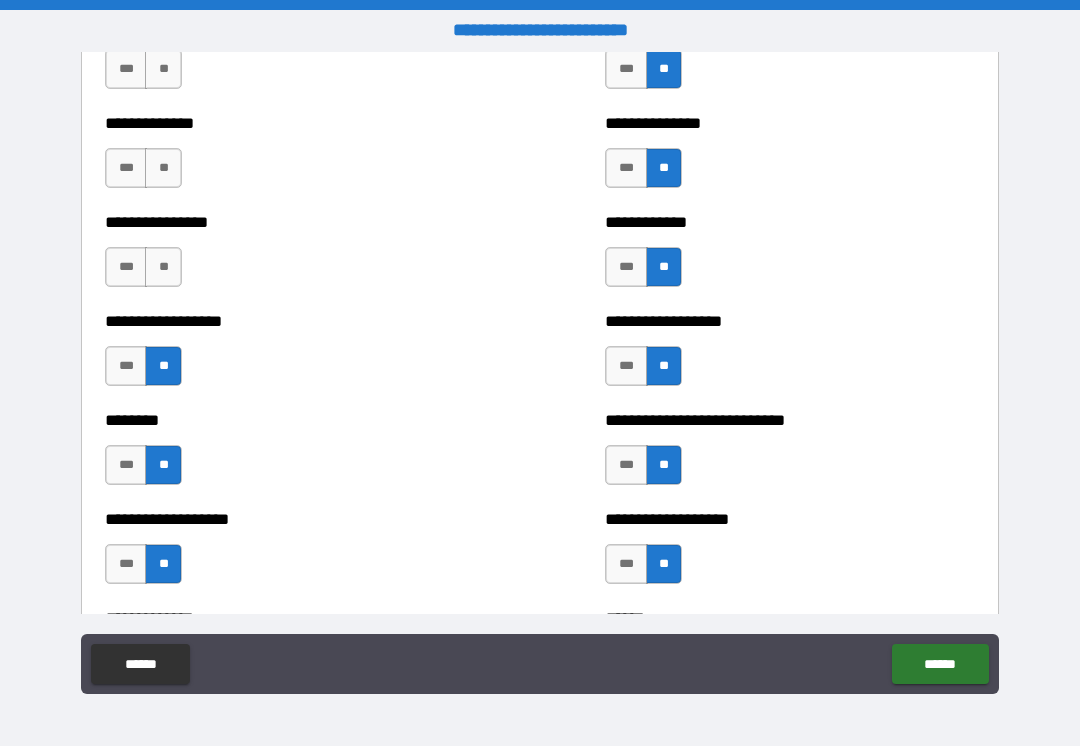 scroll, scrollTop: 4136, scrollLeft: 0, axis: vertical 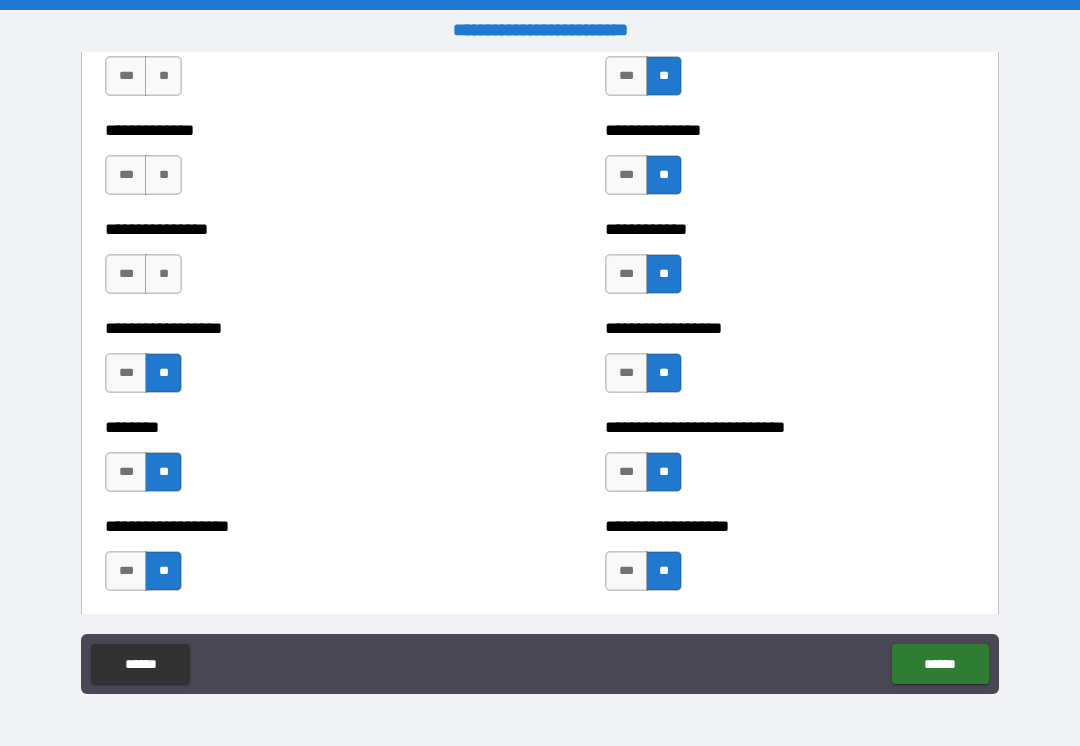click on "**" at bounding box center [163, 274] 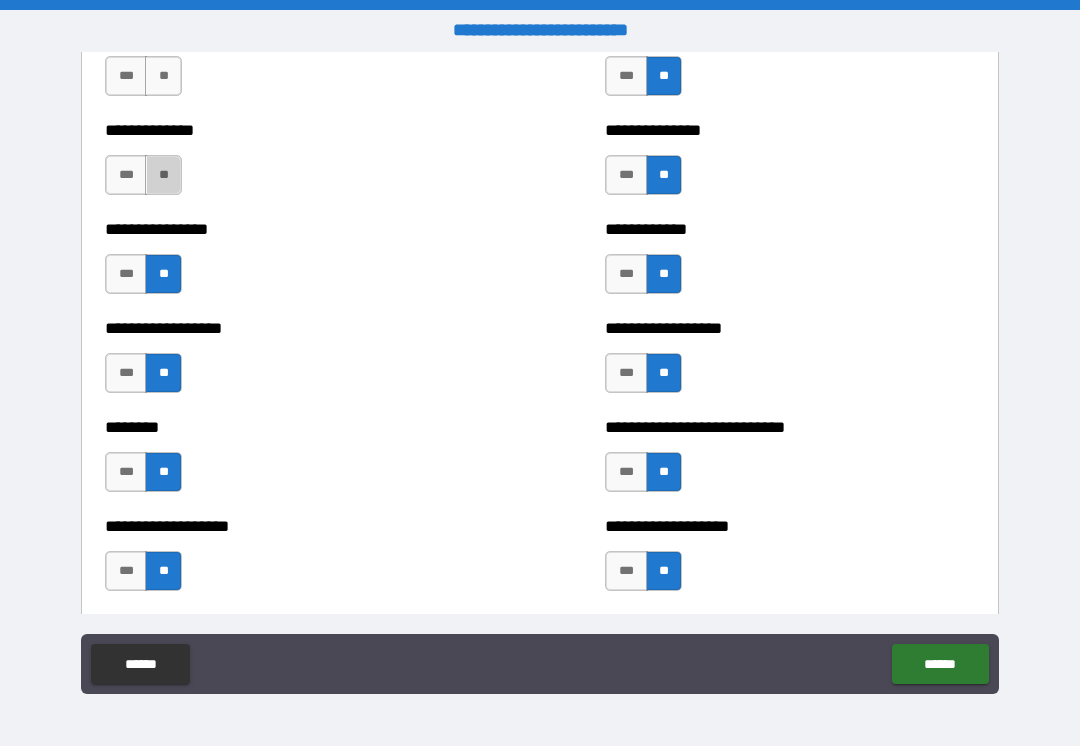 click on "**" at bounding box center [163, 175] 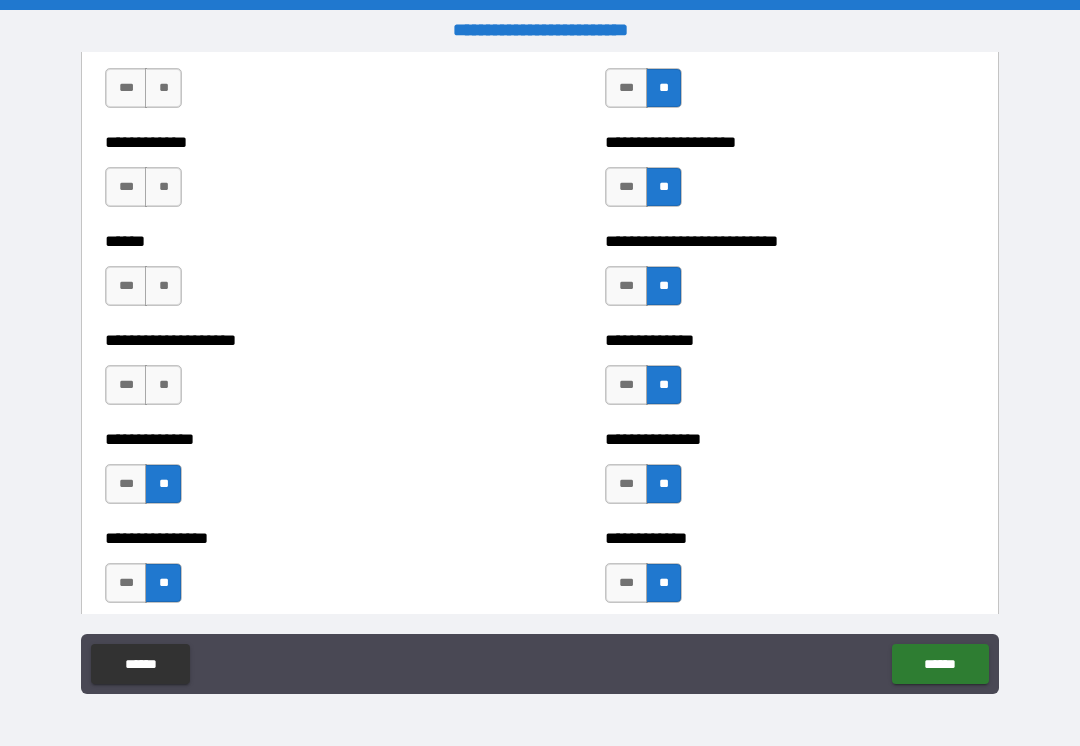 scroll, scrollTop: 3822, scrollLeft: 0, axis: vertical 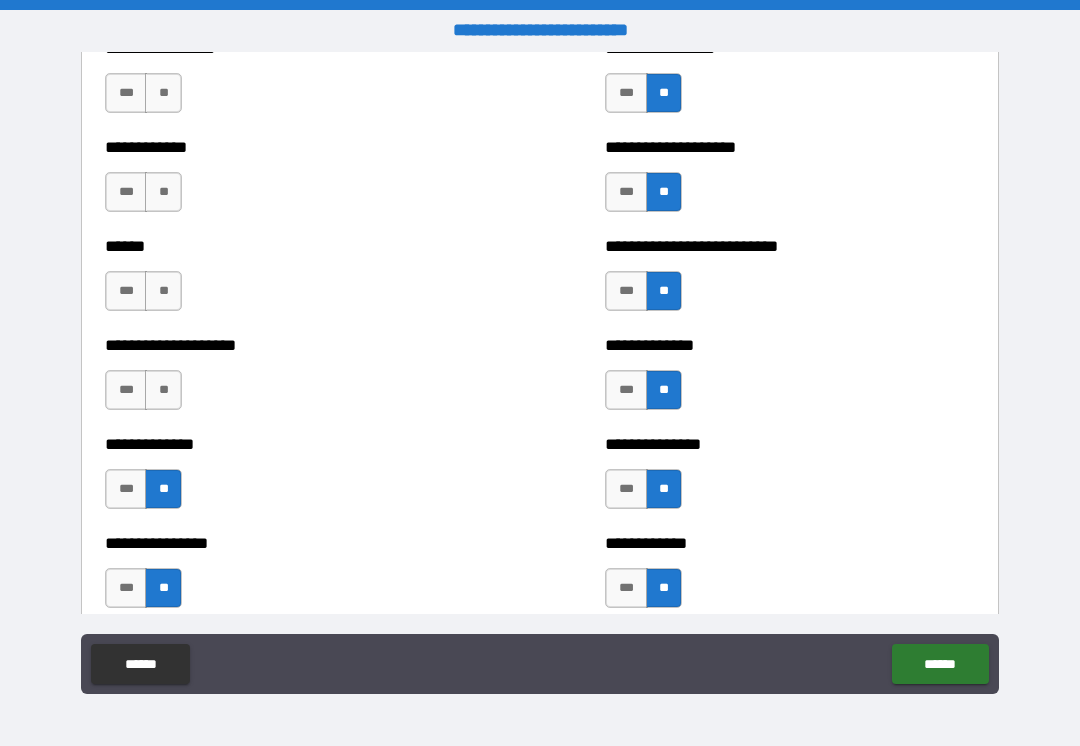 click on "**" at bounding box center [163, 390] 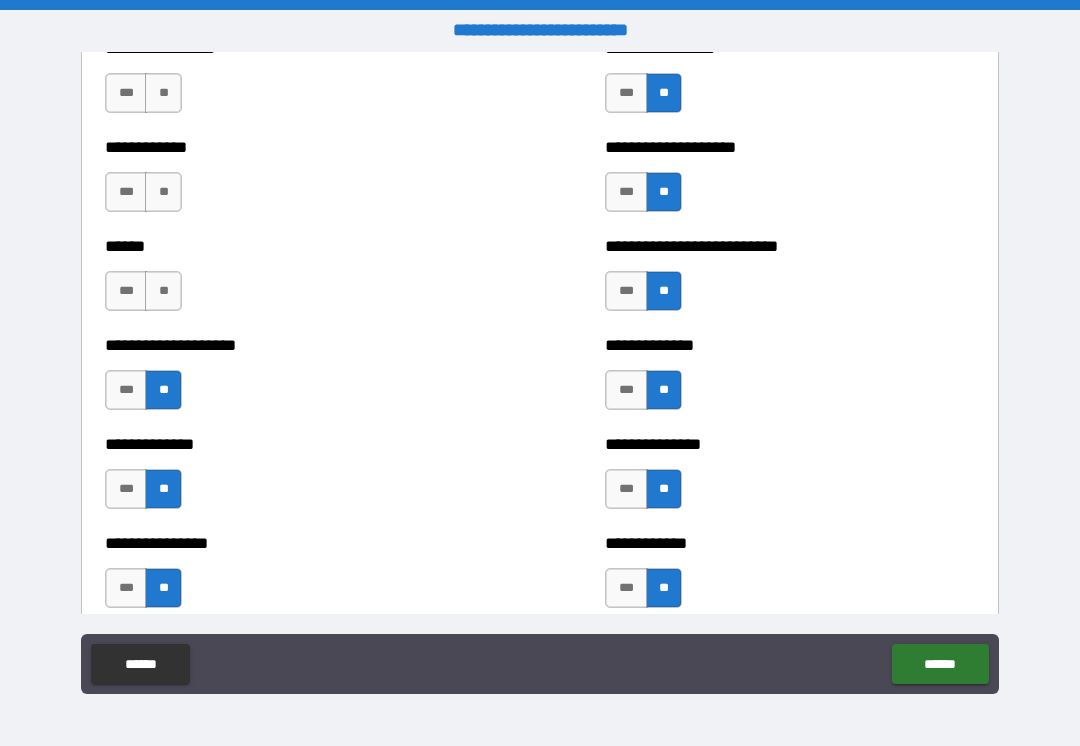 click on "**" at bounding box center [163, 291] 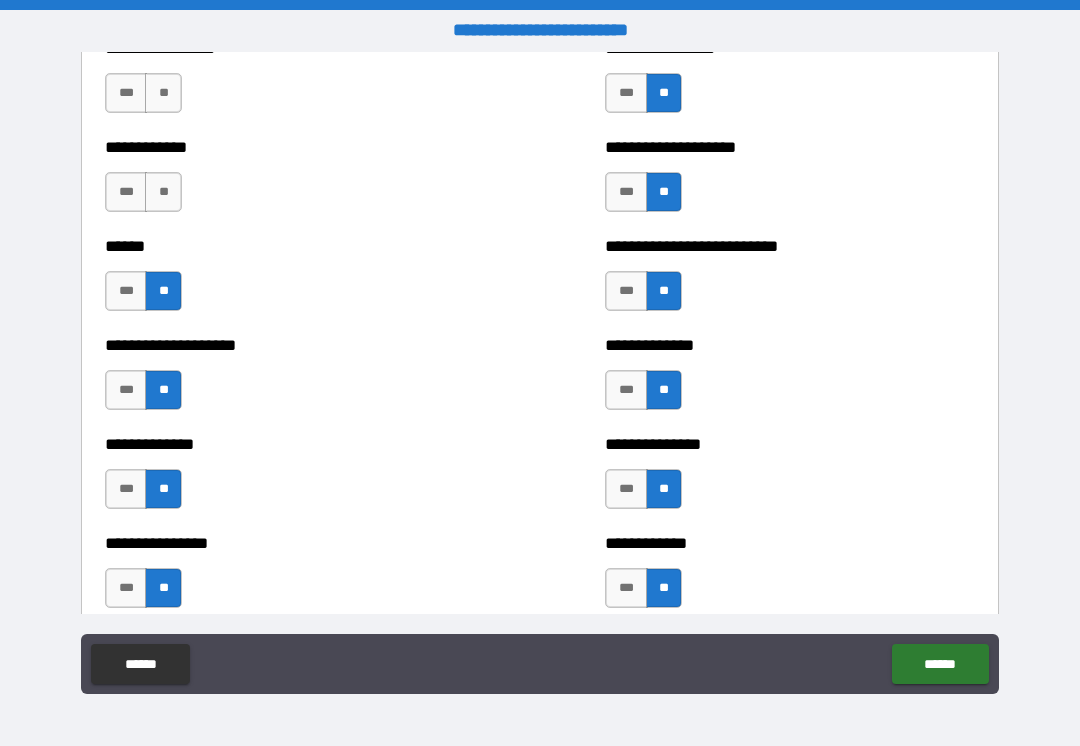 click on "**" at bounding box center [163, 192] 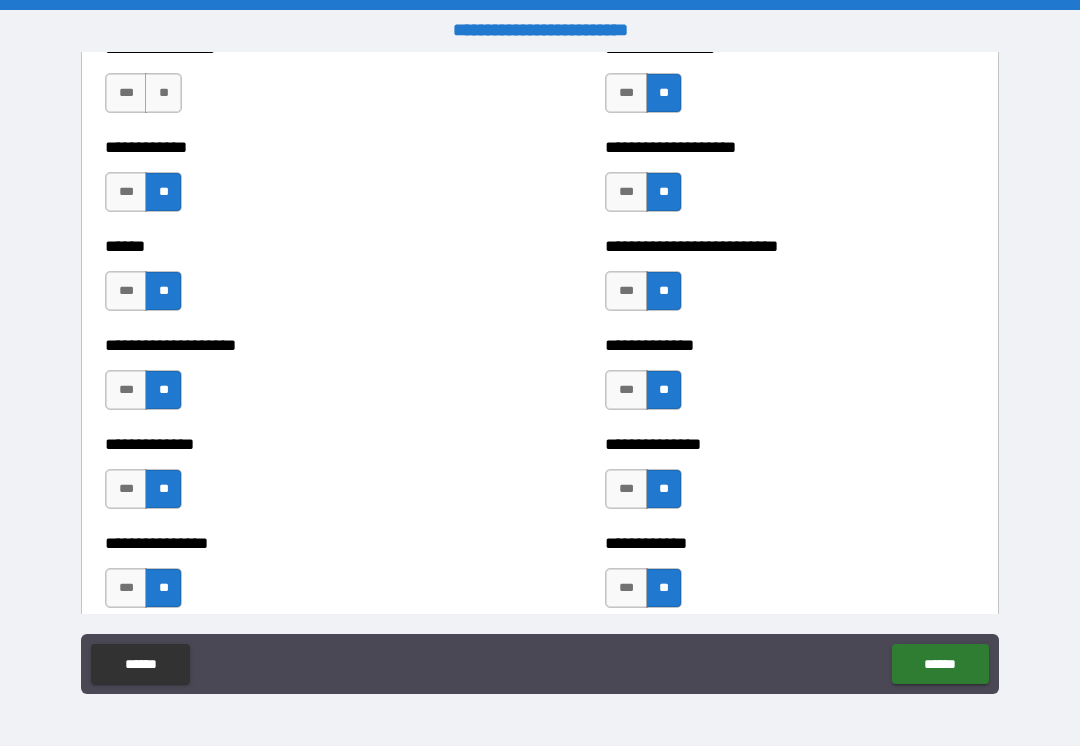 click on "**" at bounding box center (163, 93) 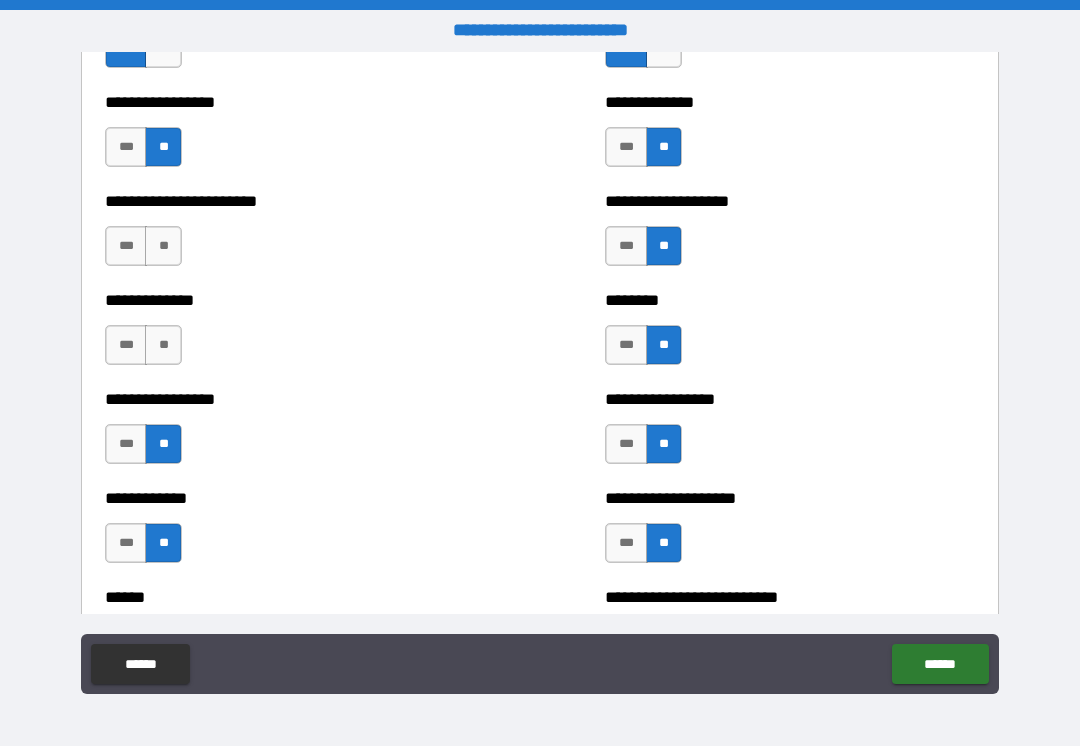 scroll, scrollTop: 3468, scrollLeft: 0, axis: vertical 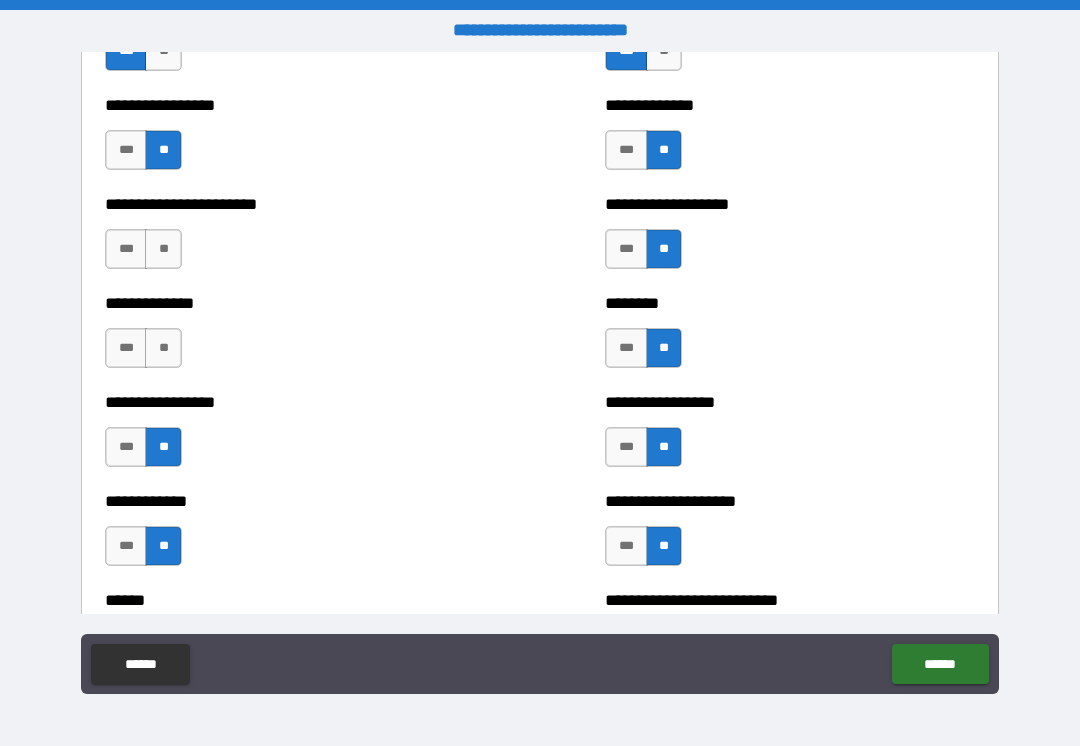 click on "**" at bounding box center [163, 348] 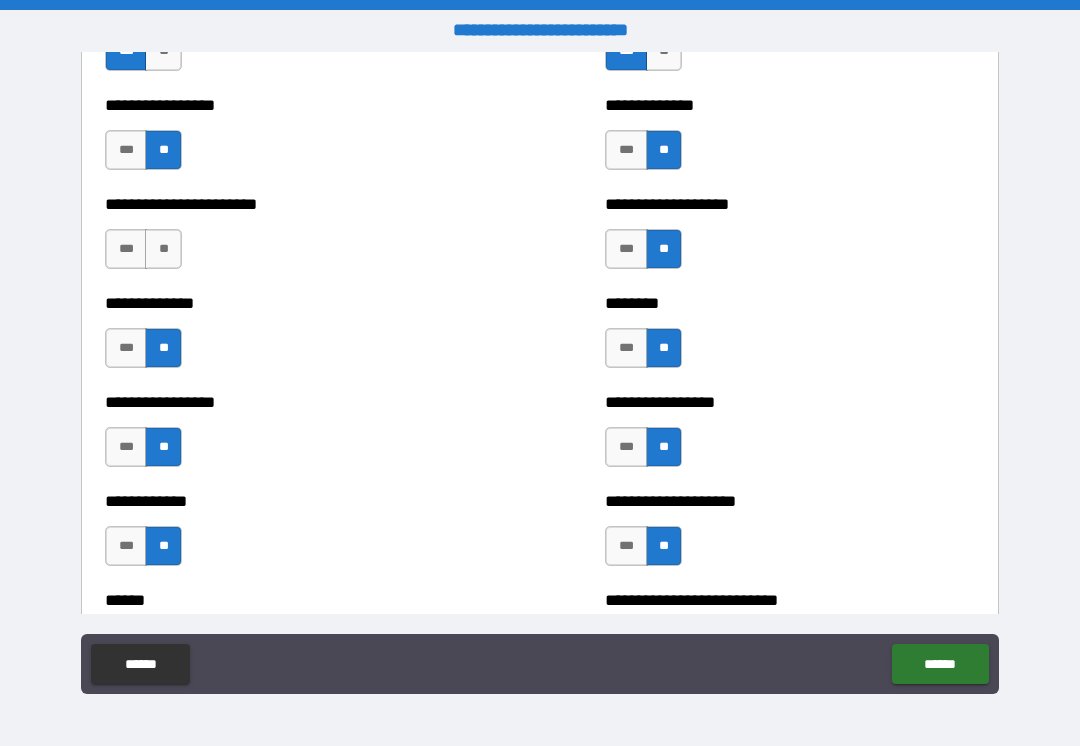 click on "**" at bounding box center (163, 249) 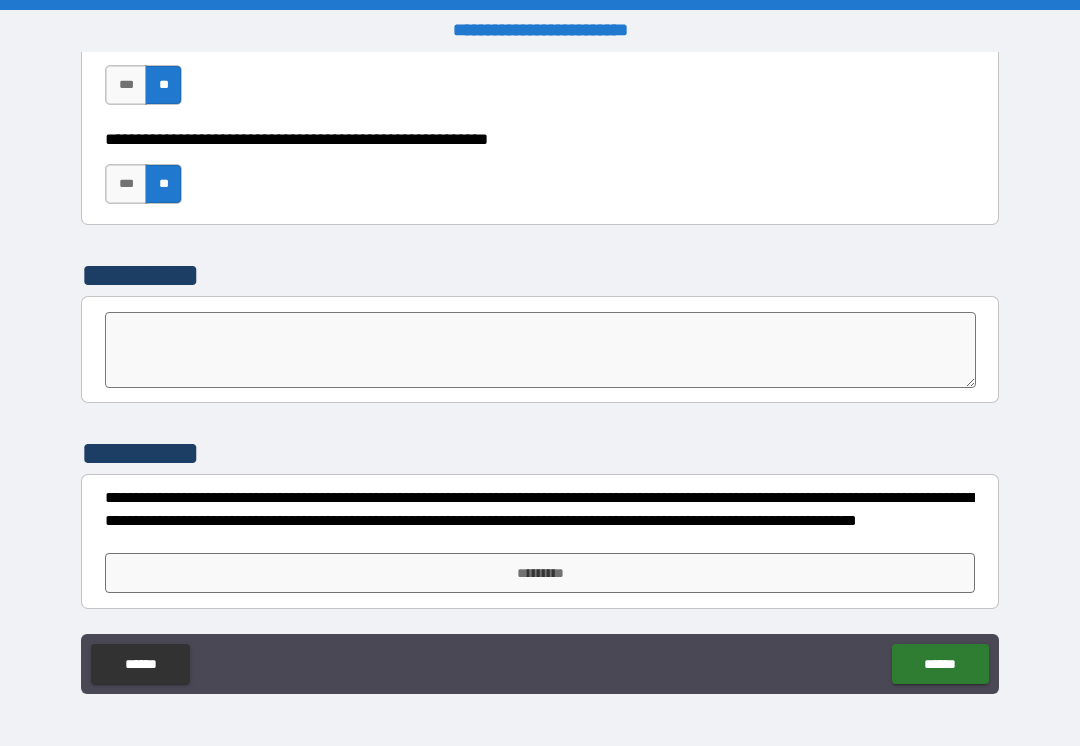 scroll, scrollTop: 6206, scrollLeft: 0, axis: vertical 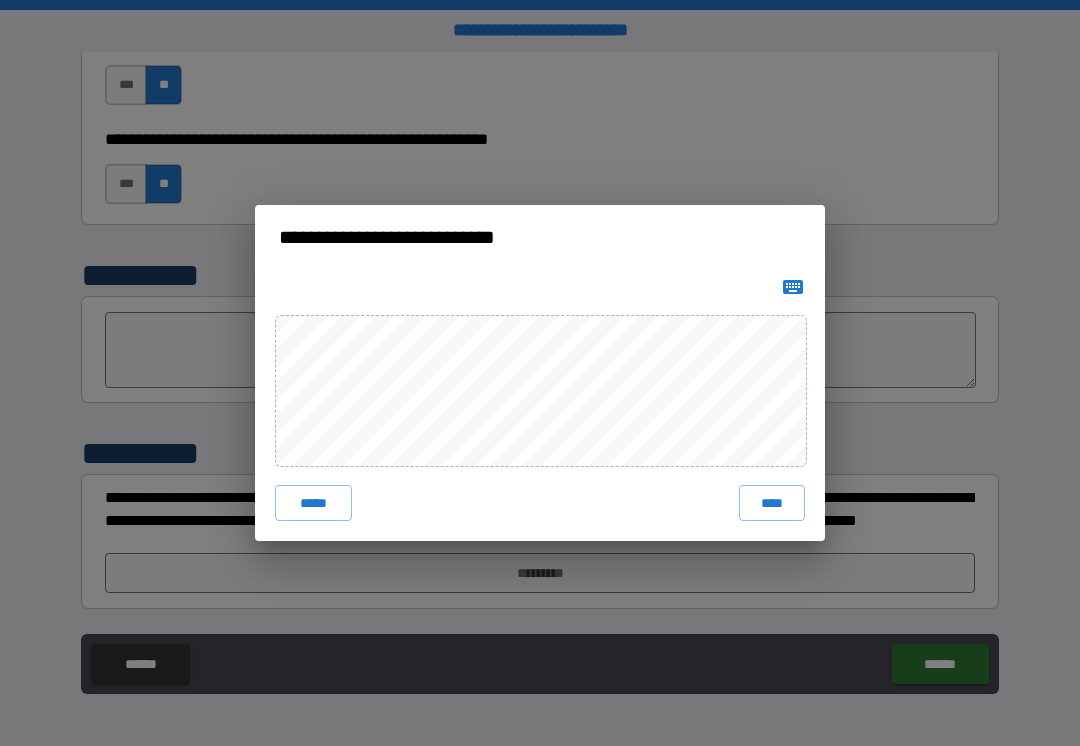 click on "****" at bounding box center [772, 503] 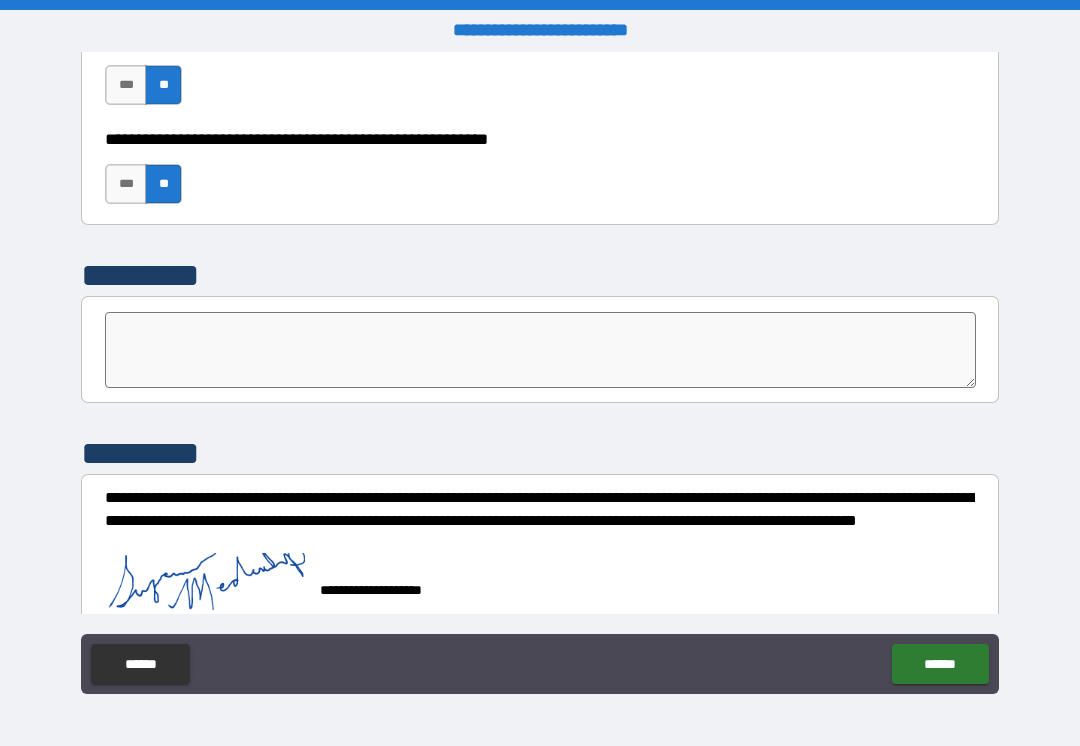 scroll, scrollTop: 6196, scrollLeft: 0, axis: vertical 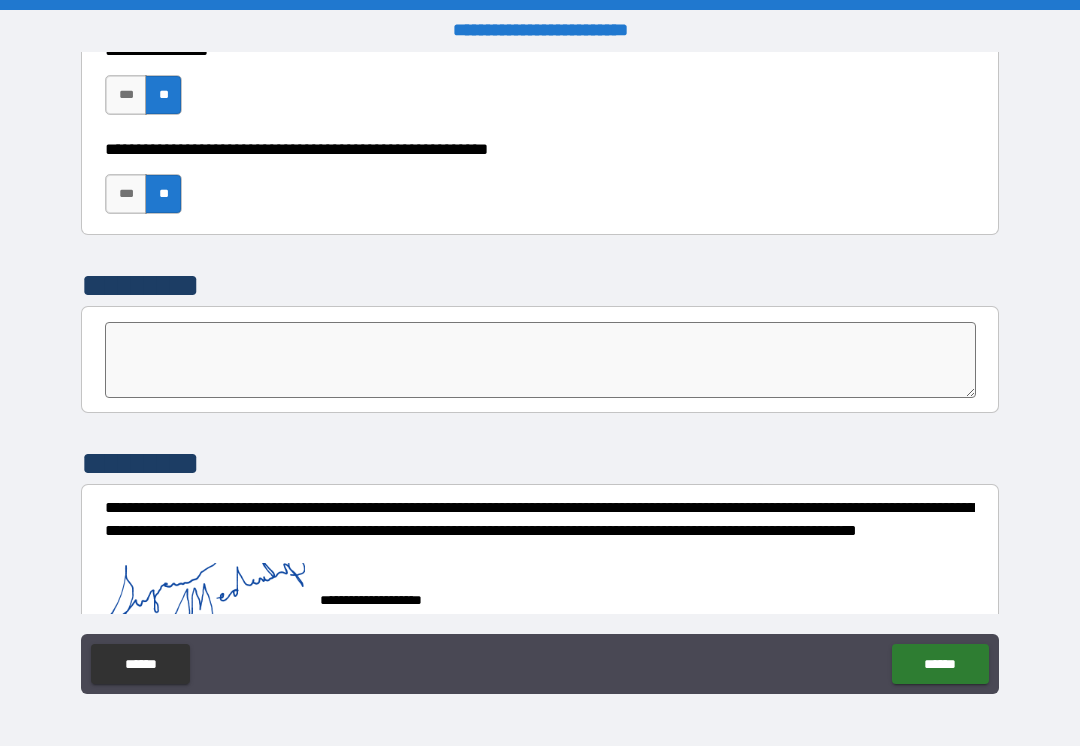 click on "******" at bounding box center (940, 664) 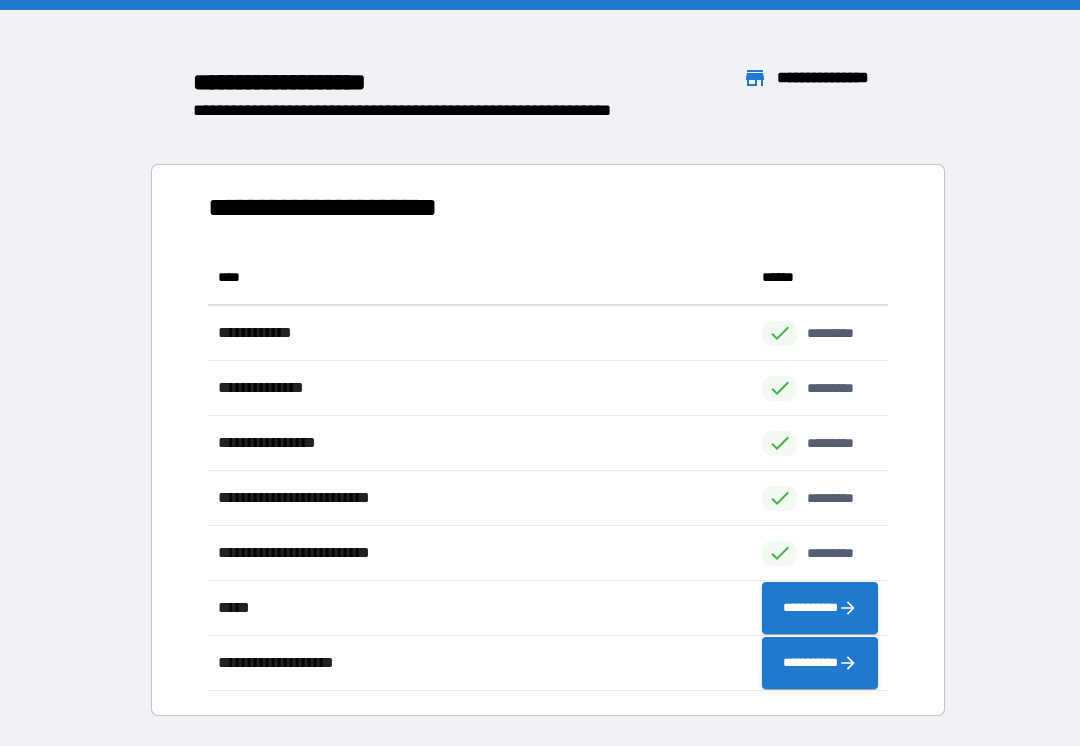 scroll, scrollTop: 441, scrollLeft: 680, axis: both 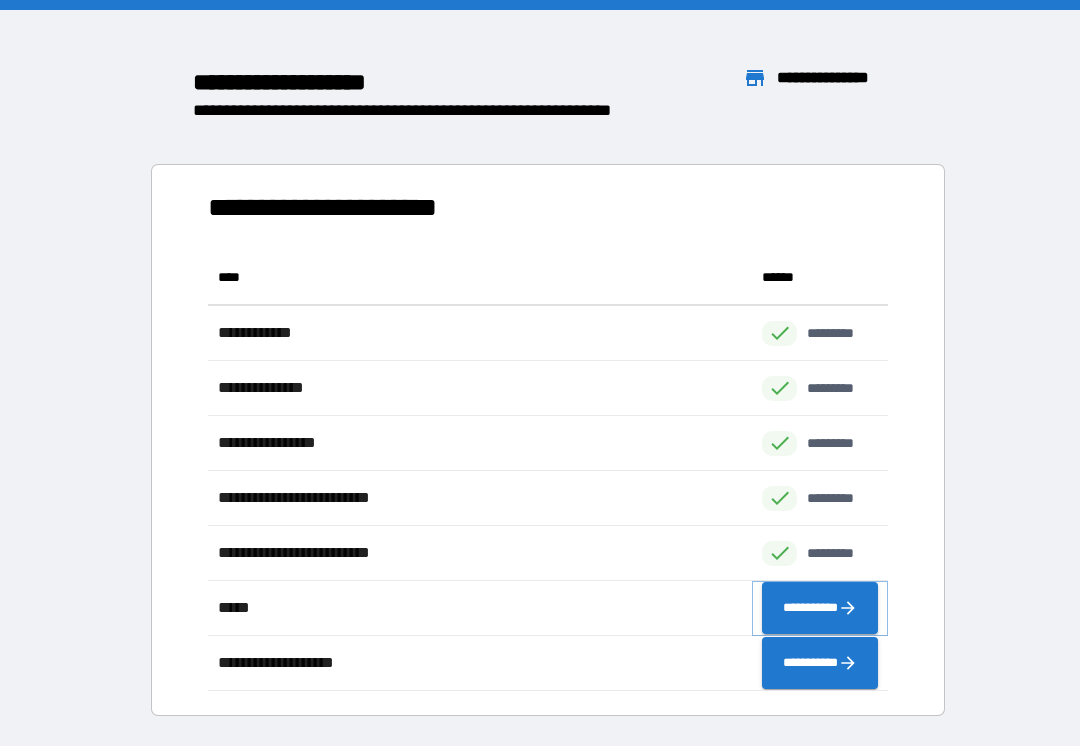click 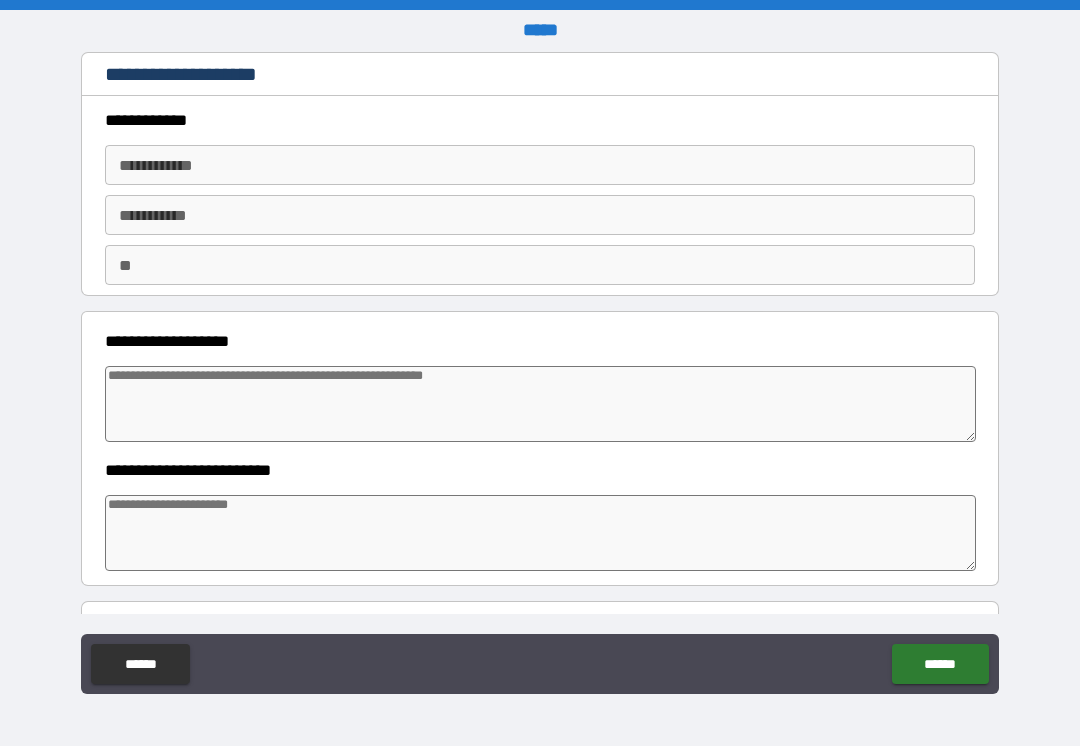 scroll, scrollTop: 0, scrollLeft: 0, axis: both 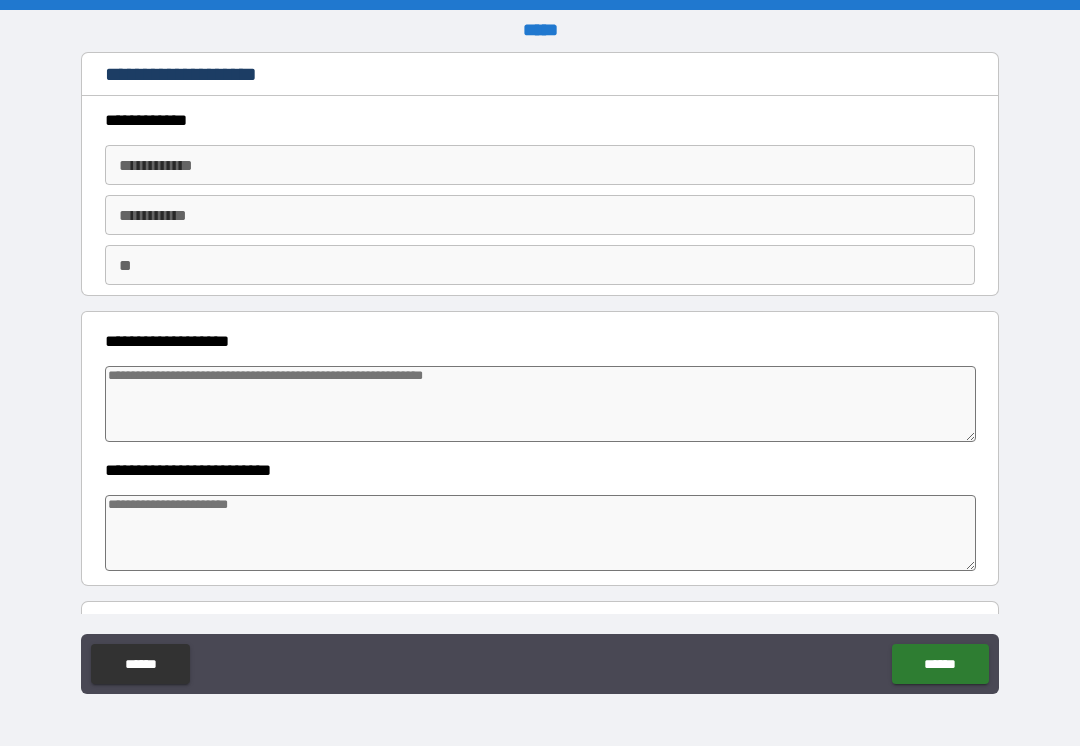 click on "**********" at bounding box center [540, 165] 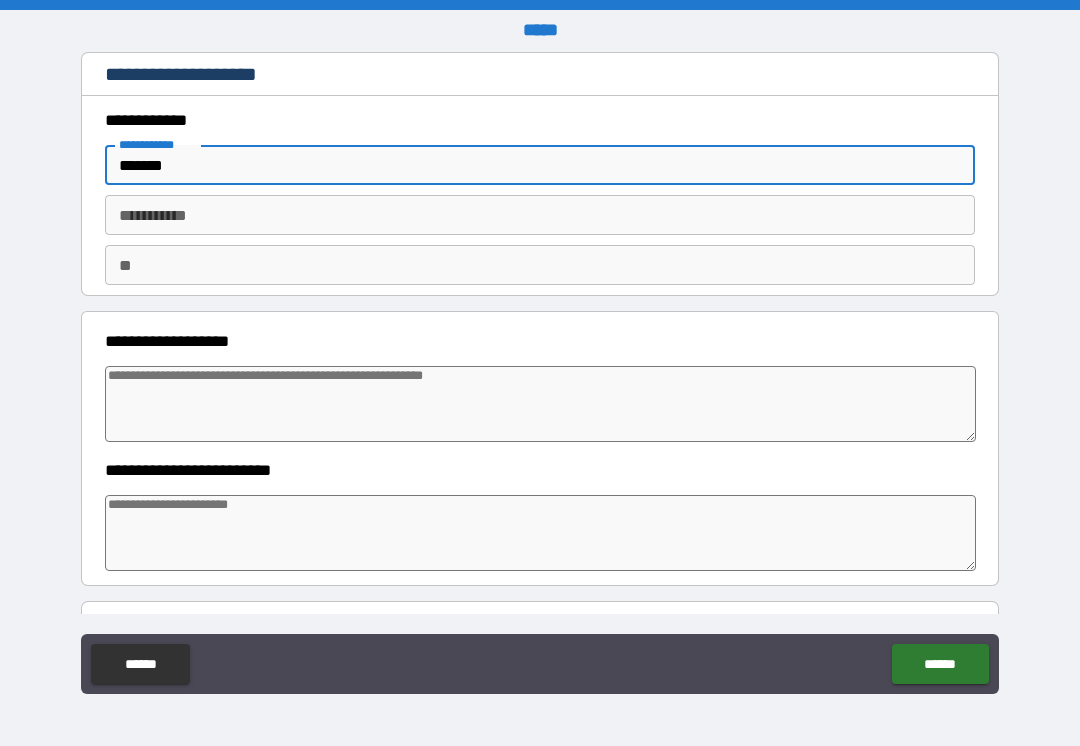 click on "*********   * *********   *" at bounding box center [540, 215] 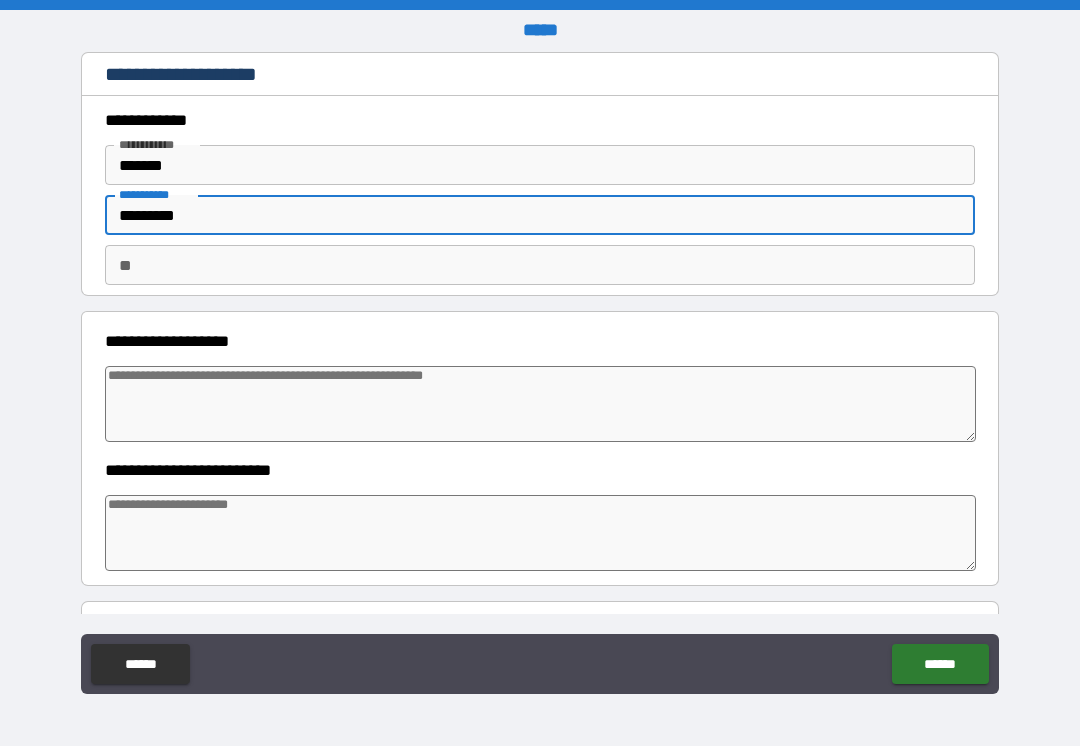 click at bounding box center [540, 404] 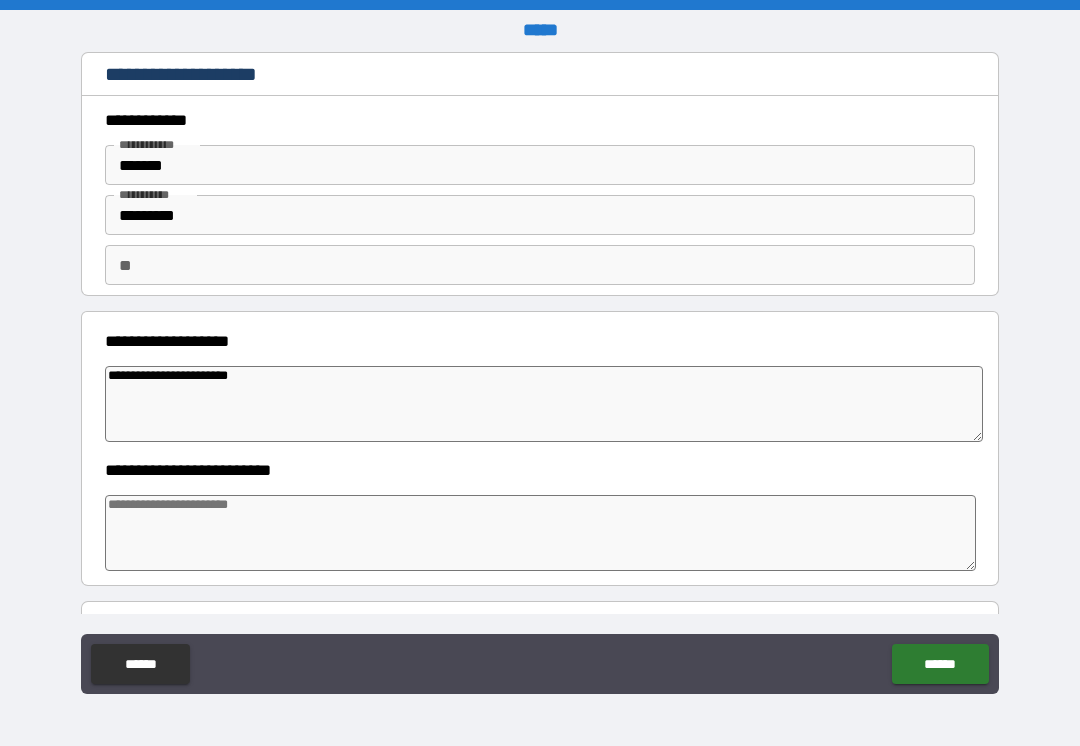 click at bounding box center [540, 533] 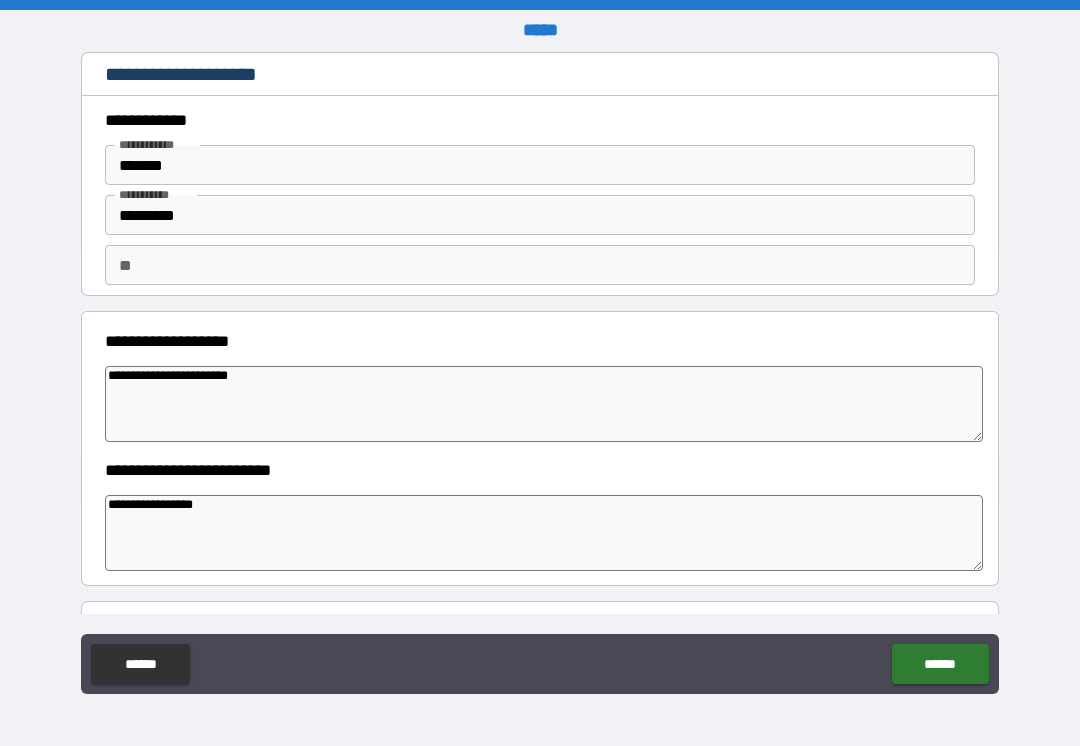 click on "**********" at bounding box center (544, 533) 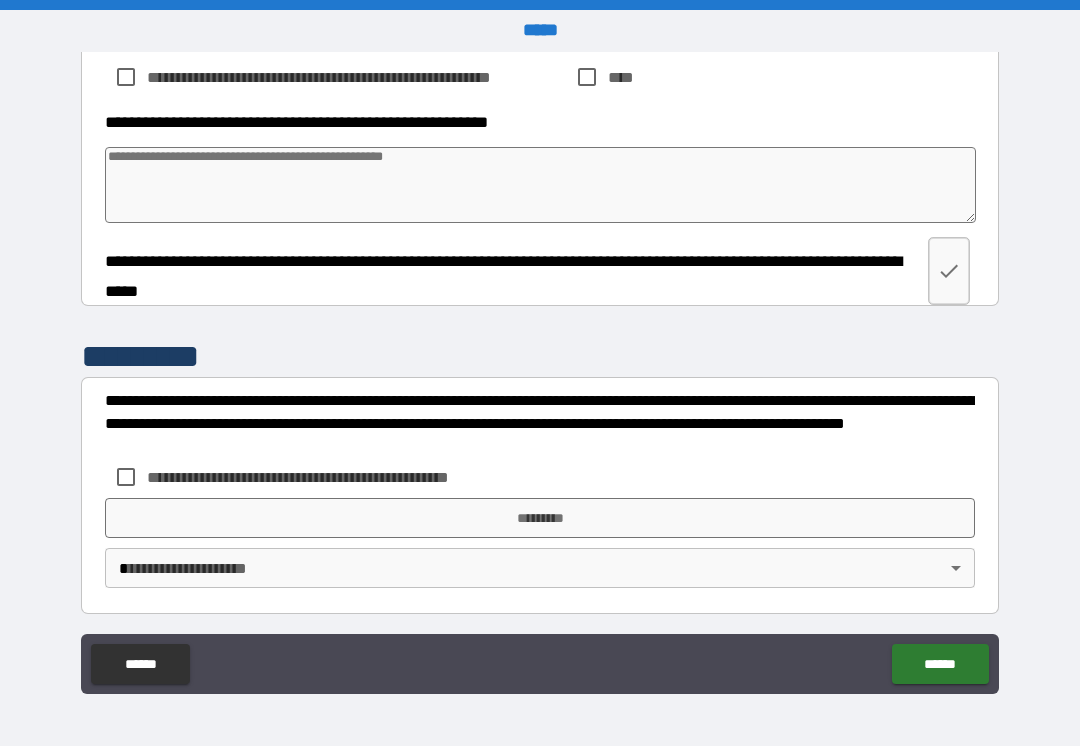 scroll, scrollTop: 1254, scrollLeft: 0, axis: vertical 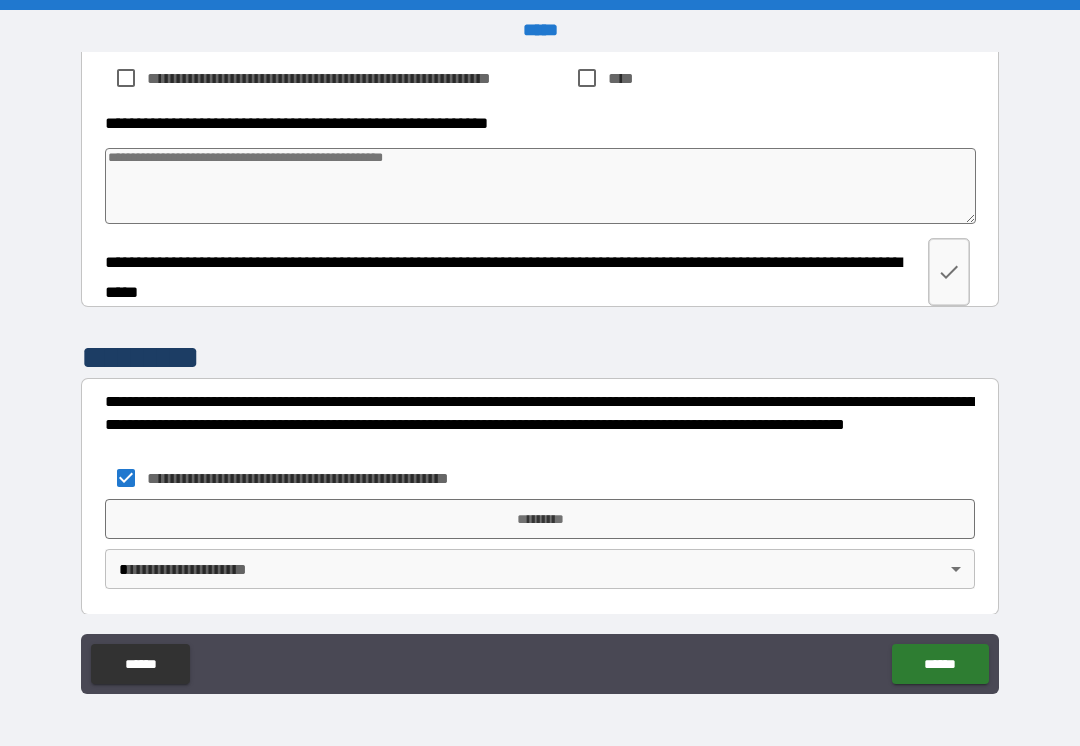 click on "*********" at bounding box center [540, 519] 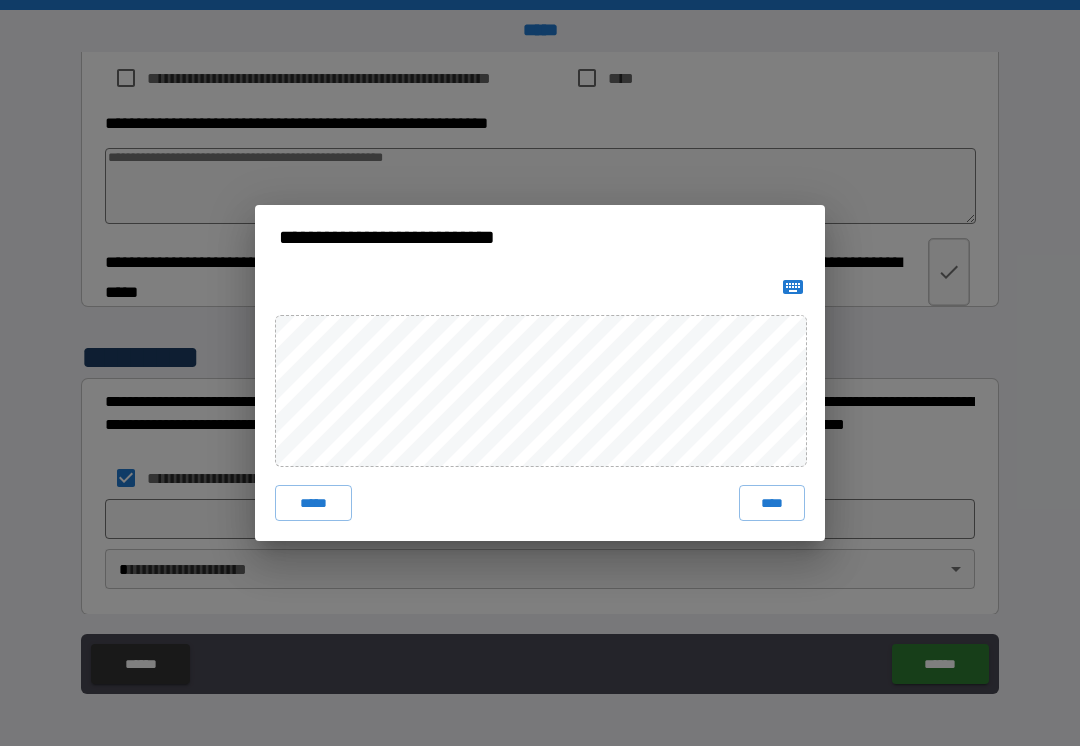 click on "****" at bounding box center [772, 503] 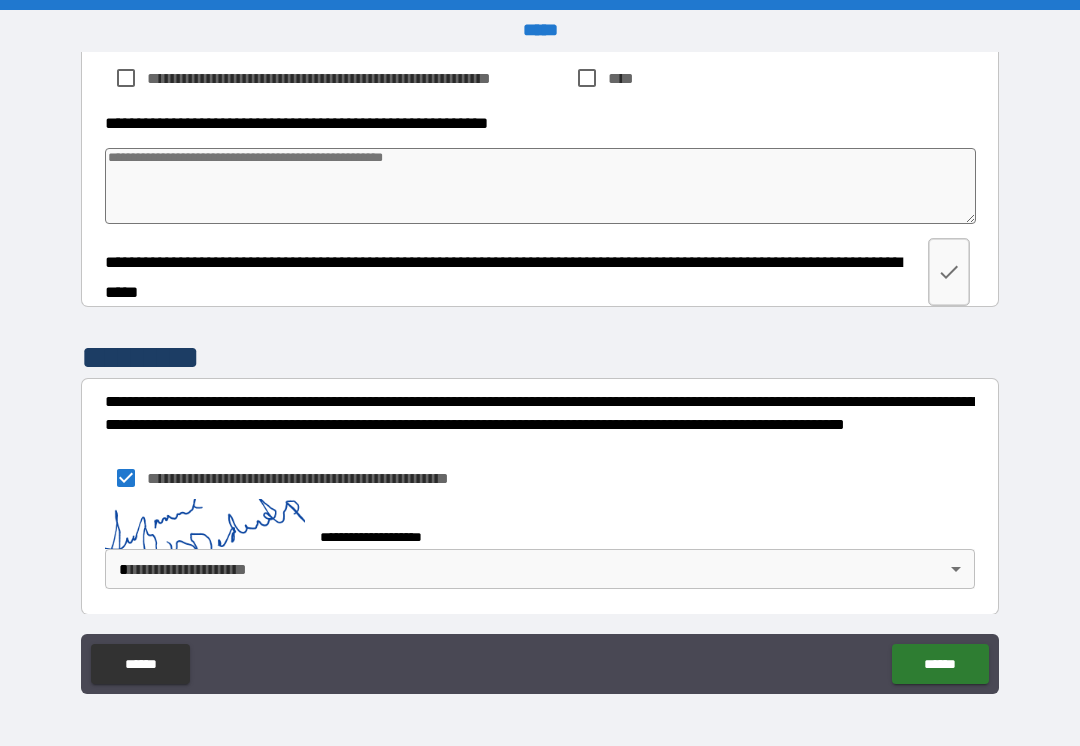 scroll, scrollTop: 1244, scrollLeft: 0, axis: vertical 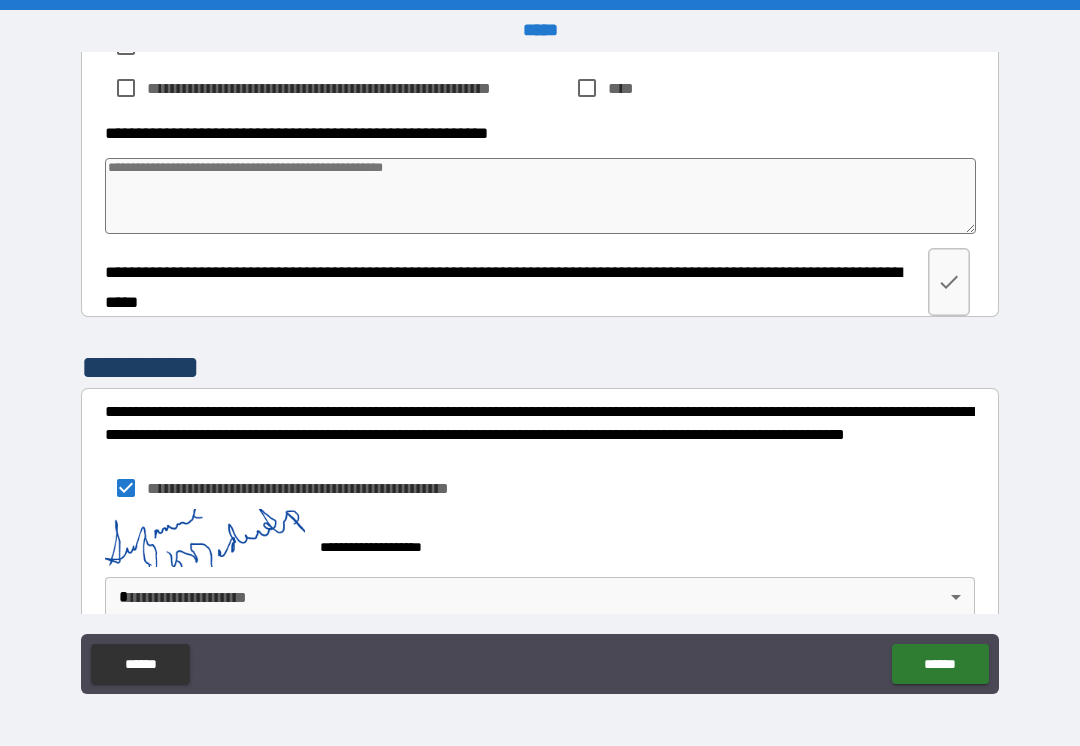 click on "******" at bounding box center [940, 664] 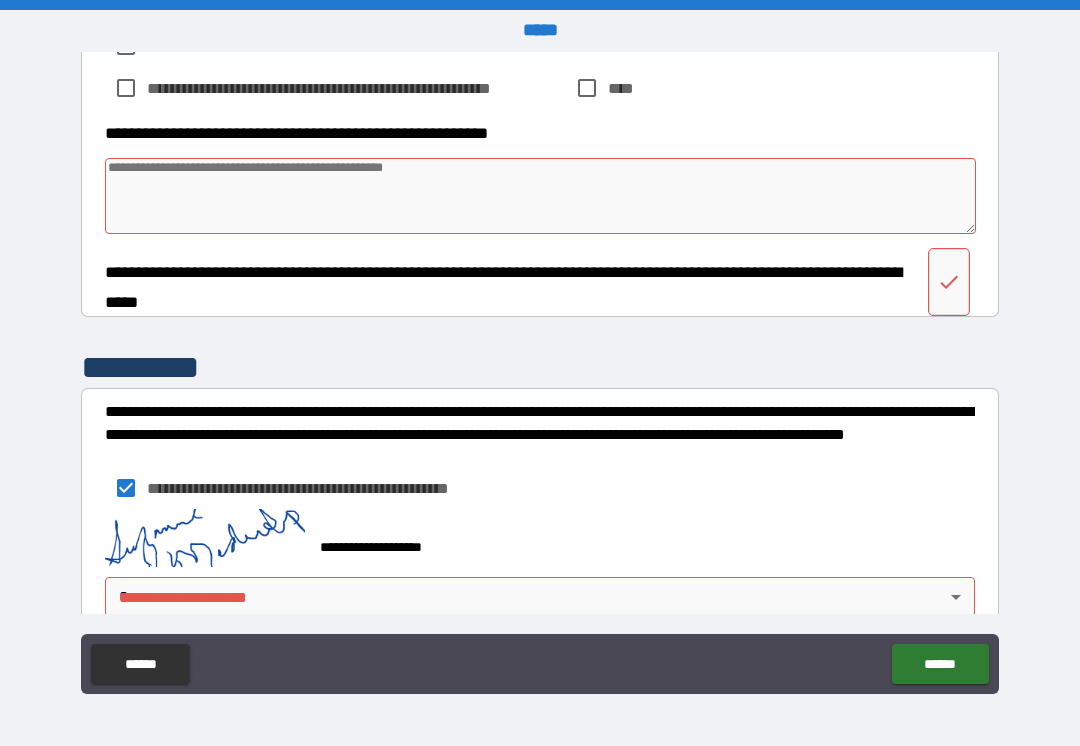 click on "**********" at bounding box center (540, 373) 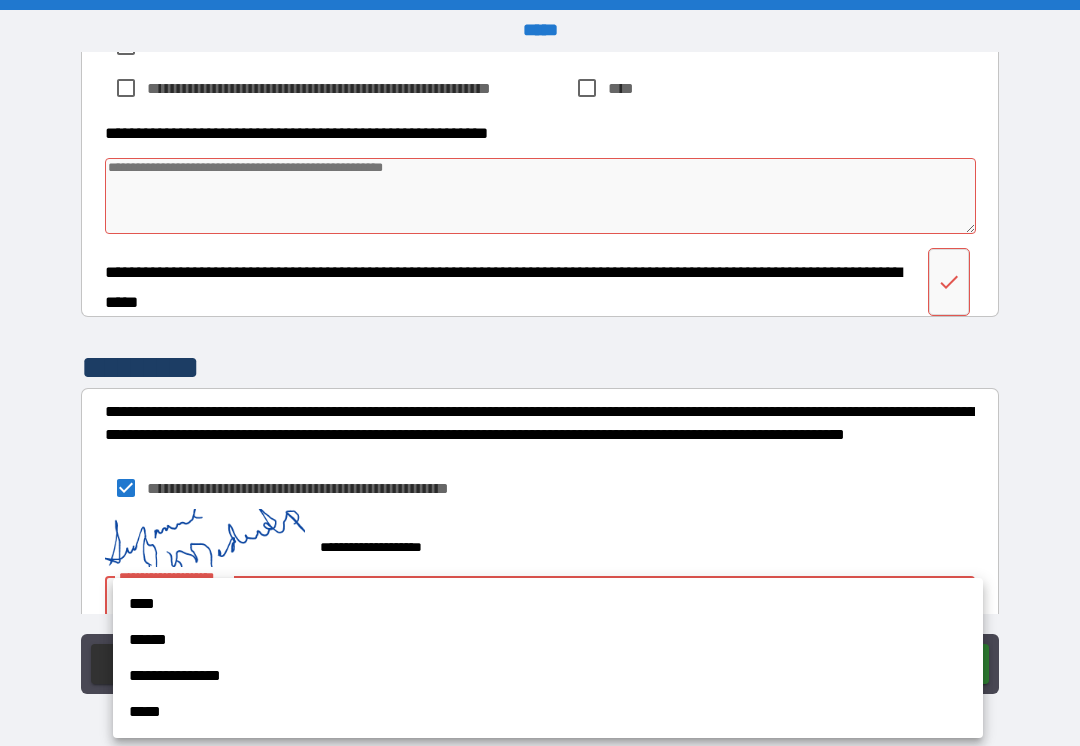 click on "****" at bounding box center [548, 604] 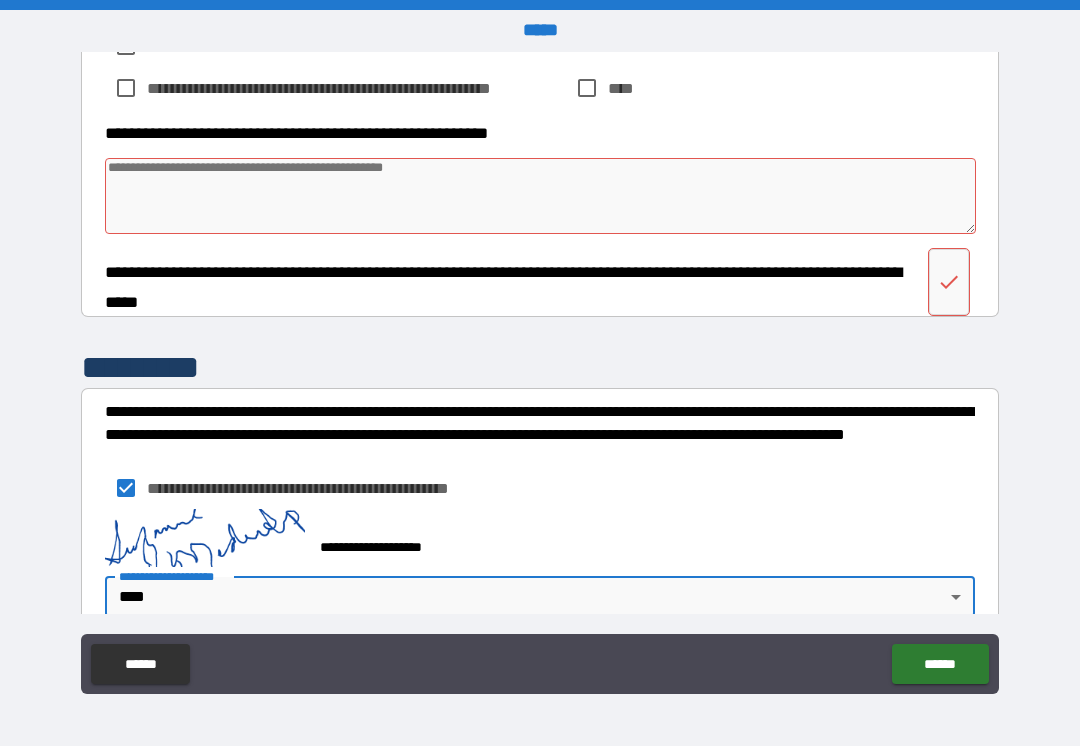 click on "******" at bounding box center [940, 664] 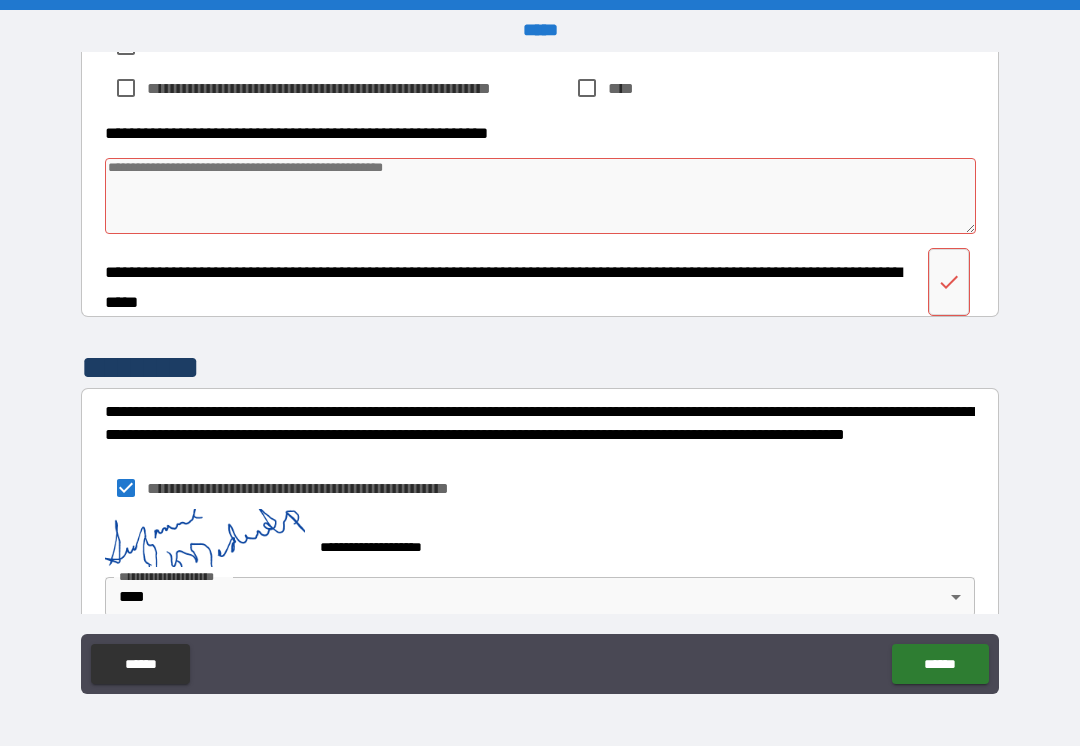 click on "******" at bounding box center [940, 664] 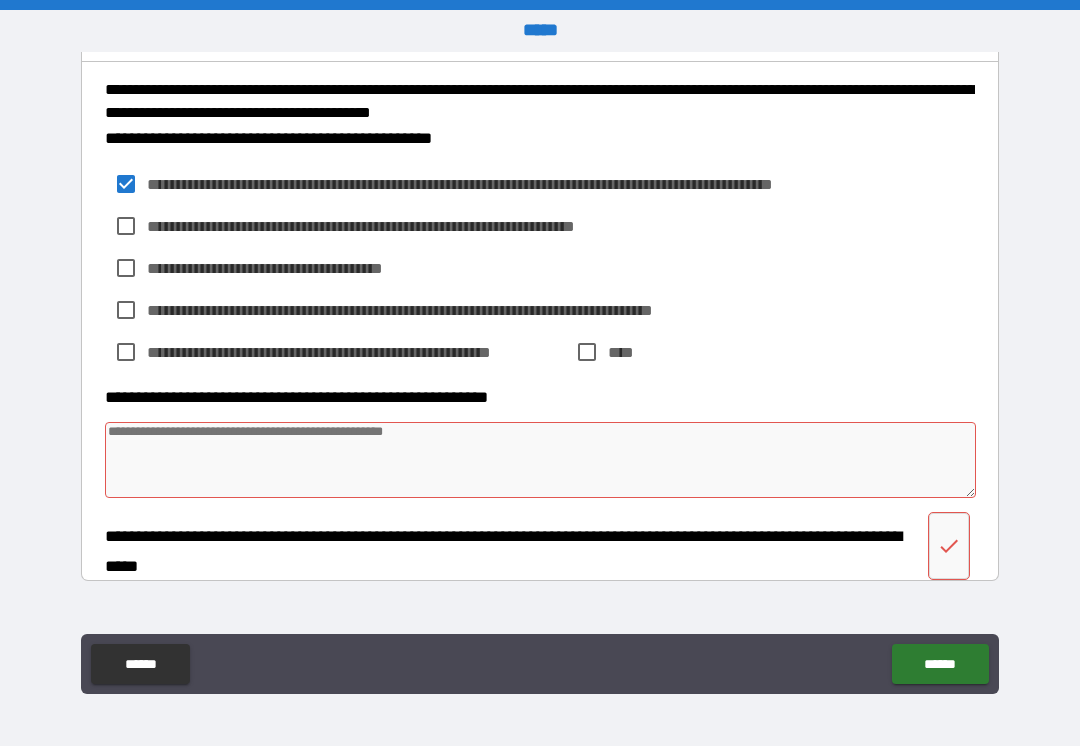 scroll, scrollTop: 992, scrollLeft: 0, axis: vertical 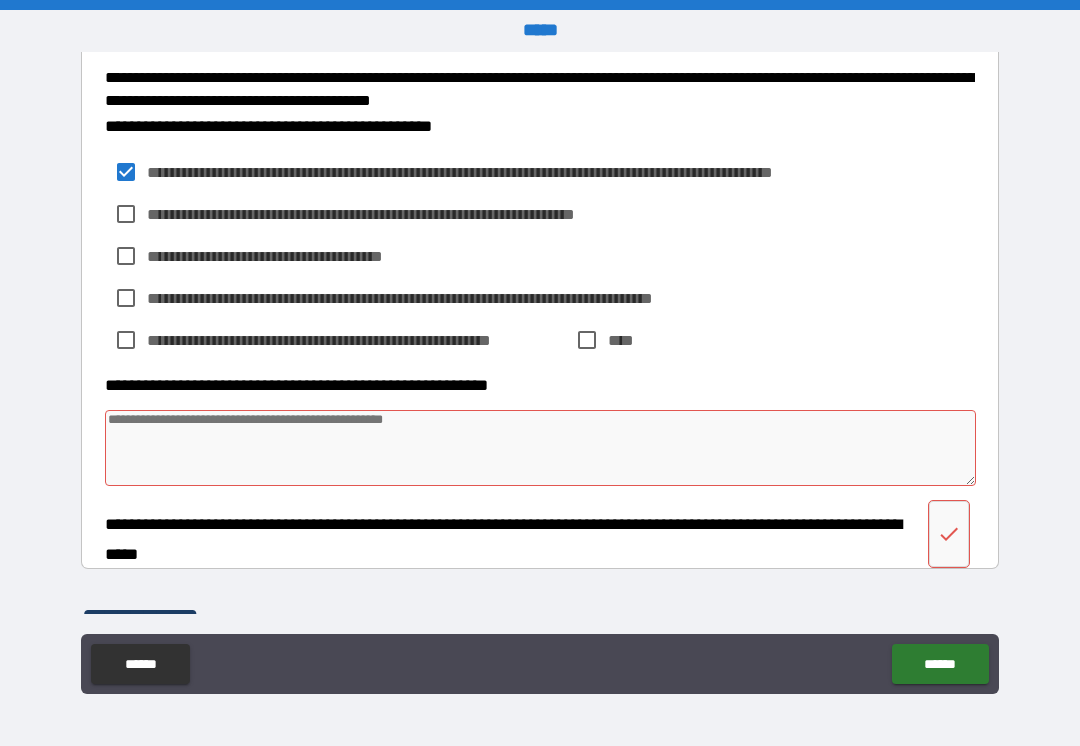 click at bounding box center [540, 448] 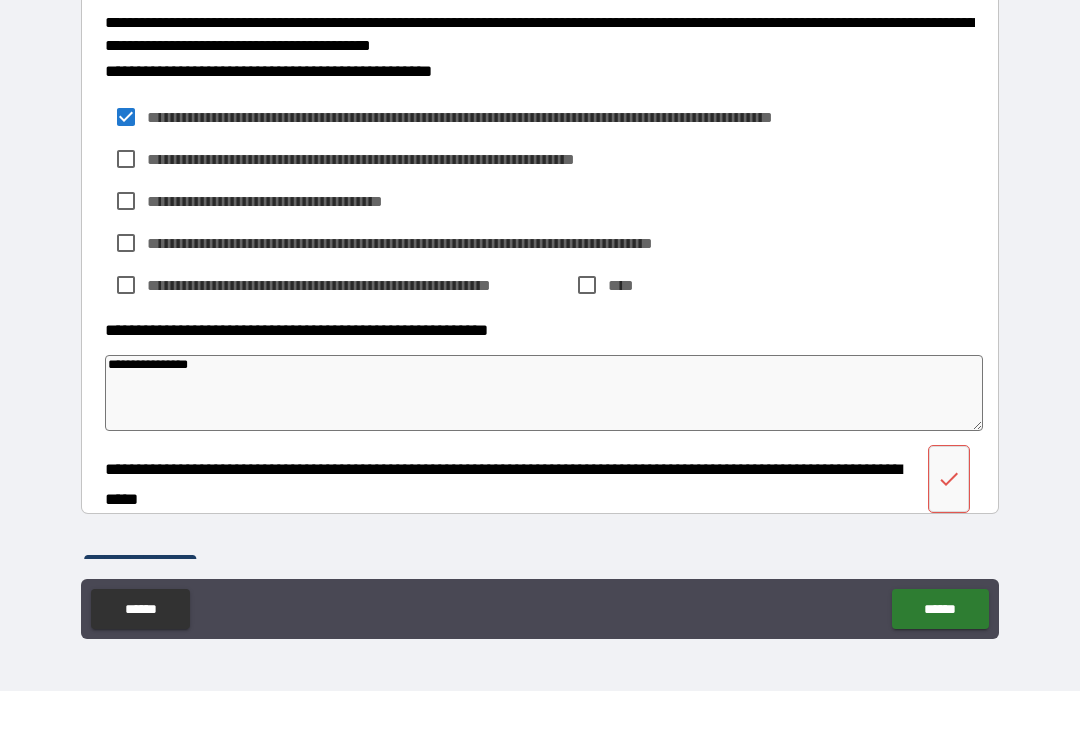 click on "******" at bounding box center (940, 664) 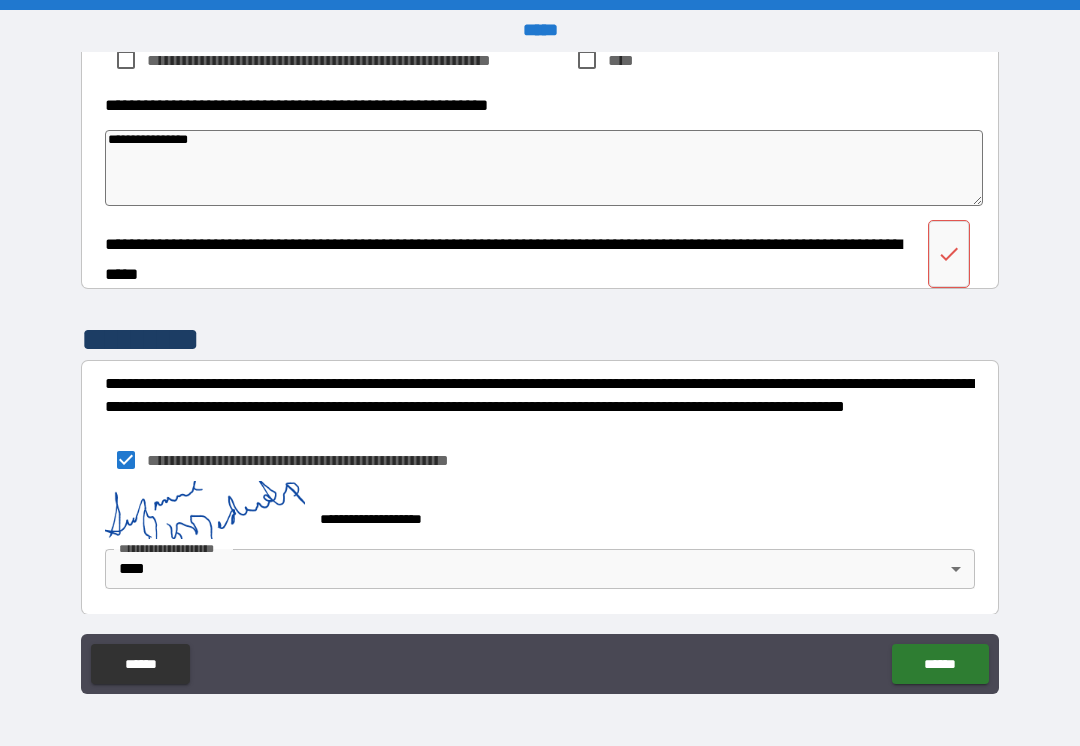 scroll, scrollTop: 1271, scrollLeft: 0, axis: vertical 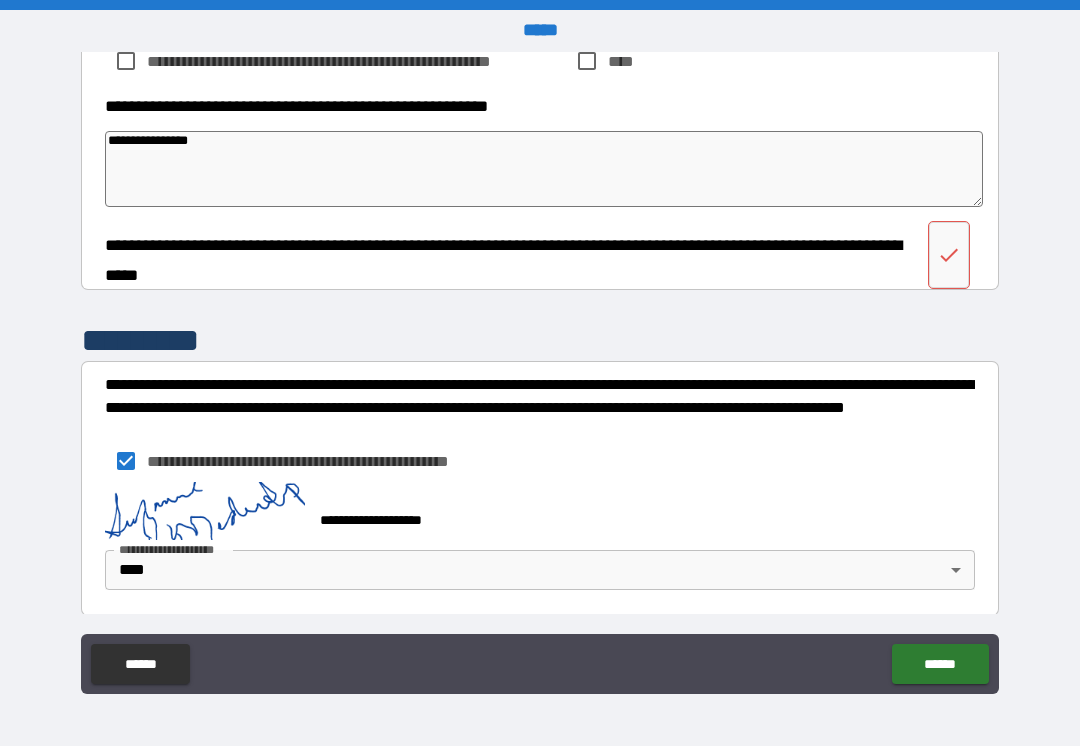 click on "******" at bounding box center [940, 664] 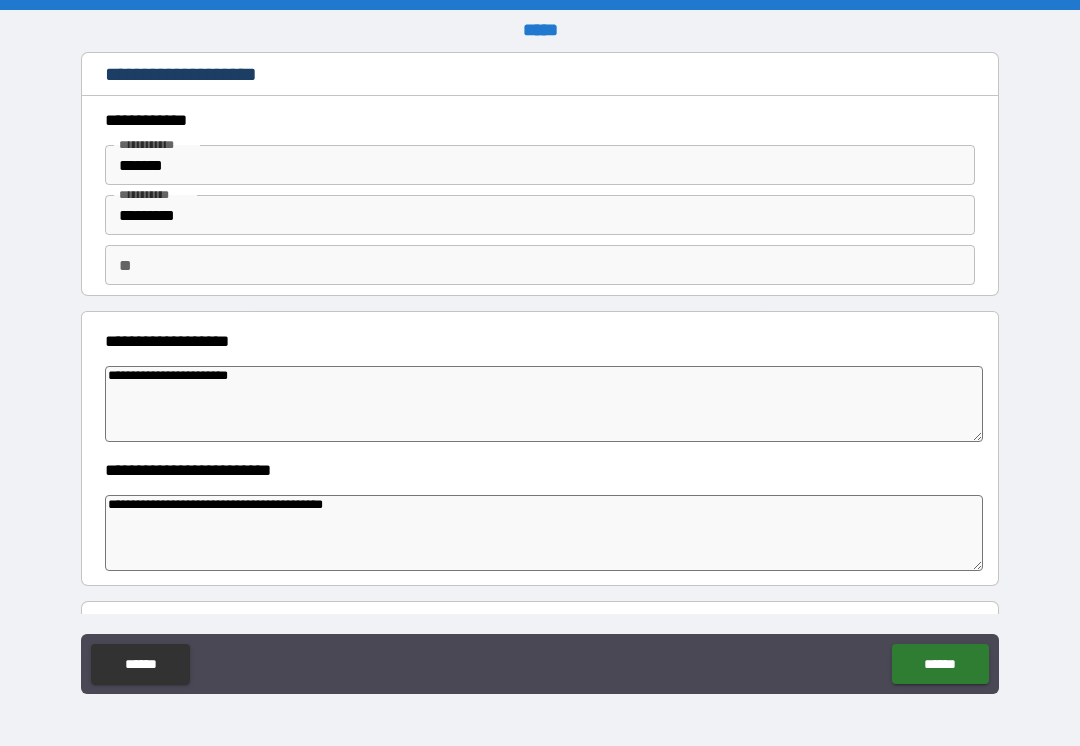 scroll, scrollTop: 0, scrollLeft: 0, axis: both 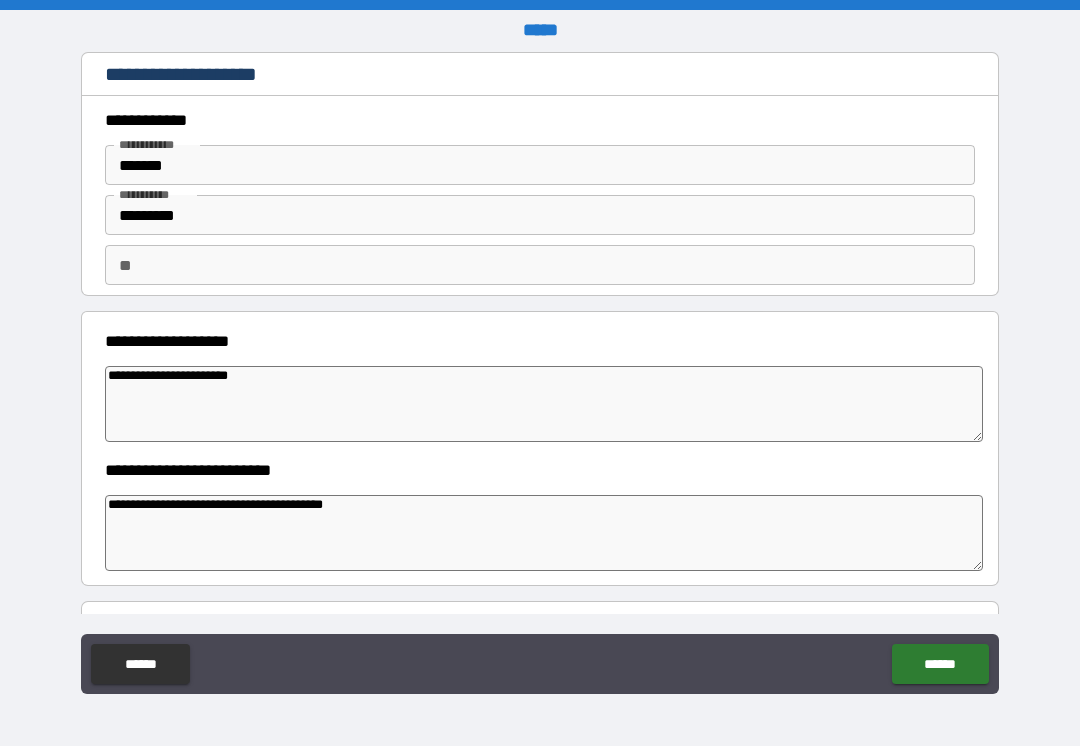 click on "**********" at bounding box center (544, 404) 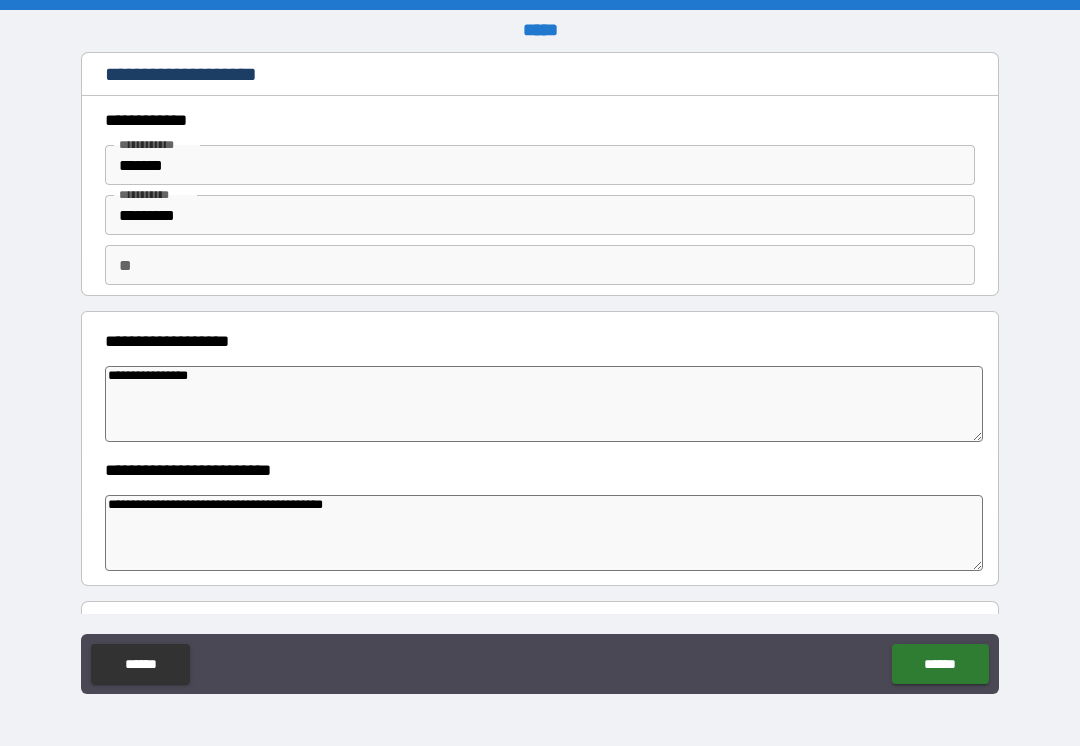click on "**********" at bounding box center (544, 533) 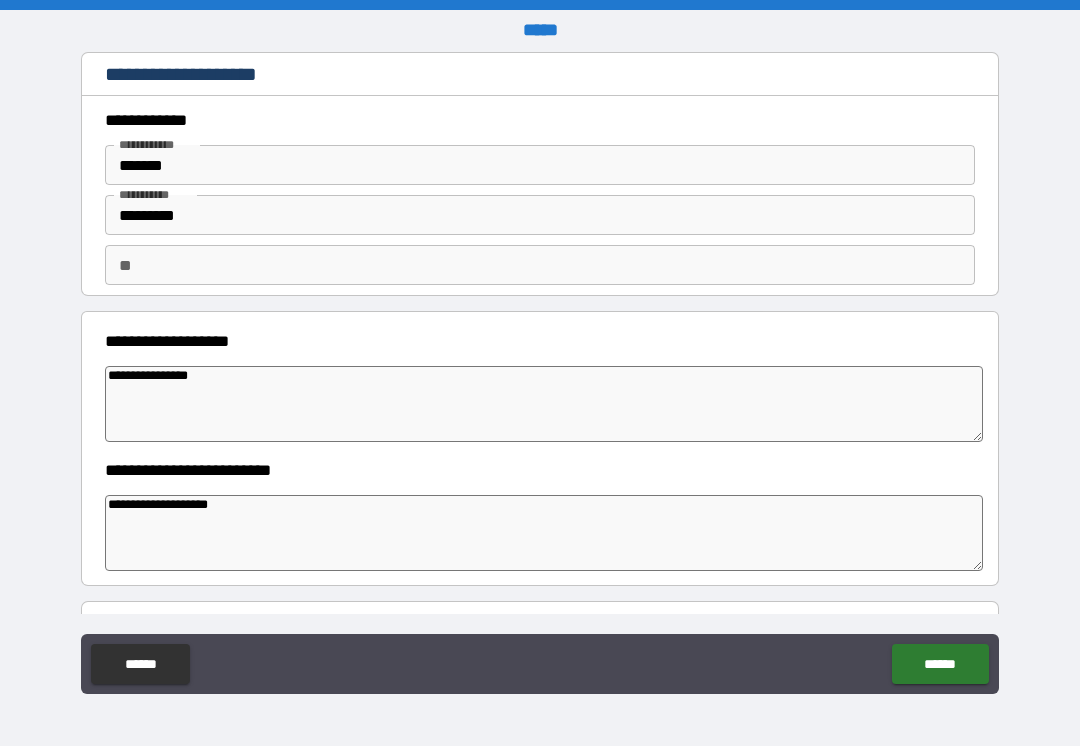 click on "******" at bounding box center (940, 664) 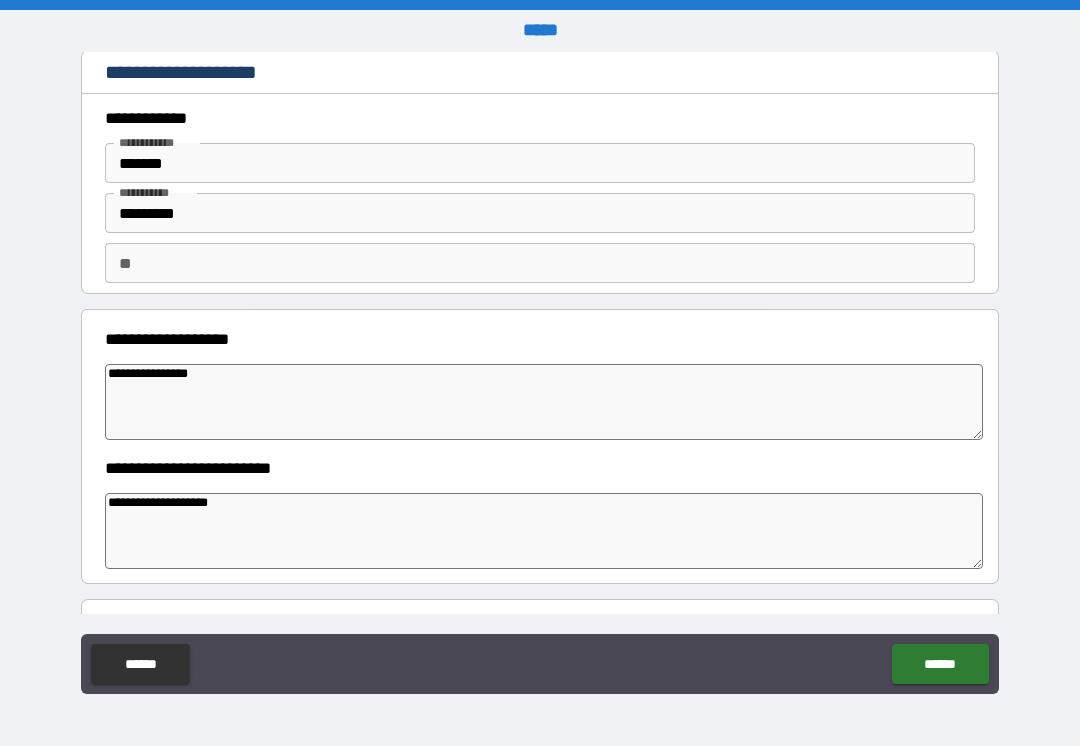 scroll, scrollTop: 1, scrollLeft: 0, axis: vertical 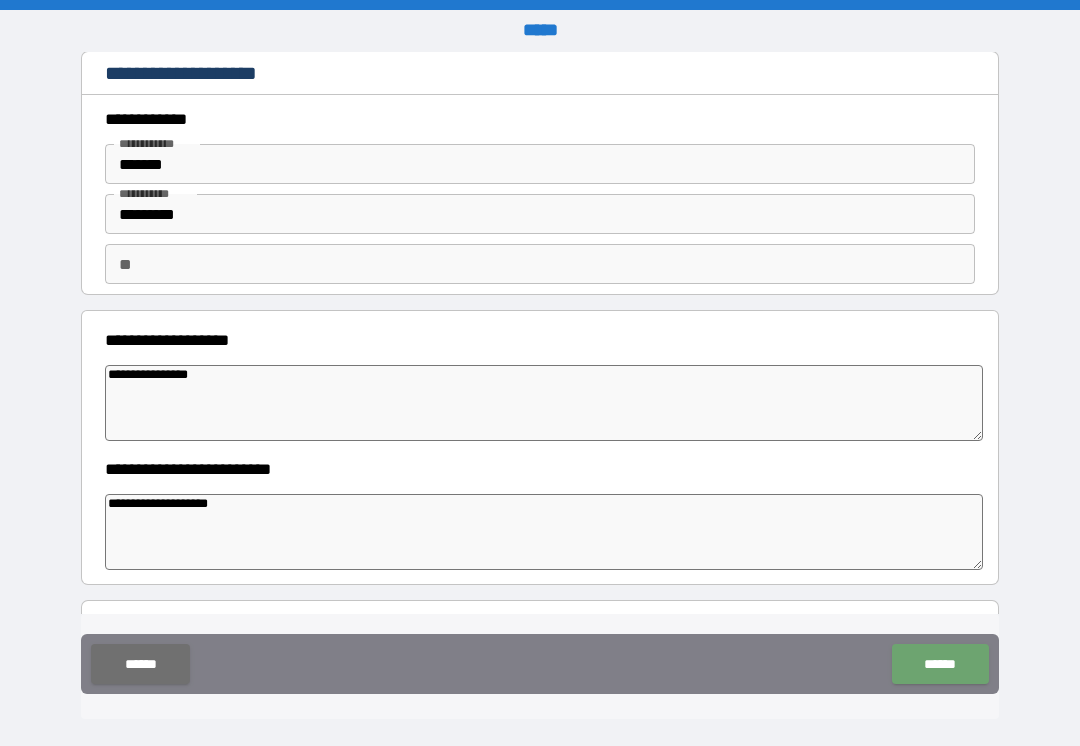 click on "******" at bounding box center [940, 664] 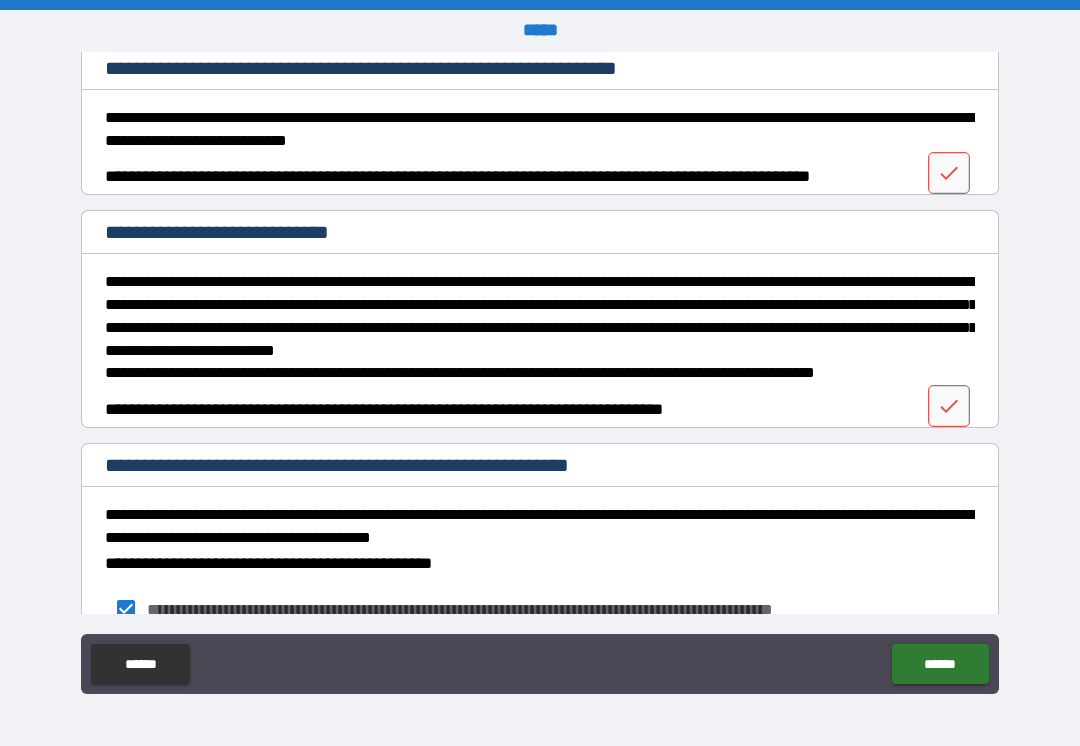 scroll, scrollTop: 556, scrollLeft: 0, axis: vertical 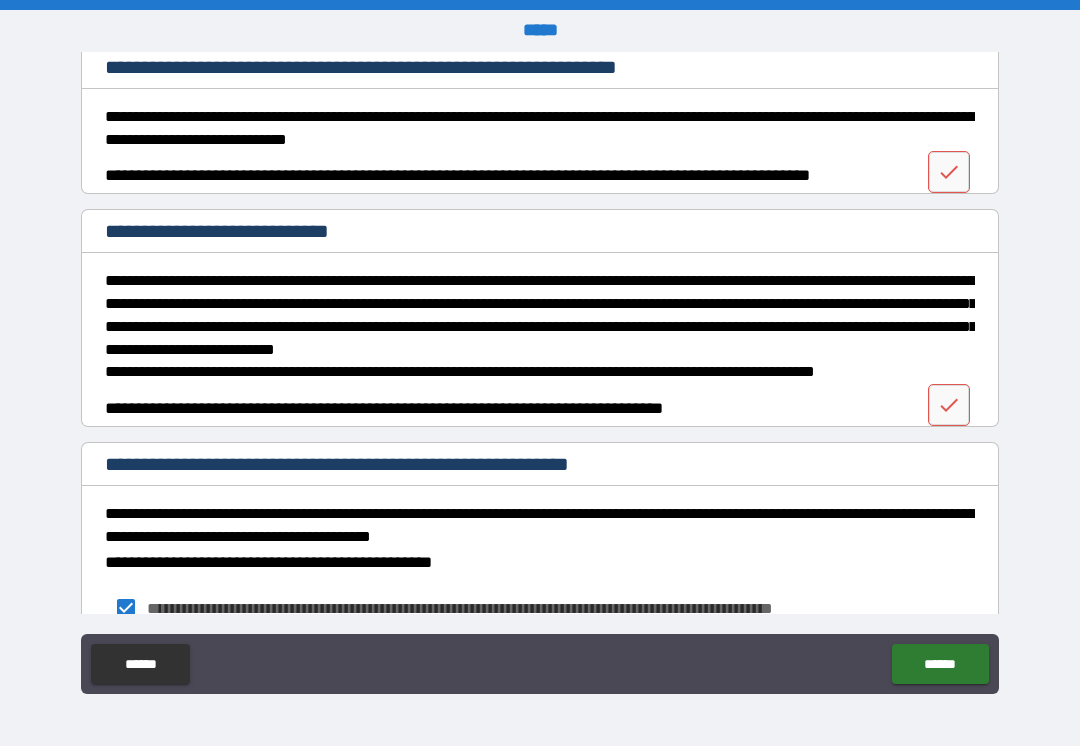 click 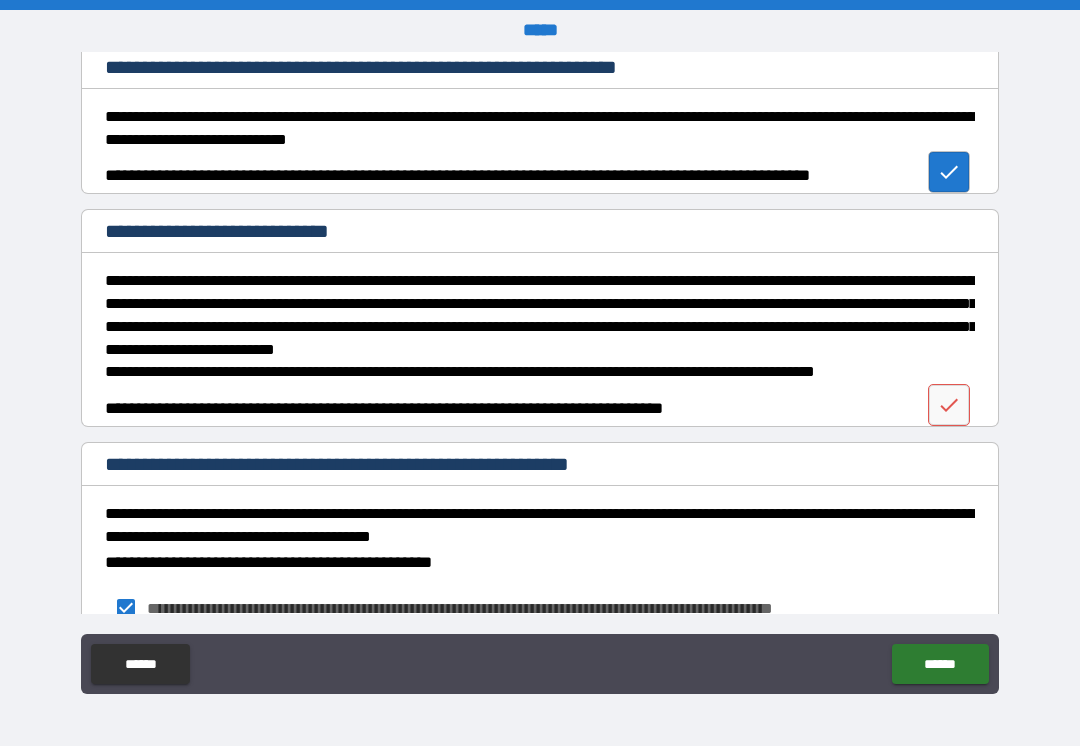click 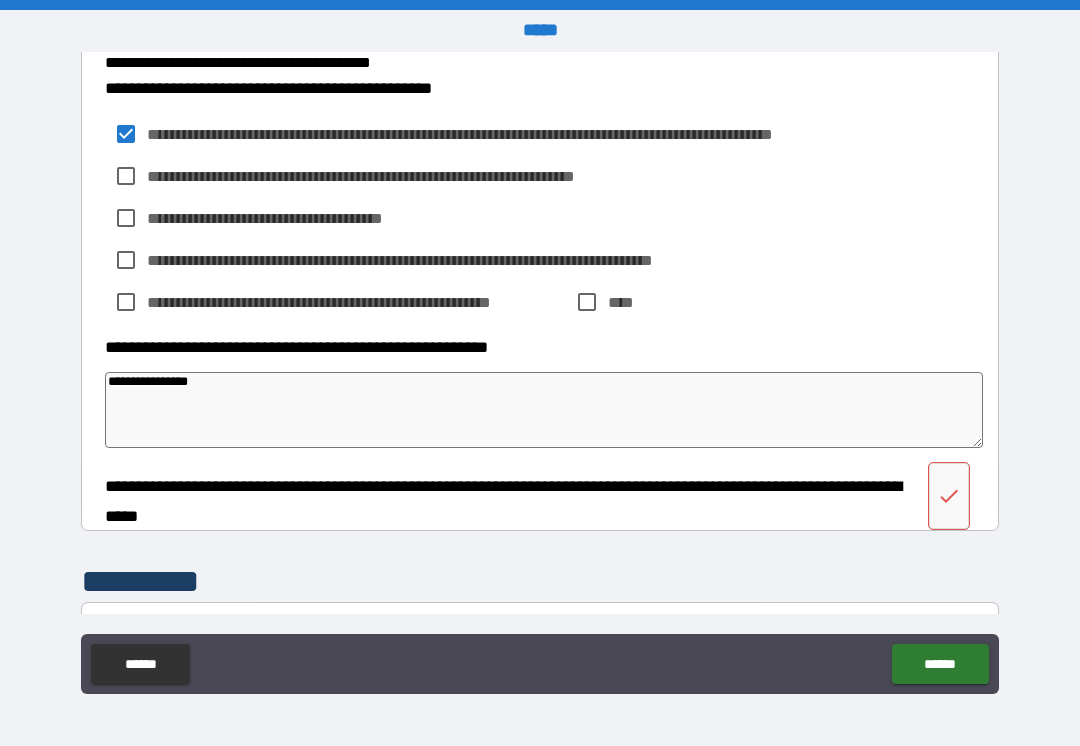 scroll, scrollTop: 1031, scrollLeft: 0, axis: vertical 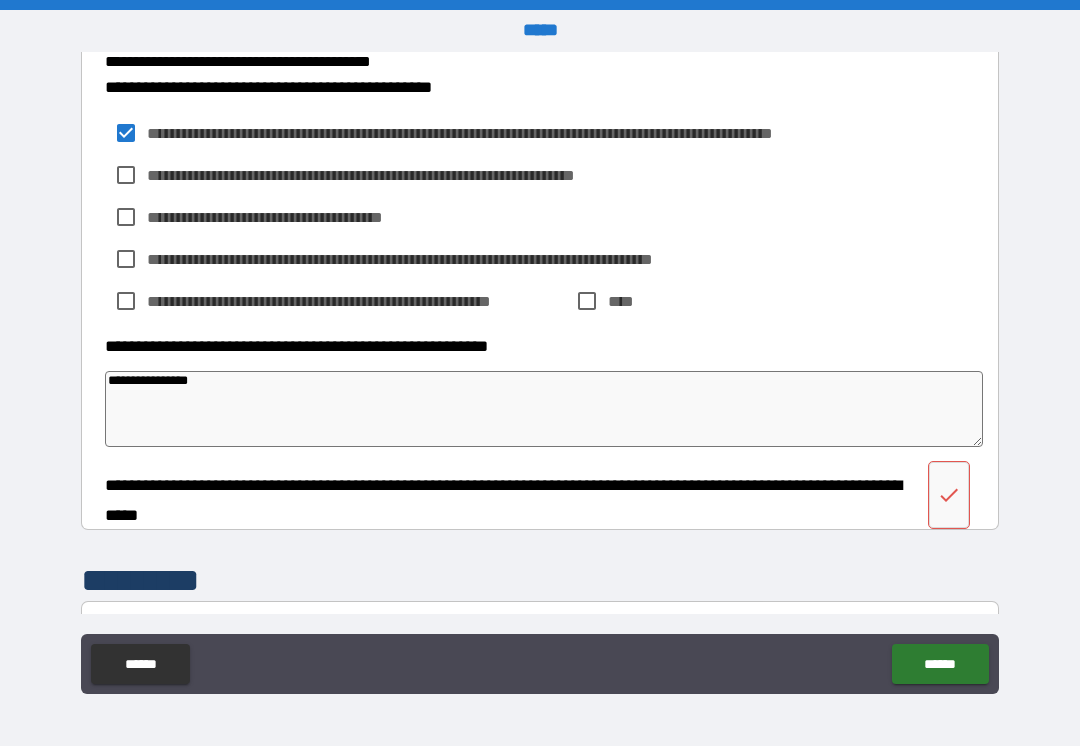 click at bounding box center [949, 495] 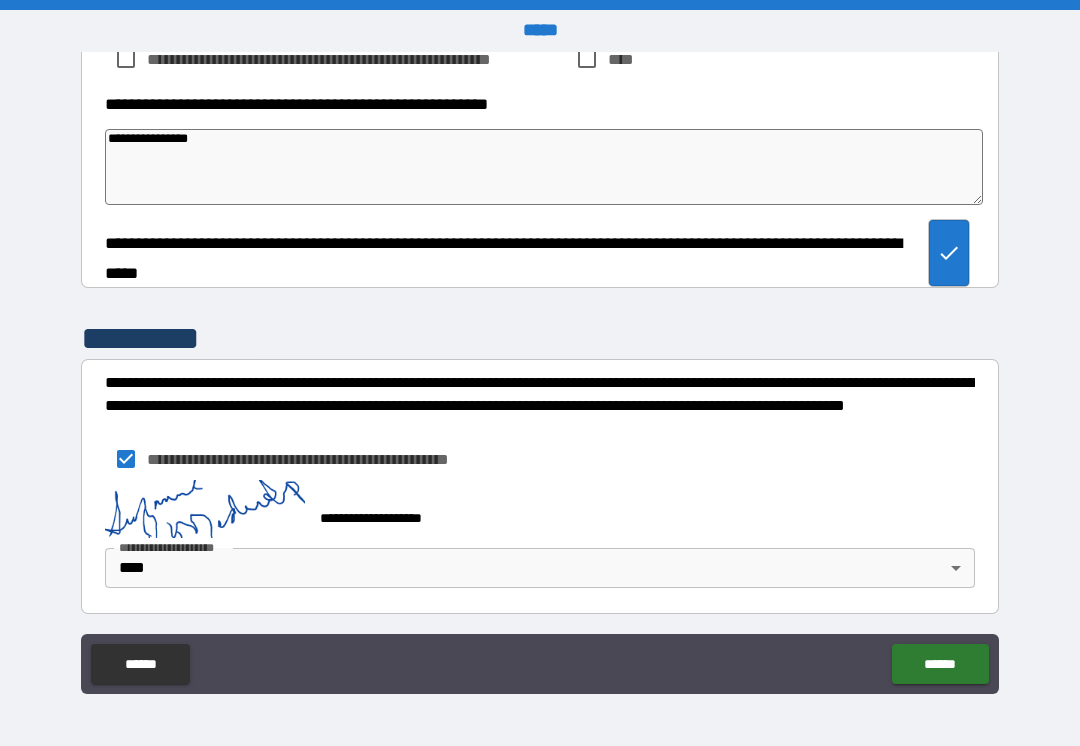 scroll, scrollTop: 1271, scrollLeft: 0, axis: vertical 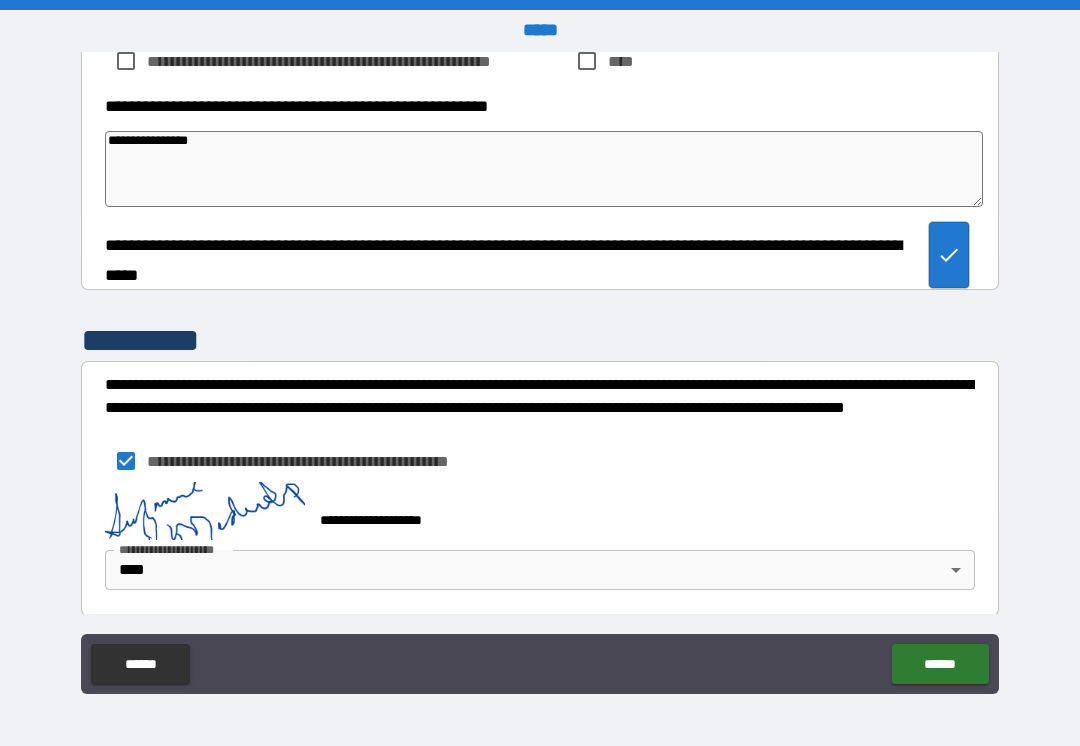 click on "******" at bounding box center [940, 664] 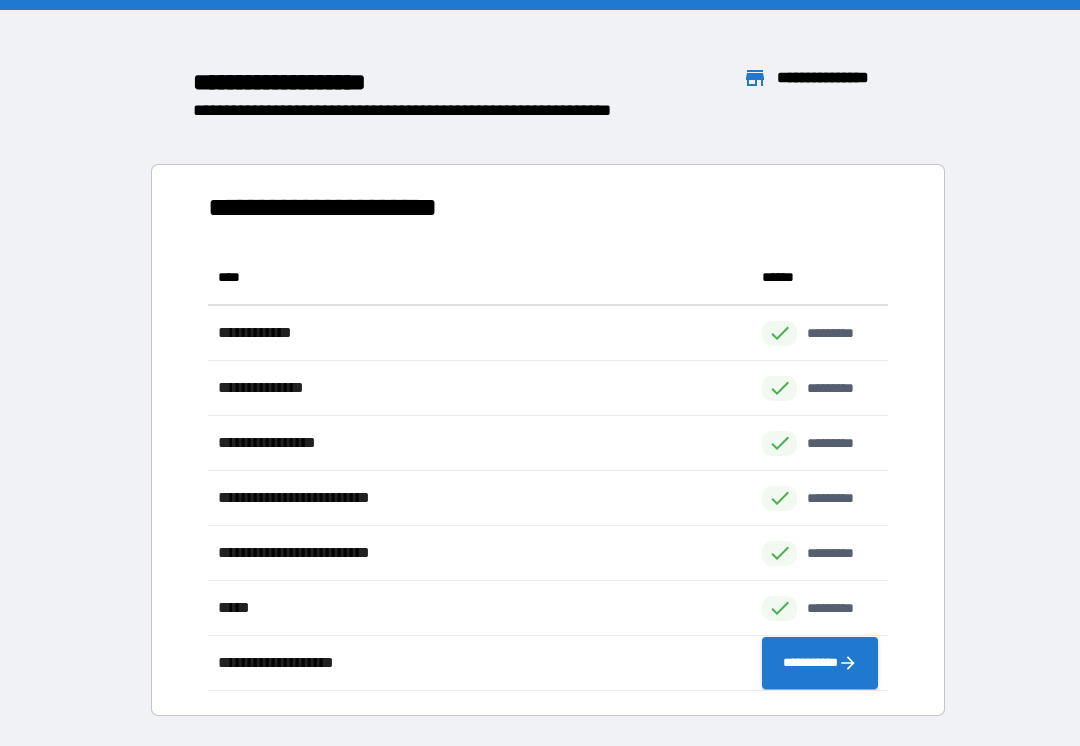 scroll, scrollTop: 441, scrollLeft: 680, axis: both 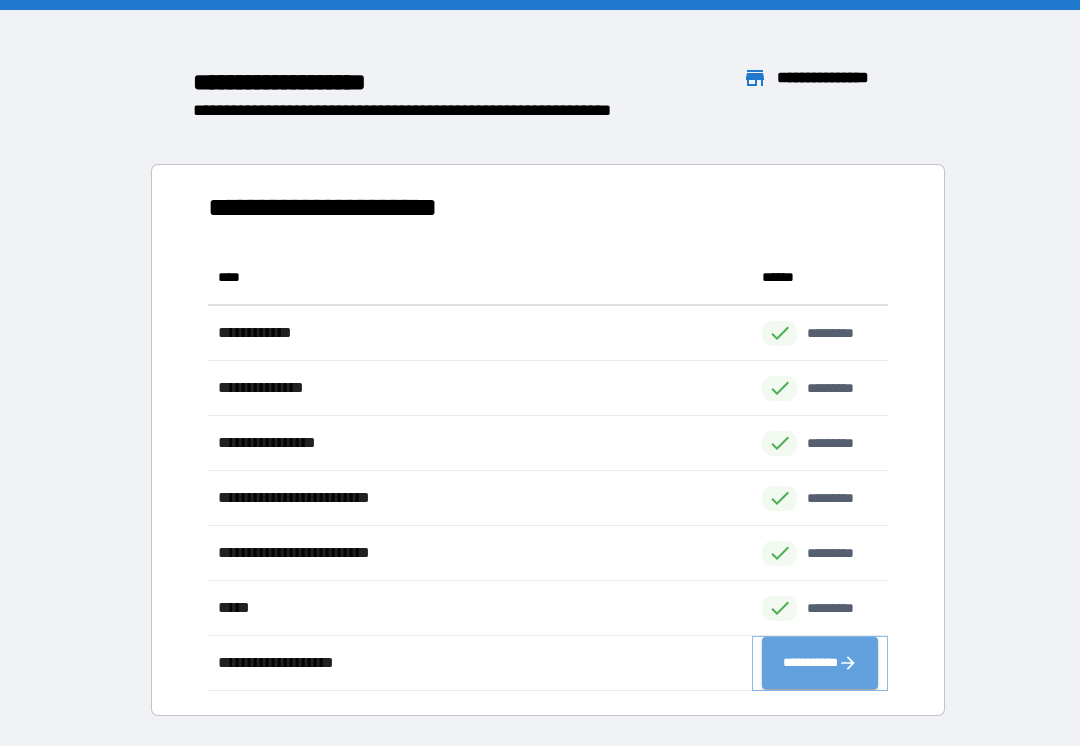 click 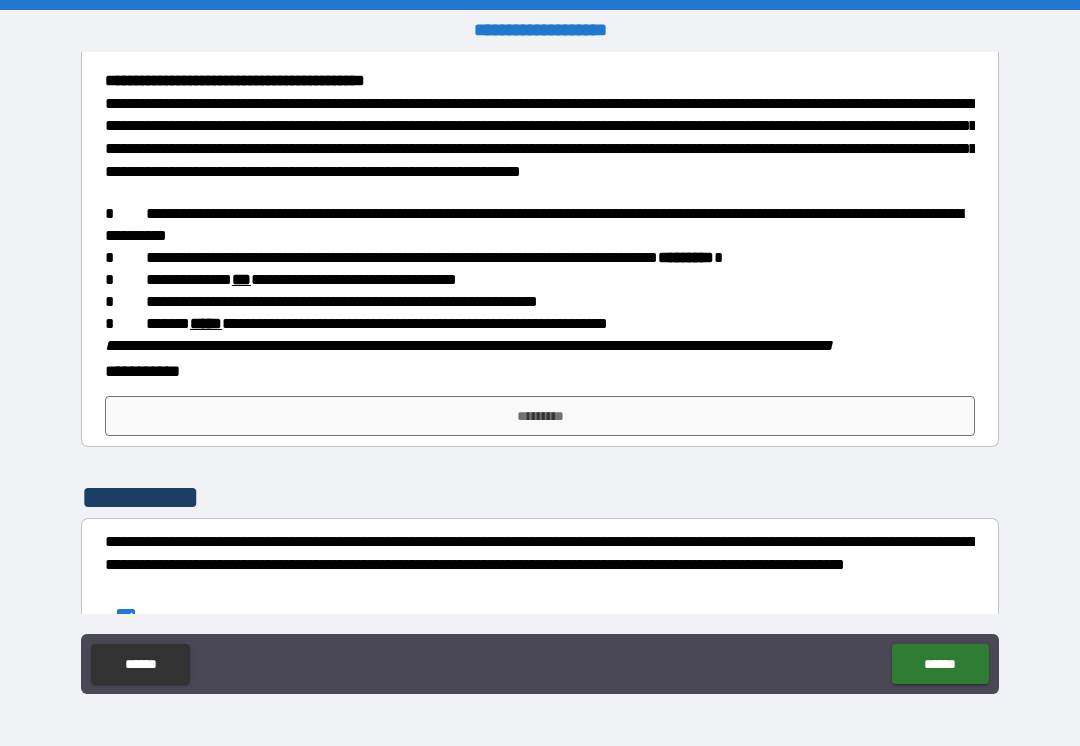 scroll, scrollTop: 267, scrollLeft: 0, axis: vertical 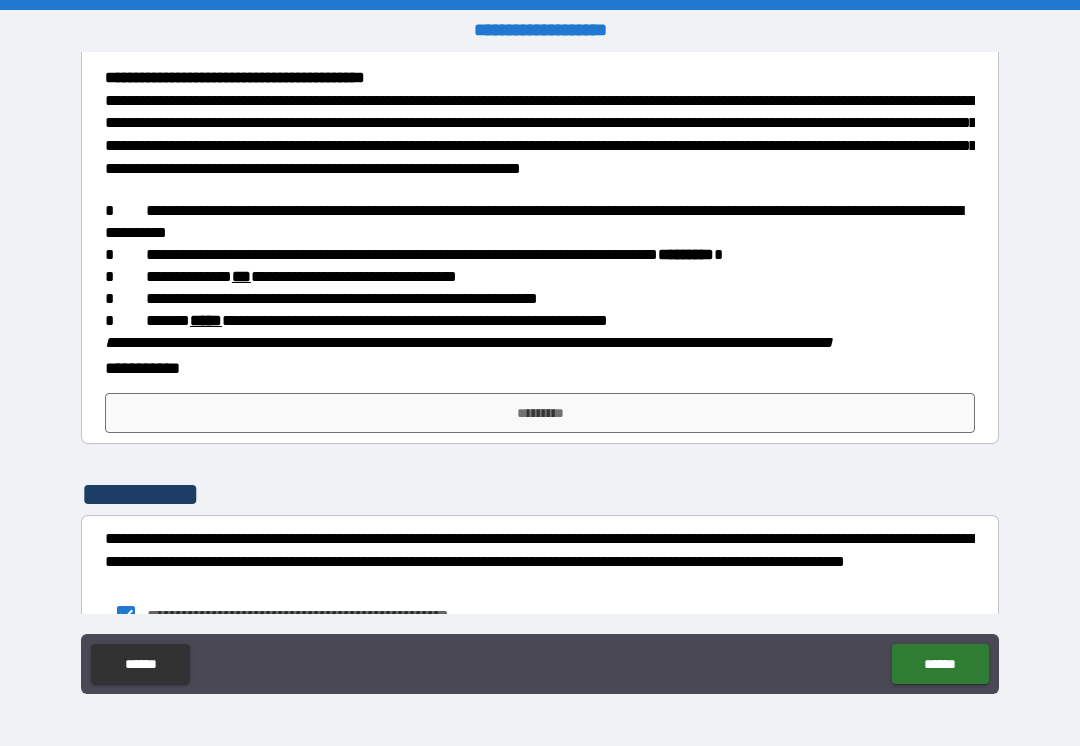 click on "*********" at bounding box center (540, 413) 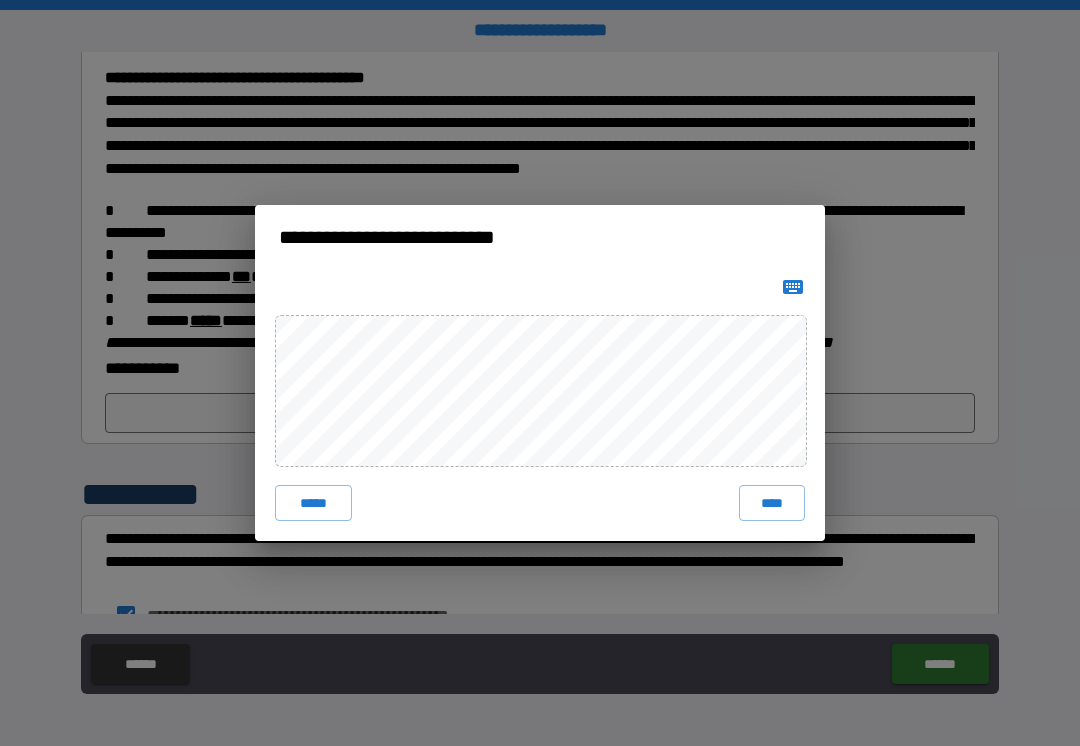 click on "****" at bounding box center [772, 503] 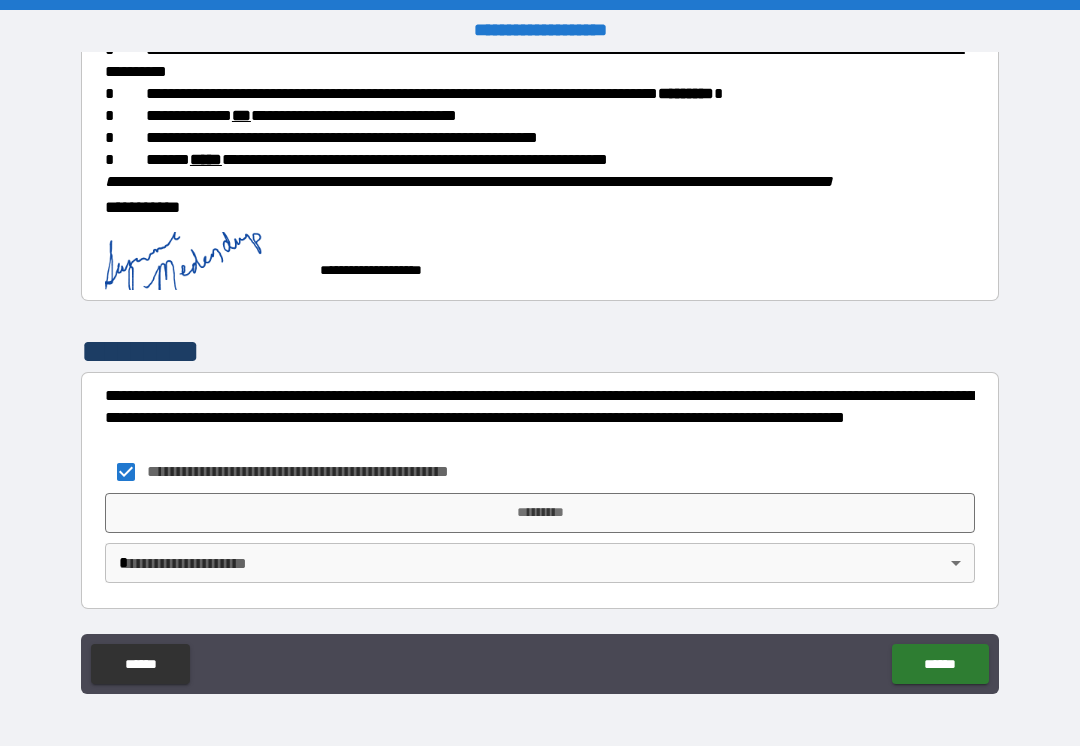 scroll, scrollTop: 448, scrollLeft: 0, axis: vertical 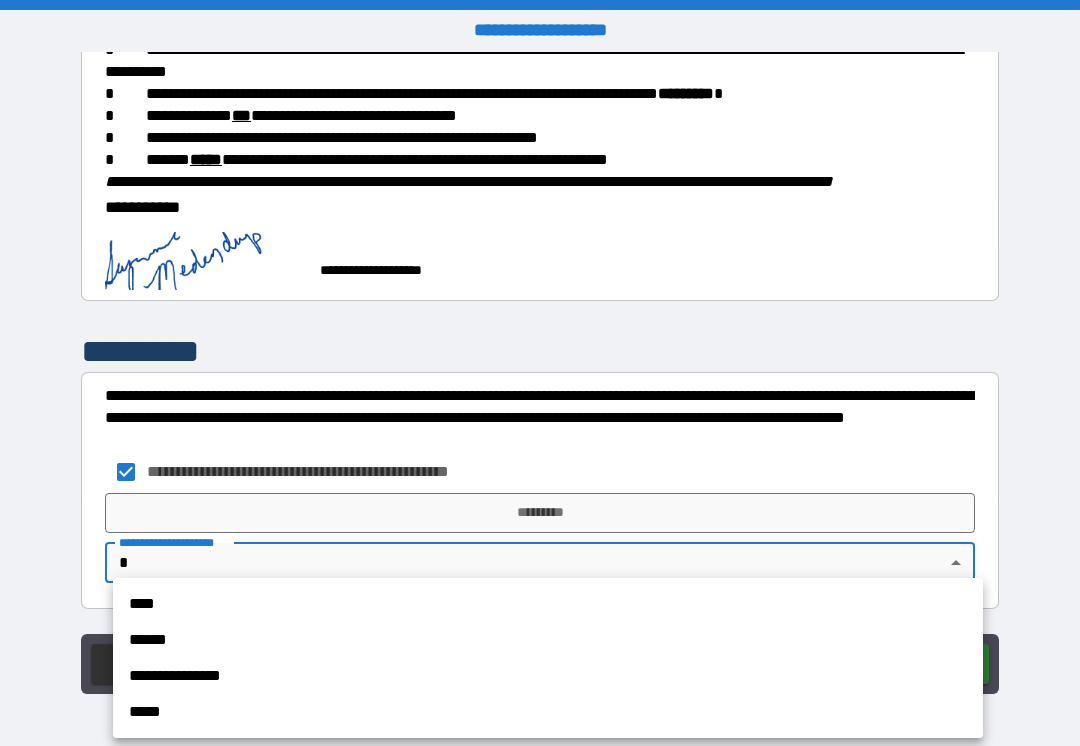 click on "****" at bounding box center (548, 604) 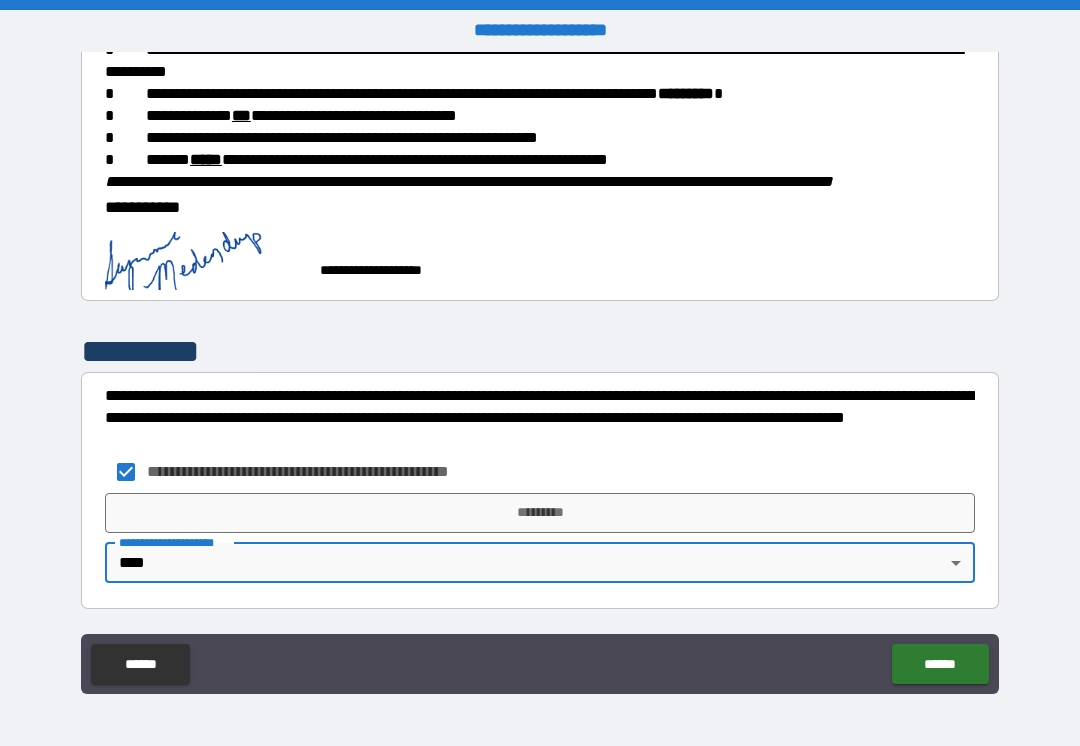 click on "*********" at bounding box center (540, 513) 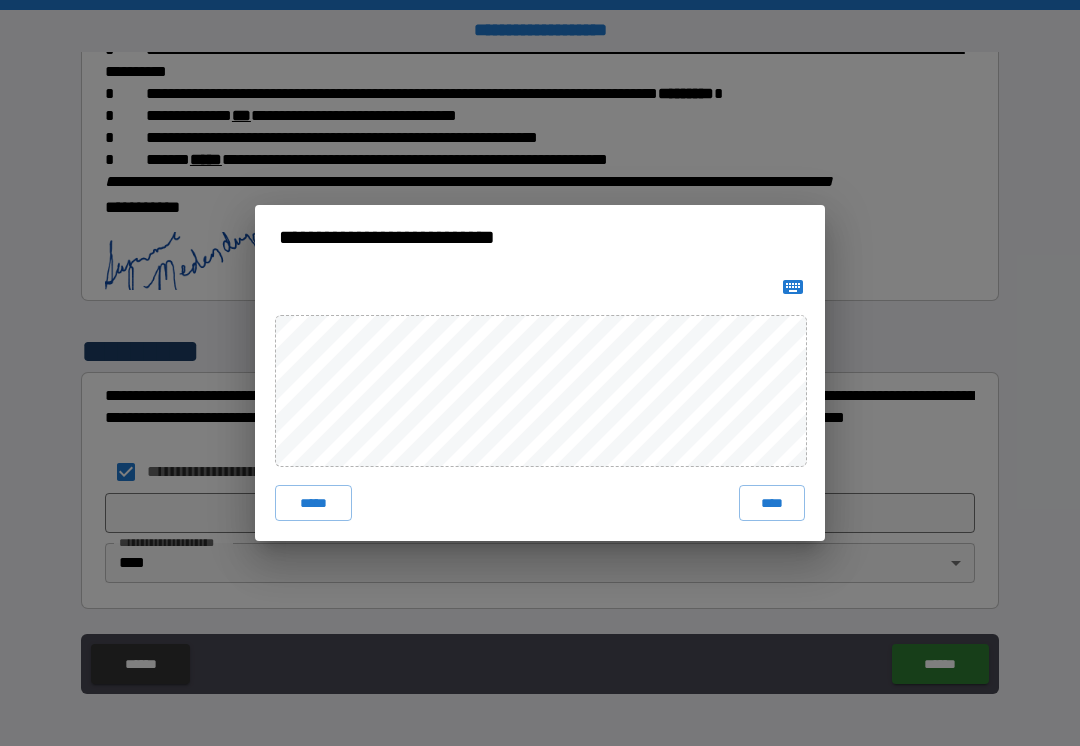 click on "****" at bounding box center (772, 503) 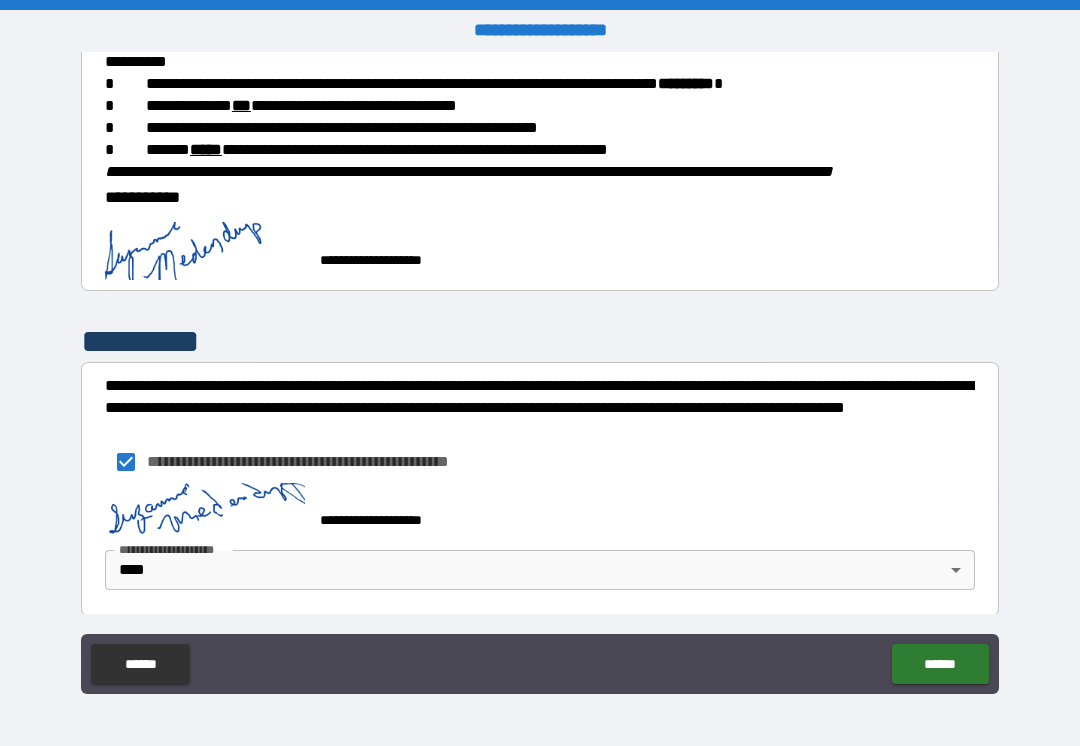 click on "******" at bounding box center [940, 664] 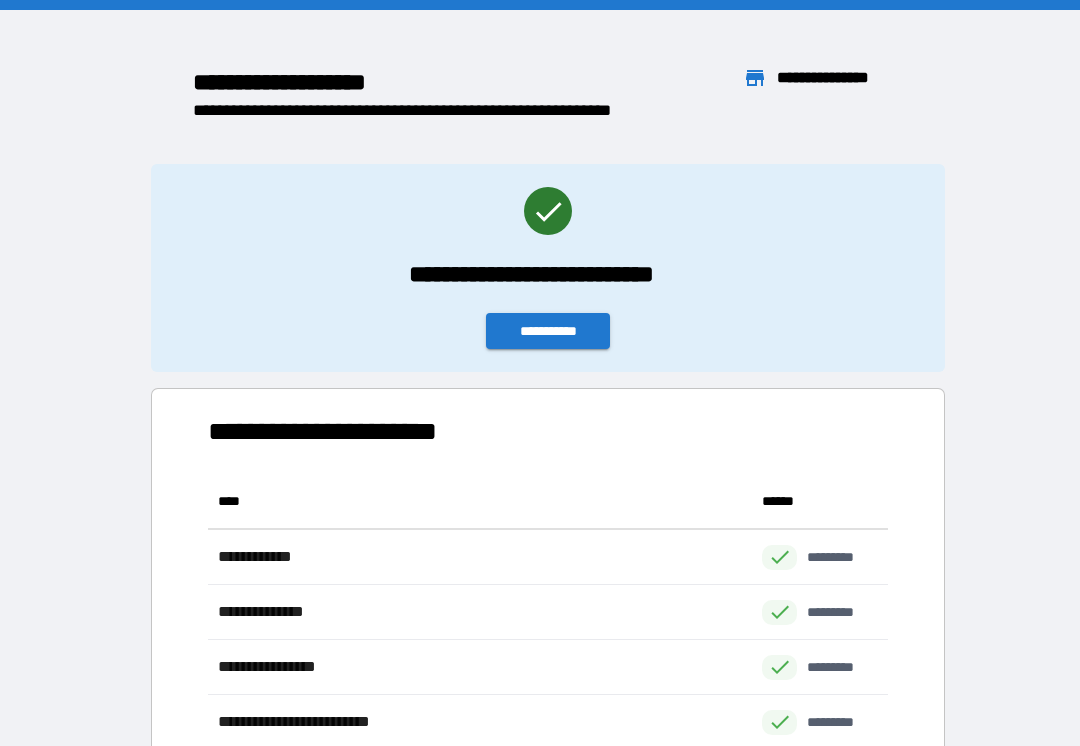 scroll, scrollTop: 1, scrollLeft: 1, axis: both 